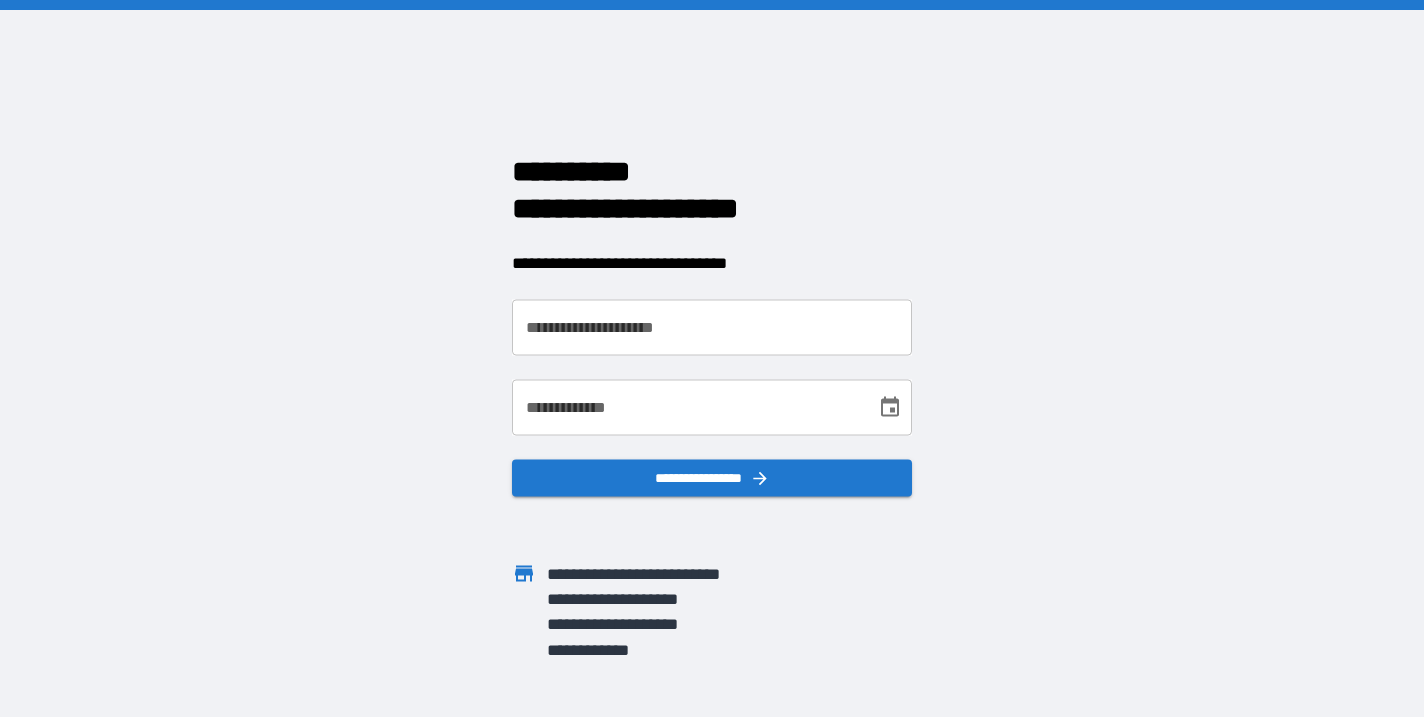 scroll, scrollTop: 0, scrollLeft: 0, axis: both 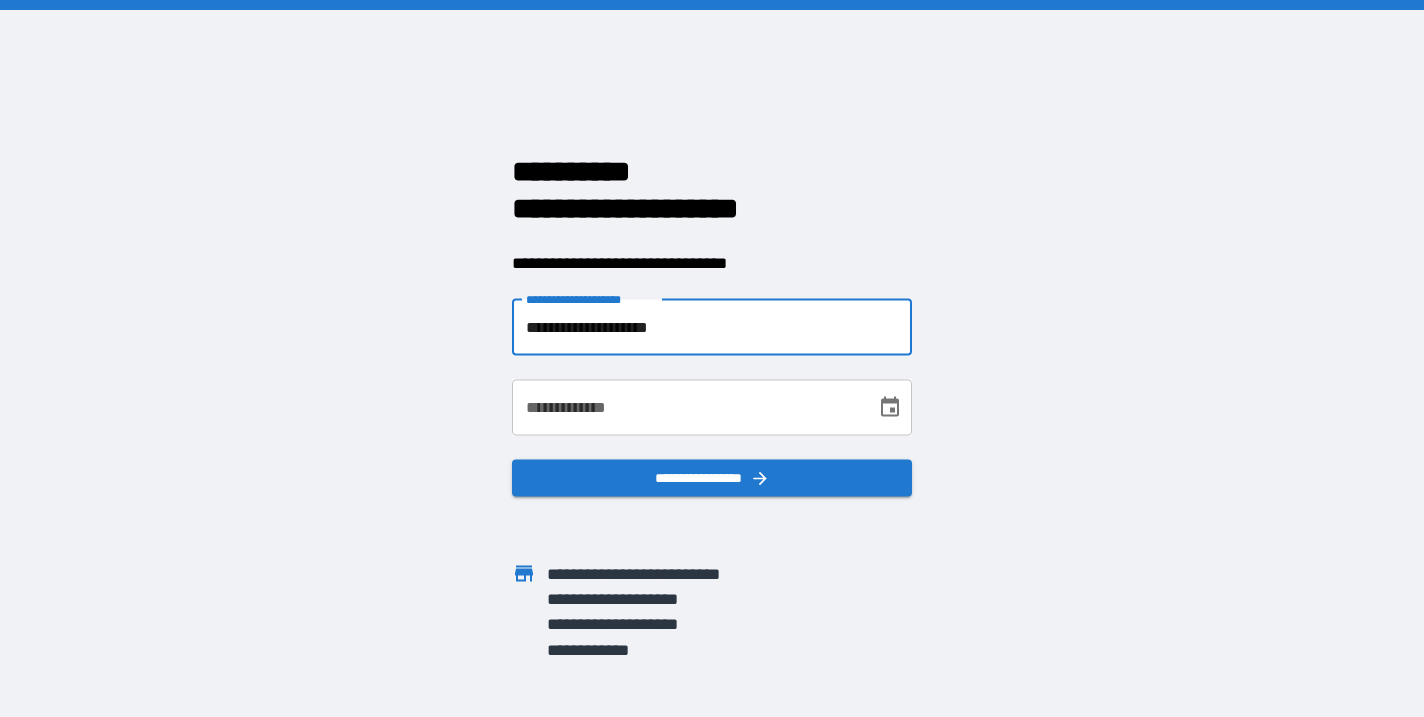 type on "**********" 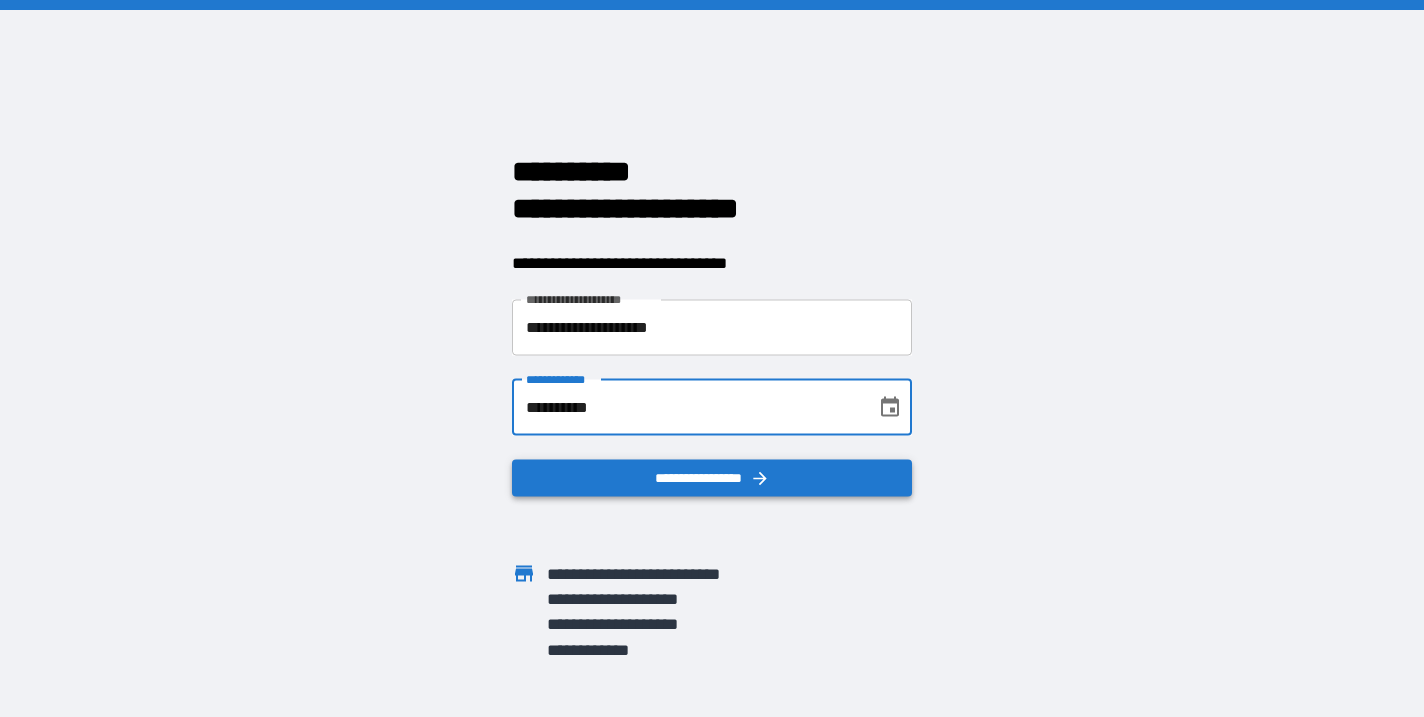type on "**********" 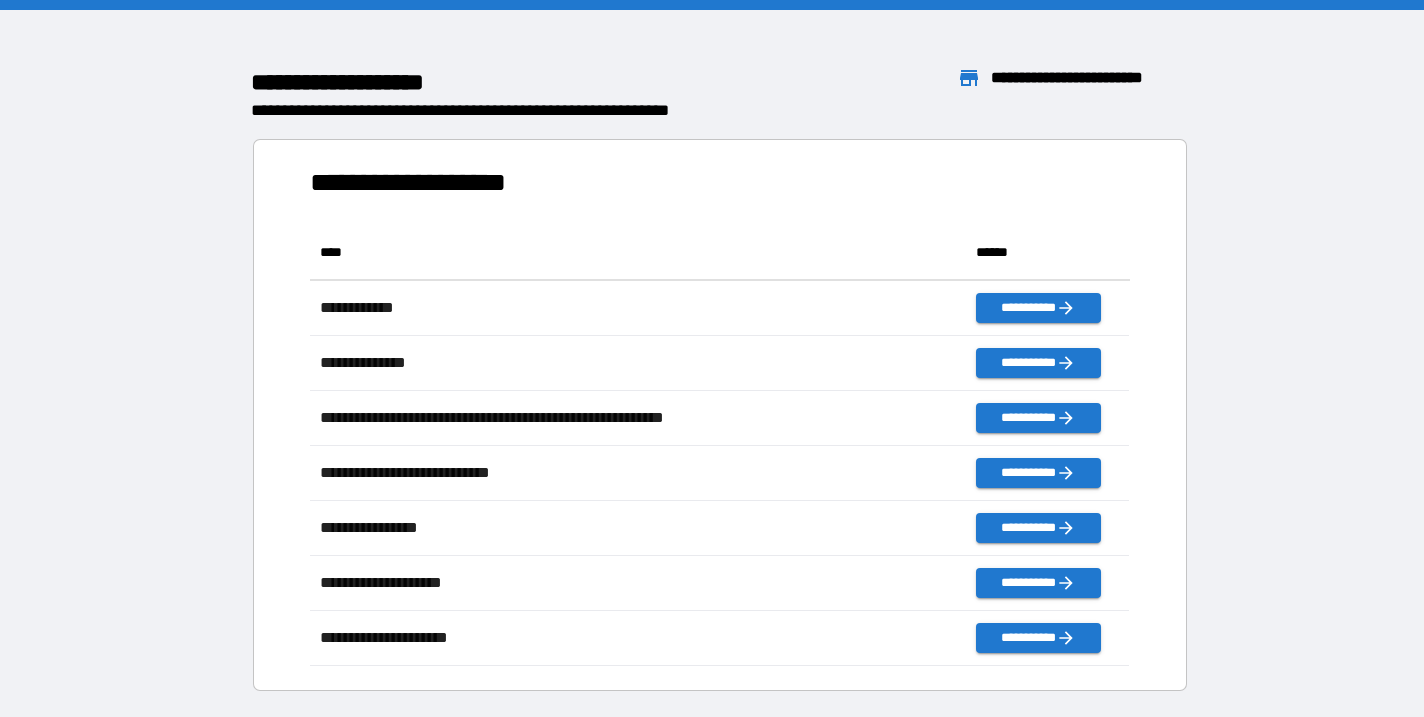 scroll, scrollTop: 1, scrollLeft: 1, axis: both 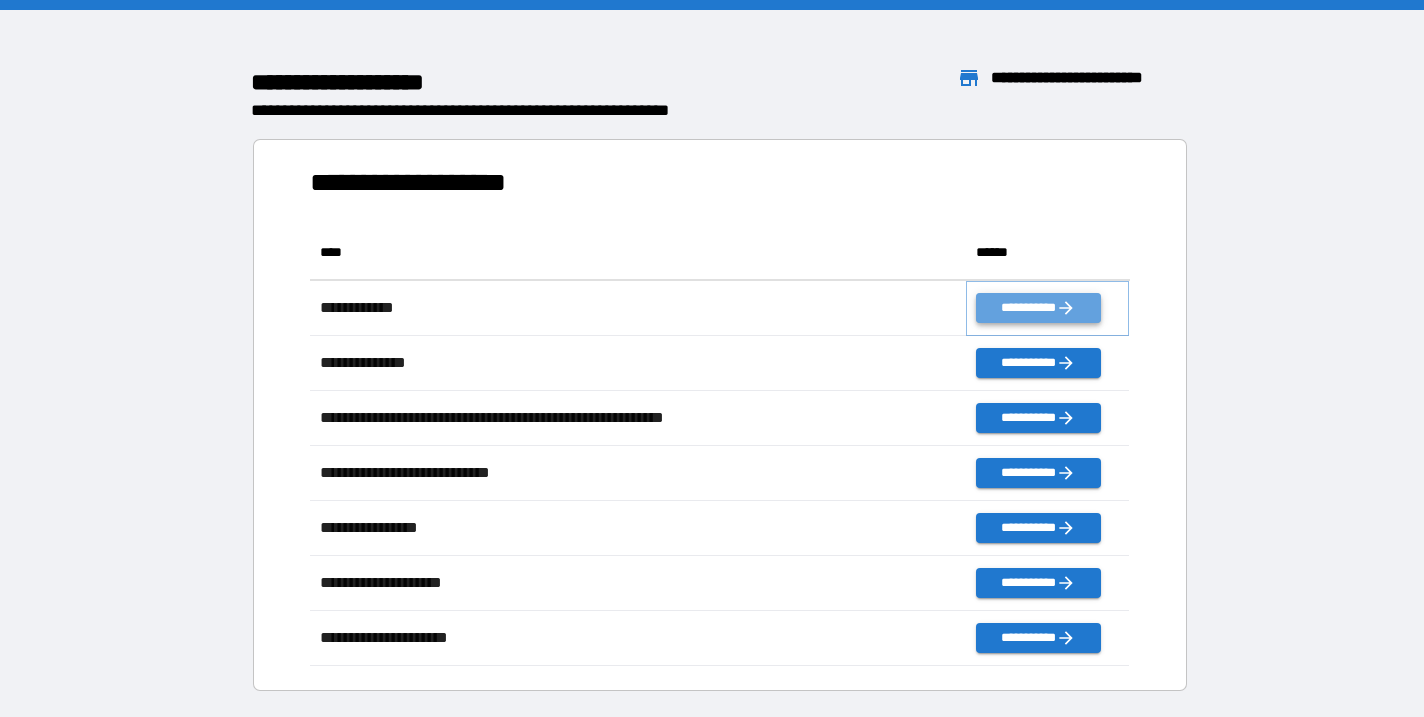 click on "**********" at bounding box center [1038, 308] 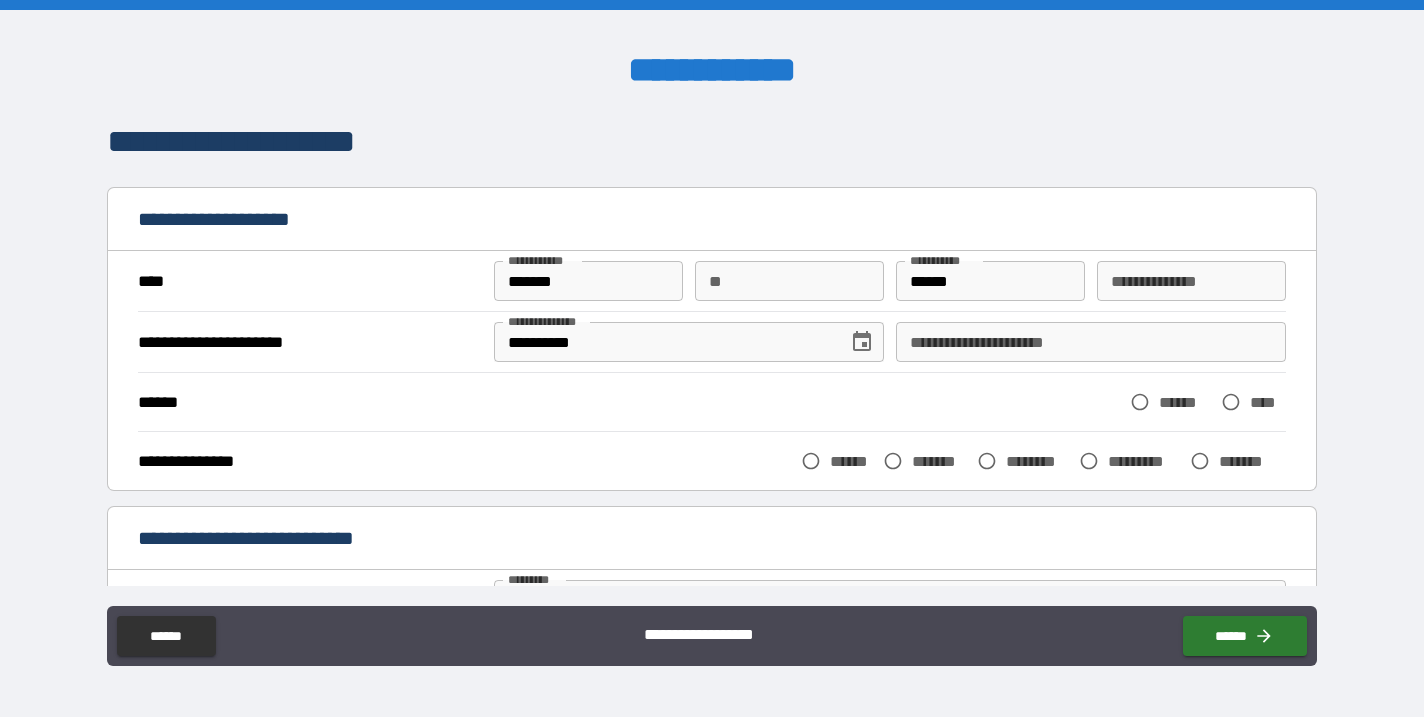 click on "**********" at bounding box center (1091, 342) 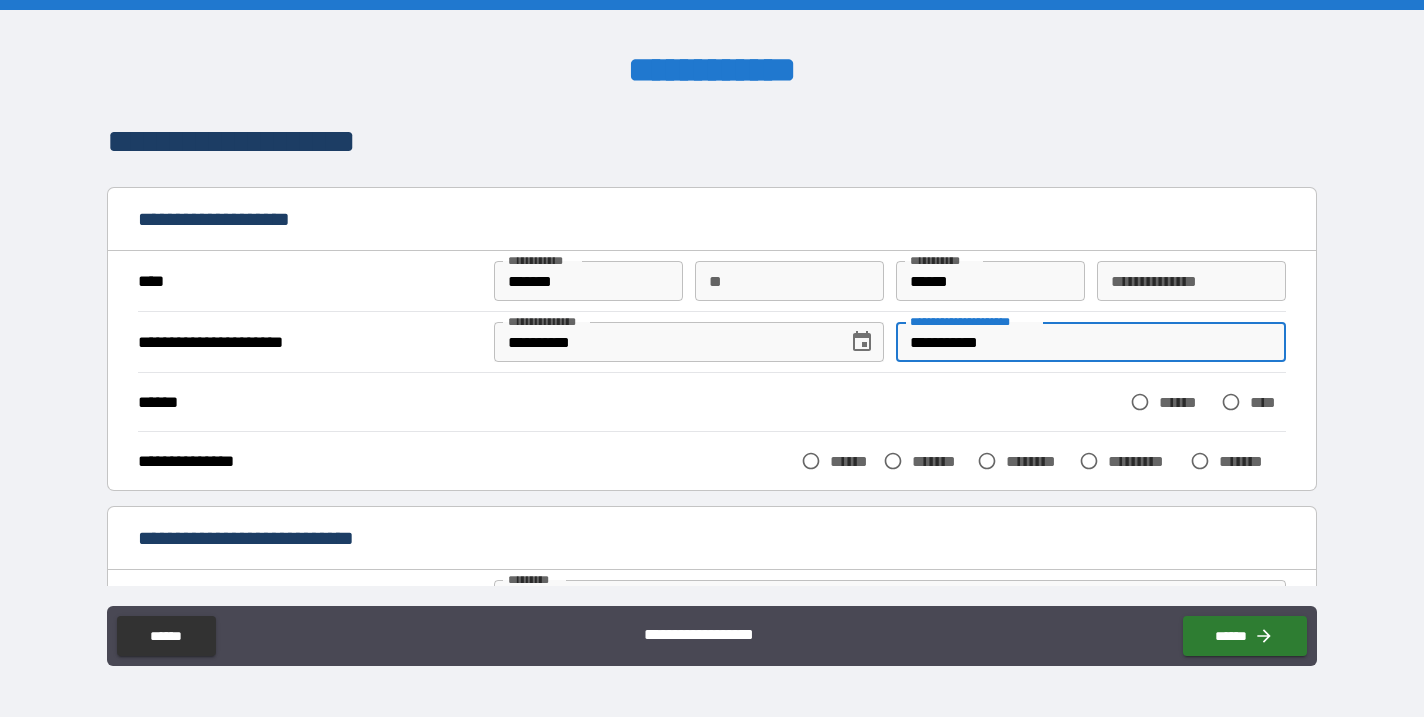 type on "**********" 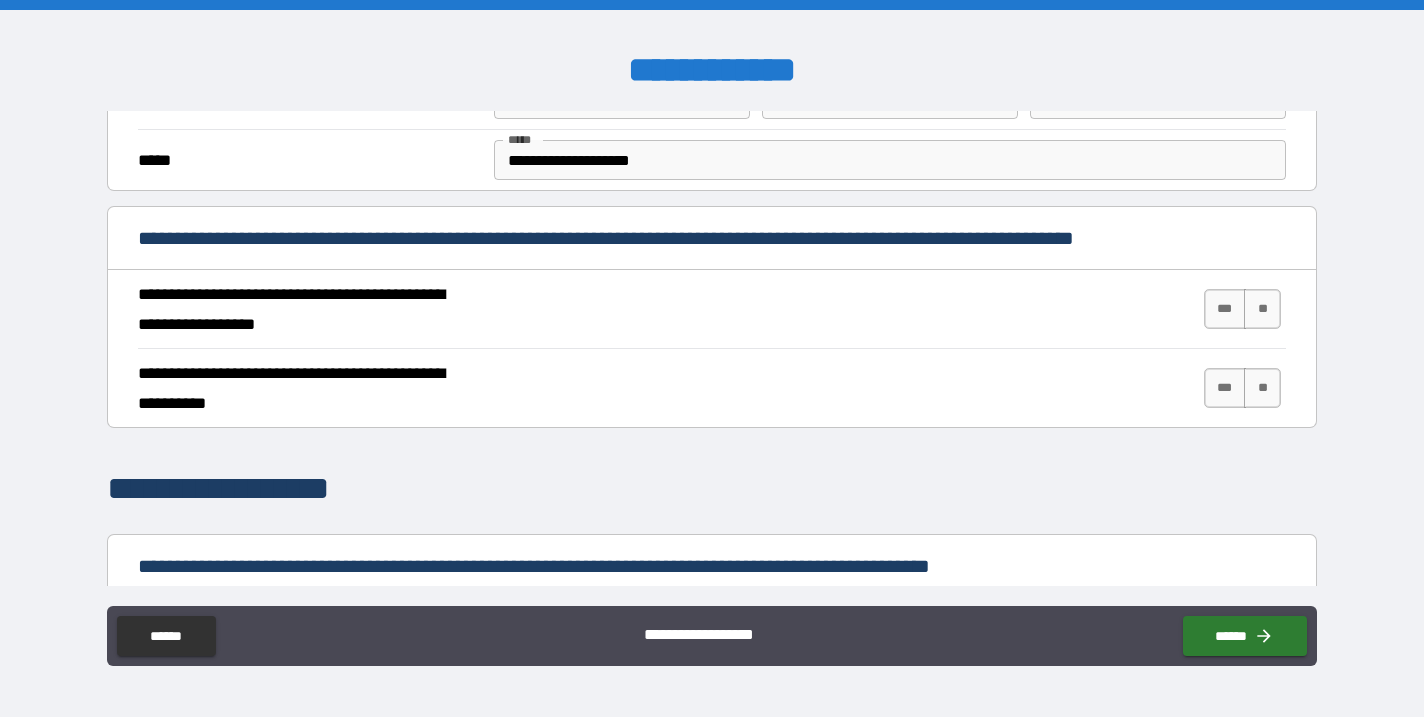 scroll, scrollTop: 642, scrollLeft: 0, axis: vertical 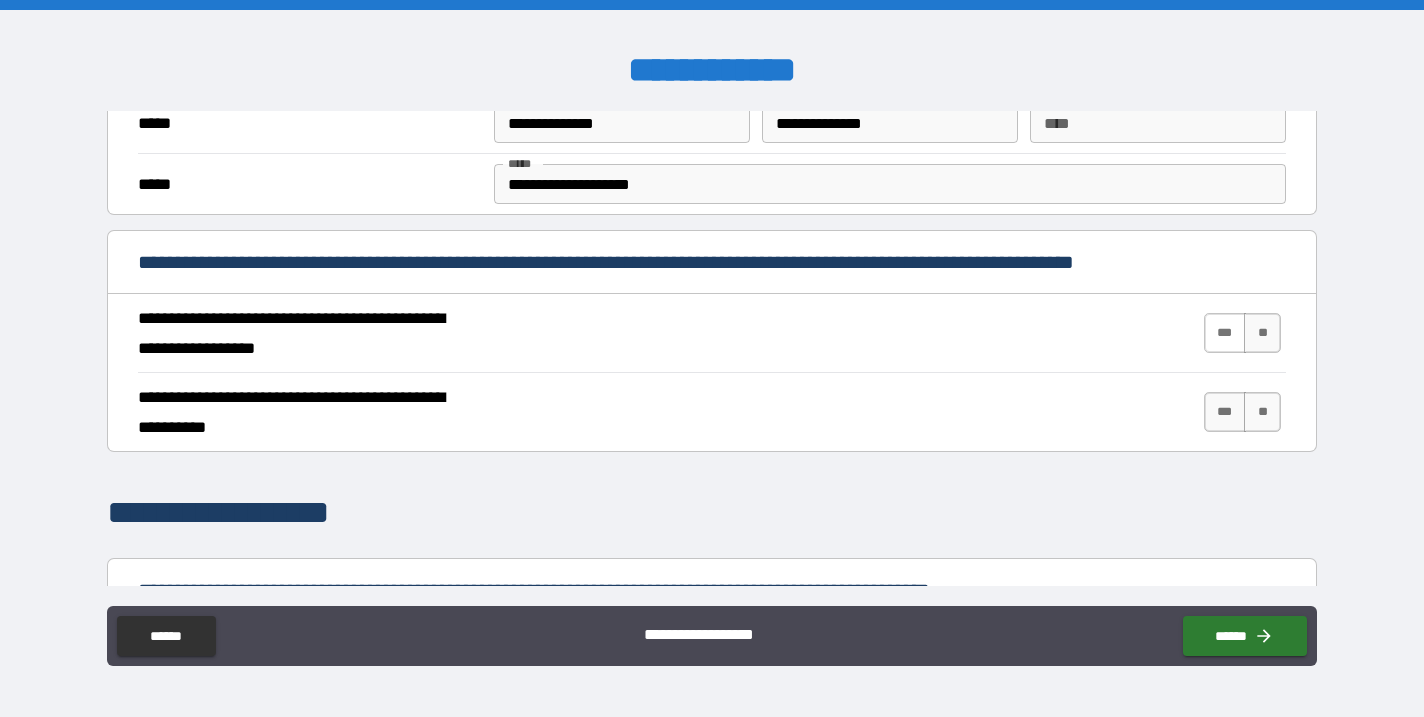 click on "***" at bounding box center (1225, 333) 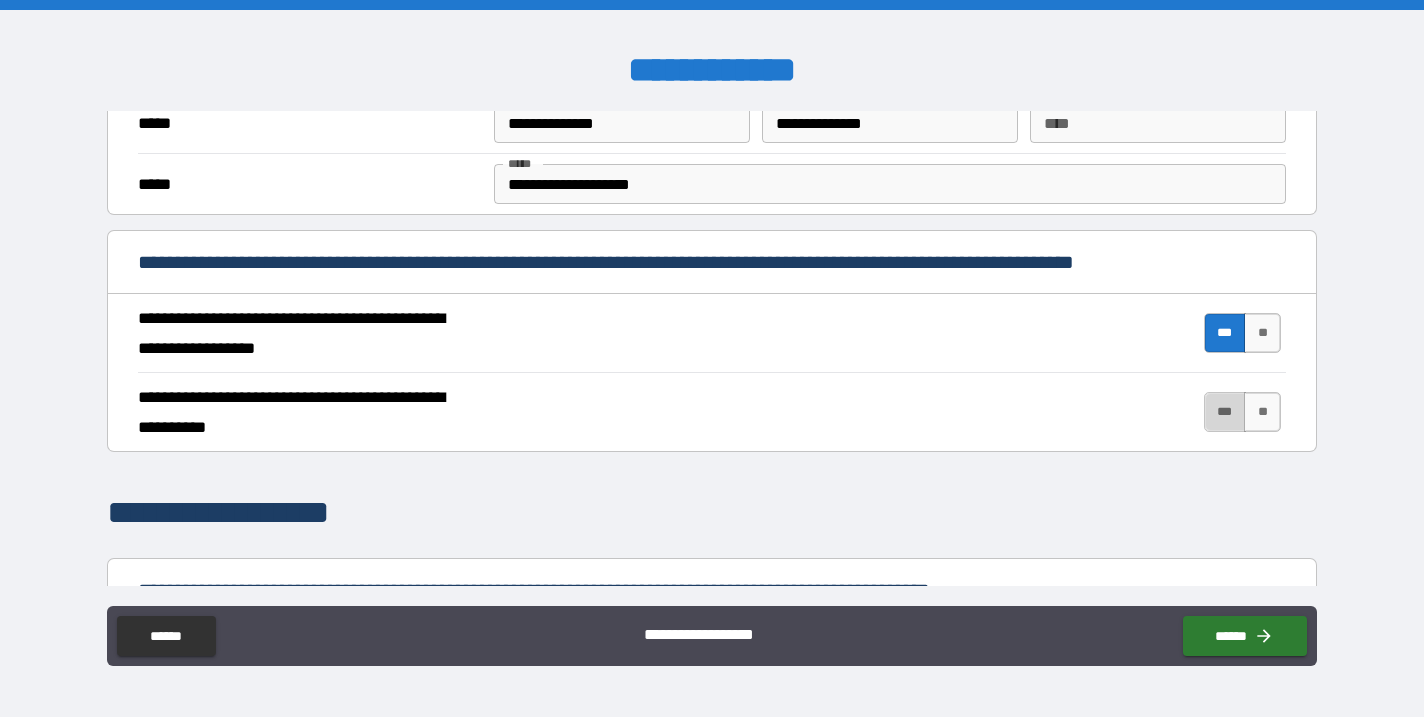 click on "***" at bounding box center (1225, 412) 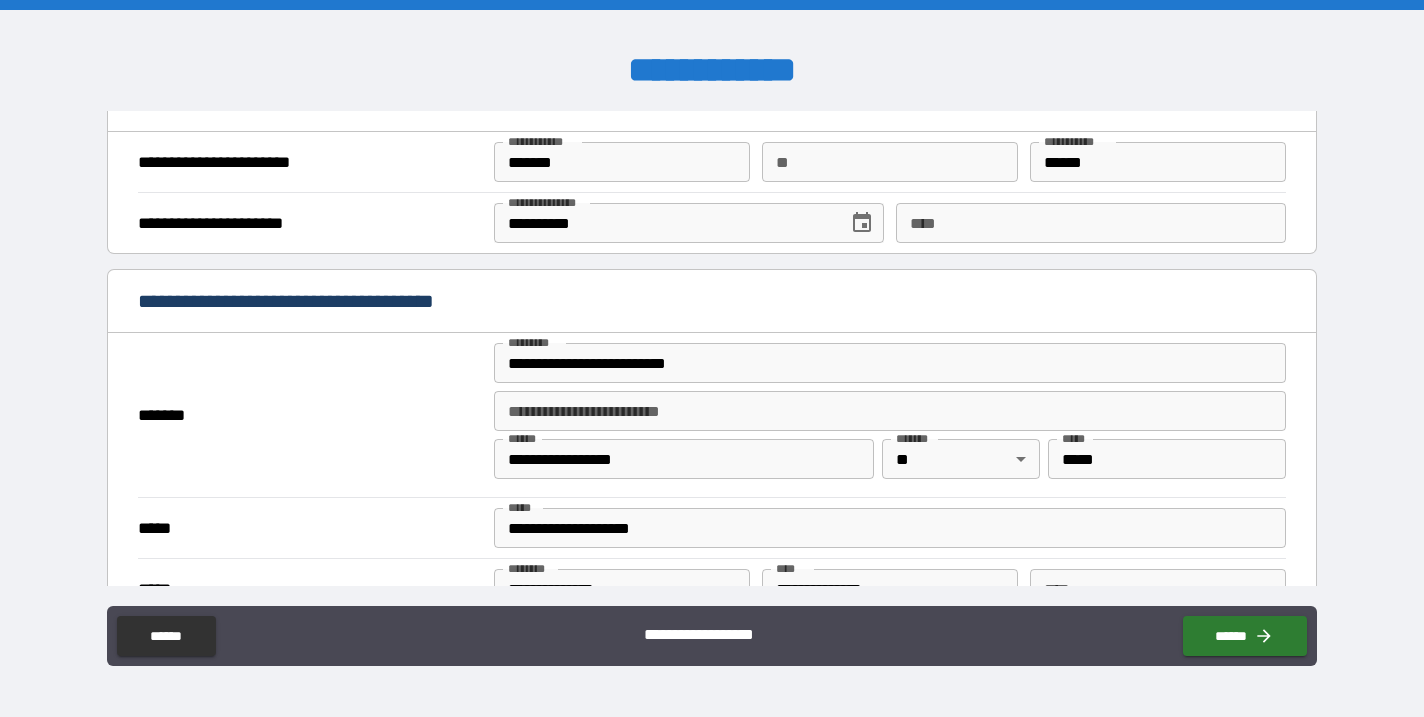 scroll, scrollTop: 1271, scrollLeft: 0, axis: vertical 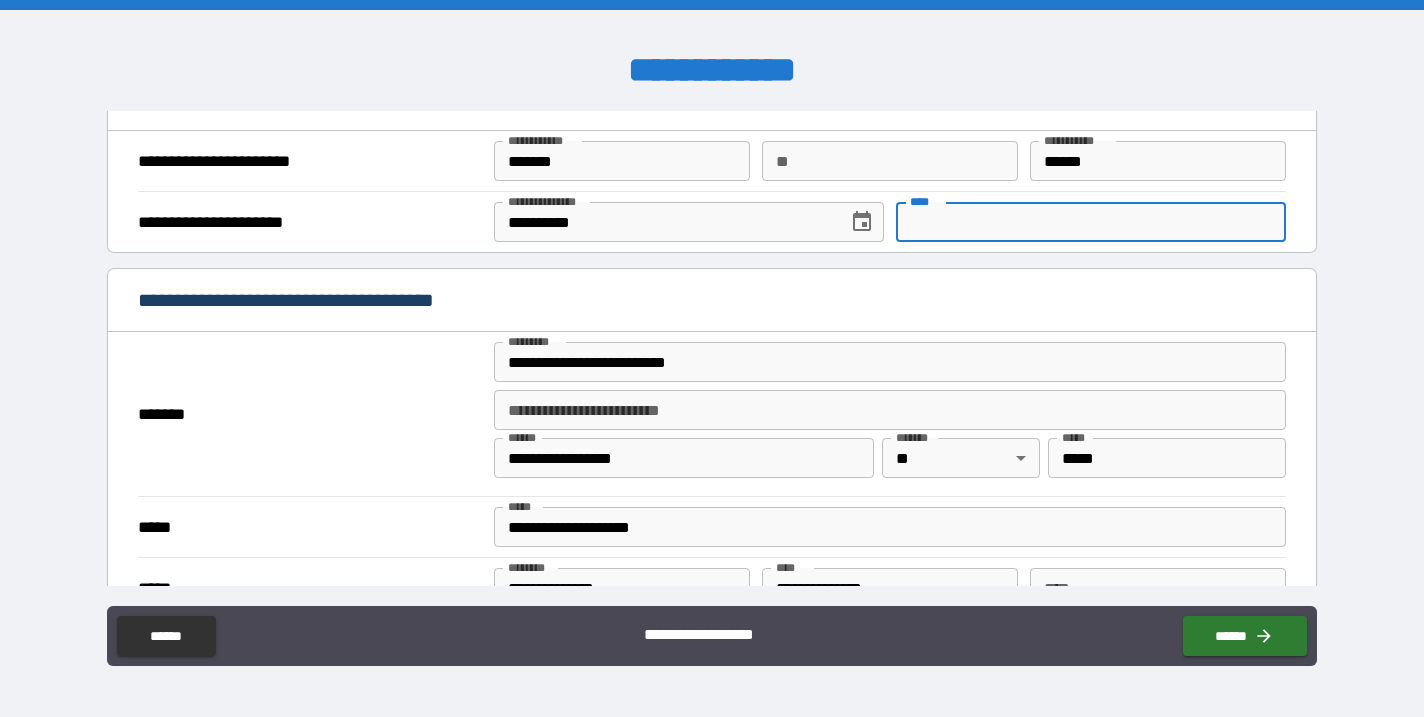 click on "****" at bounding box center (1091, 222) 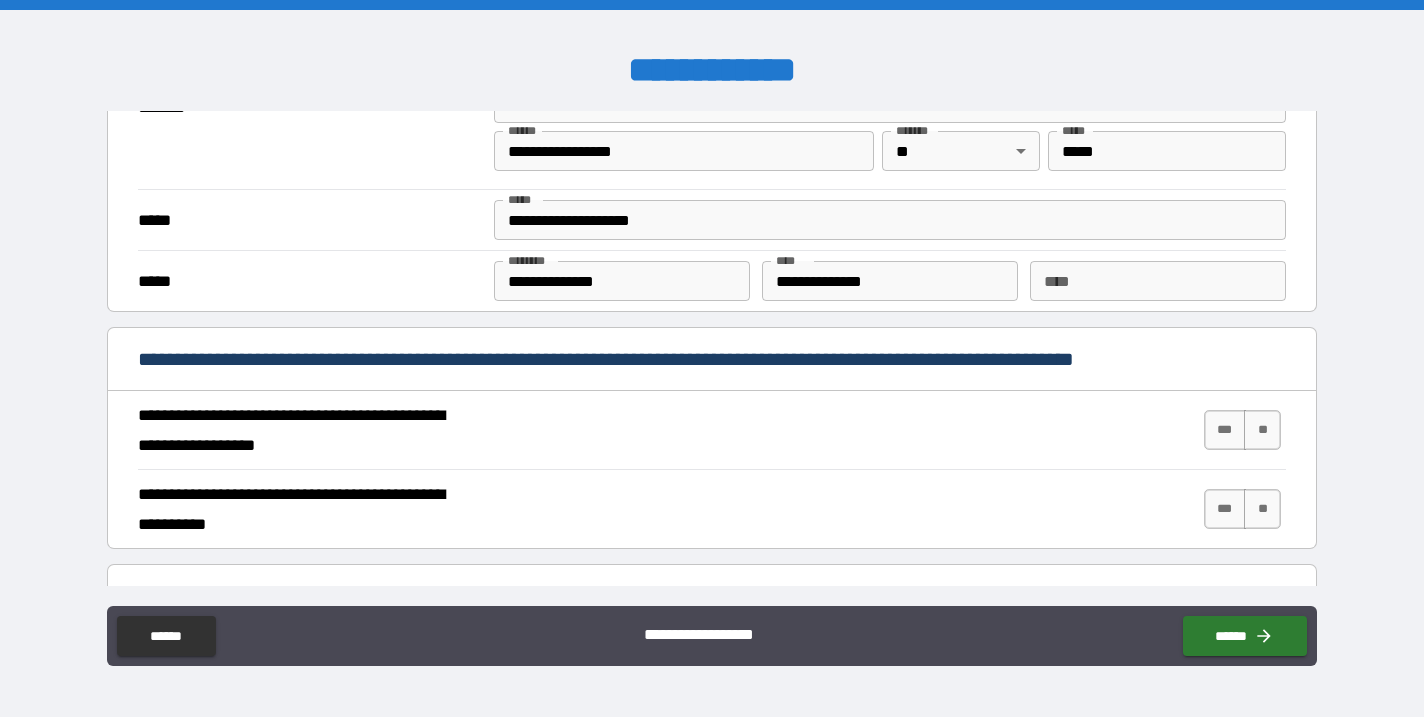 scroll, scrollTop: 1584, scrollLeft: 0, axis: vertical 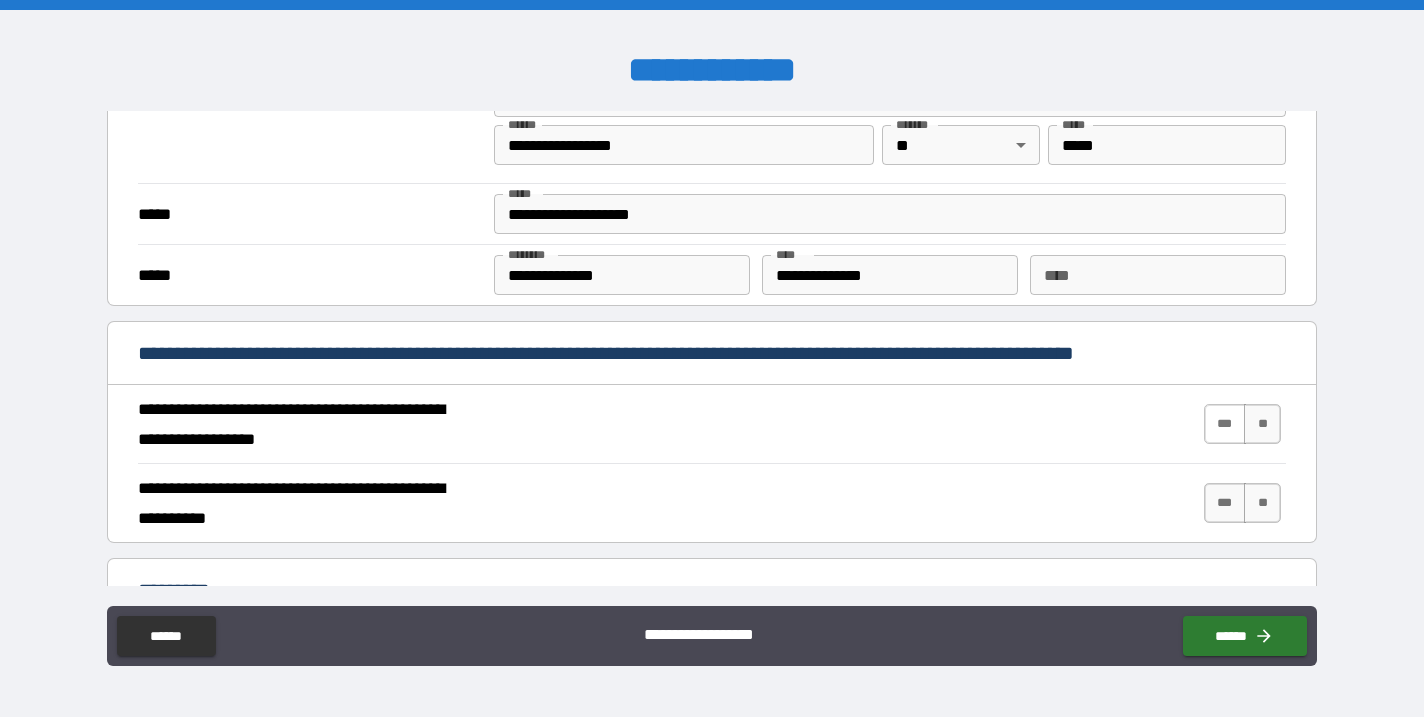 type on "**********" 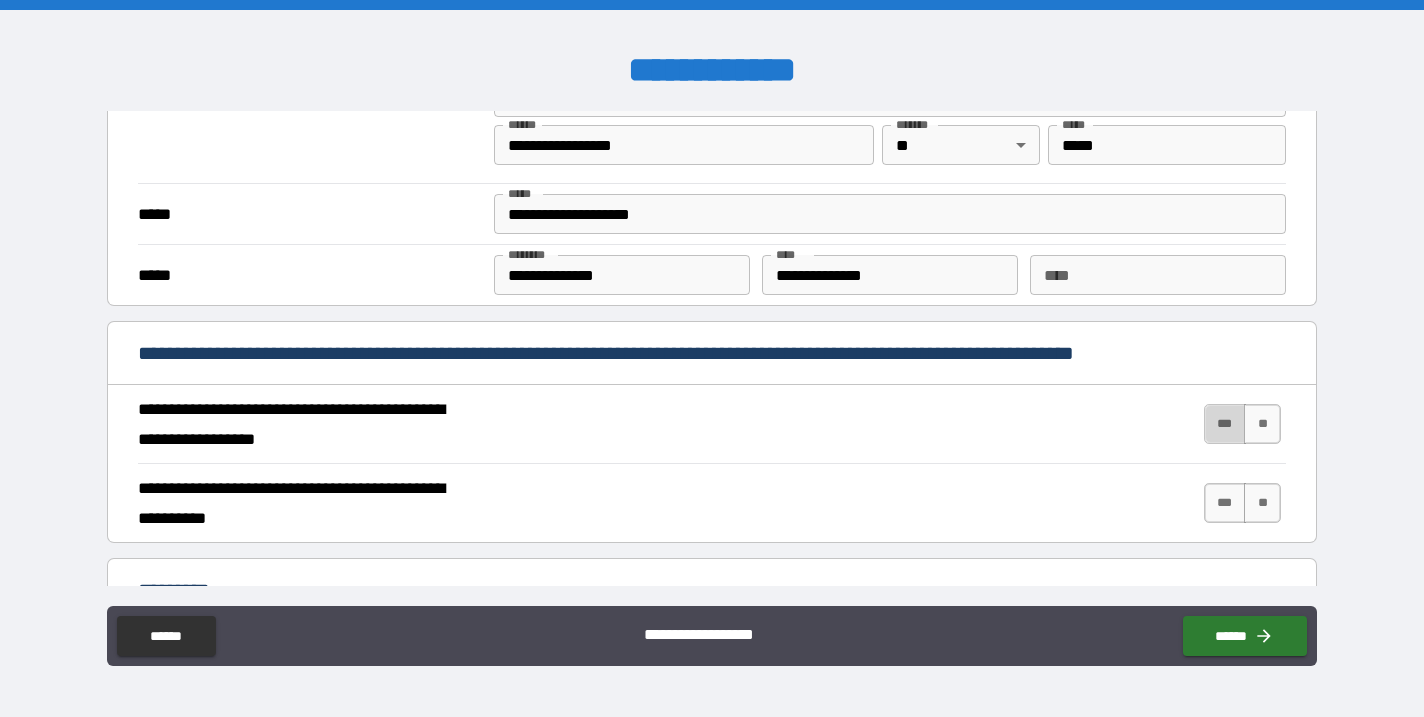 click on "***" at bounding box center (1225, 424) 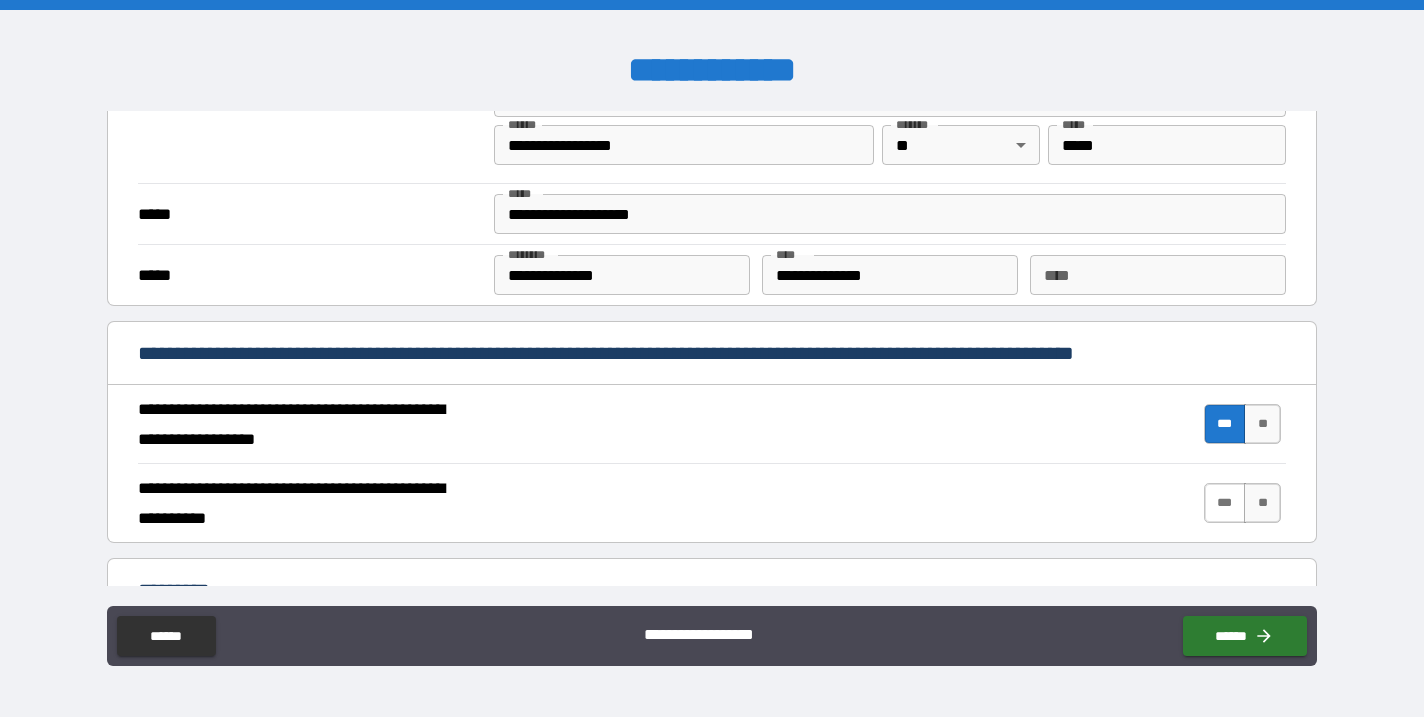 click on "***" at bounding box center [1225, 503] 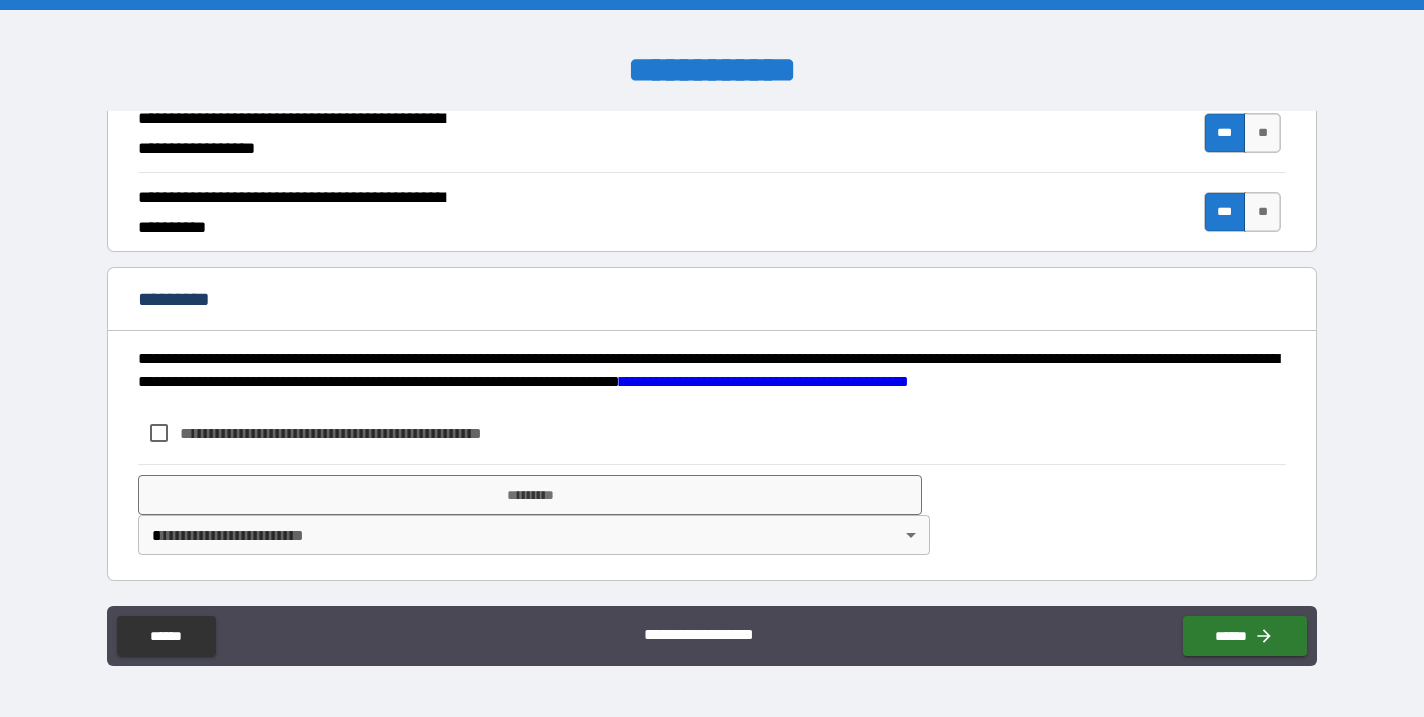 scroll, scrollTop: 1875, scrollLeft: 0, axis: vertical 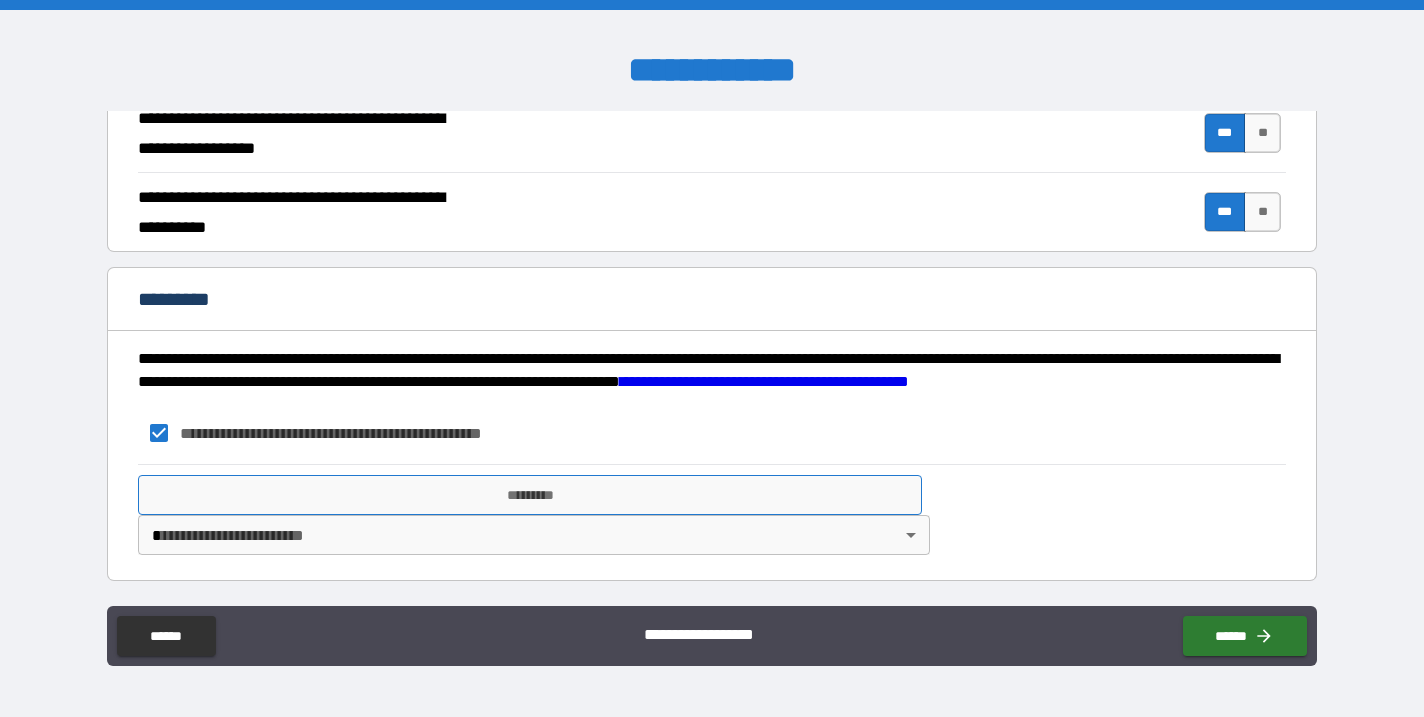 click on "*********" at bounding box center (530, 495) 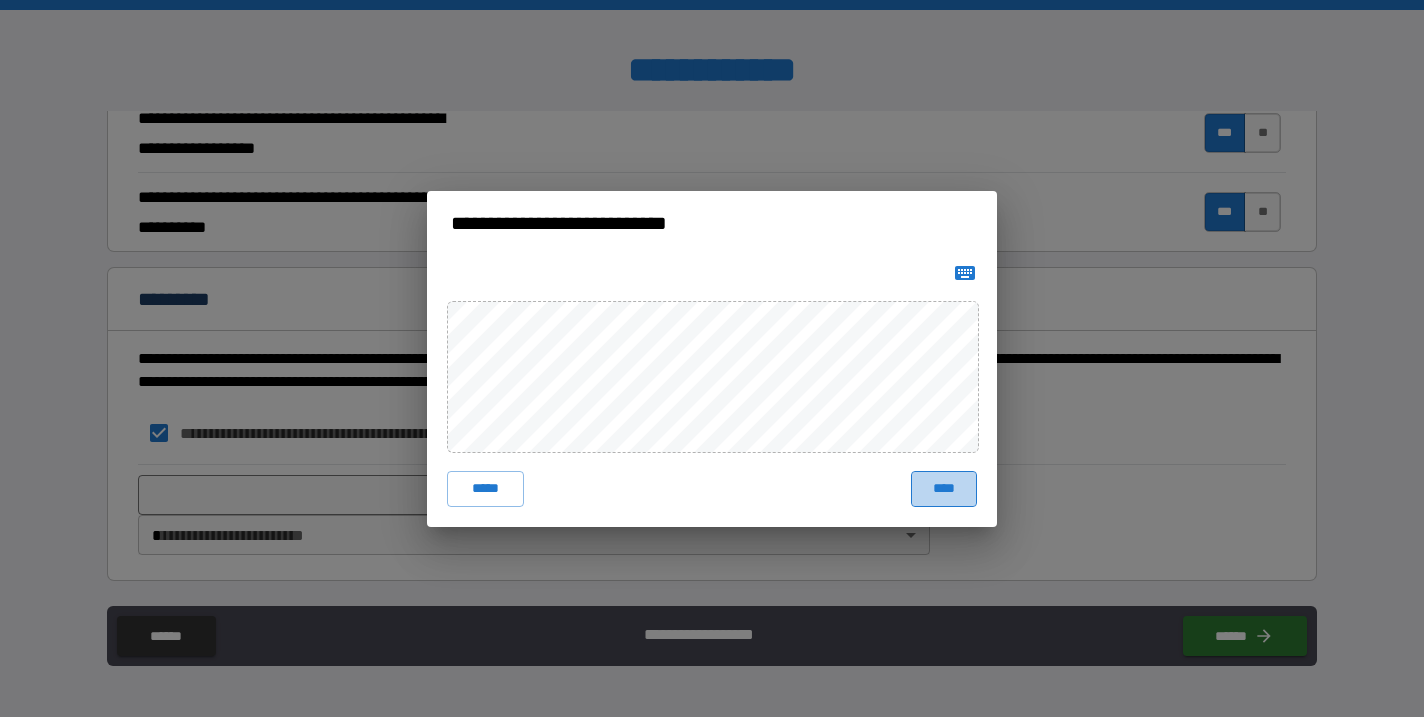 click on "****" at bounding box center (944, 489) 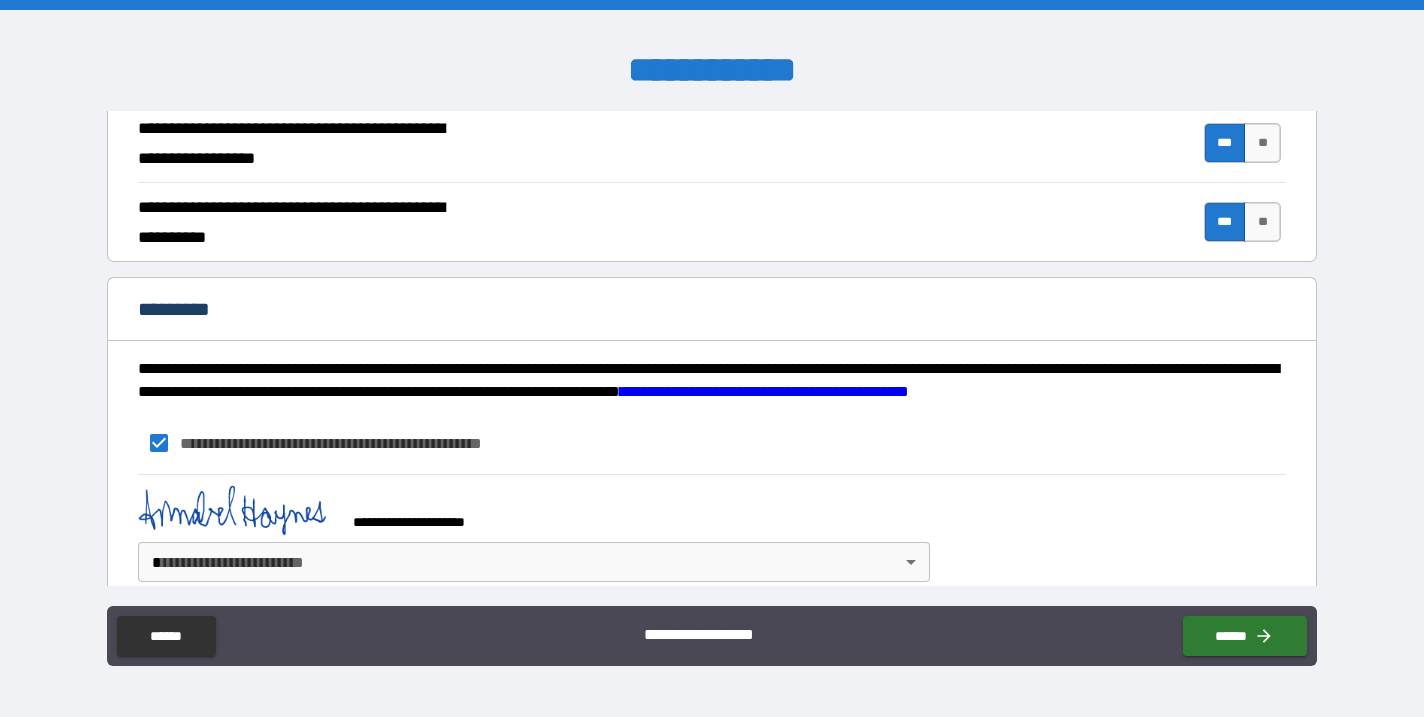 click on "**********" at bounding box center (712, 358) 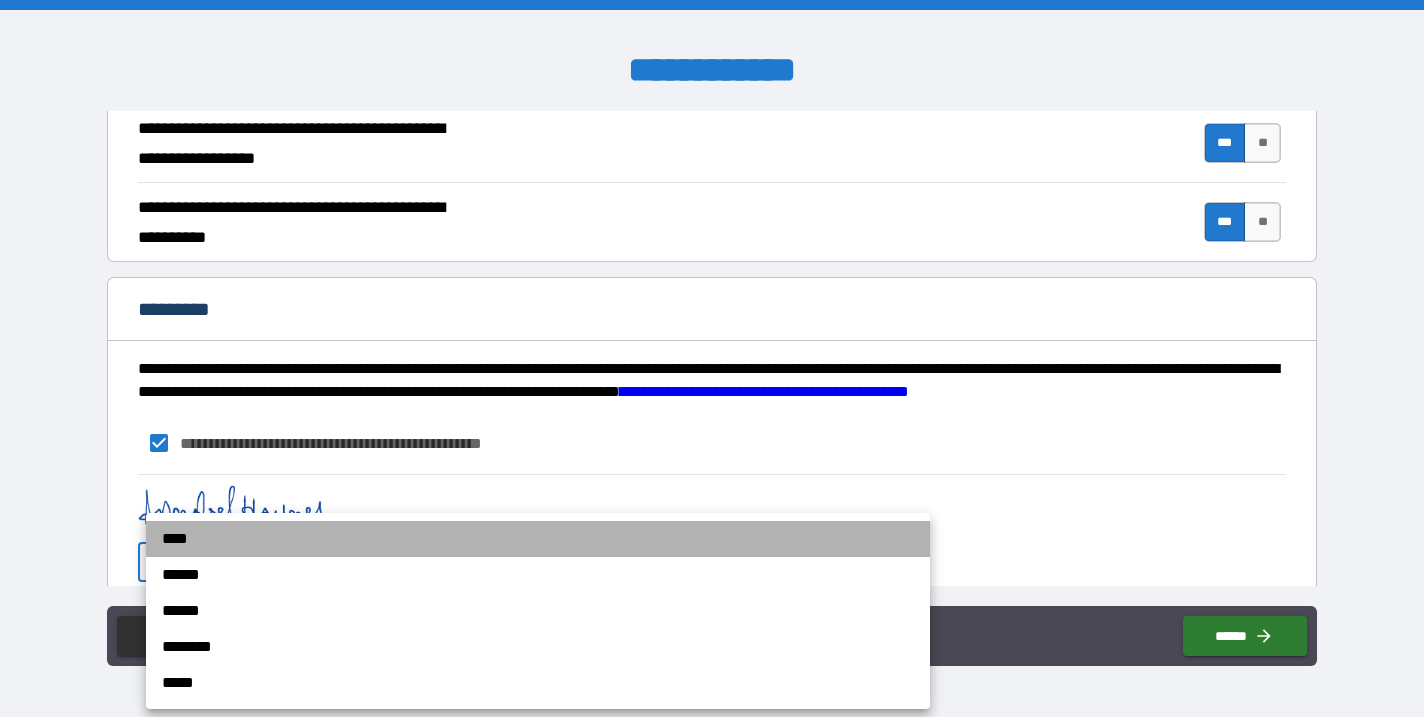 click on "****" at bounding box center [538, 539] 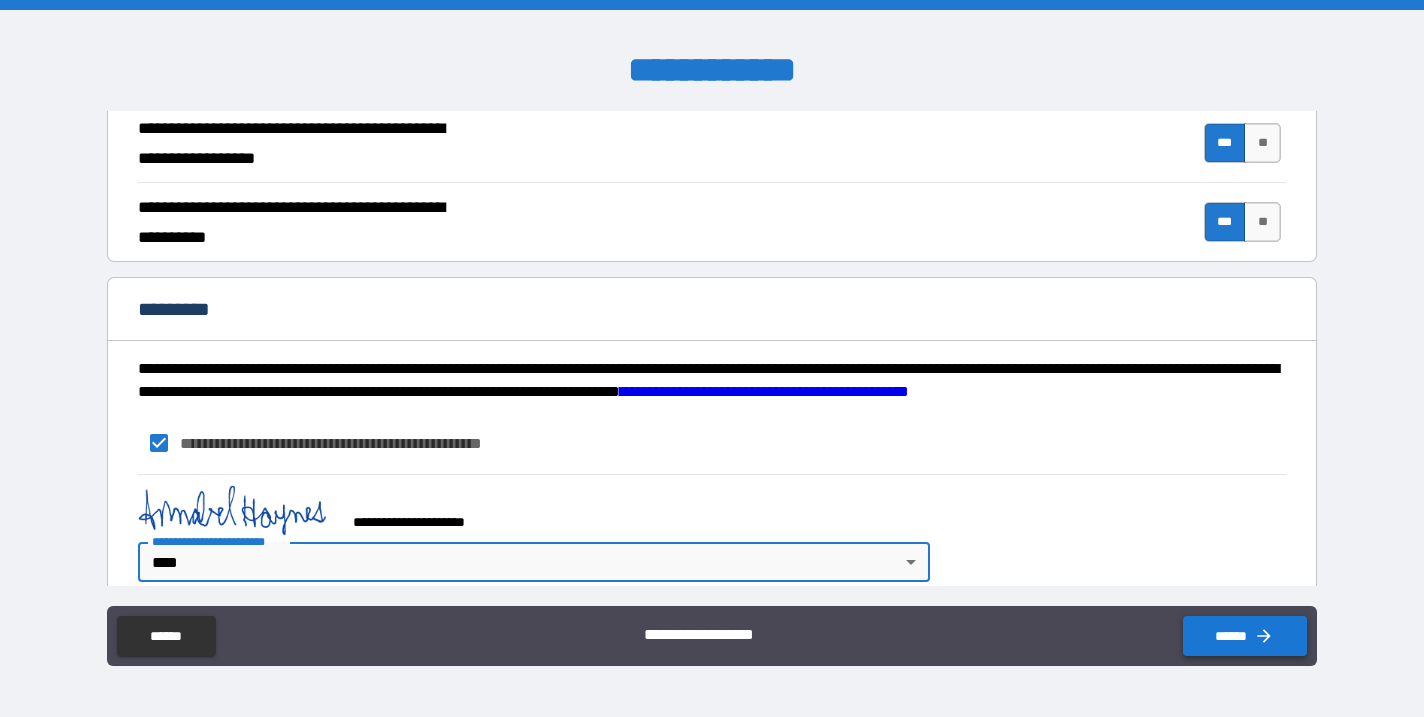 click on "******" at bounding box center (1245, 636) 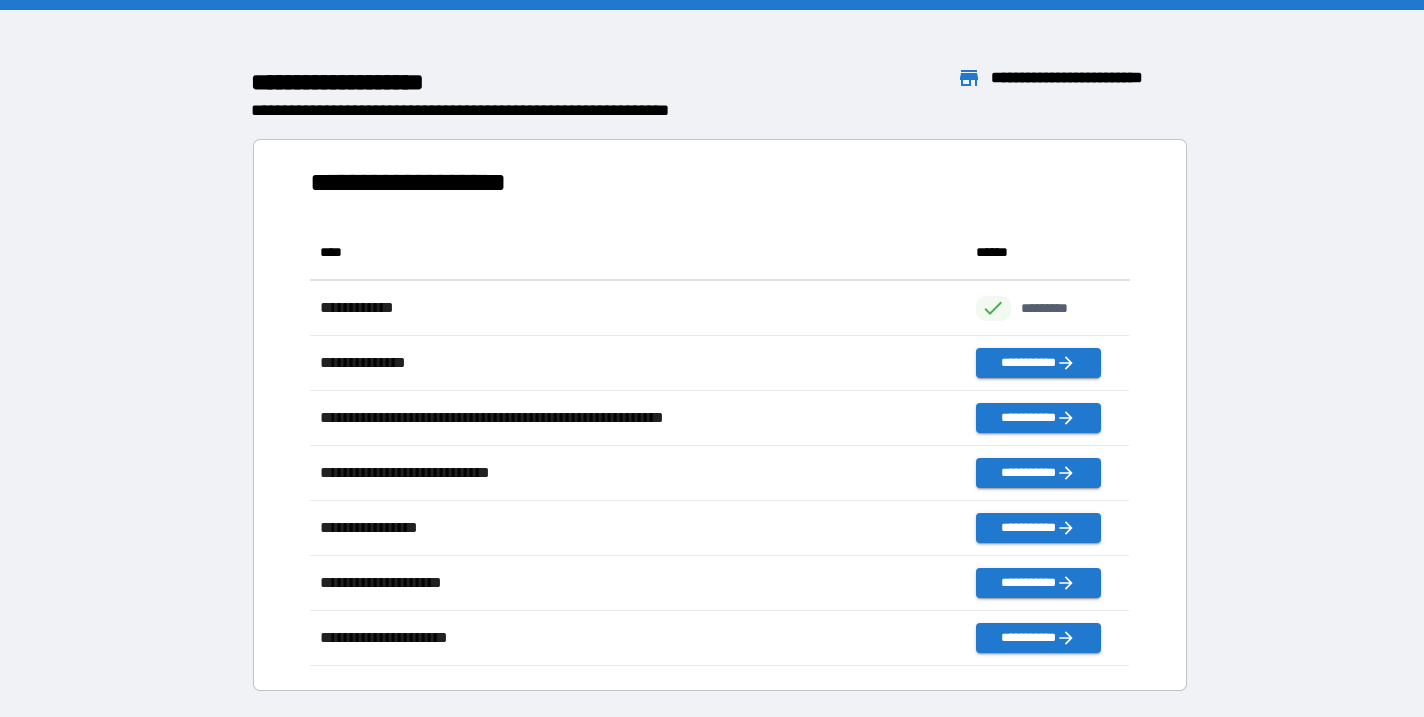scroll, scrollTop: 1, scrollLeft: 1, axis: both 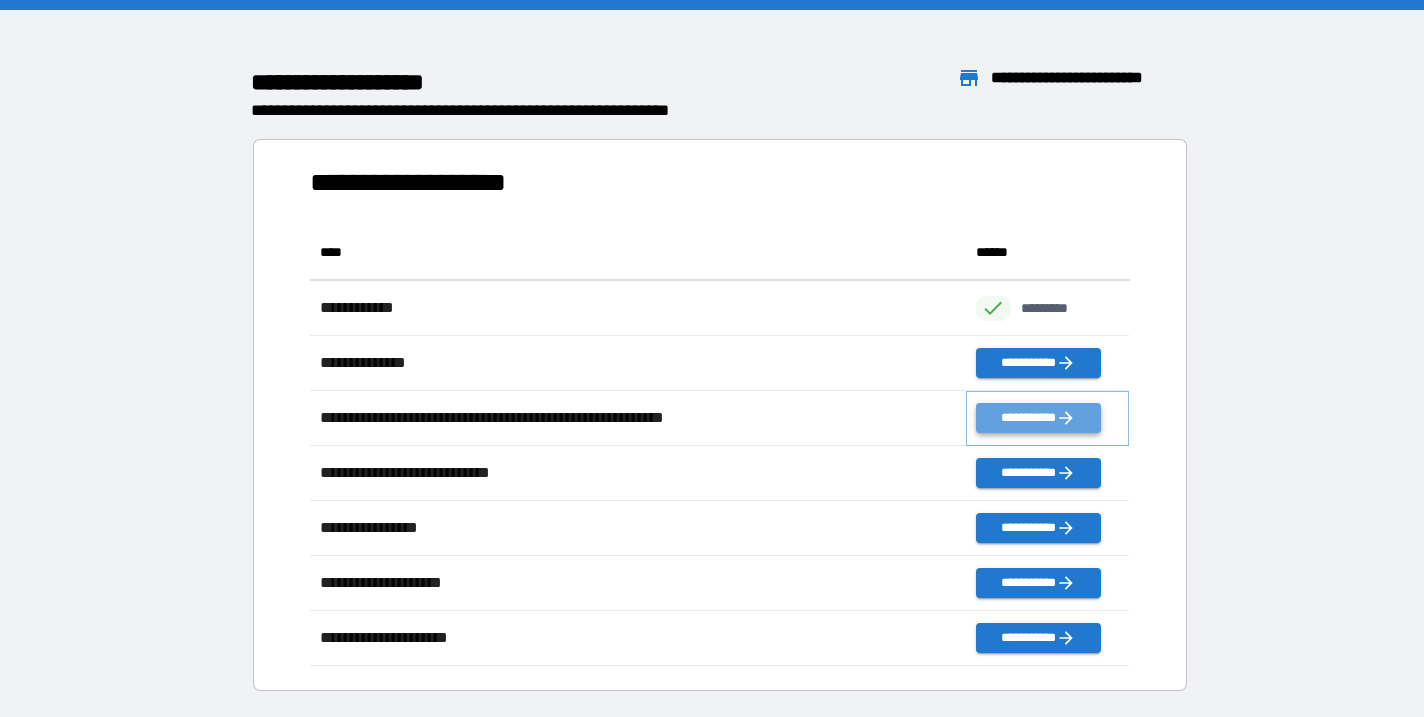click on "**********" at bounding box center (1038, 418) 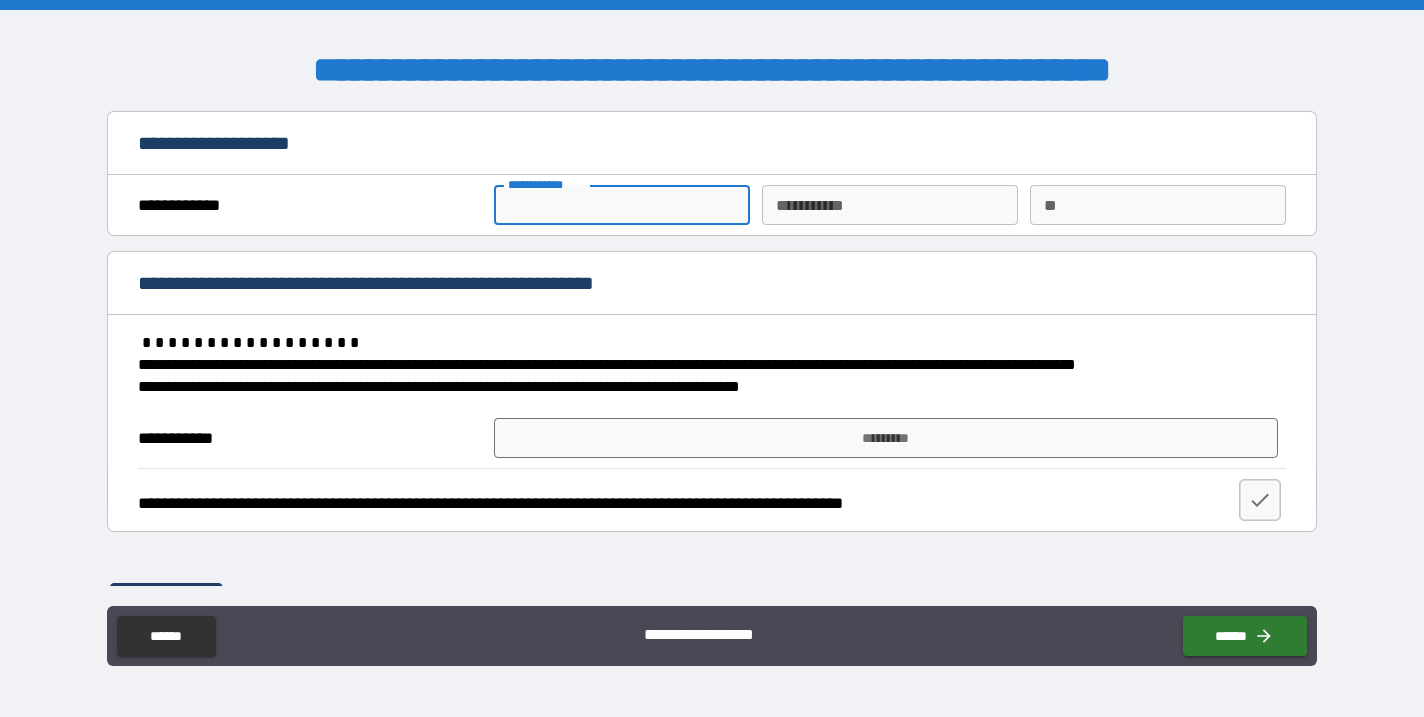 click on "**********" at bounding box center (622, 205) 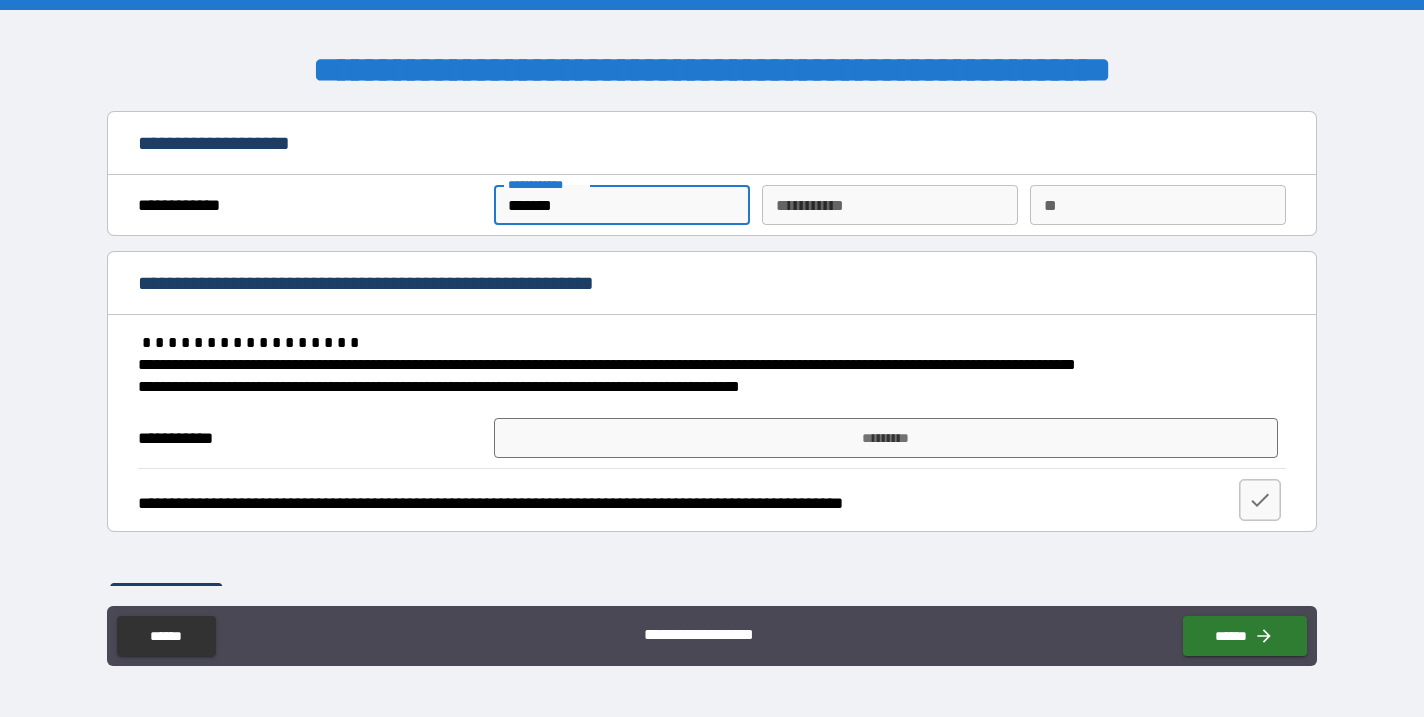 type on "*******" 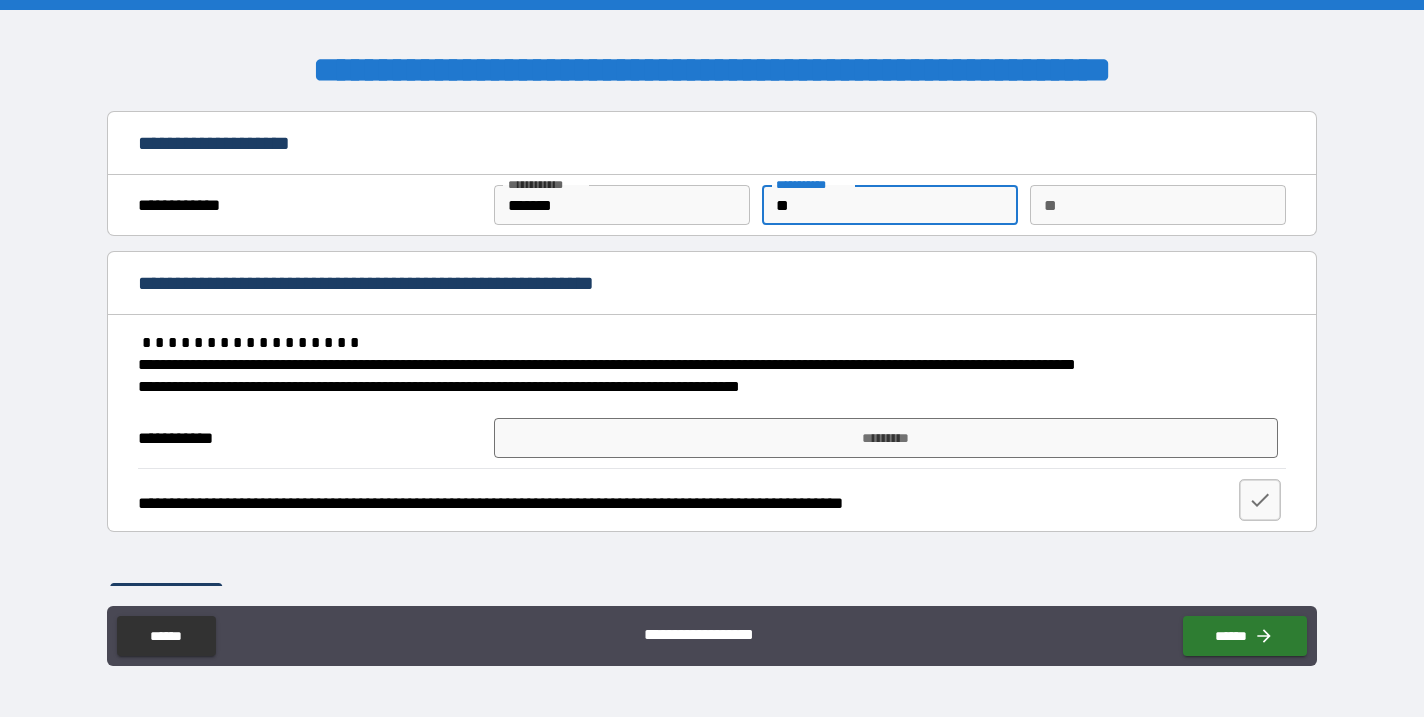 type on "*" 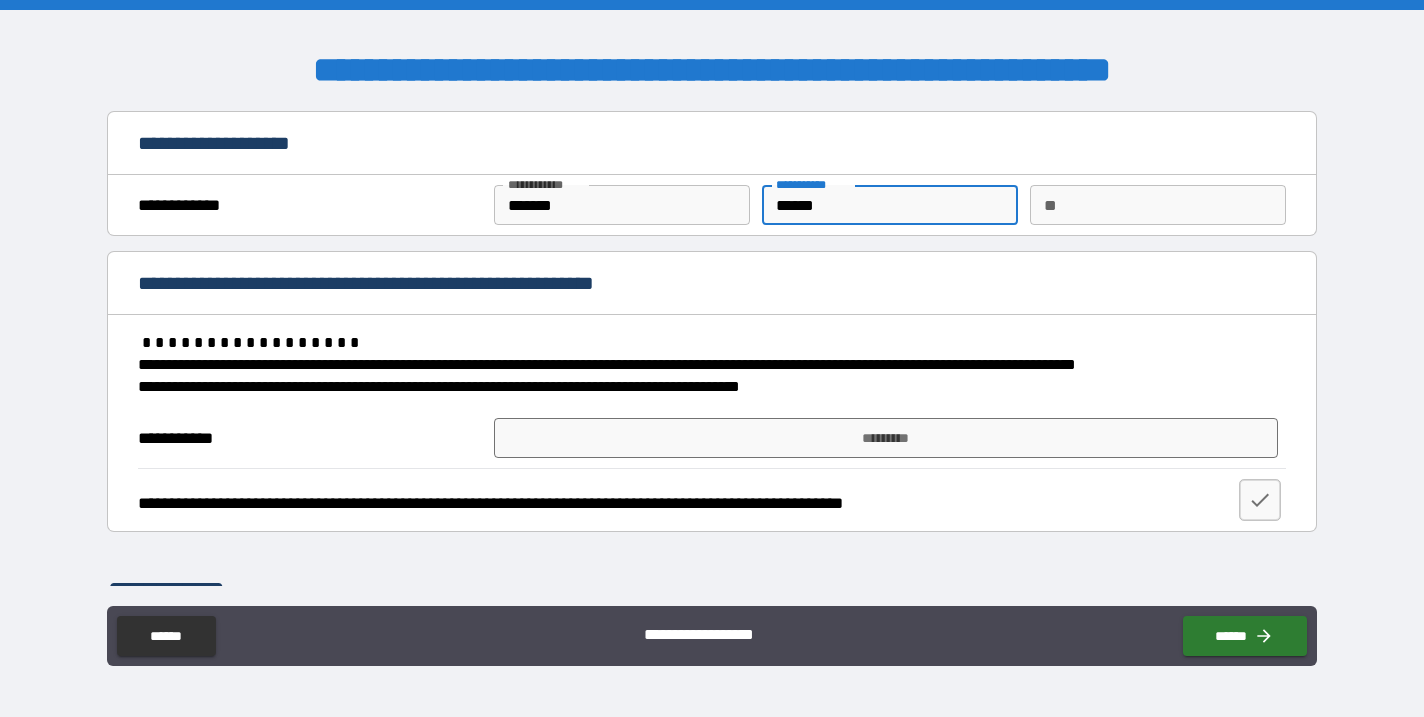 type on "******" 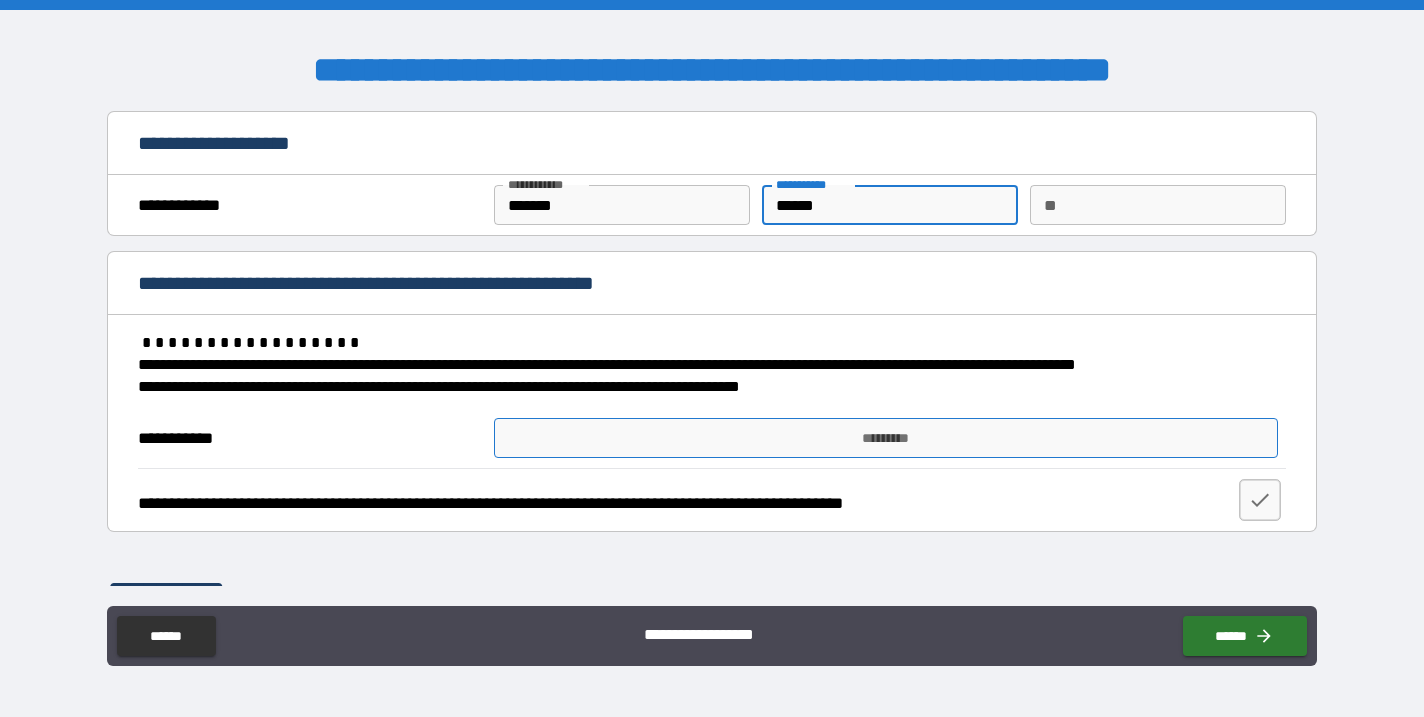 click on "*********" at bounding box center [886, 438] 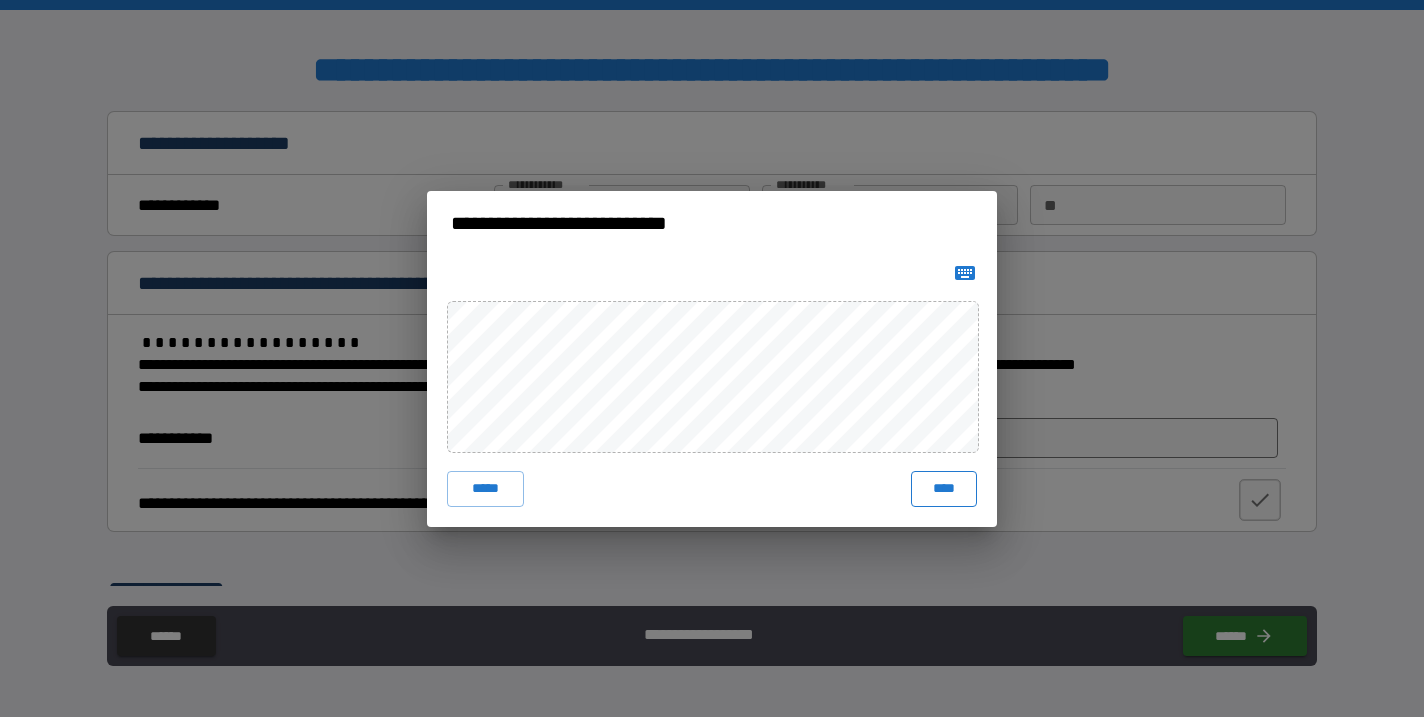 click on "****" at bounding box center [944, 489] 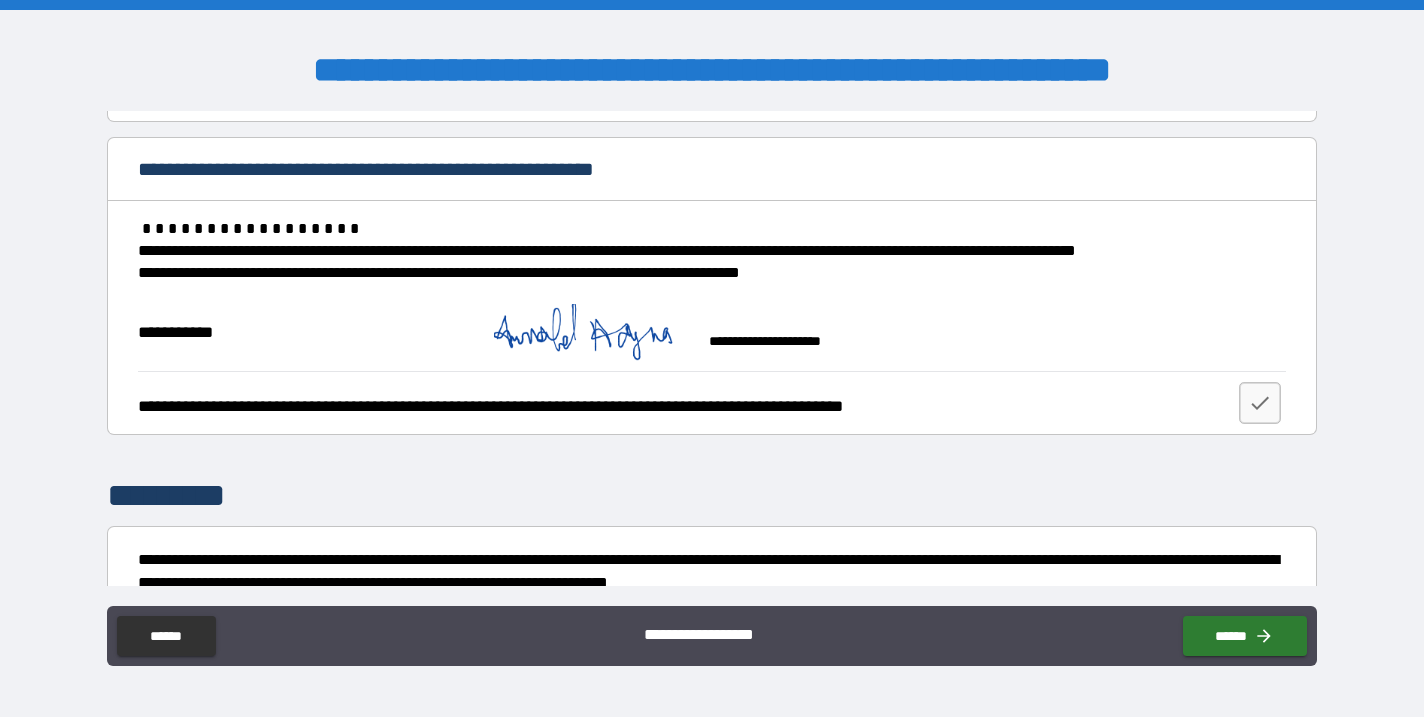 scroll, scrollTop: 117, scrollLeft: 0, axis: vertical 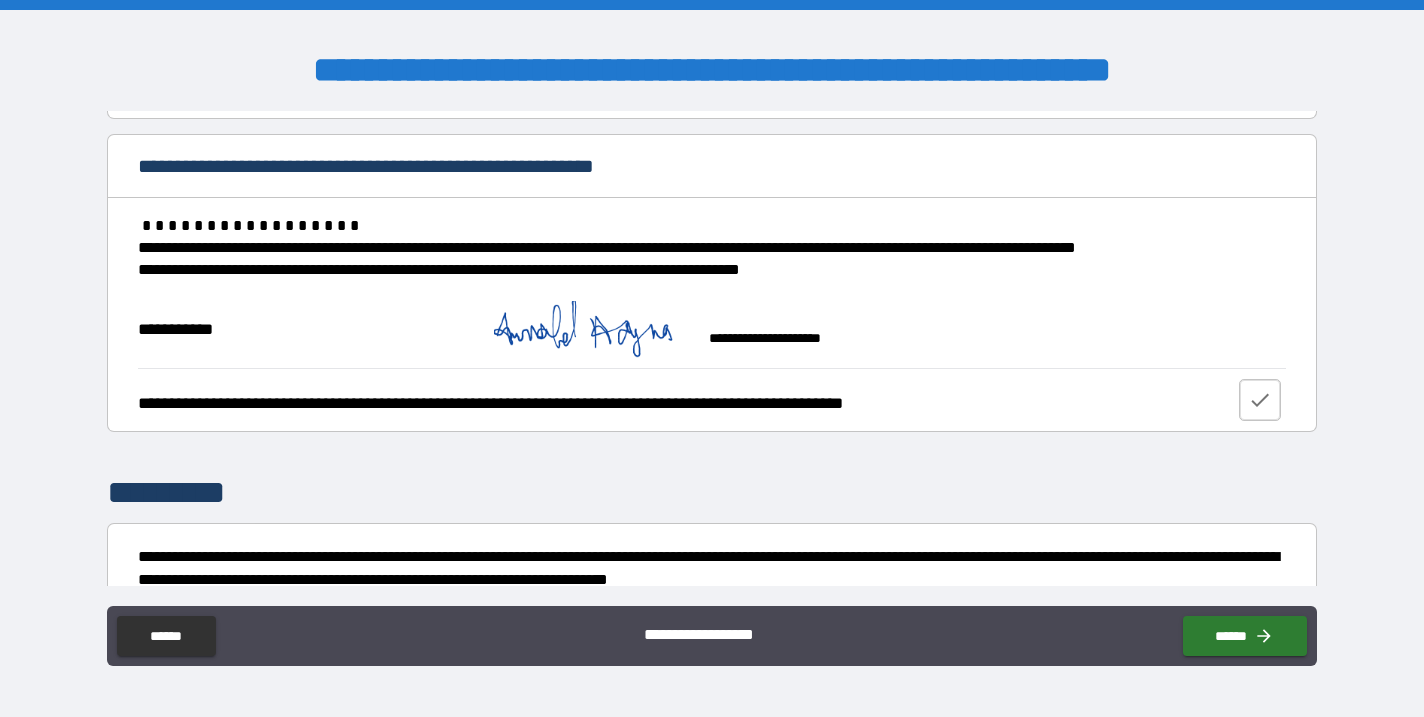 click 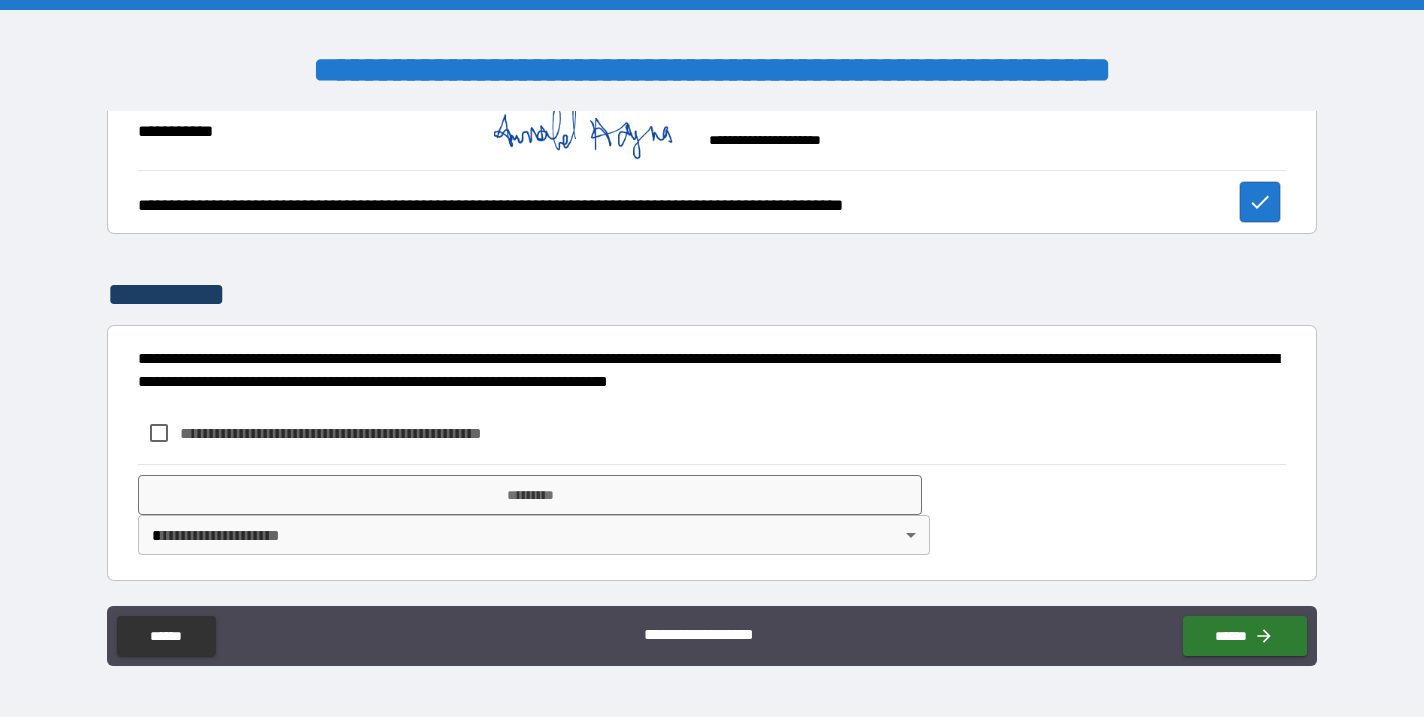 scroll, scrollTop: 315, scrollLeft: 0, axis: vertical 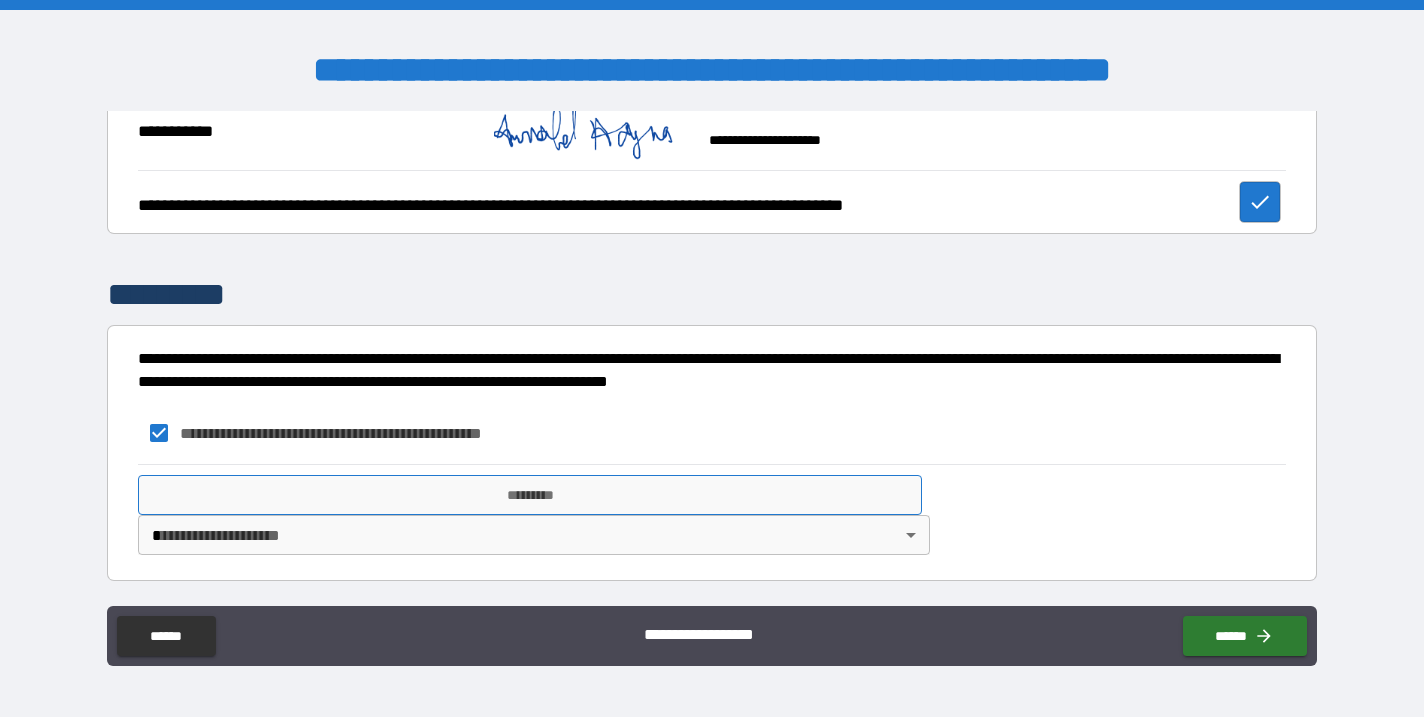 click on "*********" at bounding box center (530, 495) 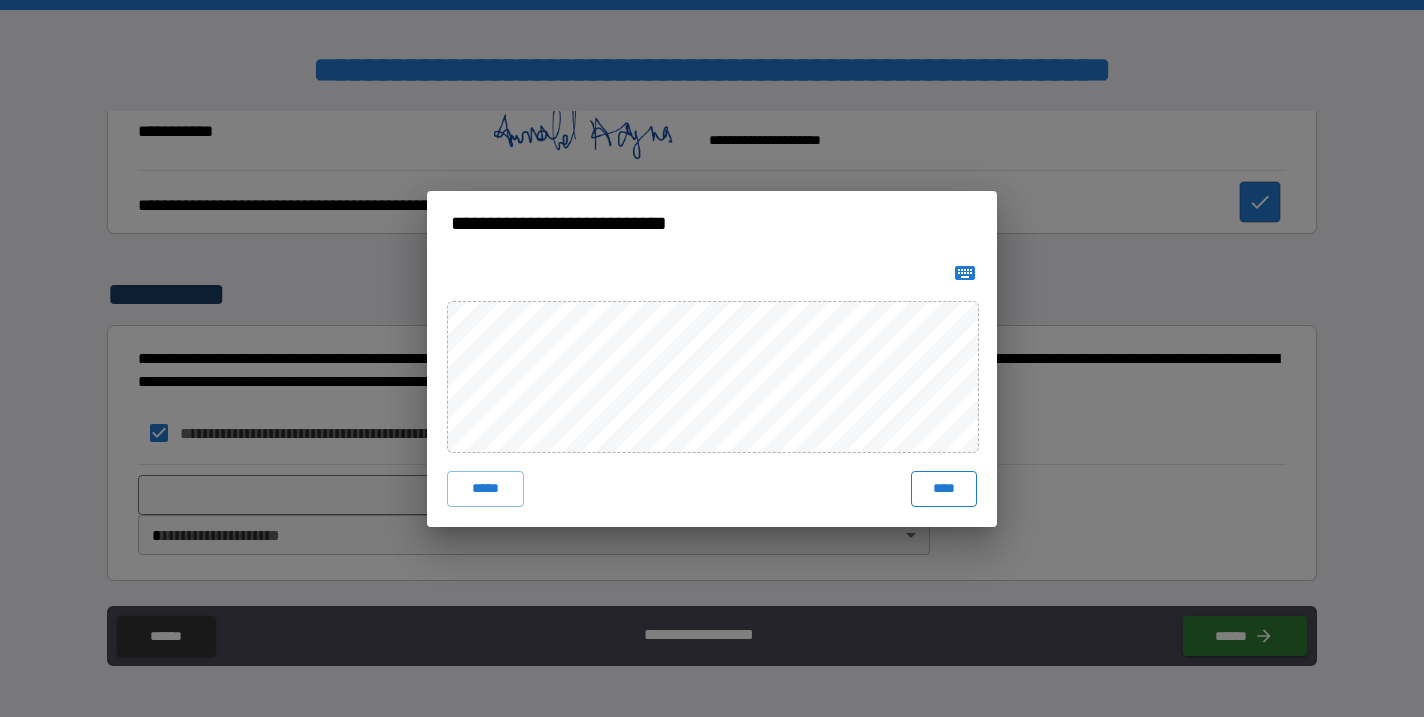 click on "****" at bounding box center [944, 489] 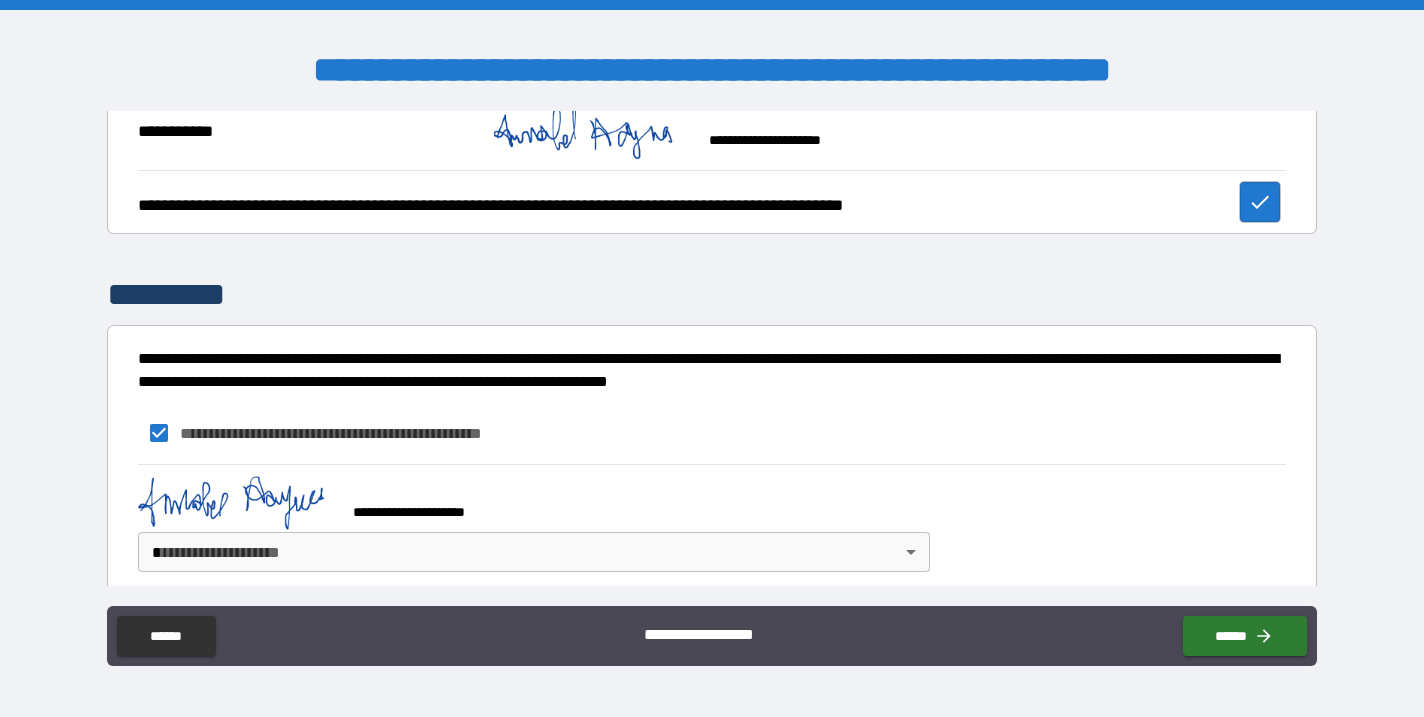 scroll, scrollTop: 305, scrollLeft: 0, axis: vertical 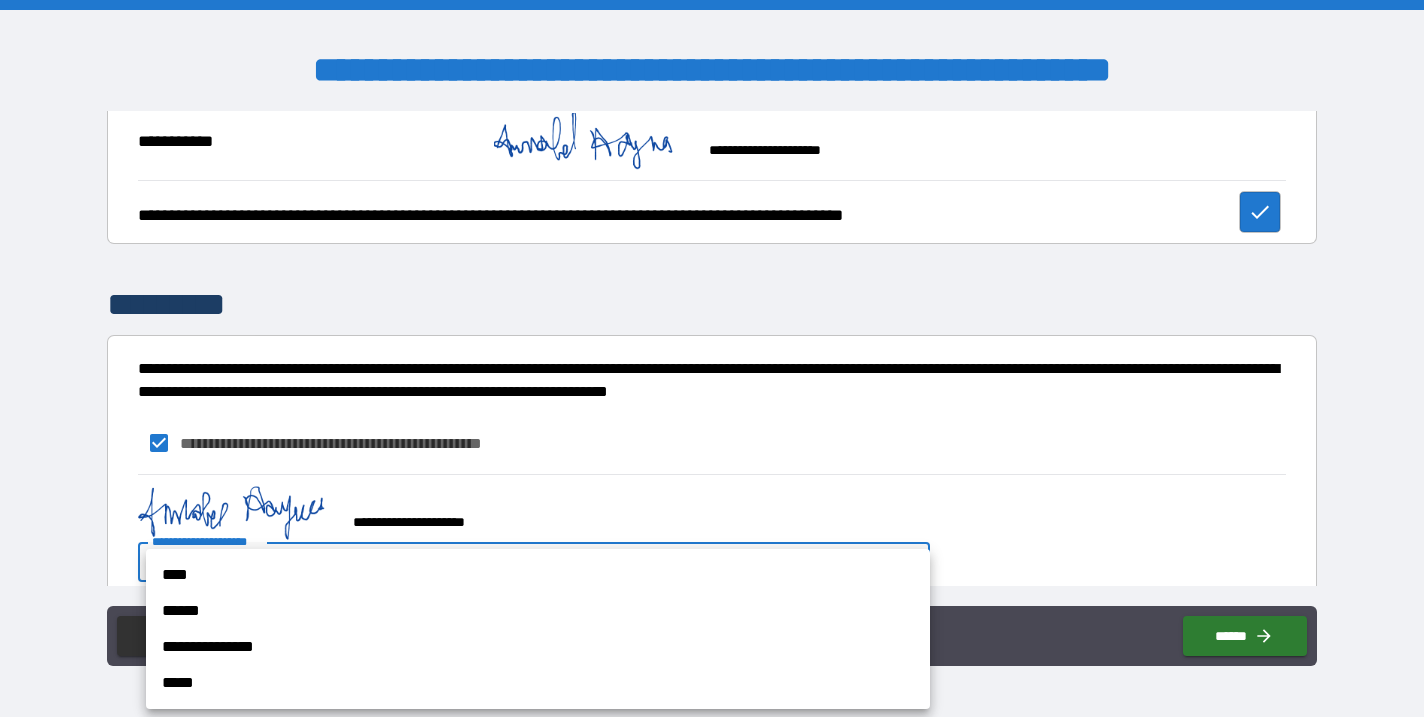 click on "**********" at bounding box center [712, 358] 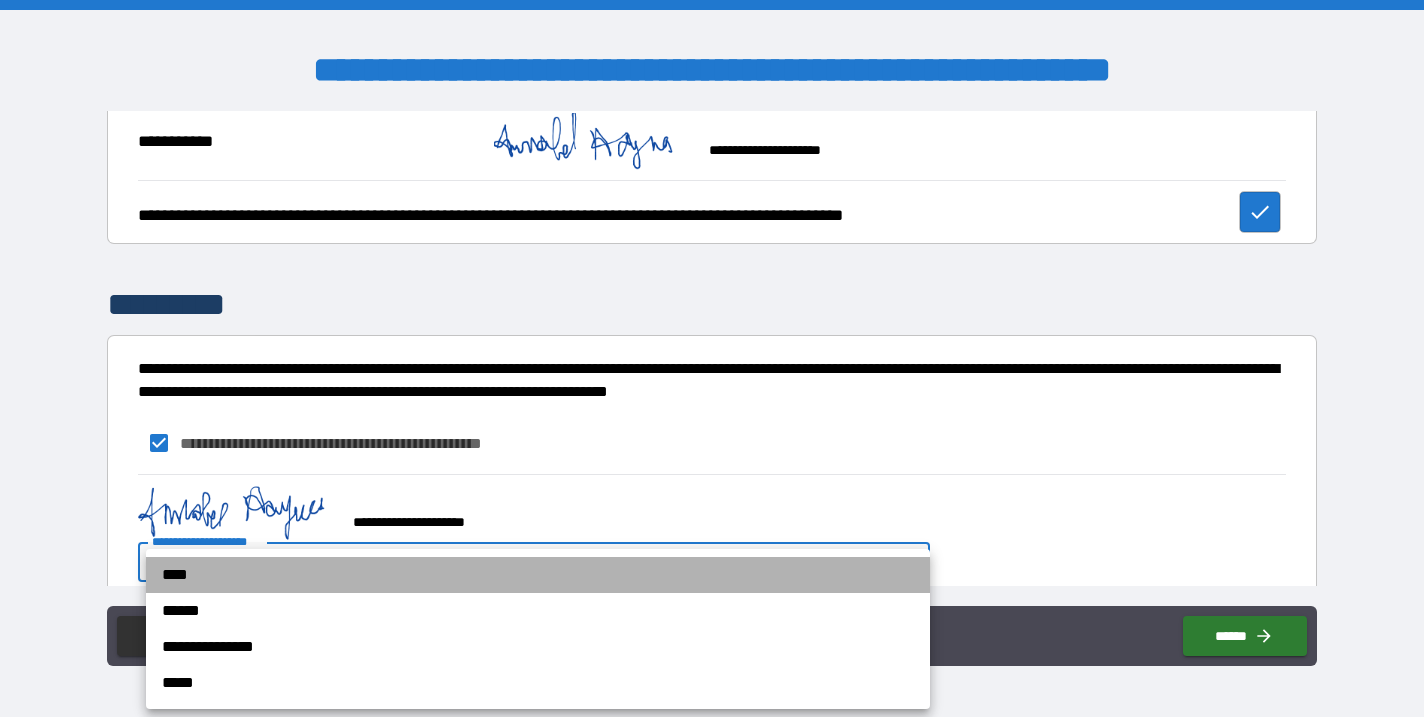 click on "****" at bounding box center (538, 575) 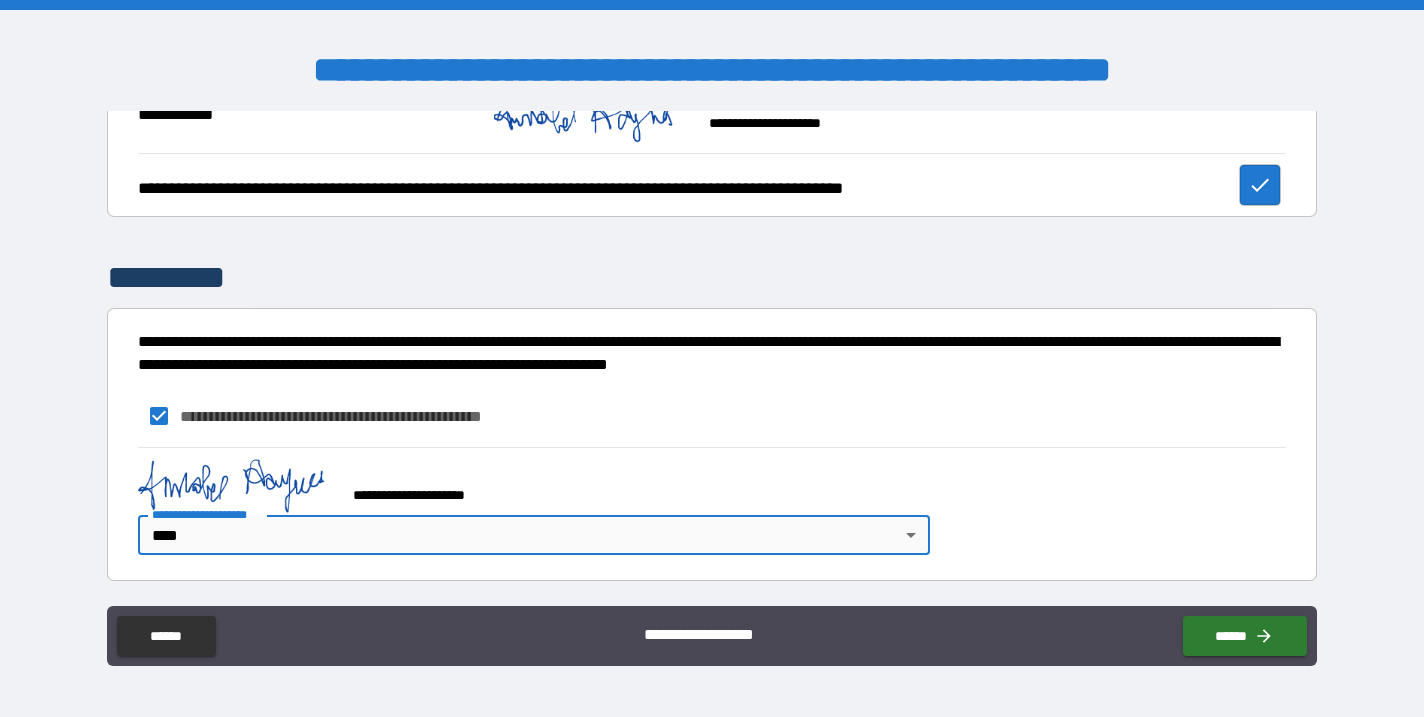 scroll, scrollTop: 332, scrollLeft: 0, axis: vertical 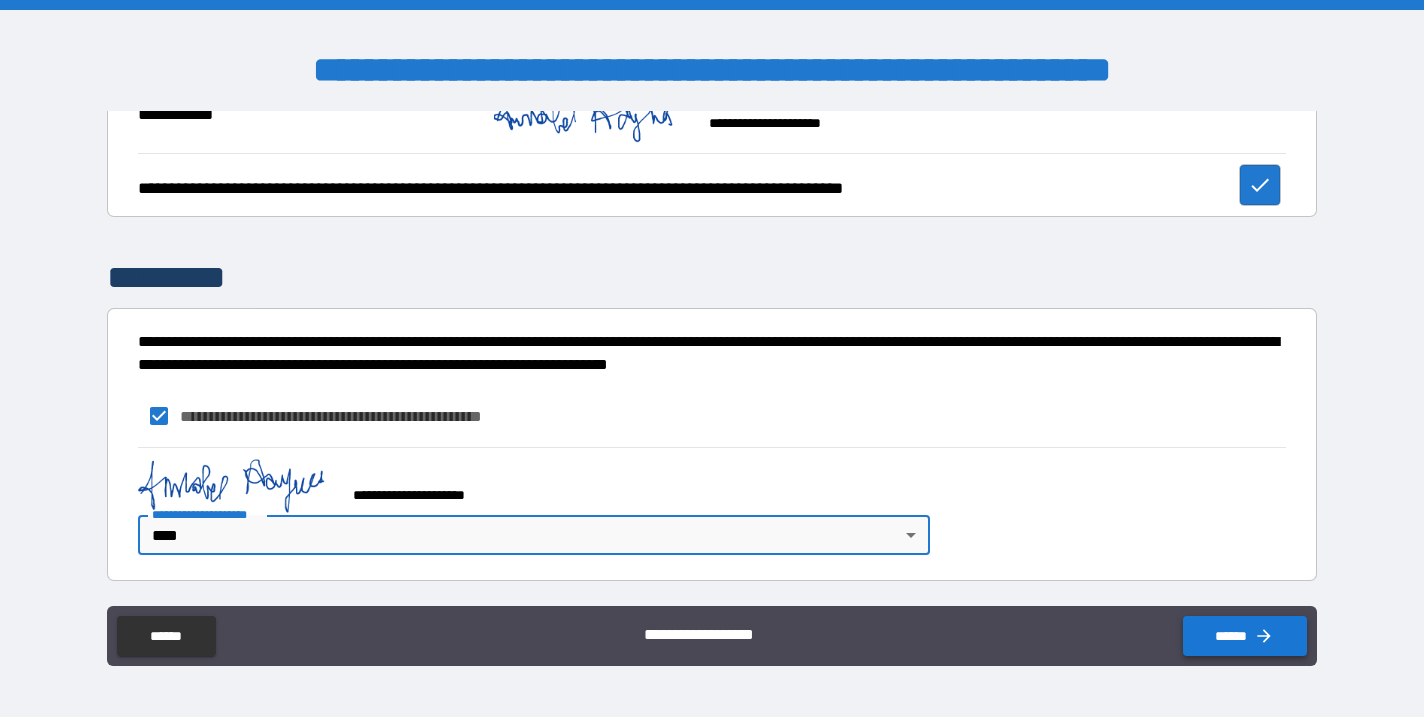 click on "******" at bounding box center (1245, 636) 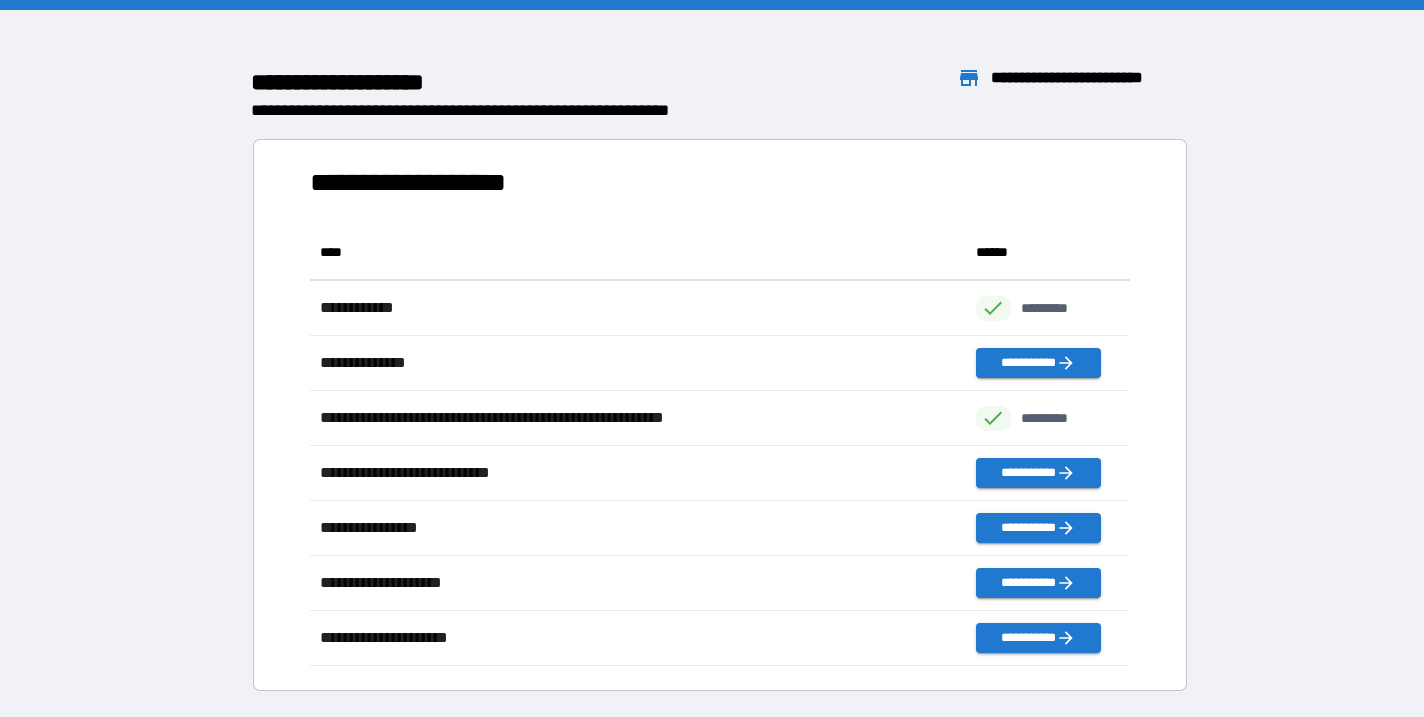 scroll, scrollTop: 1, scrollLeft: 1, axis: both 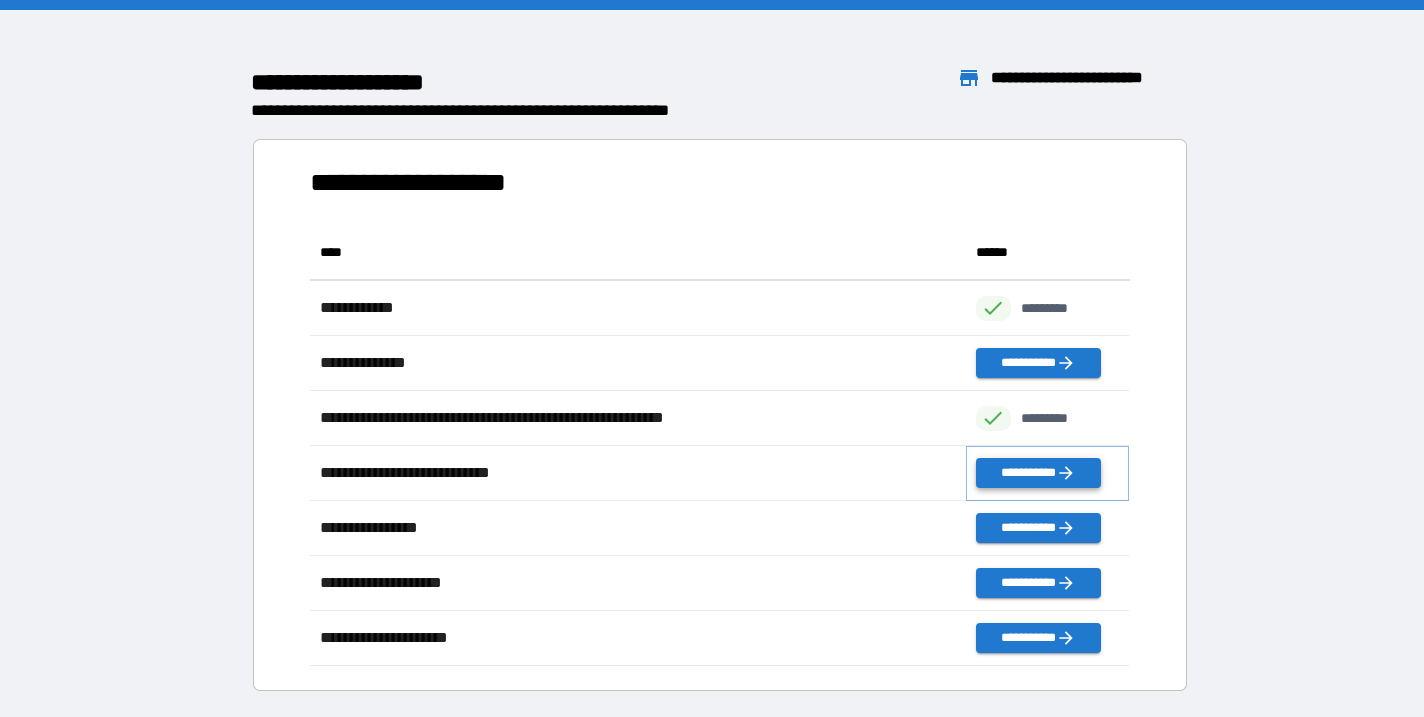 click on "**********" at bounding box center [1038, 473] 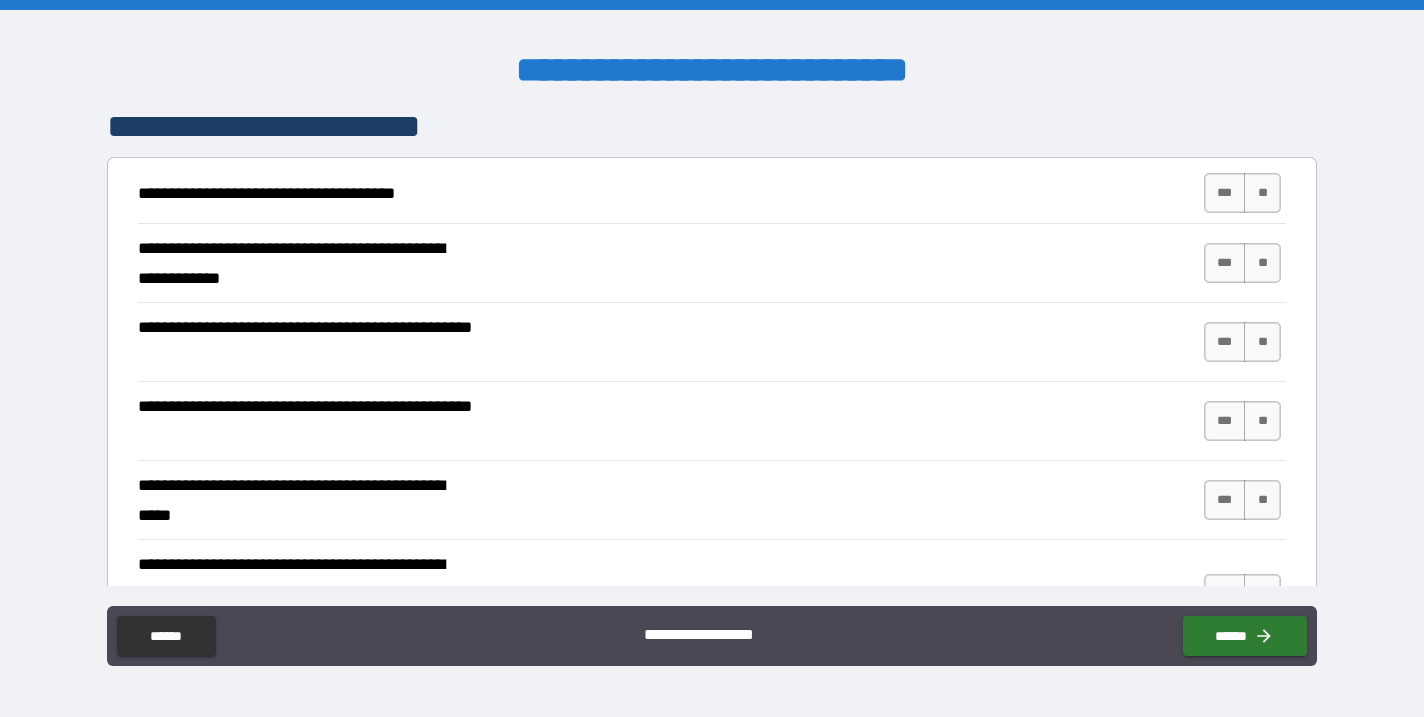 scroll, scrollTop: 360, scrollLeft: 0, axis: vertical 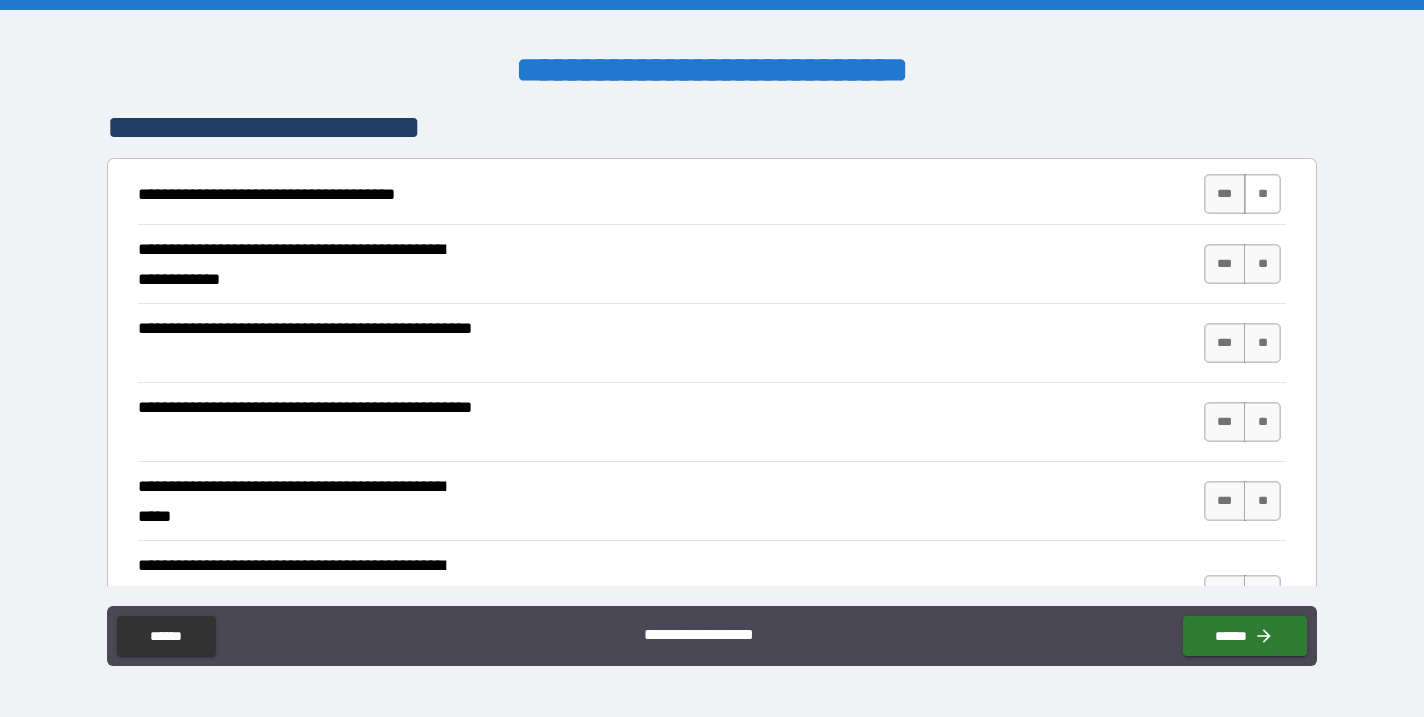 click on "**" at bounding box center (1262, 194) 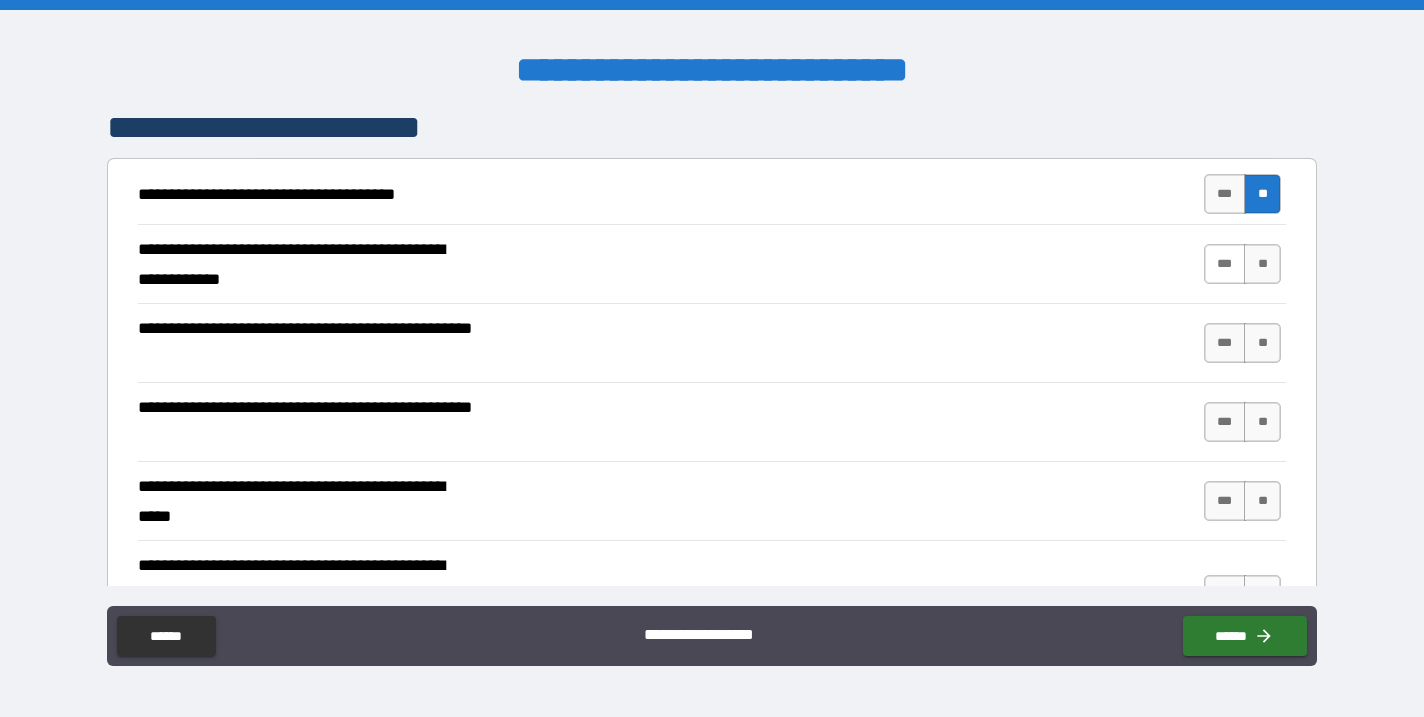click on "***" at bounding box center (1225, 264) 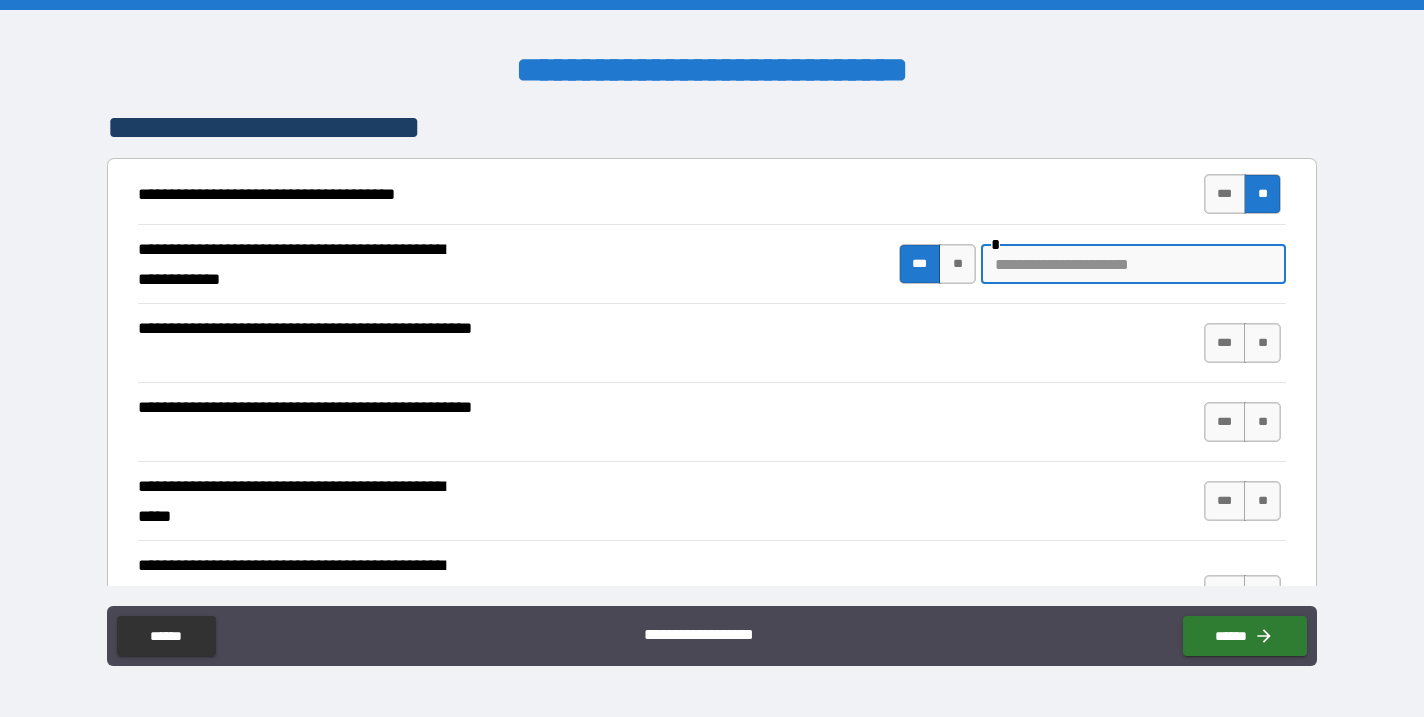 click at bounding box center (1133, 264) 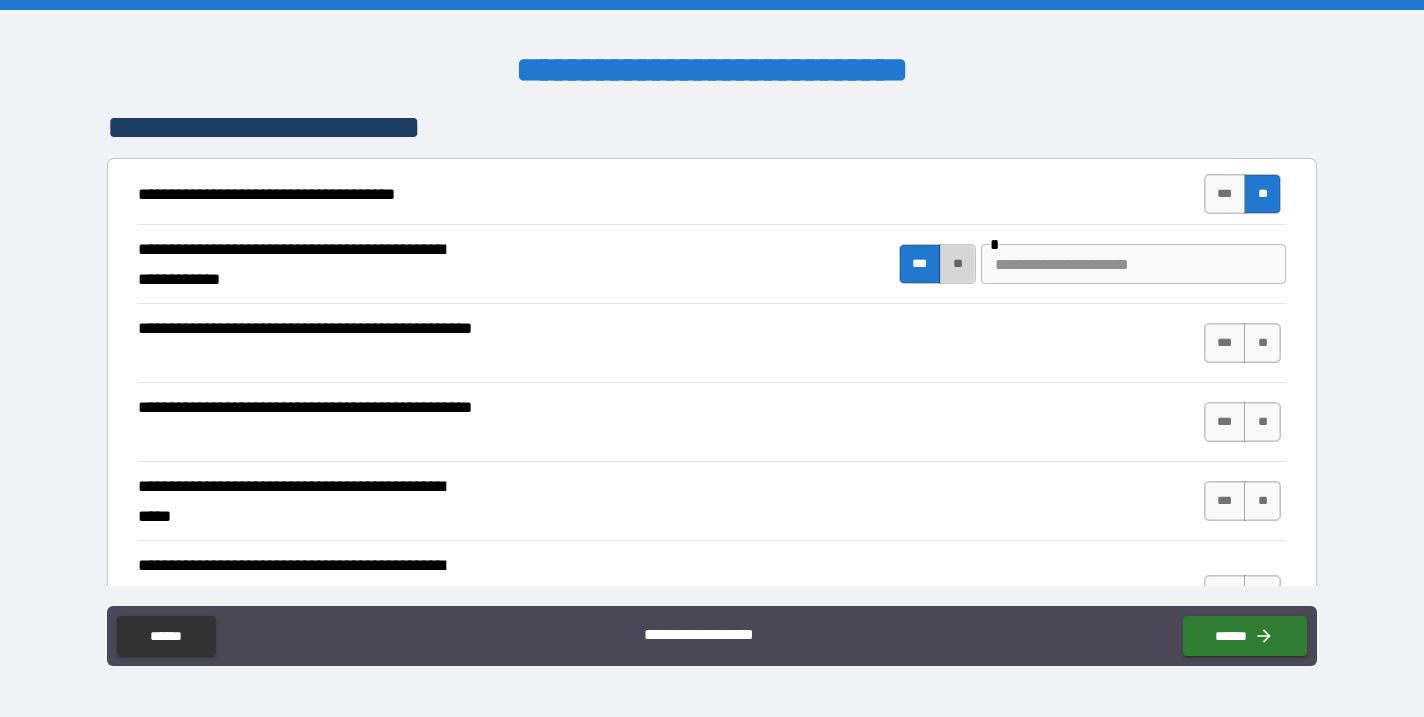 click on "**" at bounding box center [957, 264] 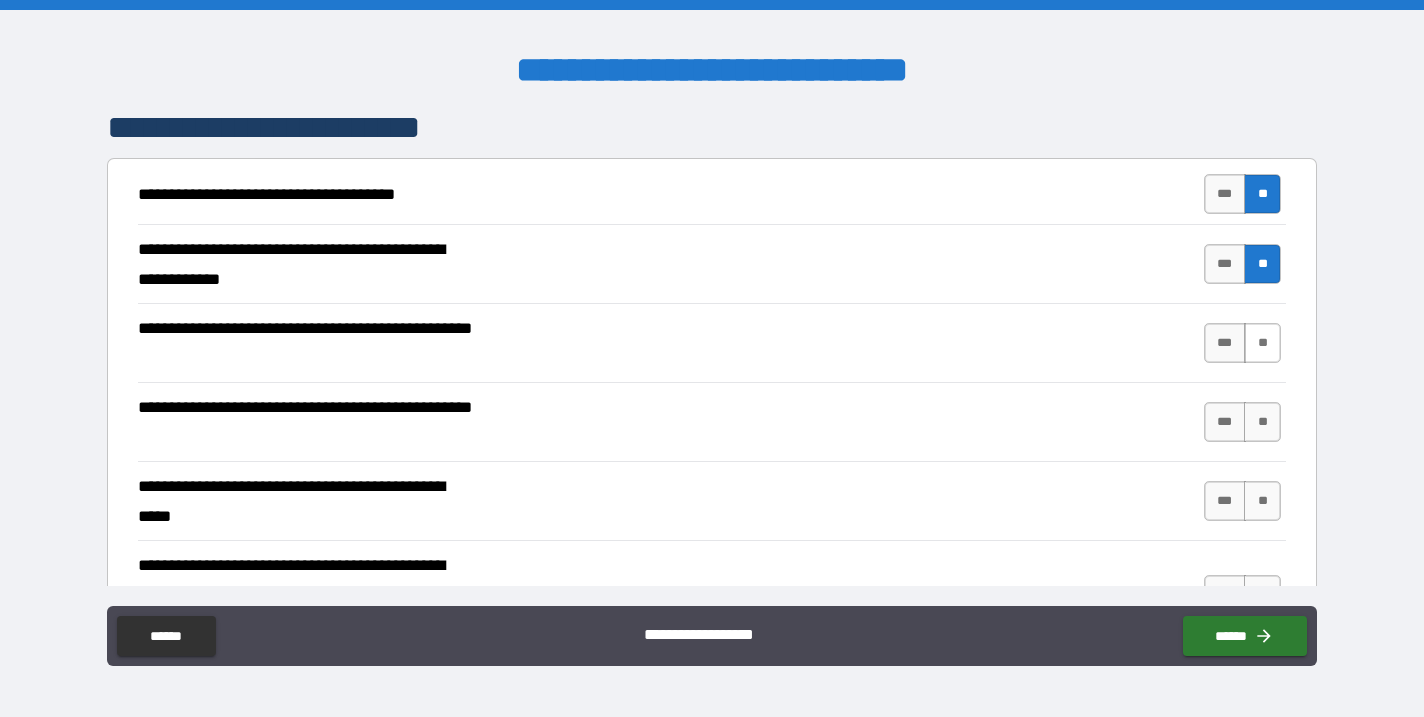 click on "**" at bounding box center (1262, 343) 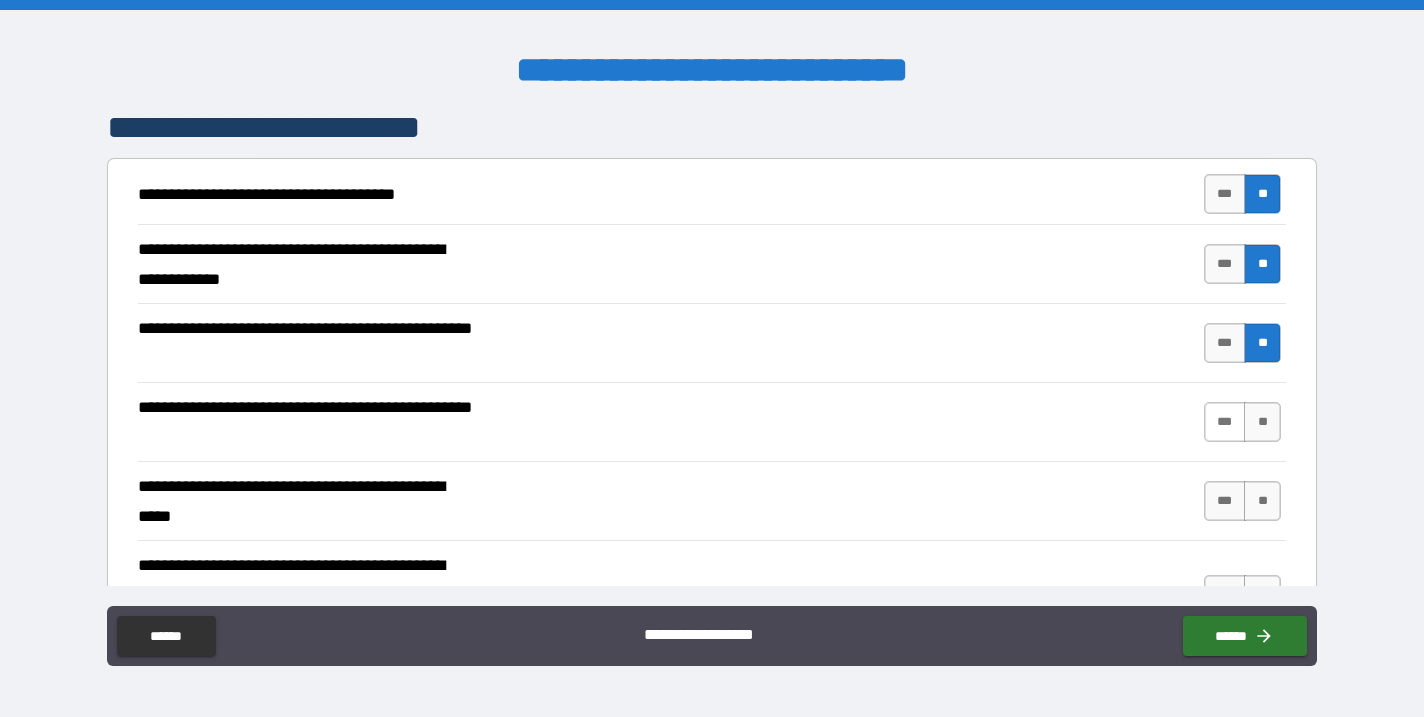 click on "***" at bounding box center [1225, 422] 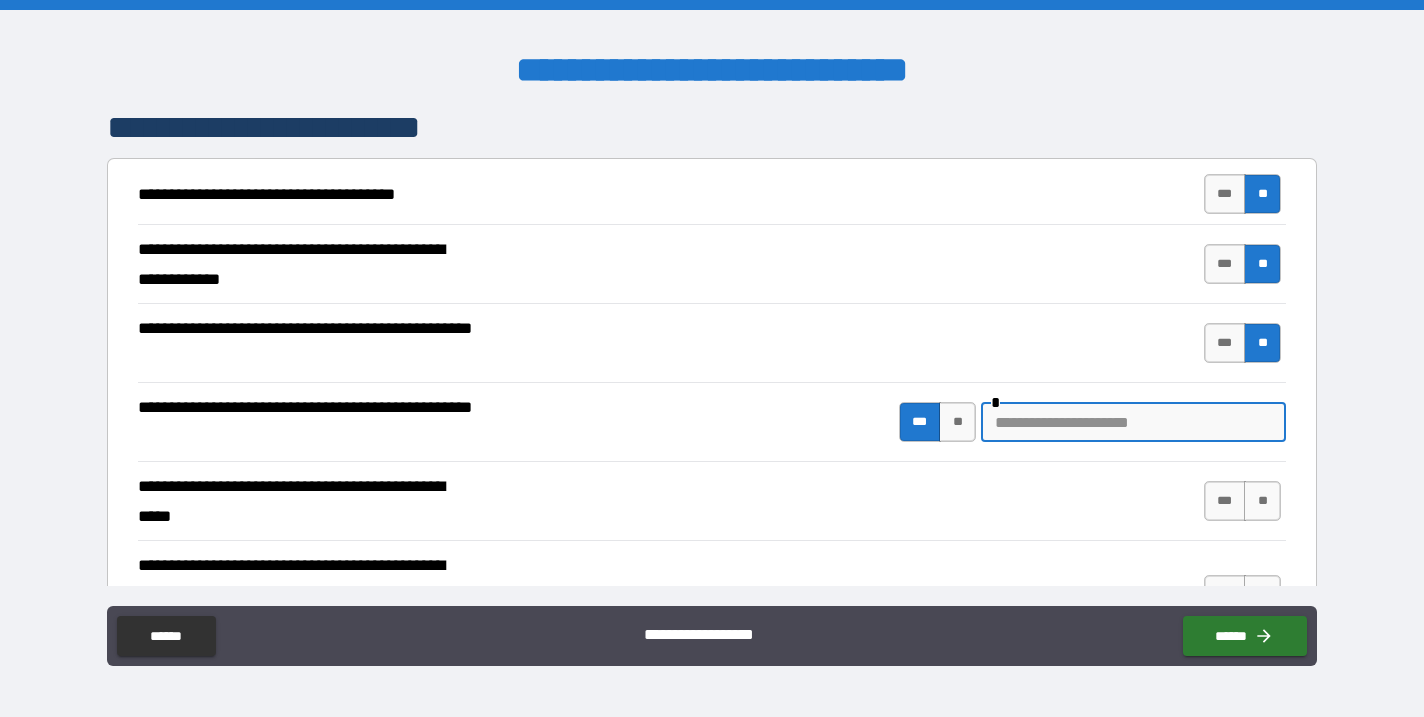 click at bounding box center (1133, 422) 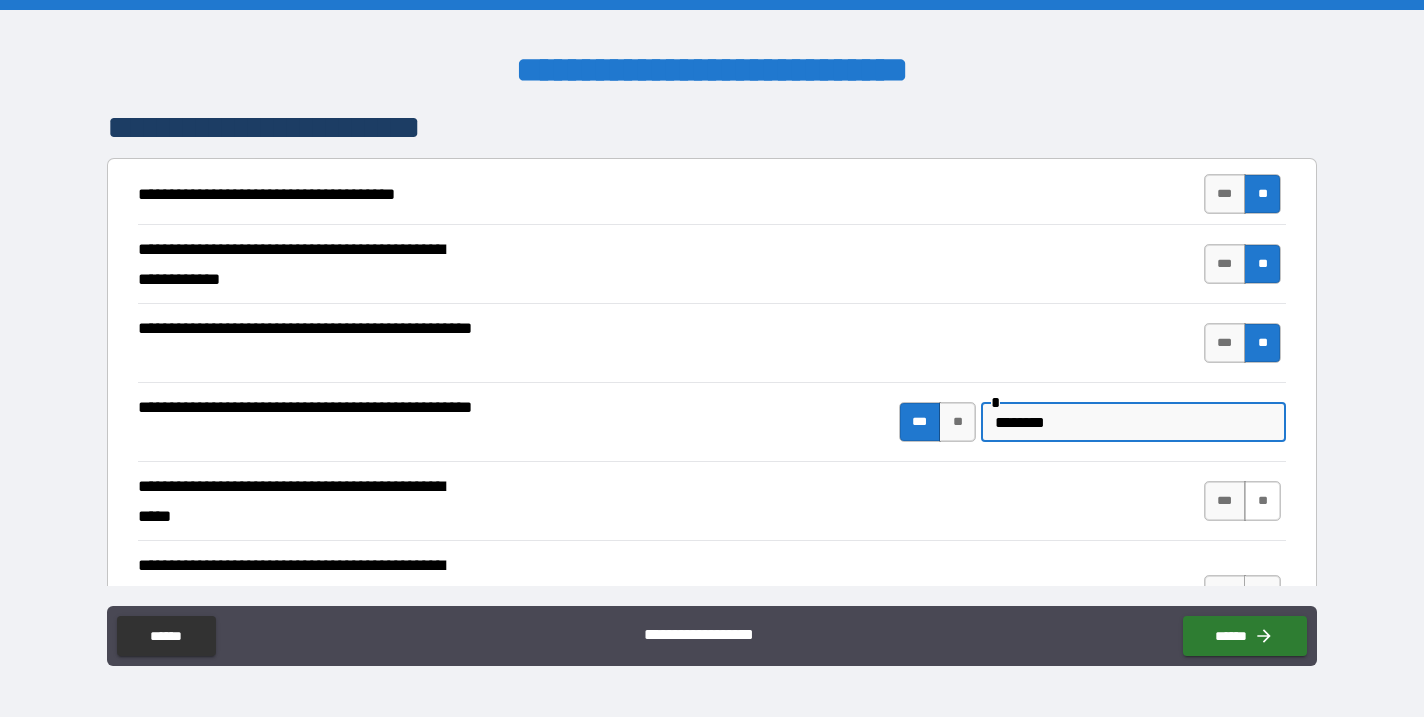 type on "********" 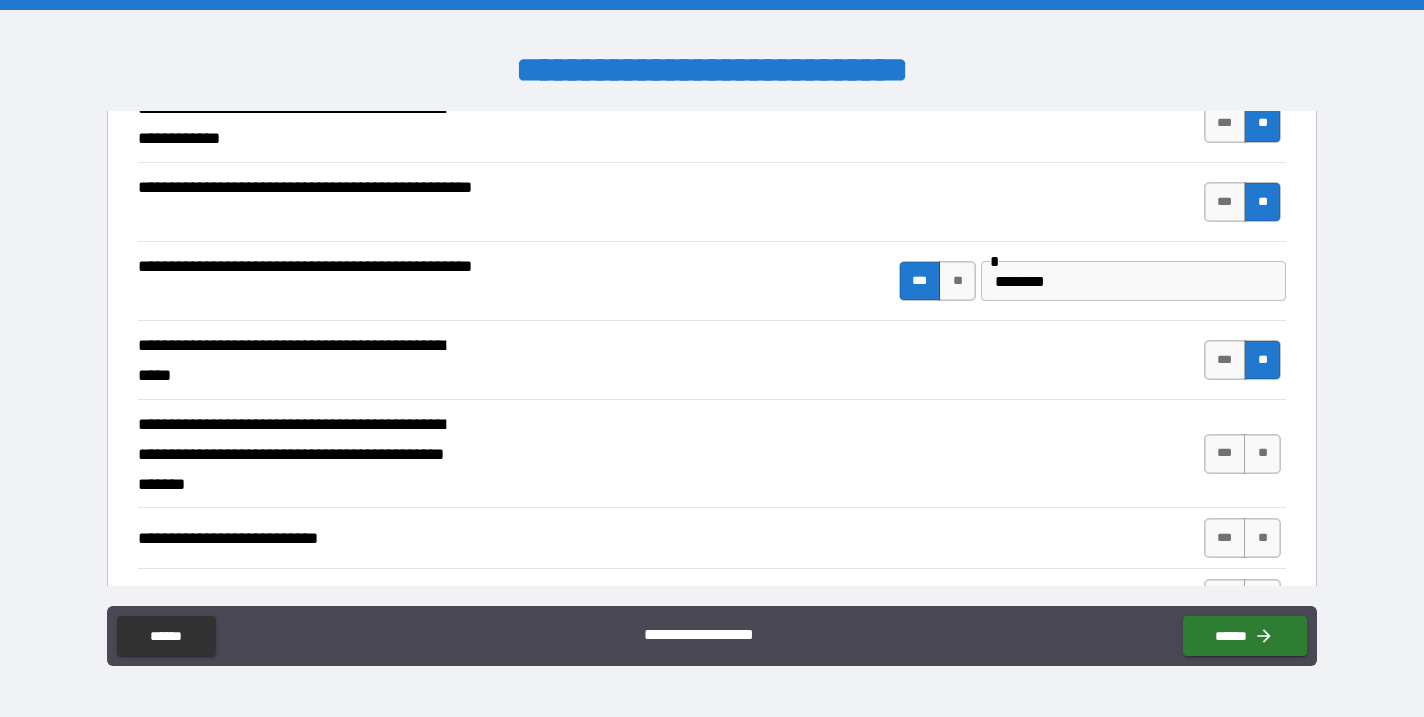 scroll, scrollTop: 535, scrollLeft: 0, axis: vertical 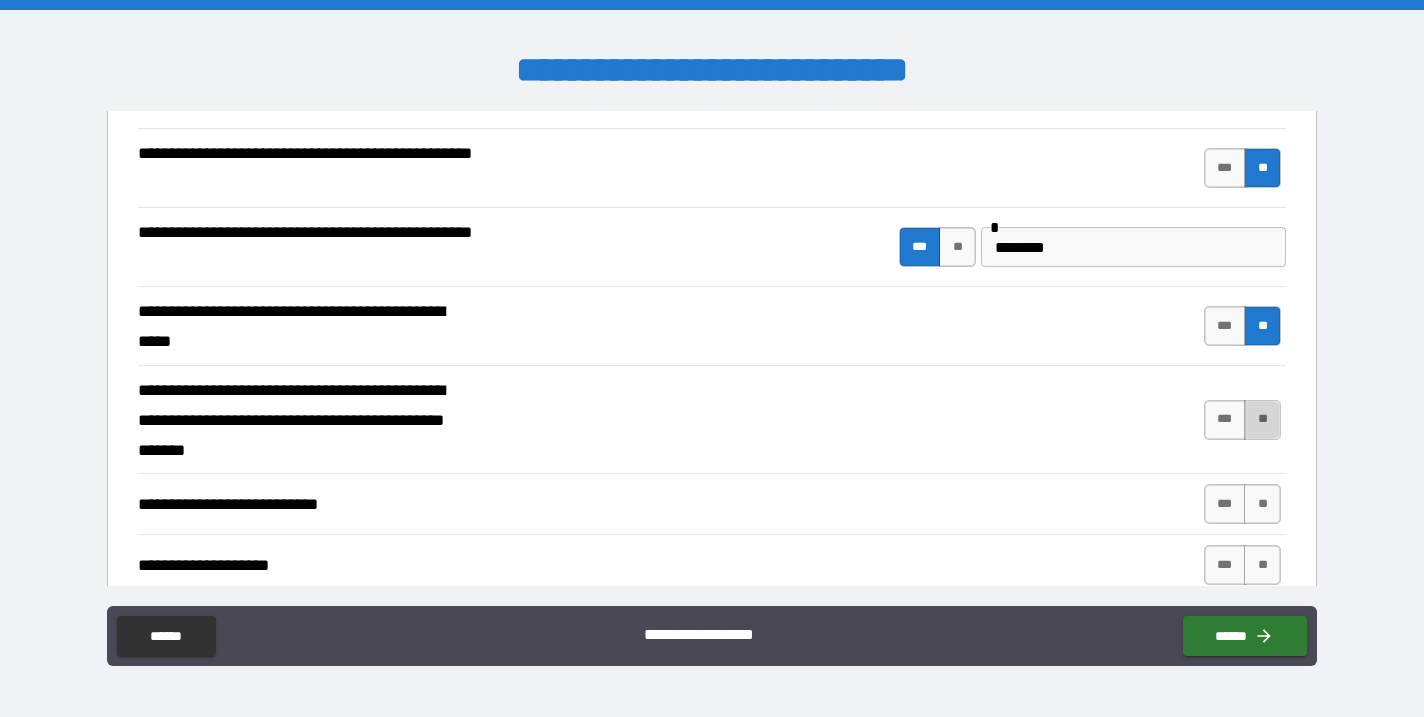 click on "**" at bounding box center (1262, 420) 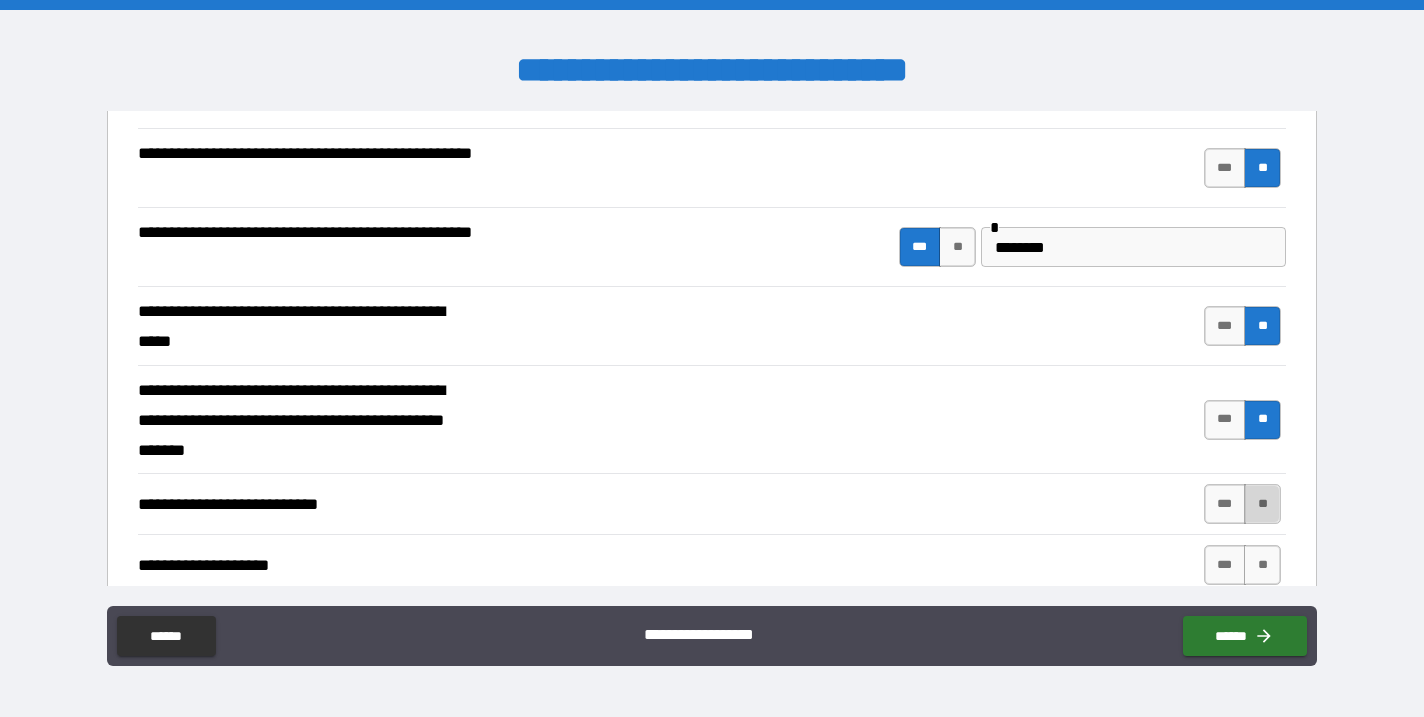 click on "**" at bounding box center [1262, 504] 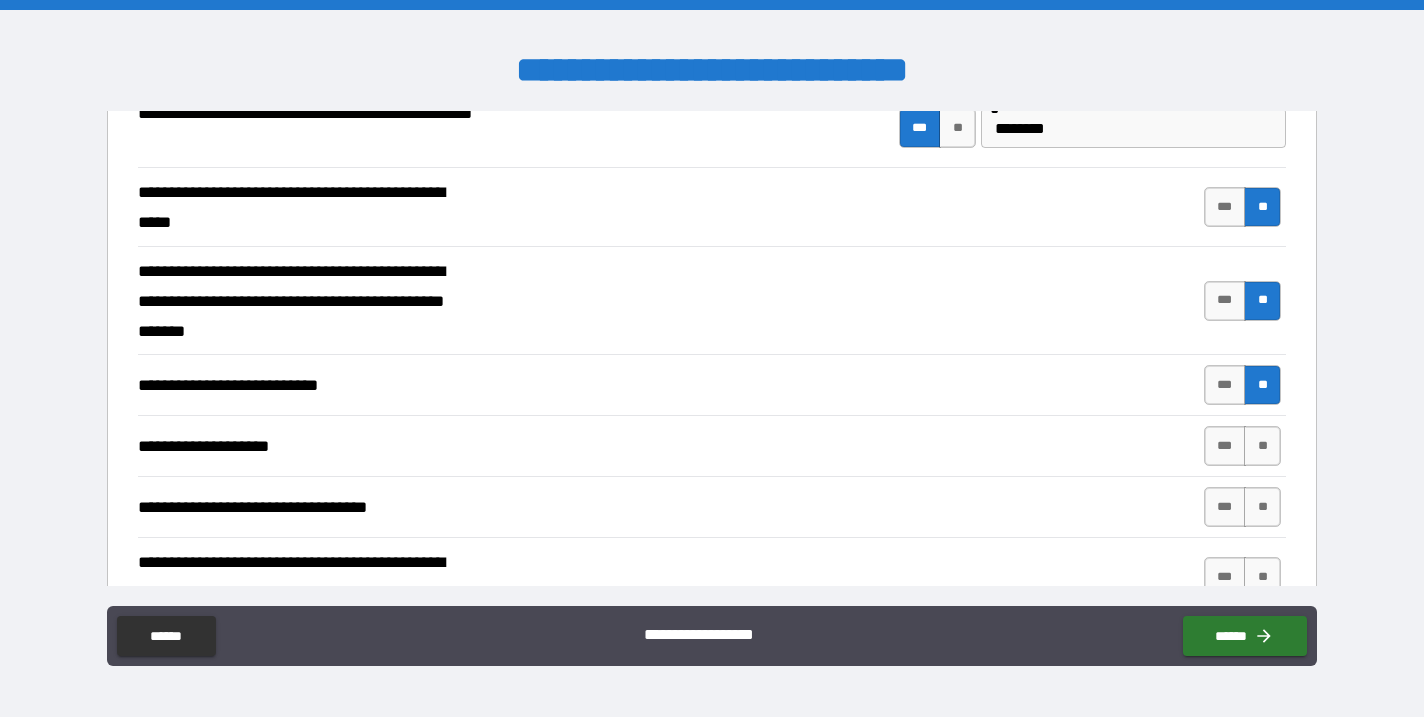 scroll, scrollTop: 667, scrollLeft: 0, axis: vertical 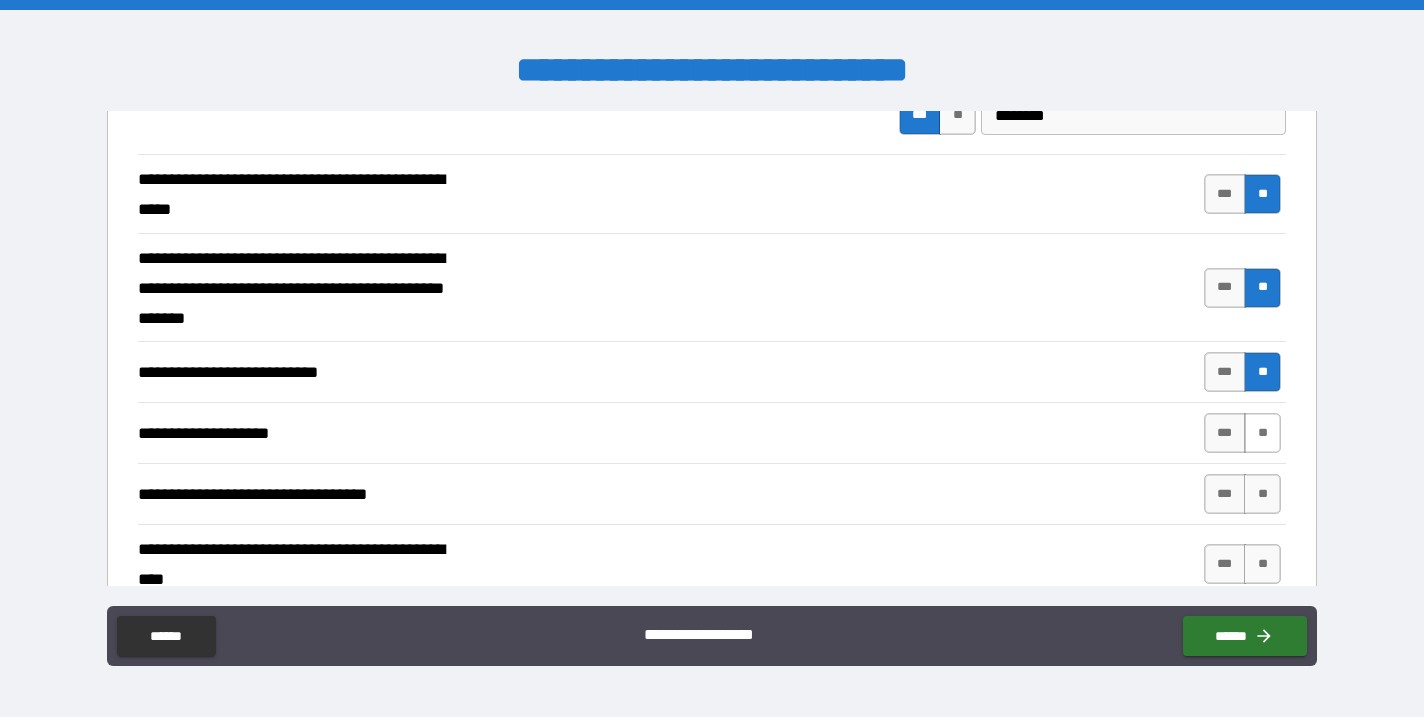 click on "**" at bounding box center (1262, 433) 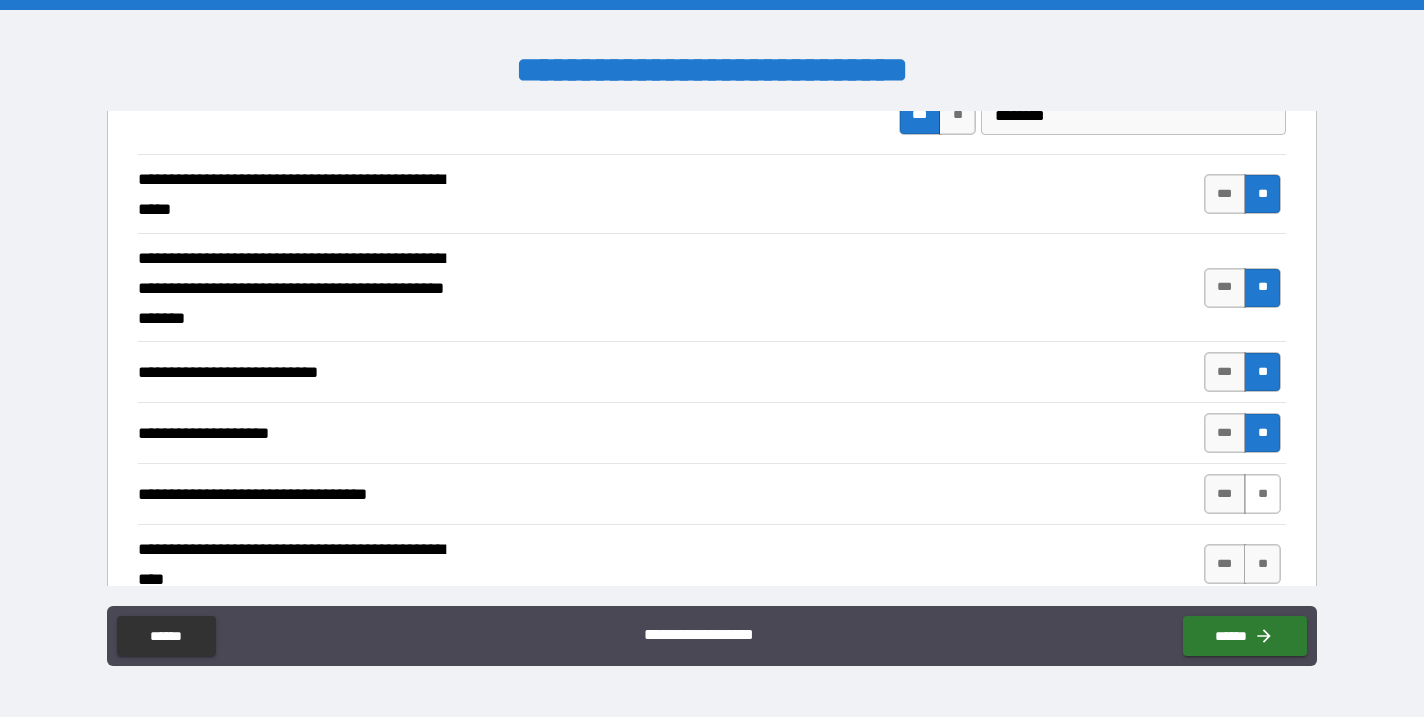 click on "**" at bounding box center [1262, 494] 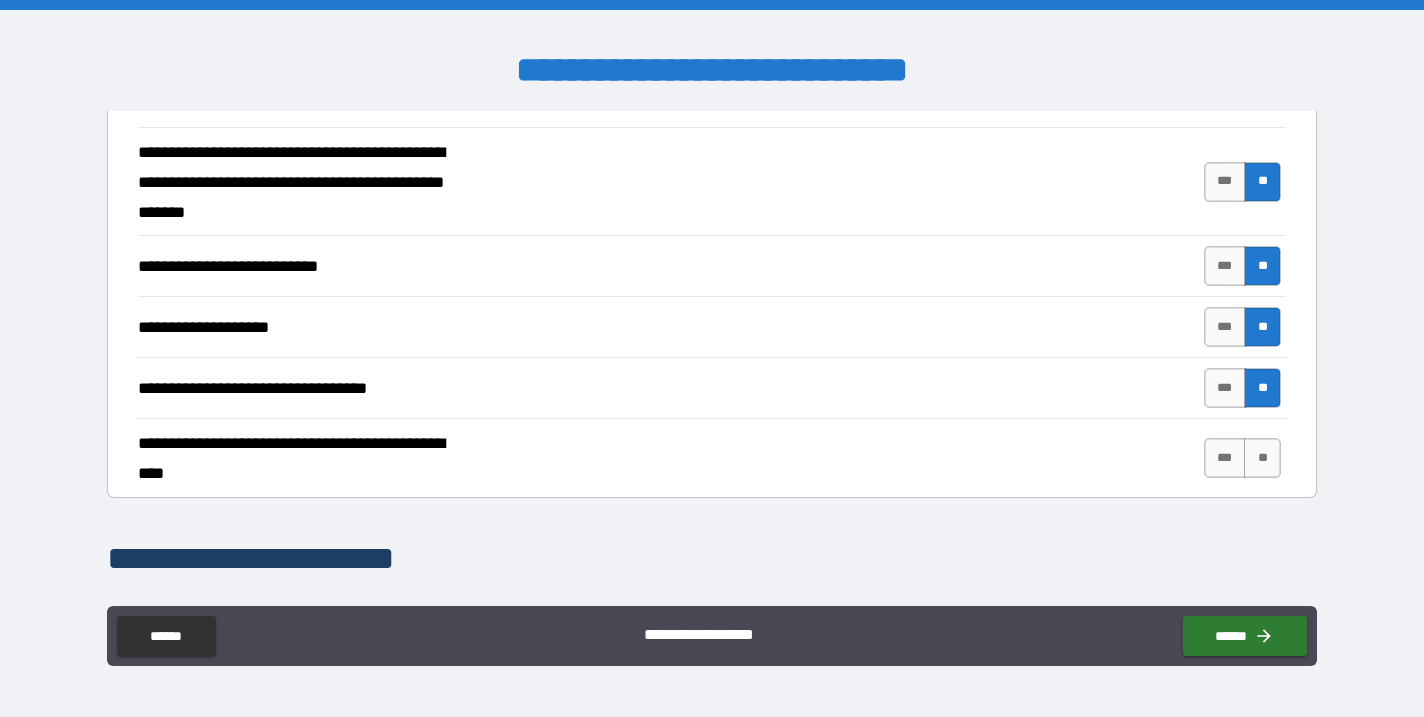 scroll, scrollTop: 776, scrollLeft: 0, axis: vertical 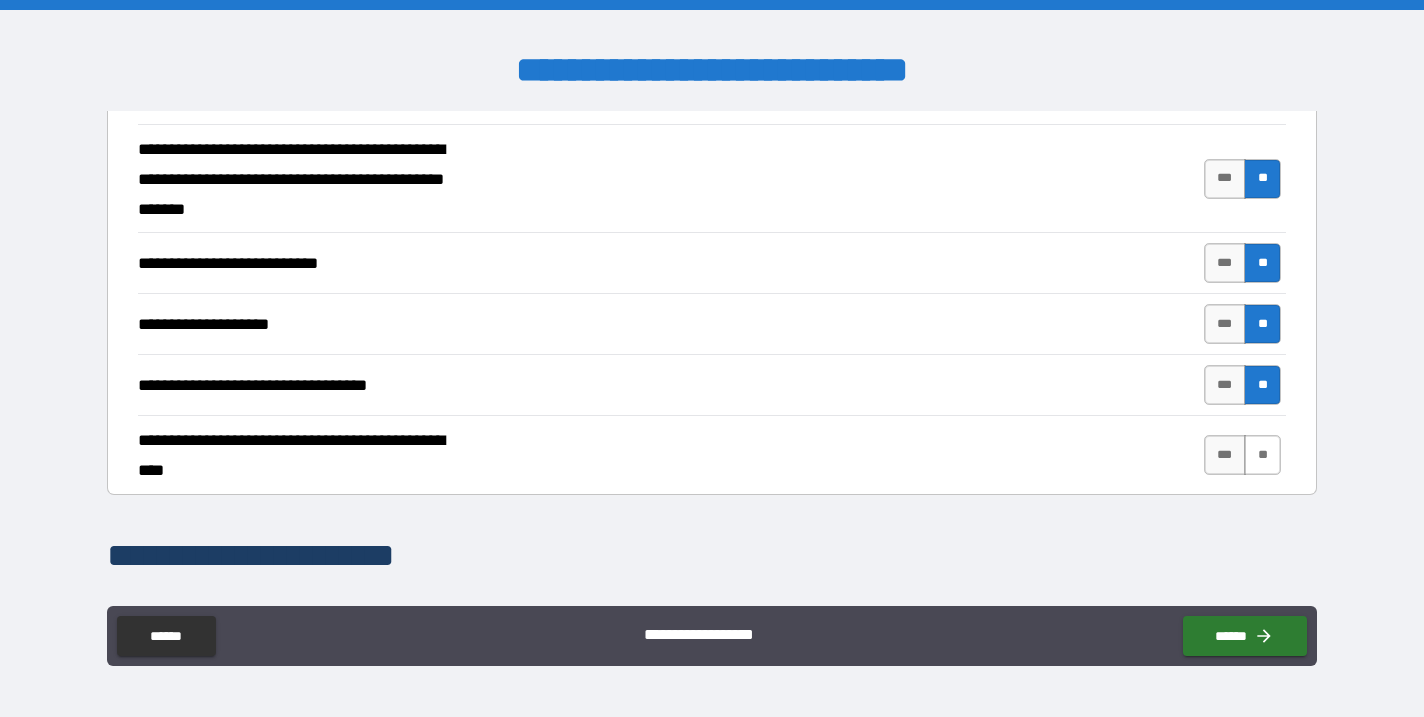 click on "**" at bounding box center [1262, 455] 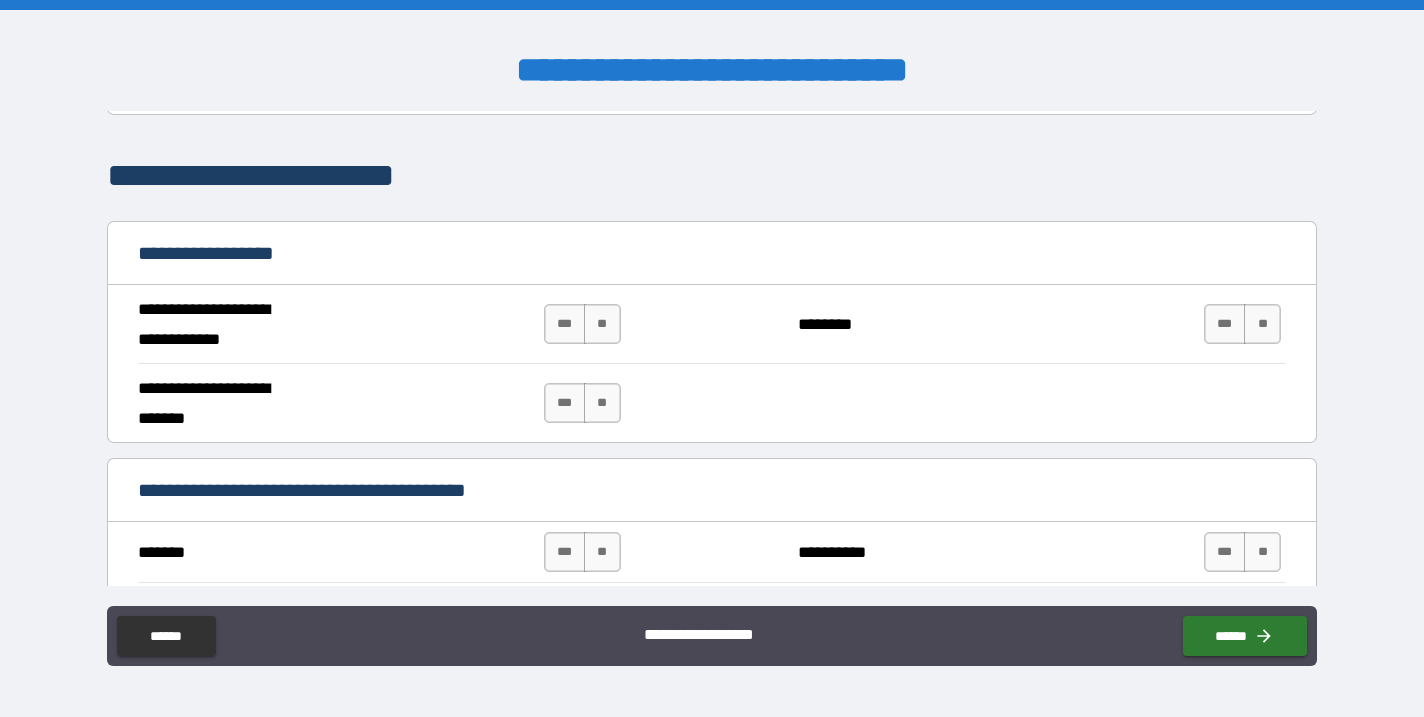 scroll, scrollTop: 1164, scrollLeft: 0, axis: vertical 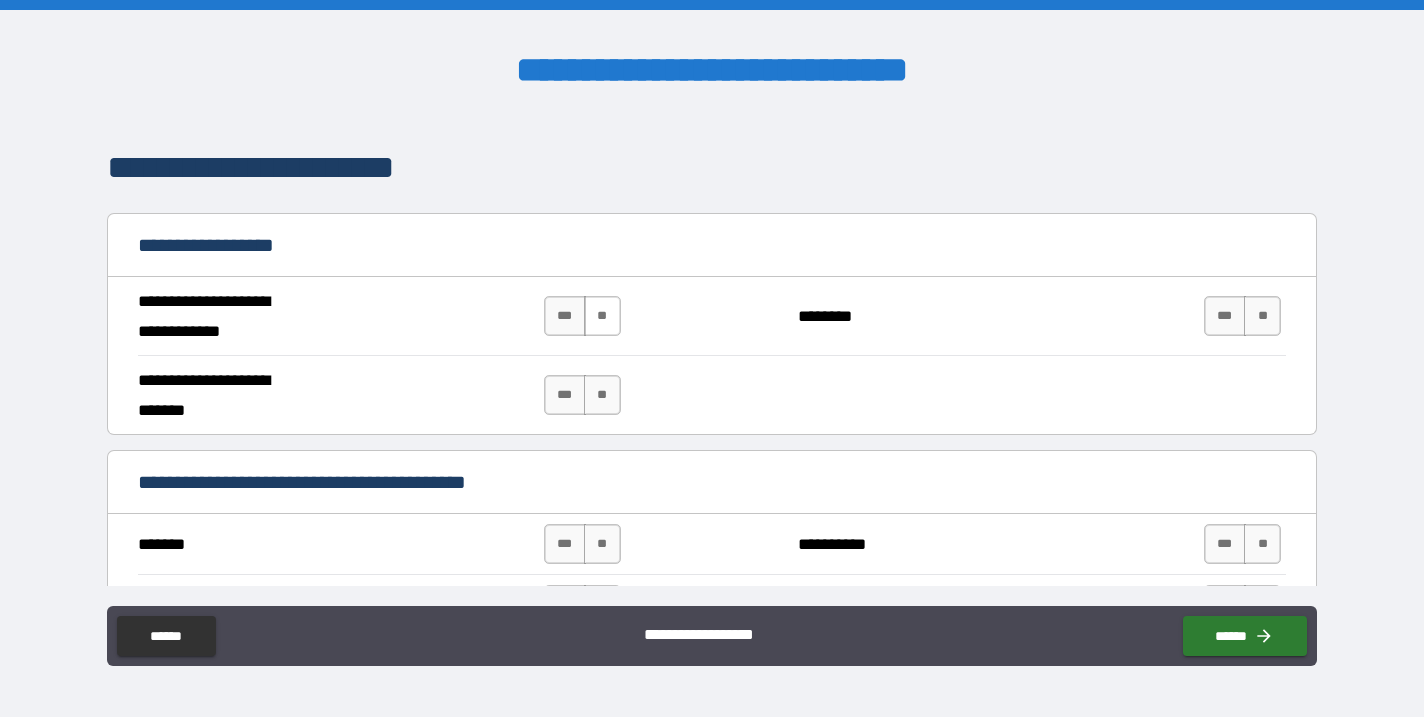 click on "**" at bounding box center (602, 316) 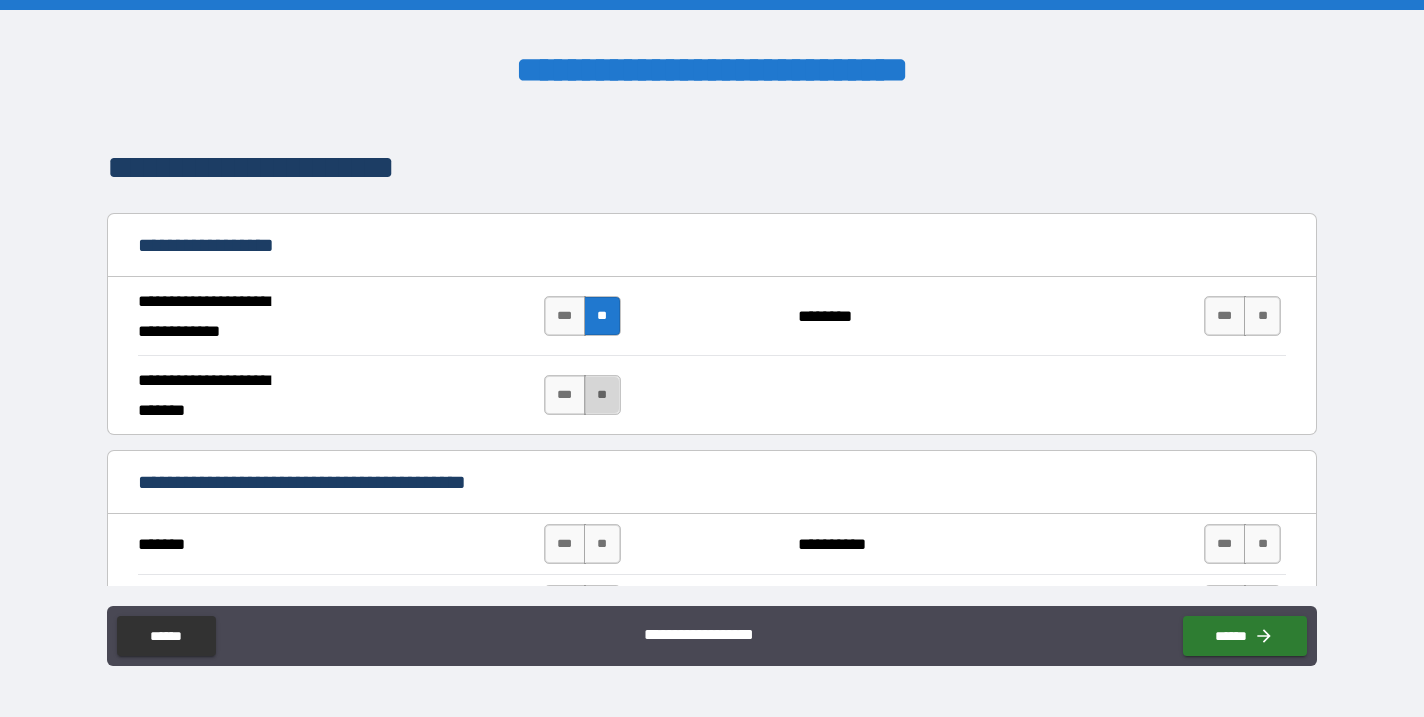 click on "**" at bounding box center [602, 395] 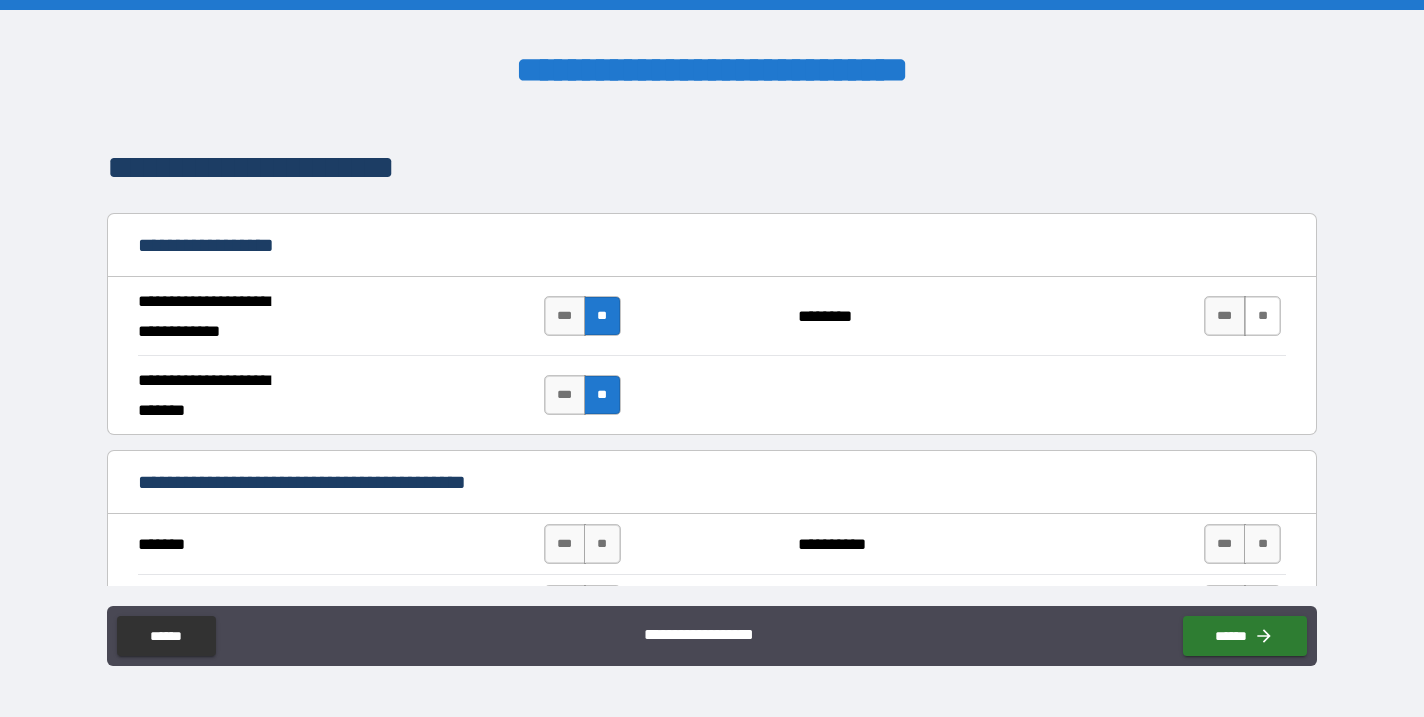 click on "**" at bounding box center (1262, 316) 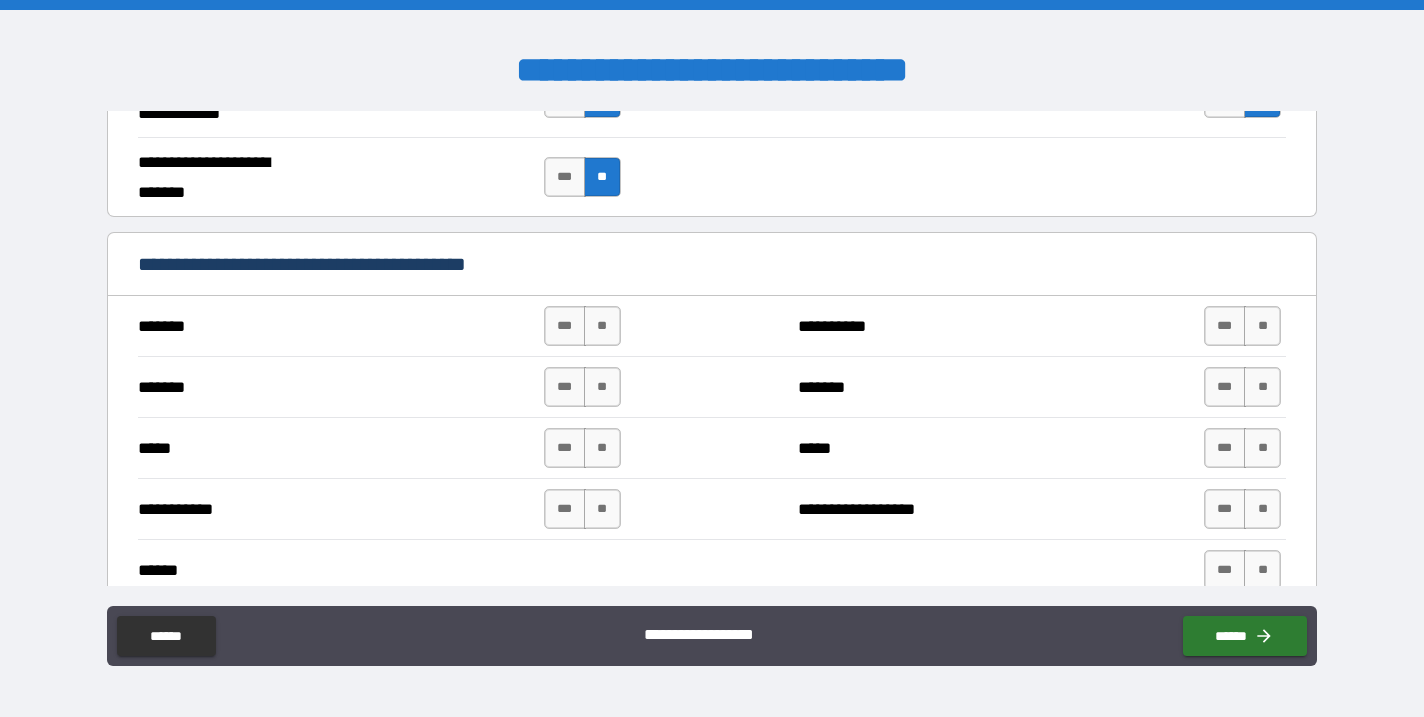 scroll, scrollTop: 1391, scrollLeft: 0, axis: vertical 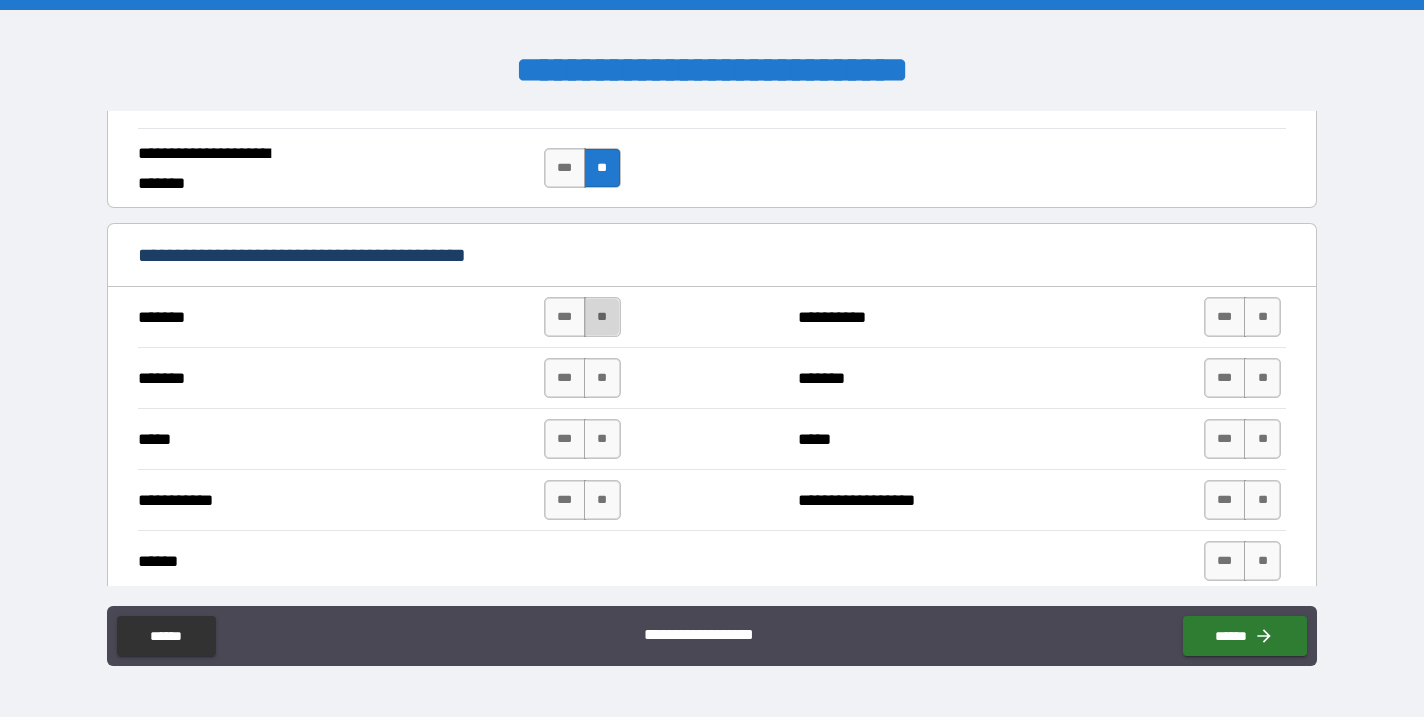 click on "**" at bounding box center [602, 317] 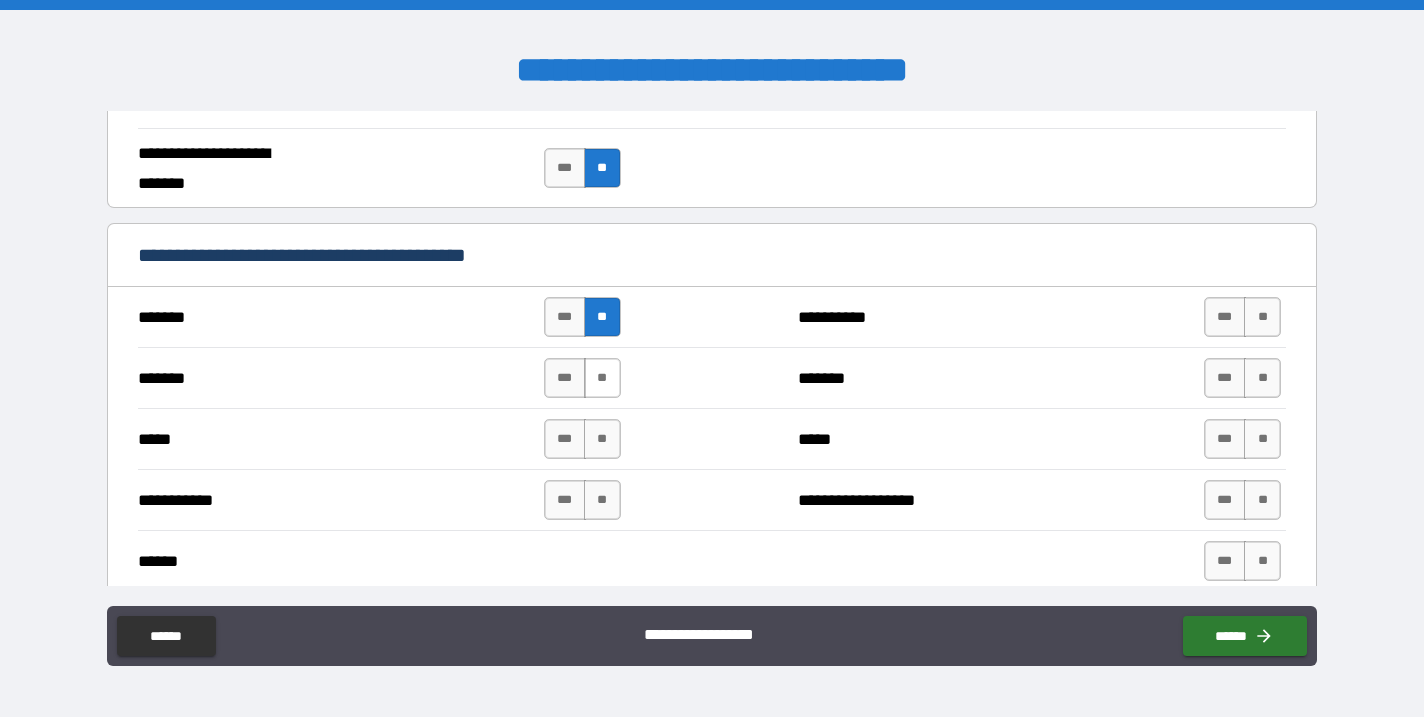 click on "**" at bounding box center (602, 378) 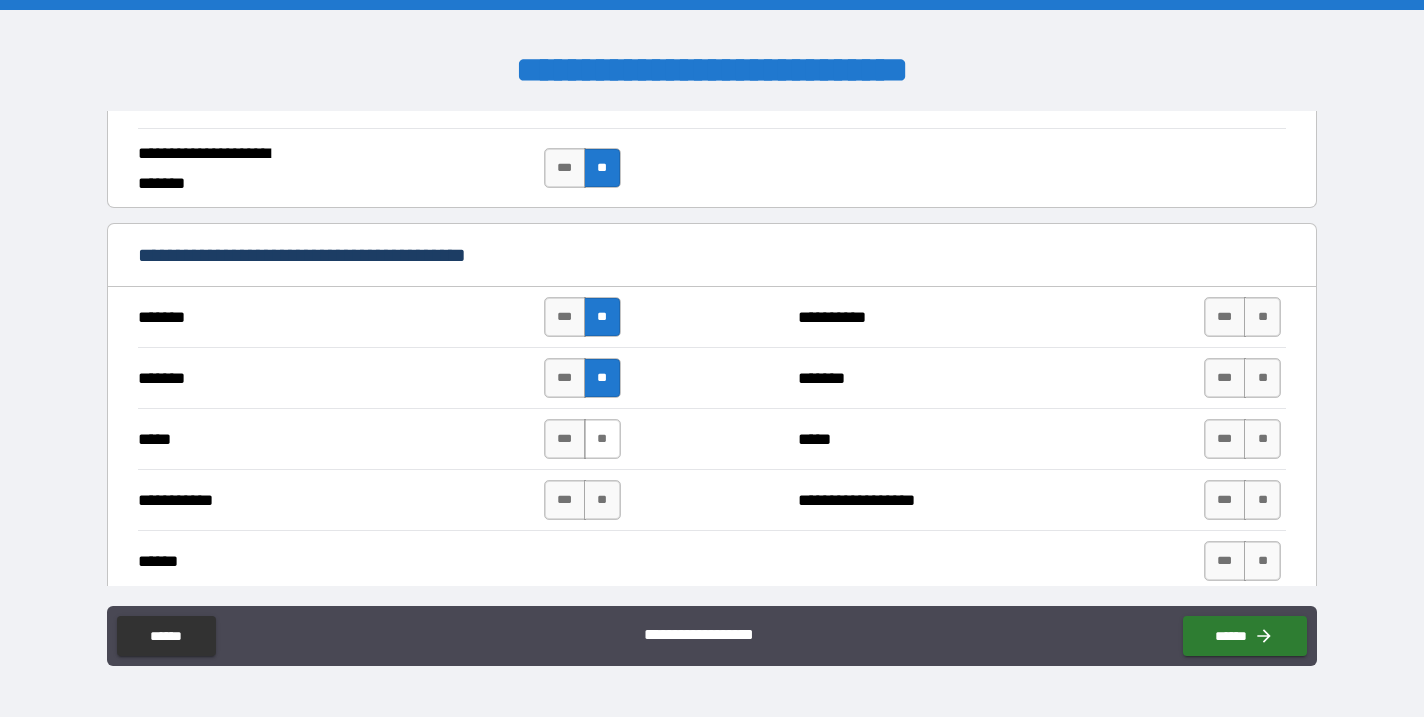 click on "**" at bounding box center [602, 439] 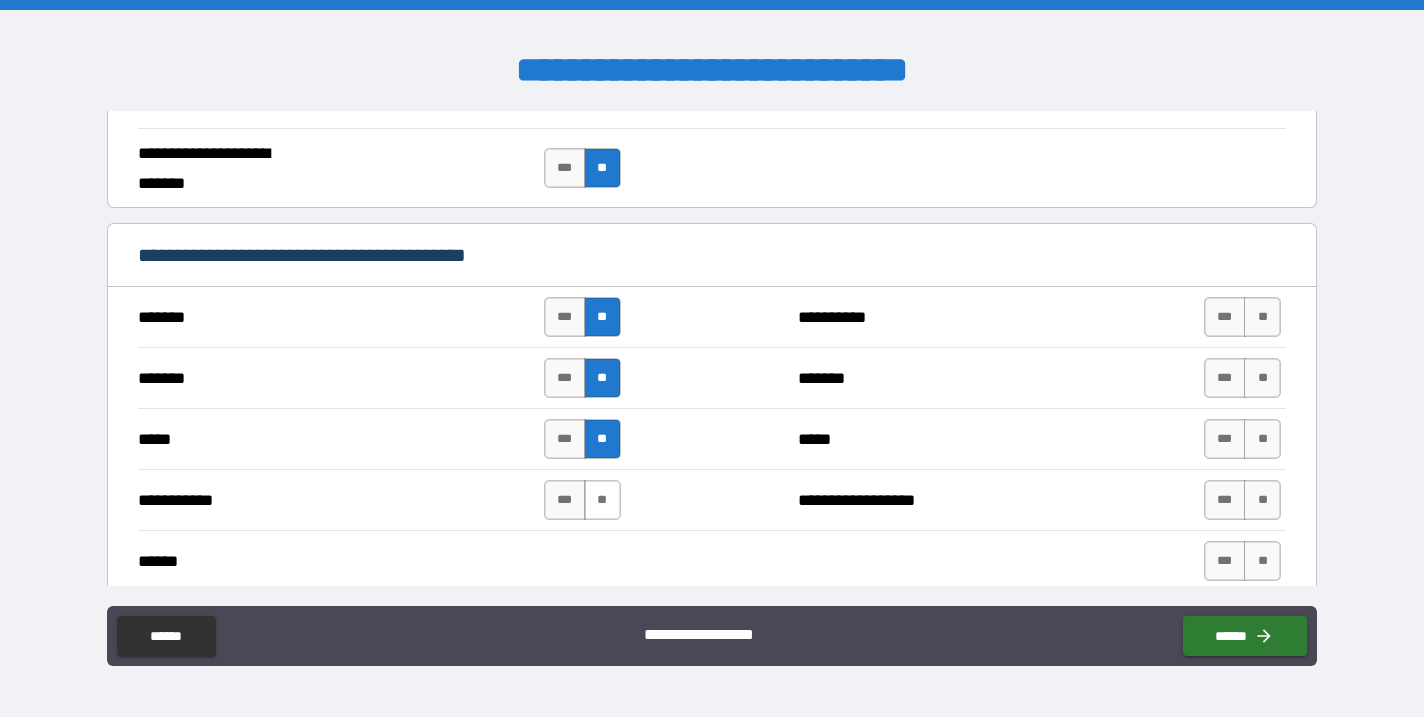 click on "**" at bounding box center (602, 500) 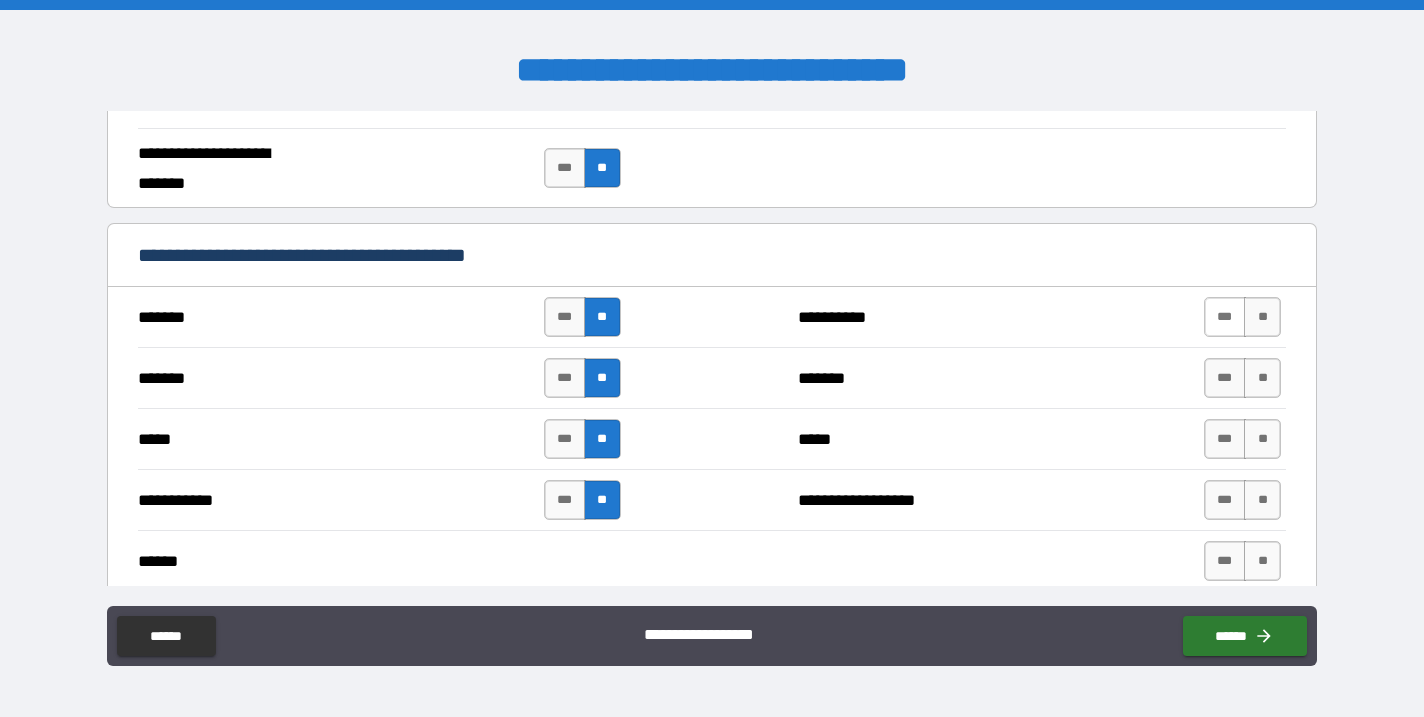 click on "***" at bounding box center (1225, 317) 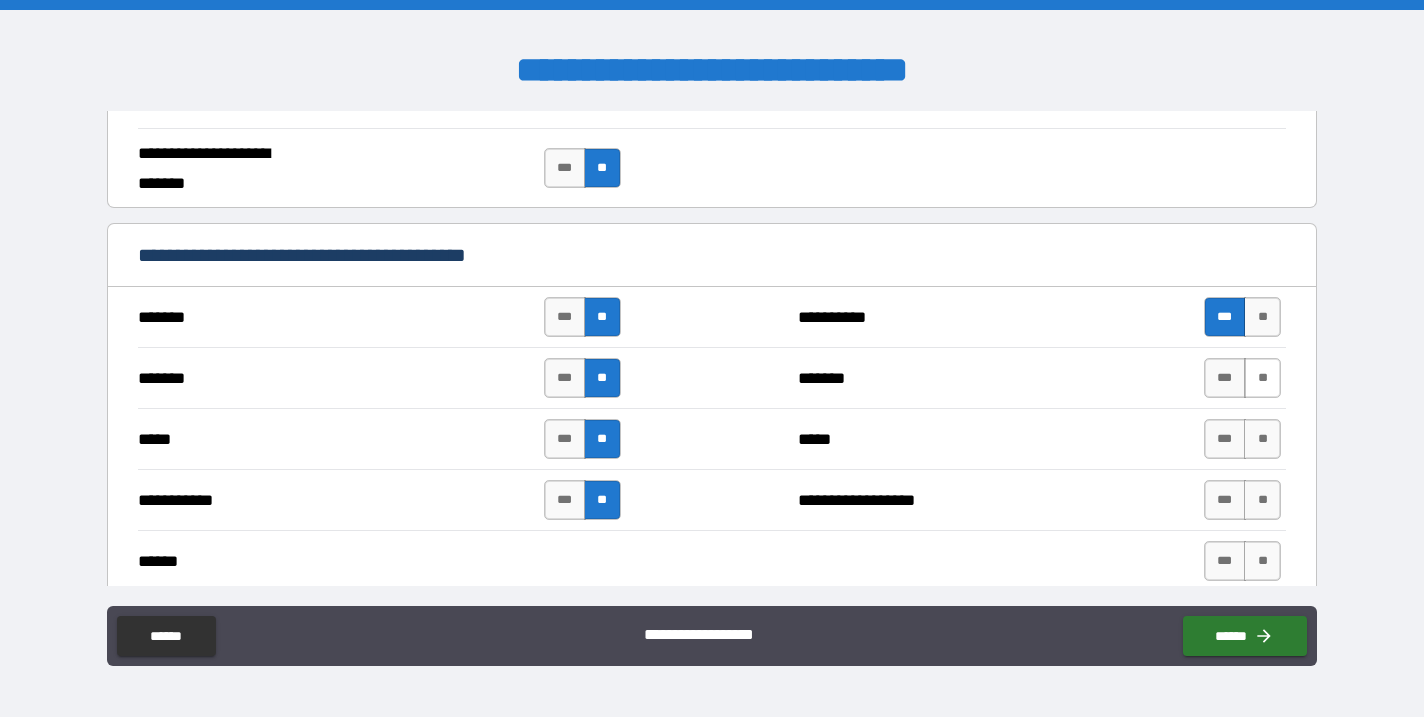 click on "**" at bounding box center (1262, 378) 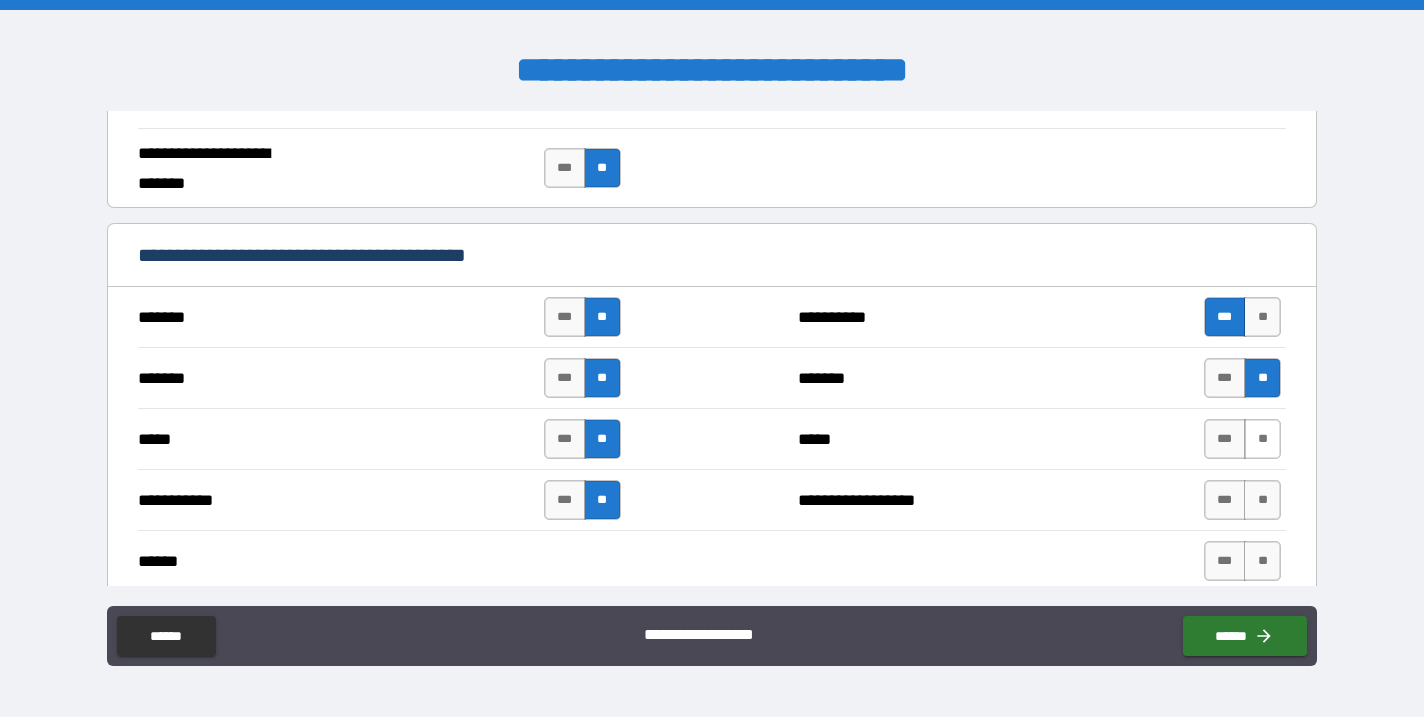 click on "**" at bounding box center (1262, 439) 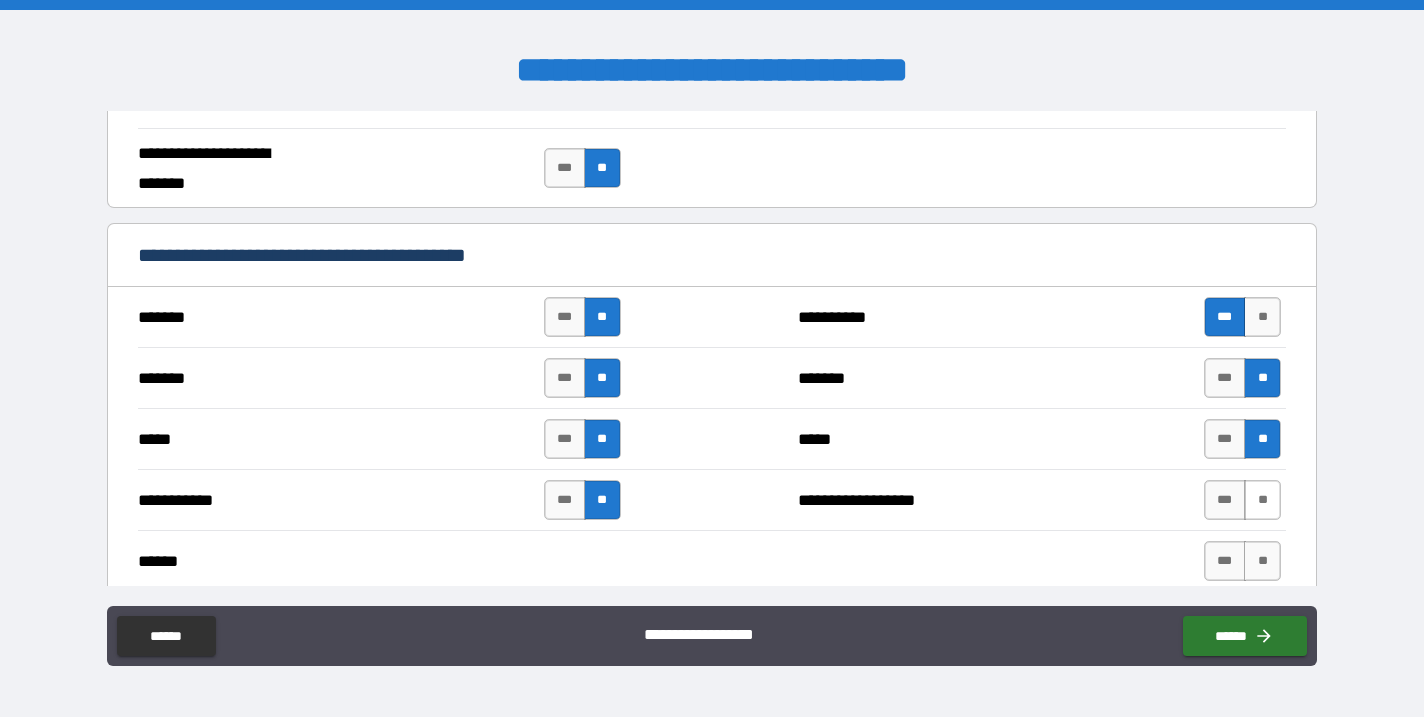 click on "**" at bounding box center (1262, 500) 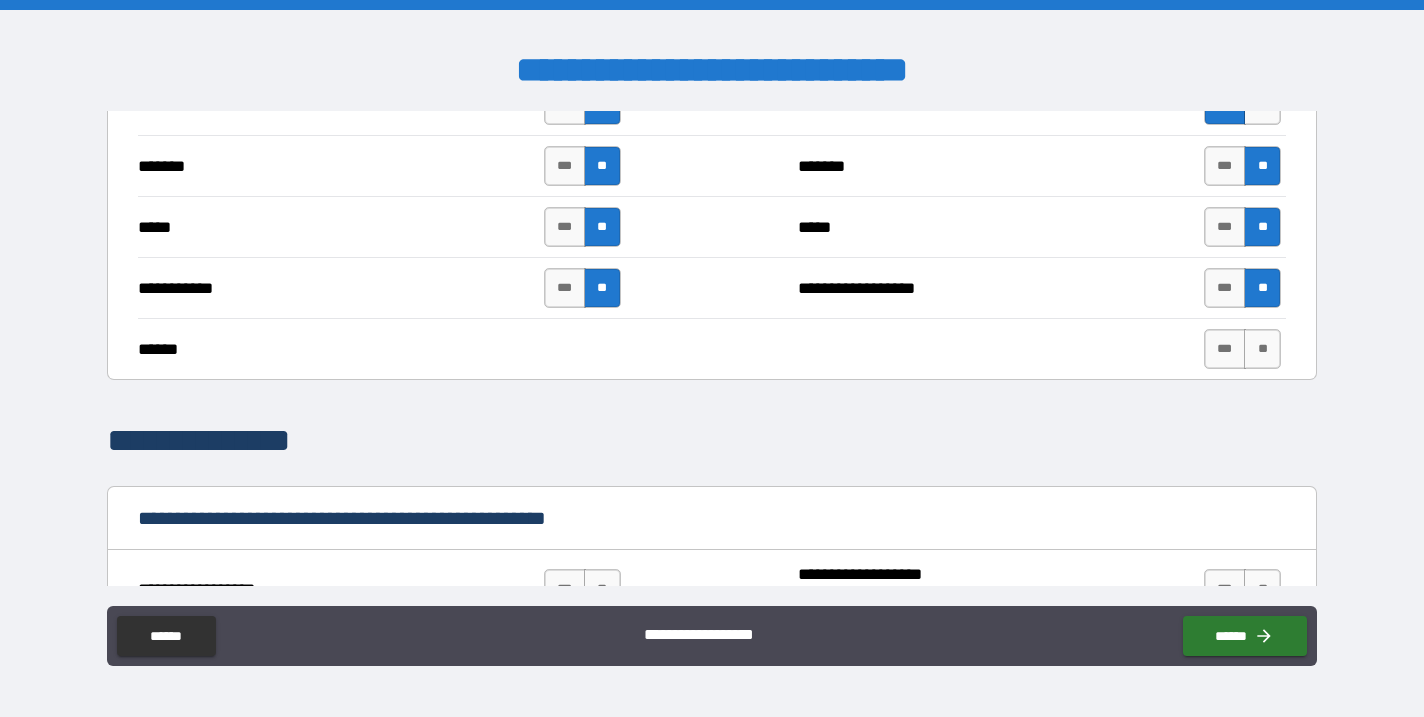 scroll, scrollTop: 1601, scrollLeft: 0, axis: vertical 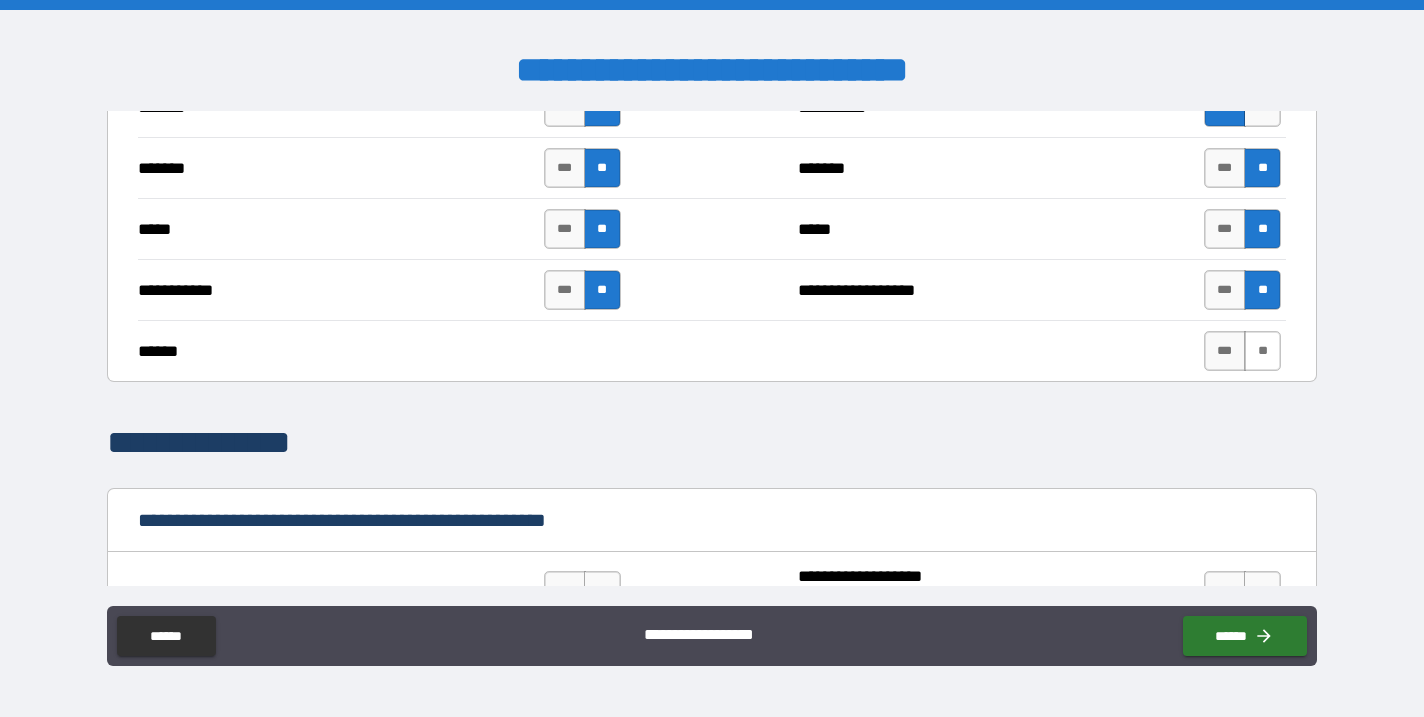 click on "**" at bounding box center (1262, 351) 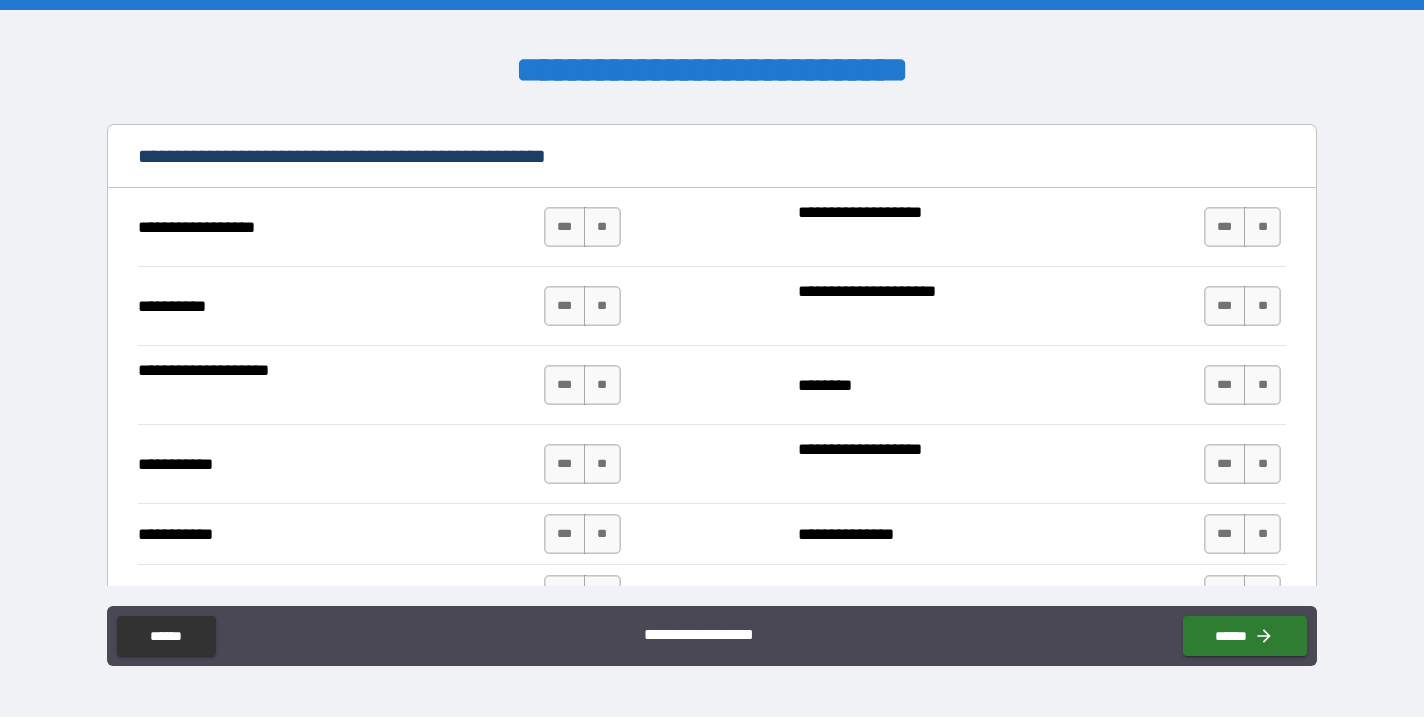 scroll, scrollTop: 1976, scrollLeft: 0, axis: vertical 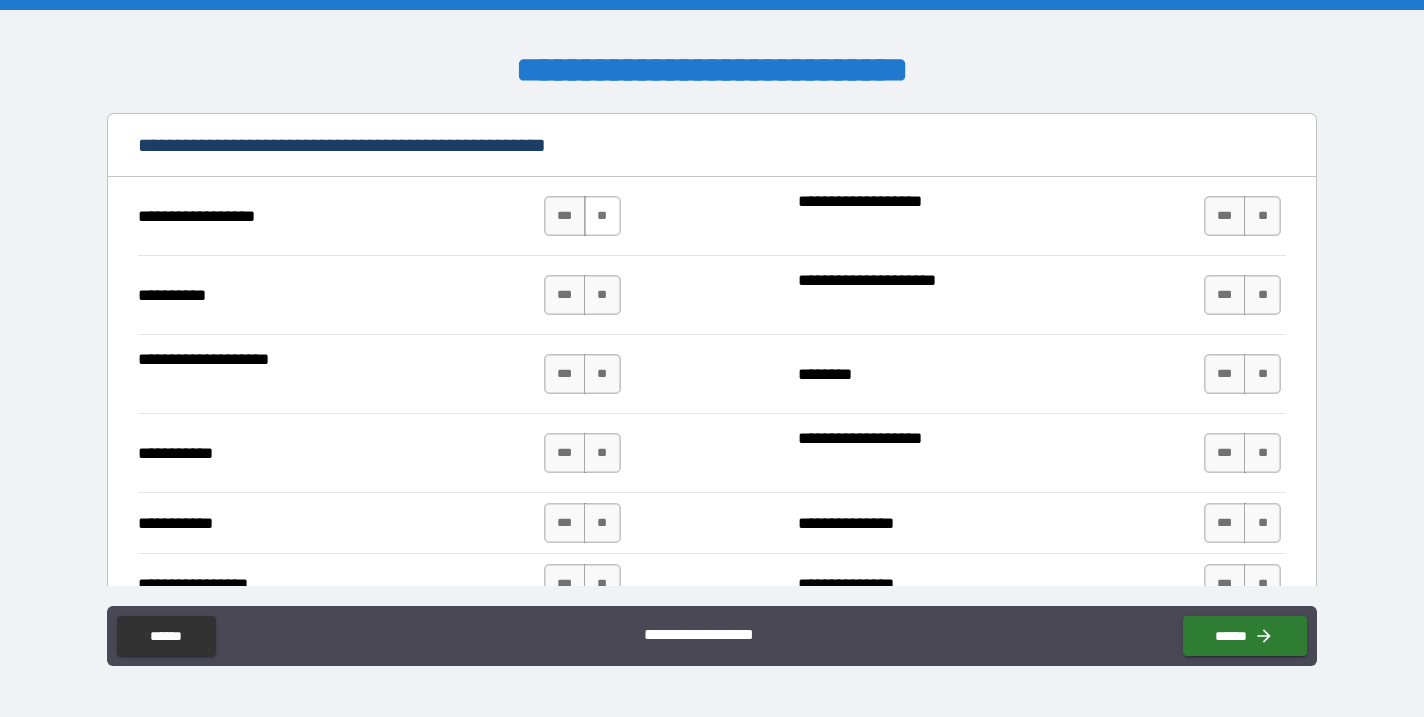 click on "**" at bounding box center [602, 216] 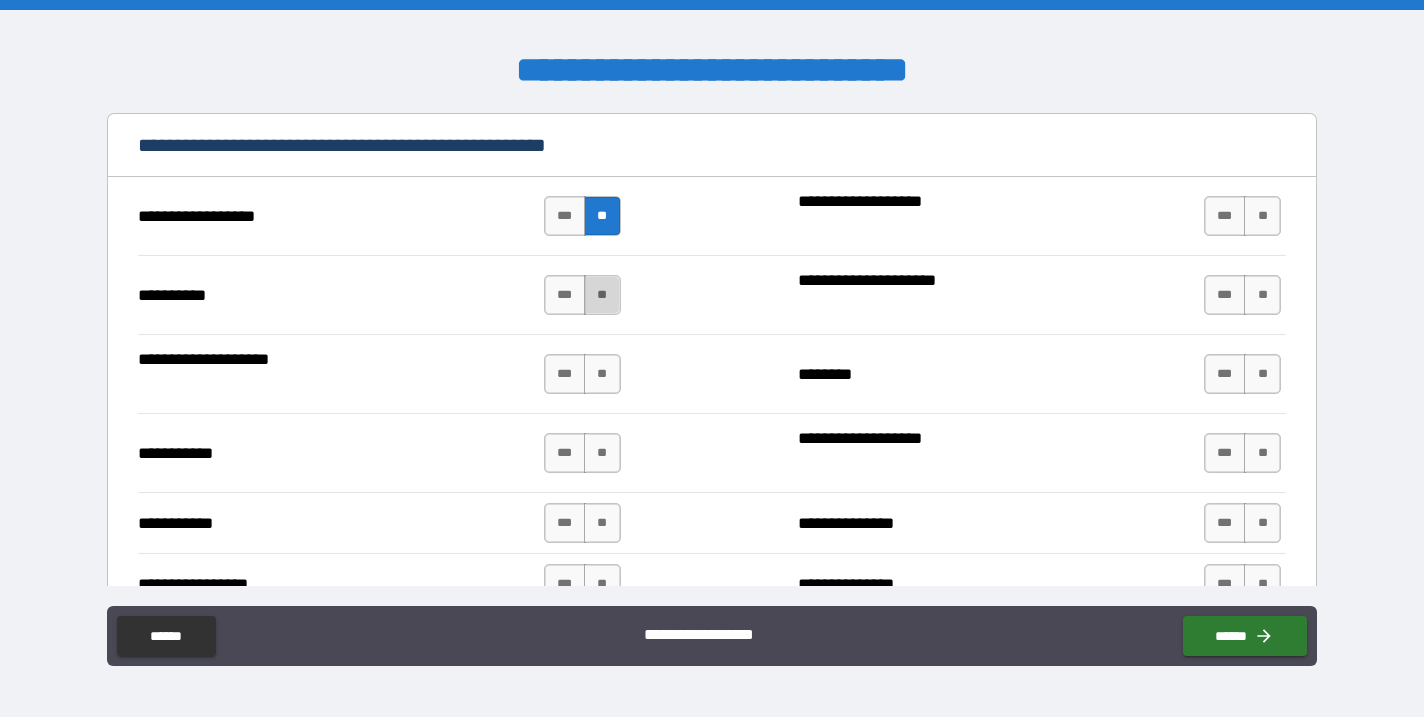 click on "**" at bounding box center [602, 295] 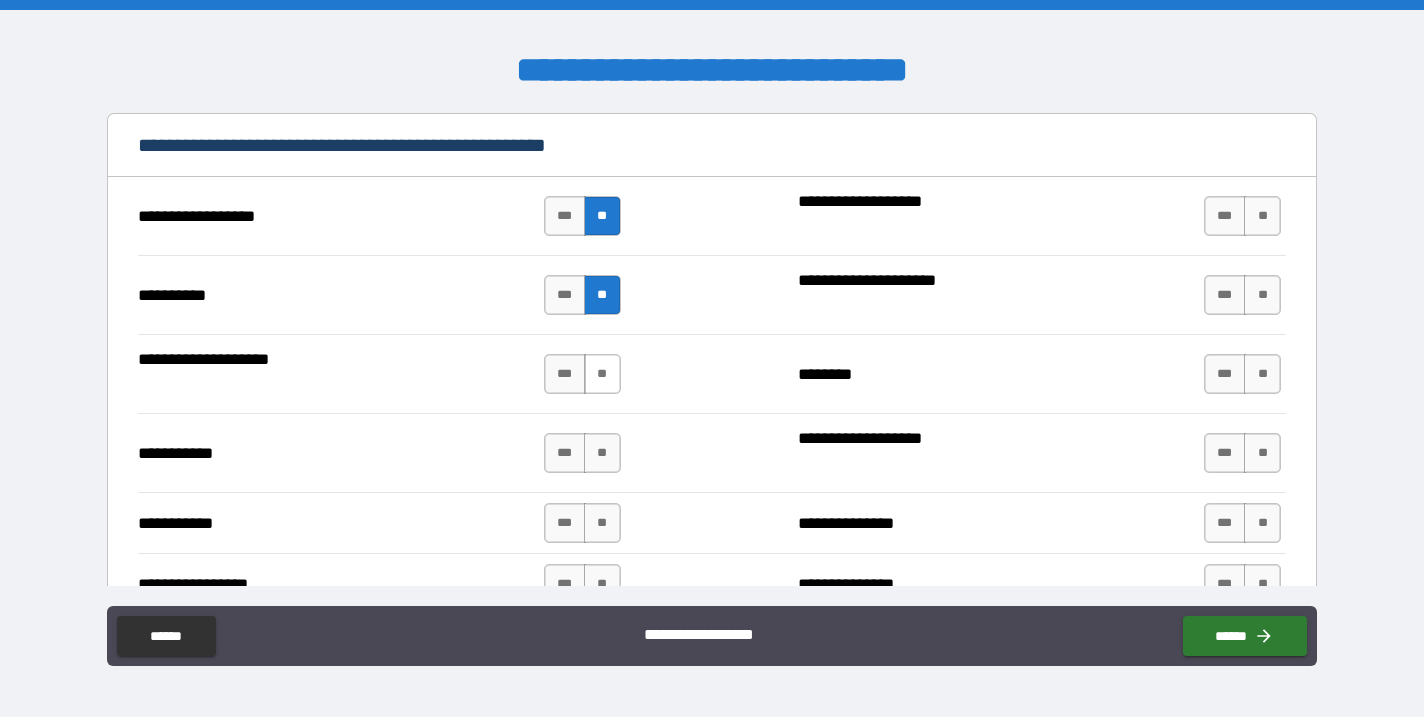 click on "**" at bounding box center [602, 374] 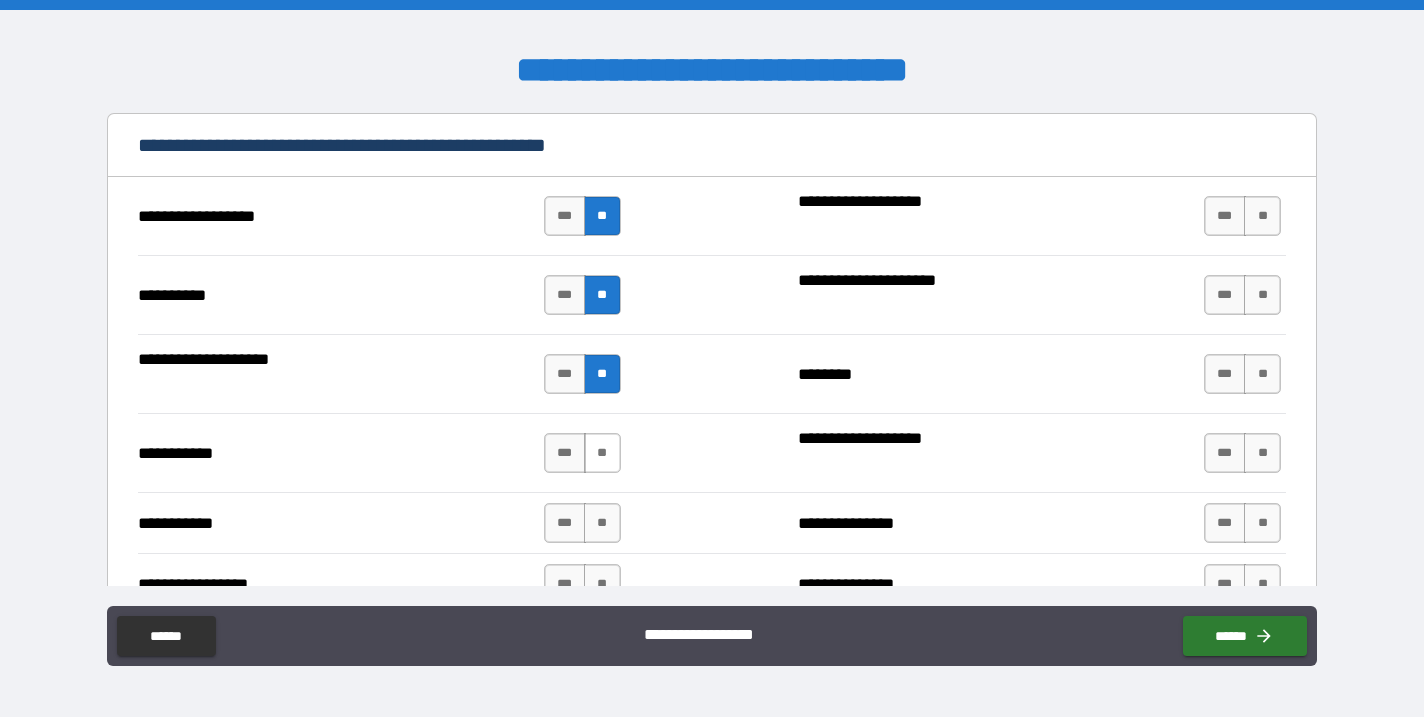 click on "**" at bounding box center [602, 453] 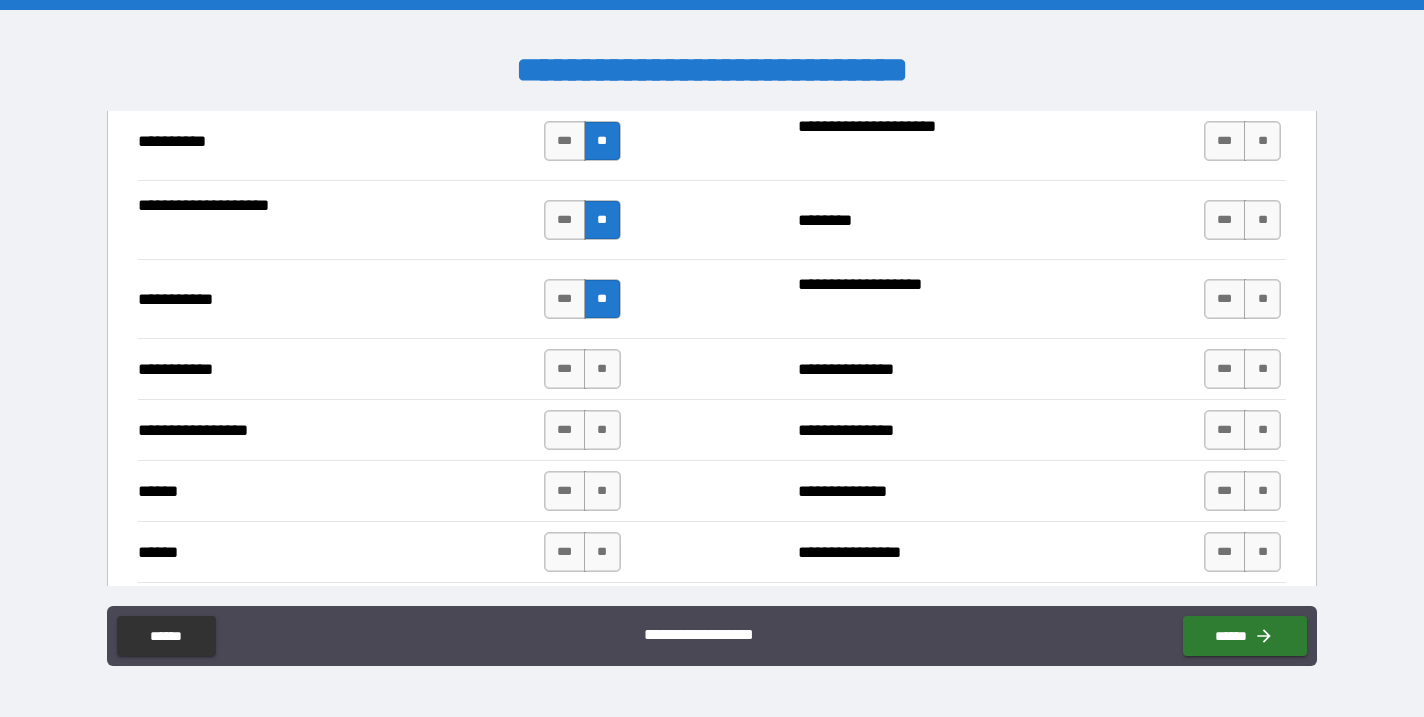 scroll, scrollTop: 2148, scrollLeft: 0, axis: vertical 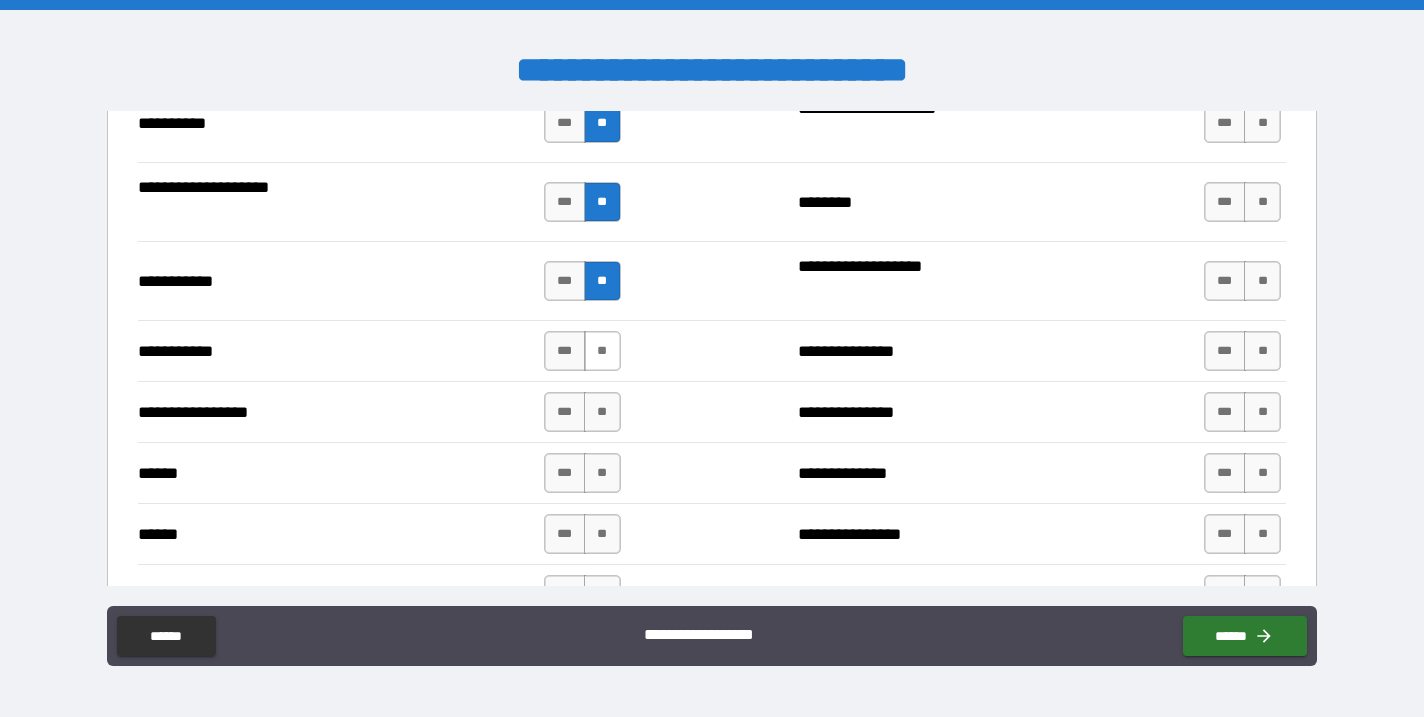 click on "**" at bounding box center [602, 351] 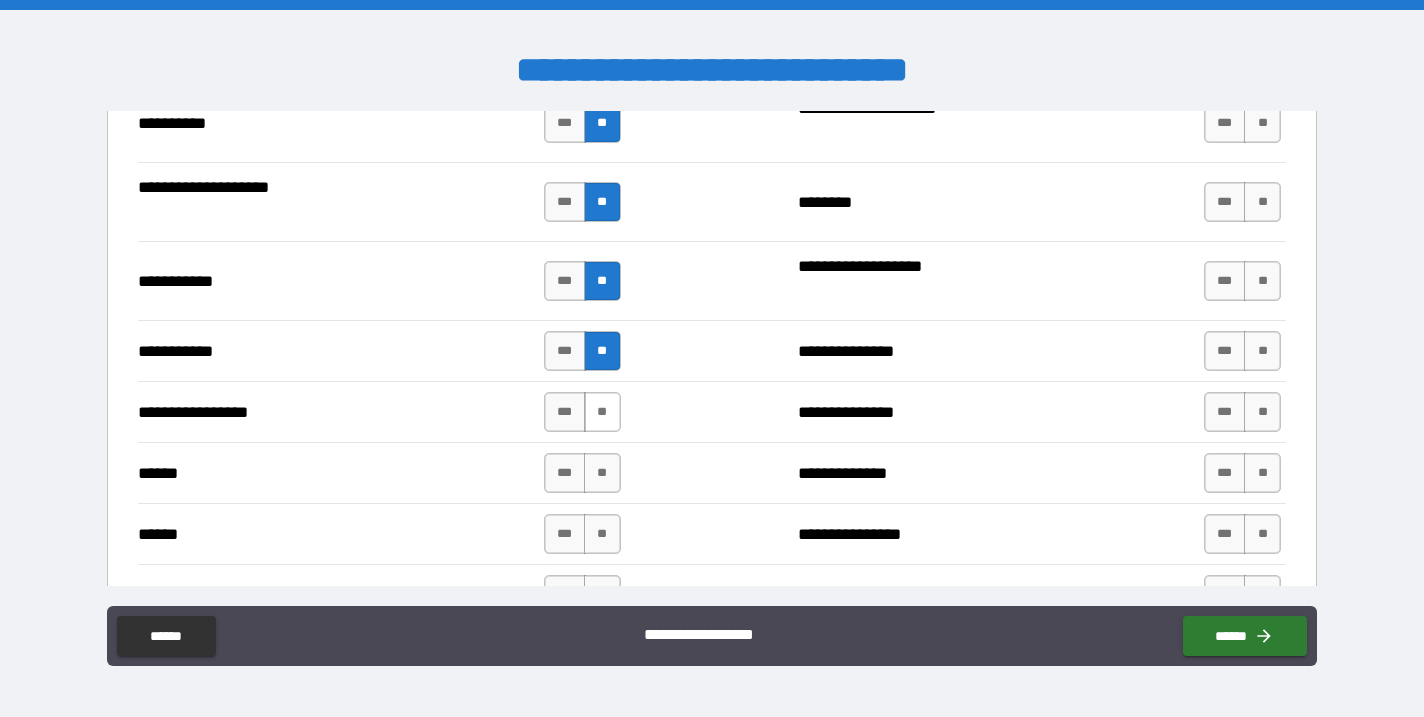 click on "**" at bounding box center (602, 412) 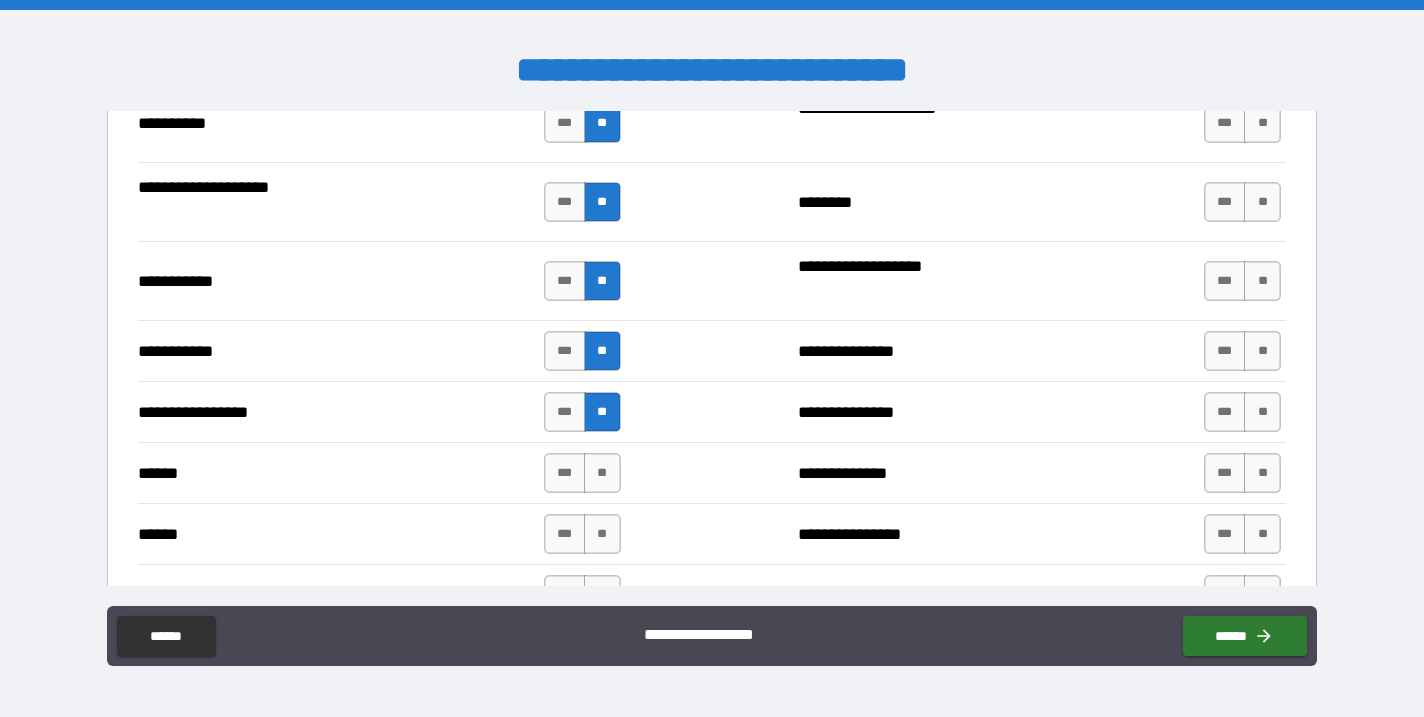 click on "*** **" at bounding box center [582, 473] 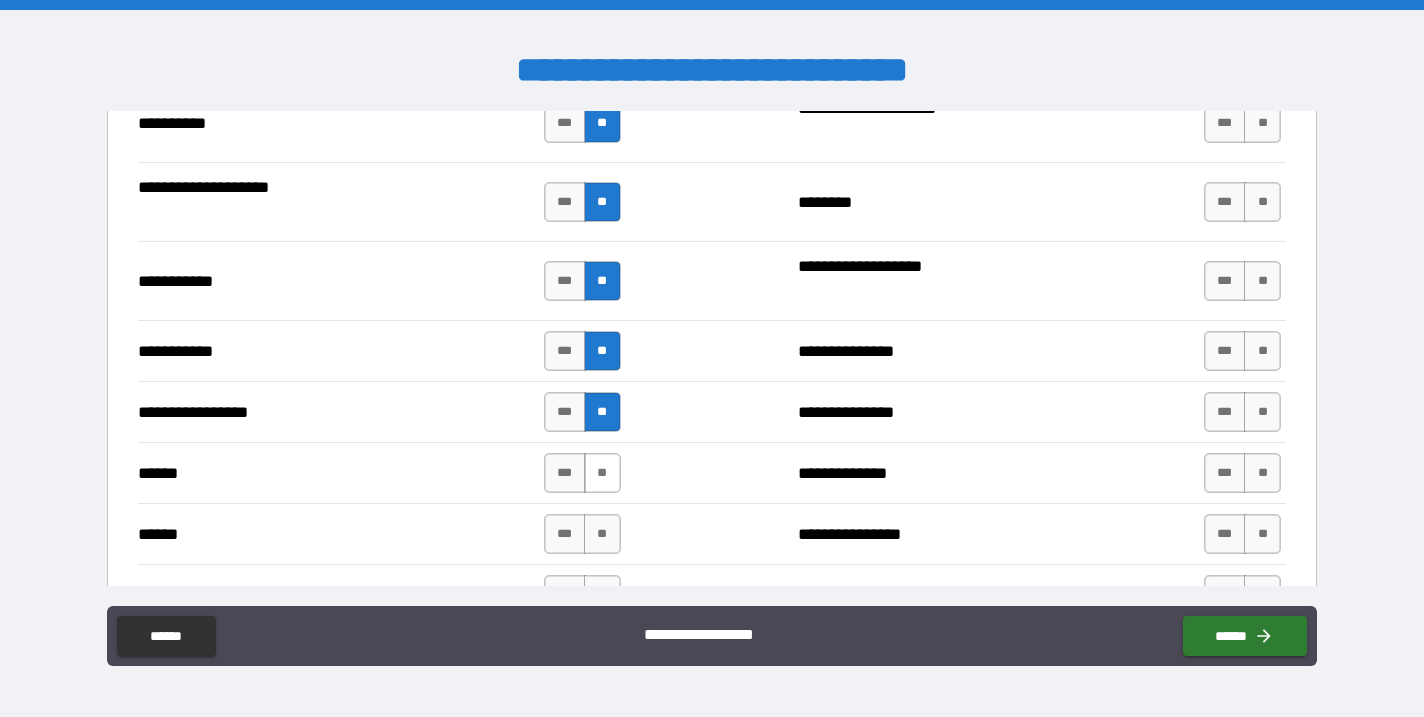 click on "**" at bounding box center (602, 473) 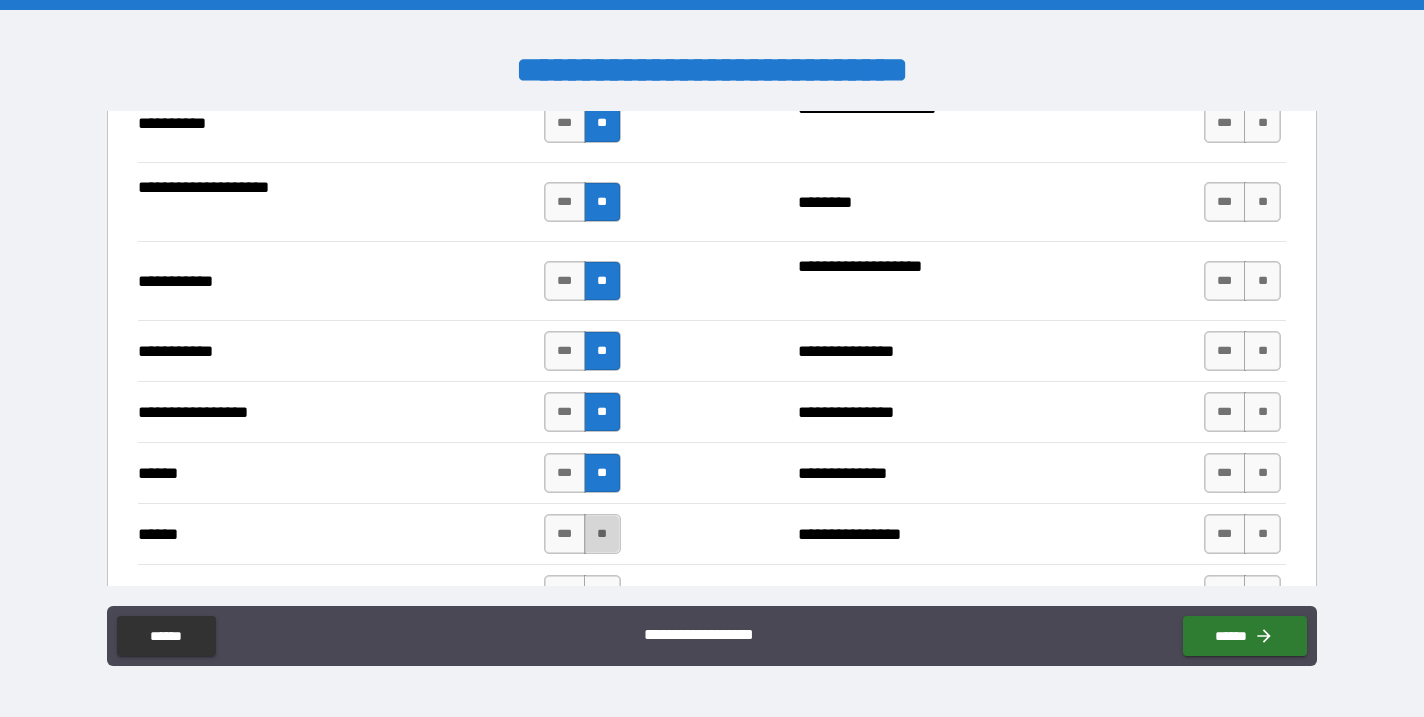 click on "**" at bounding box center [602, 534] 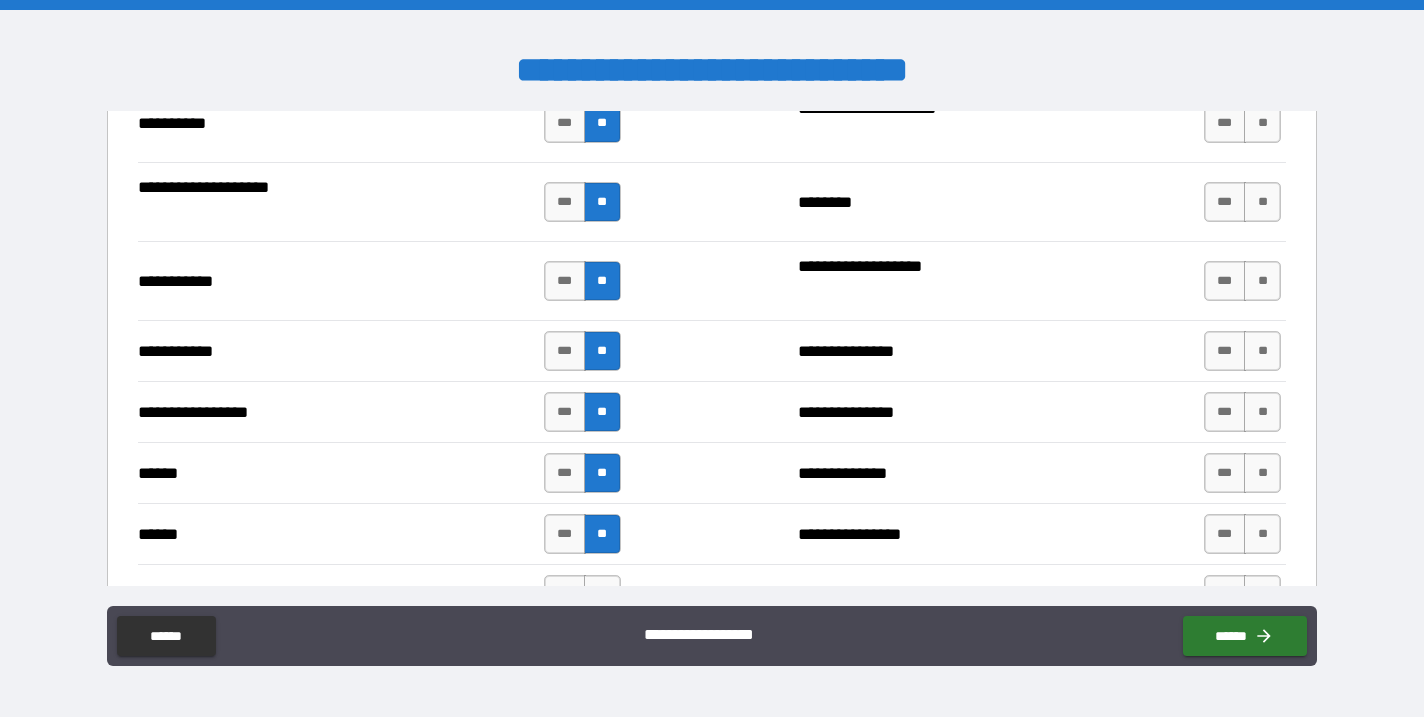 scroll, scrollTop: 2278, scrollLeft: 0, axis: vertical 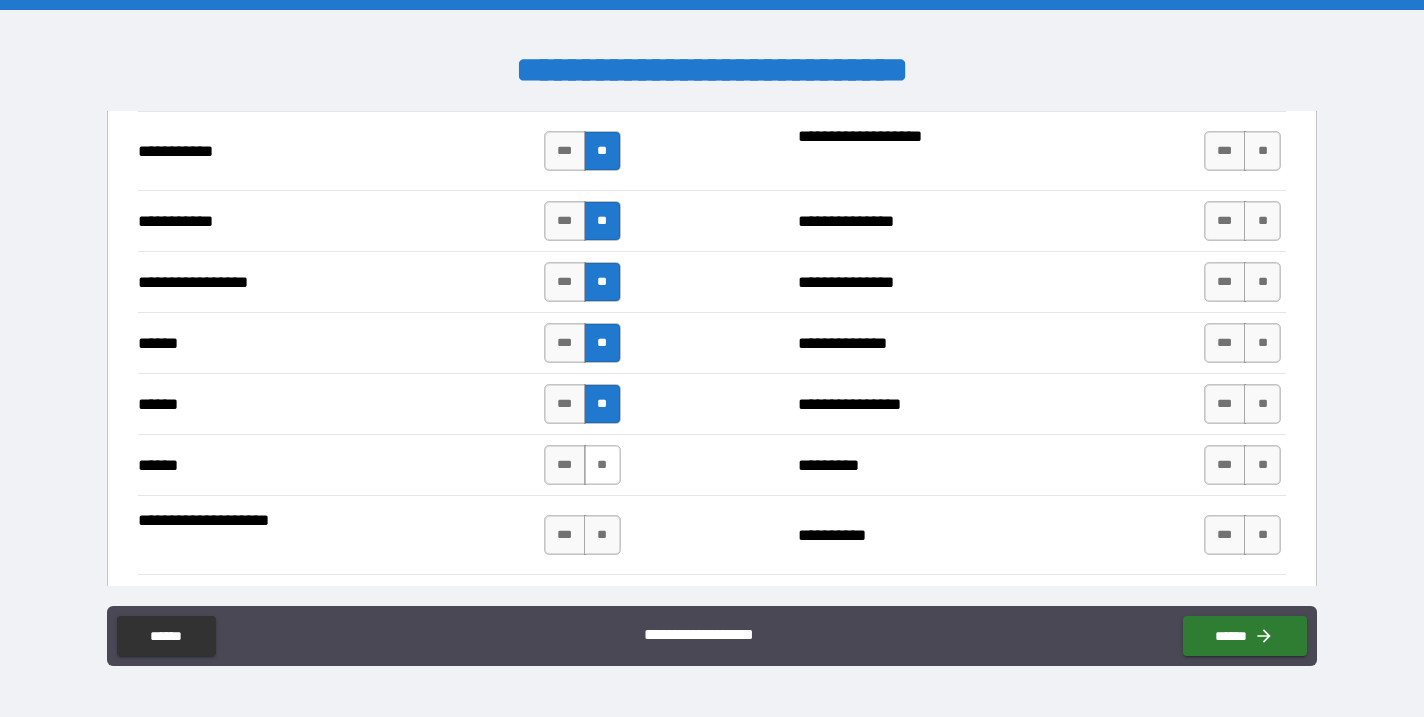 click on "**" at bounding box center [602, 465] 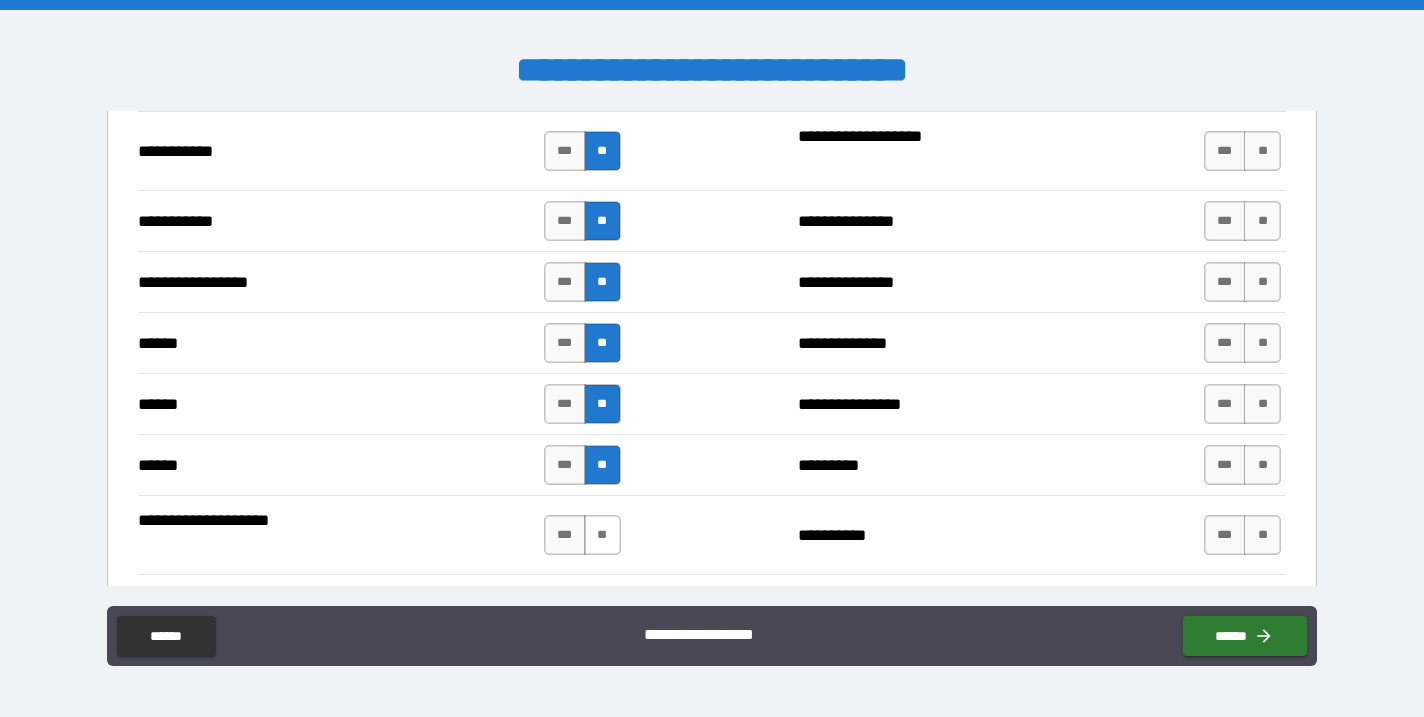 click on "**" at bounding box center (602, 535) 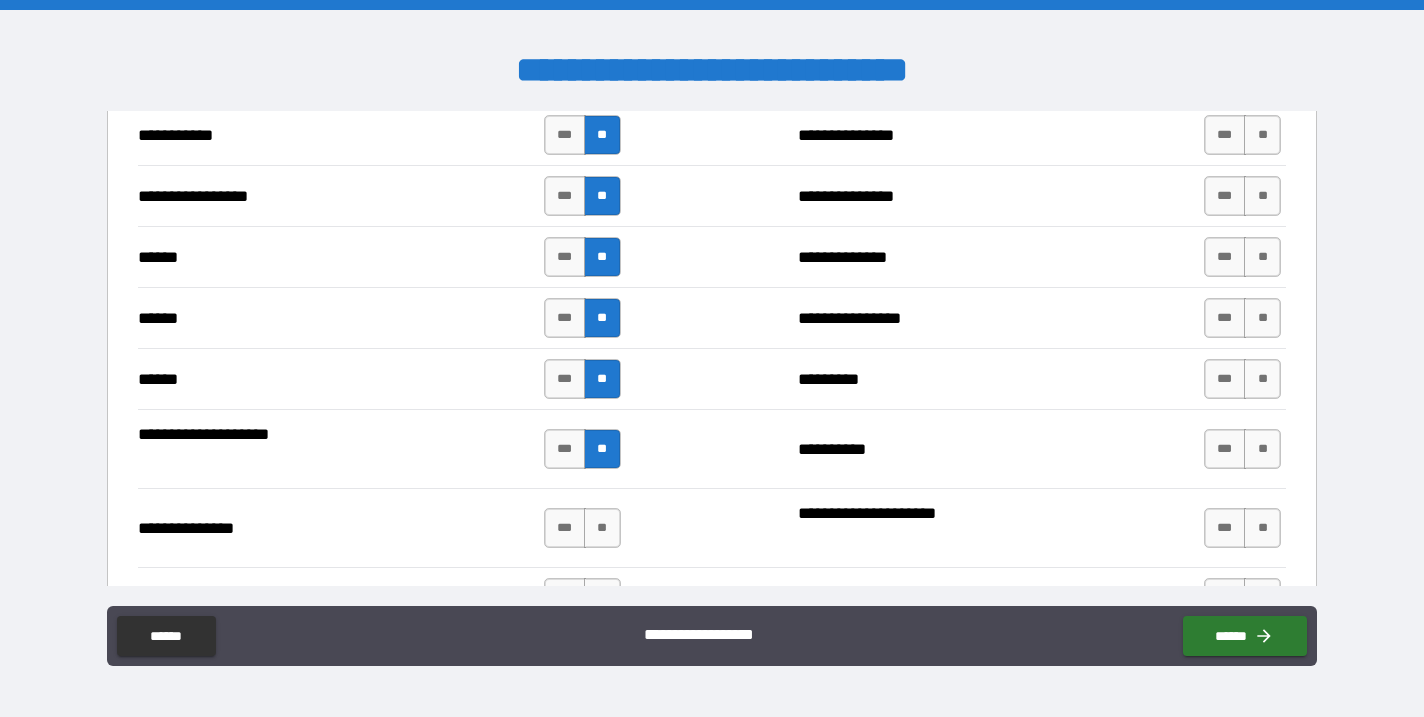 scroll, scrollTop: 2351, scrollLeft: 0, axis: vertical 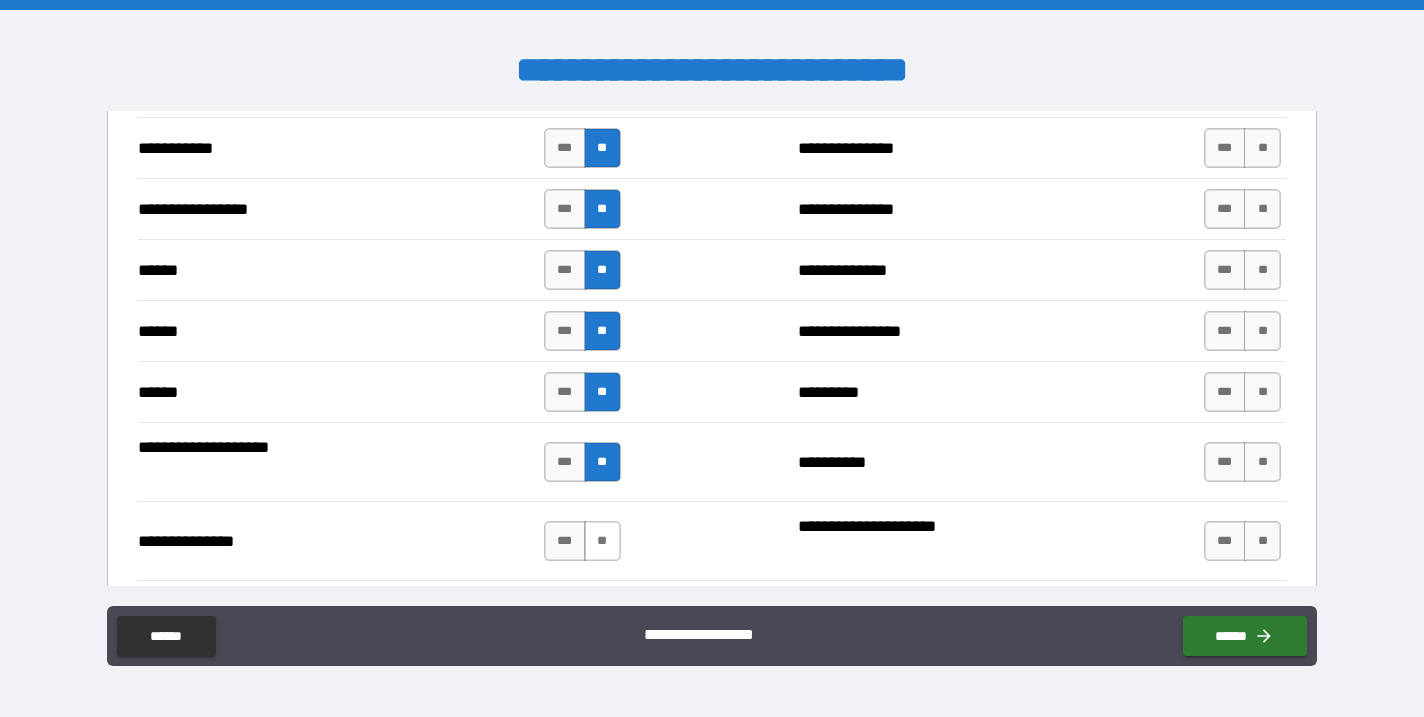 click on "**" at bounding box center [602, 541] 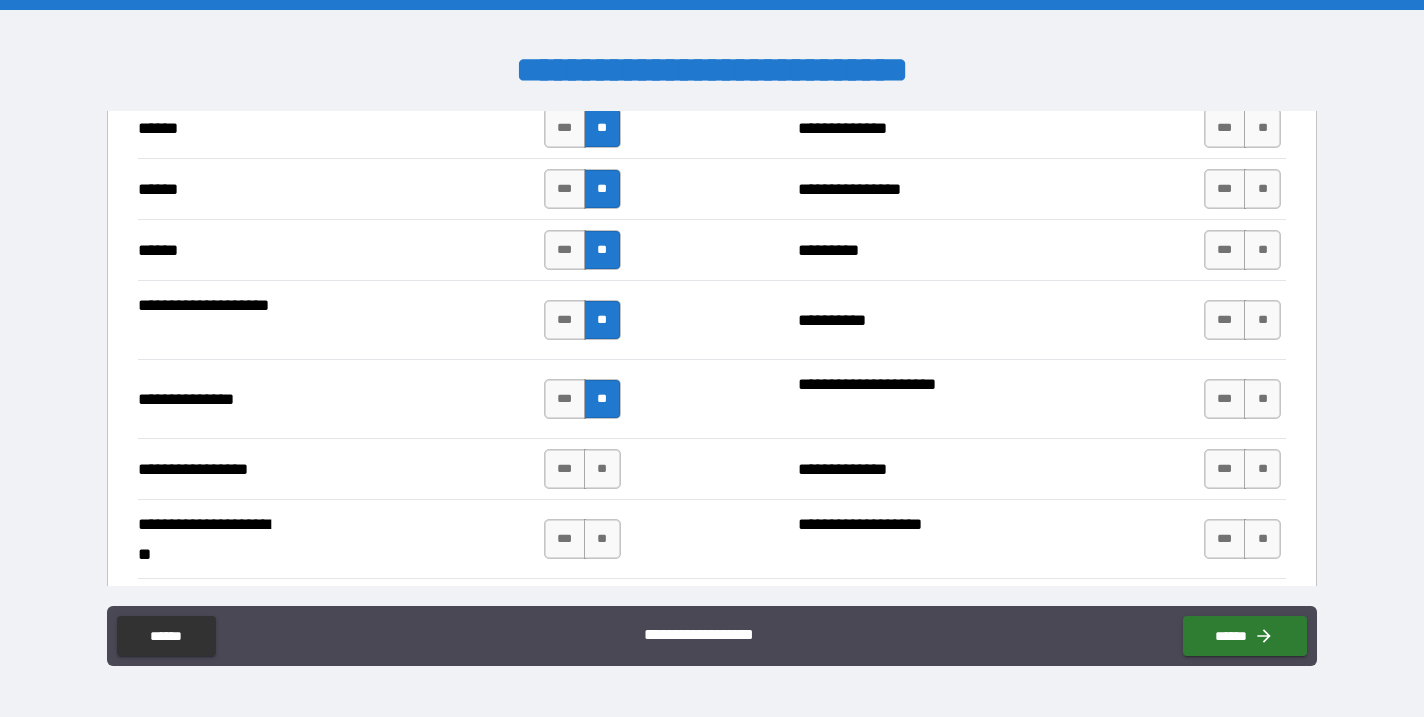 scroll, scrollTop: 2501, scrollLeft: 0, axis: vertical 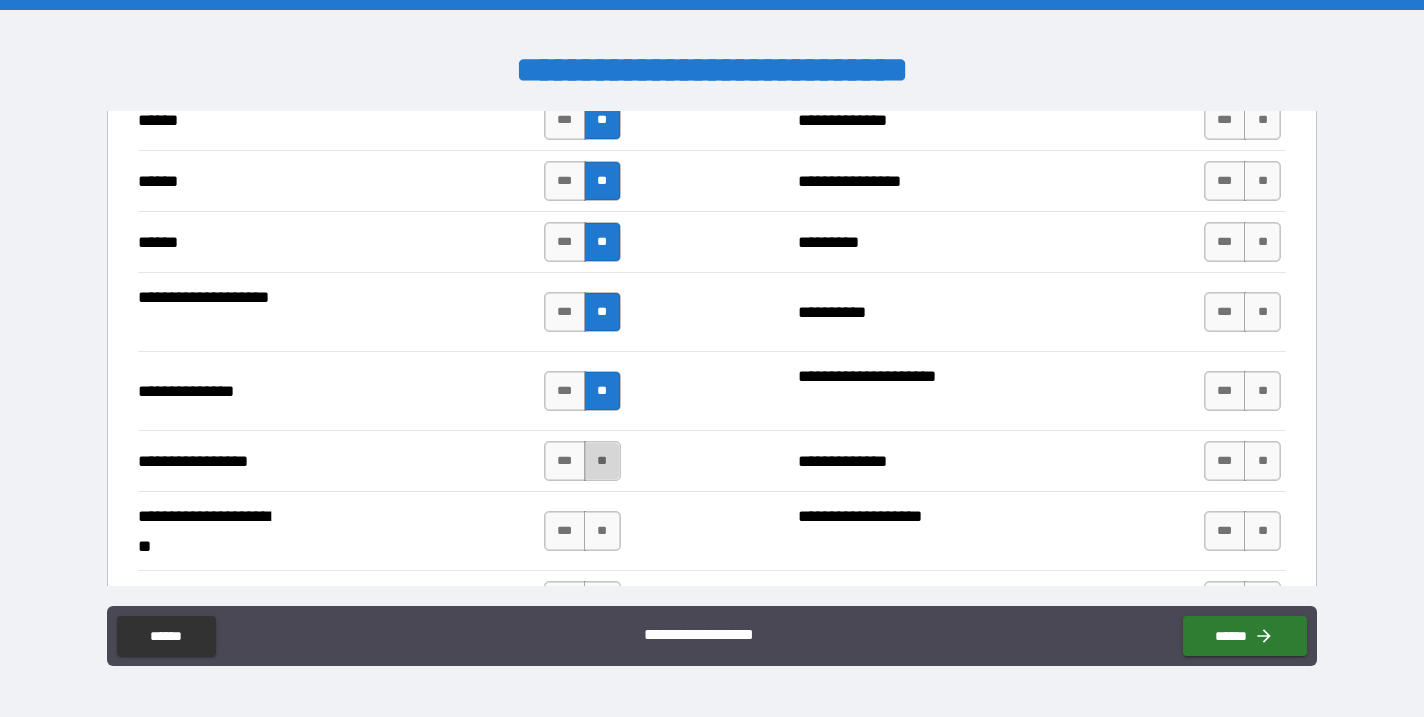 click on "**" at bounding box center (602, 461) 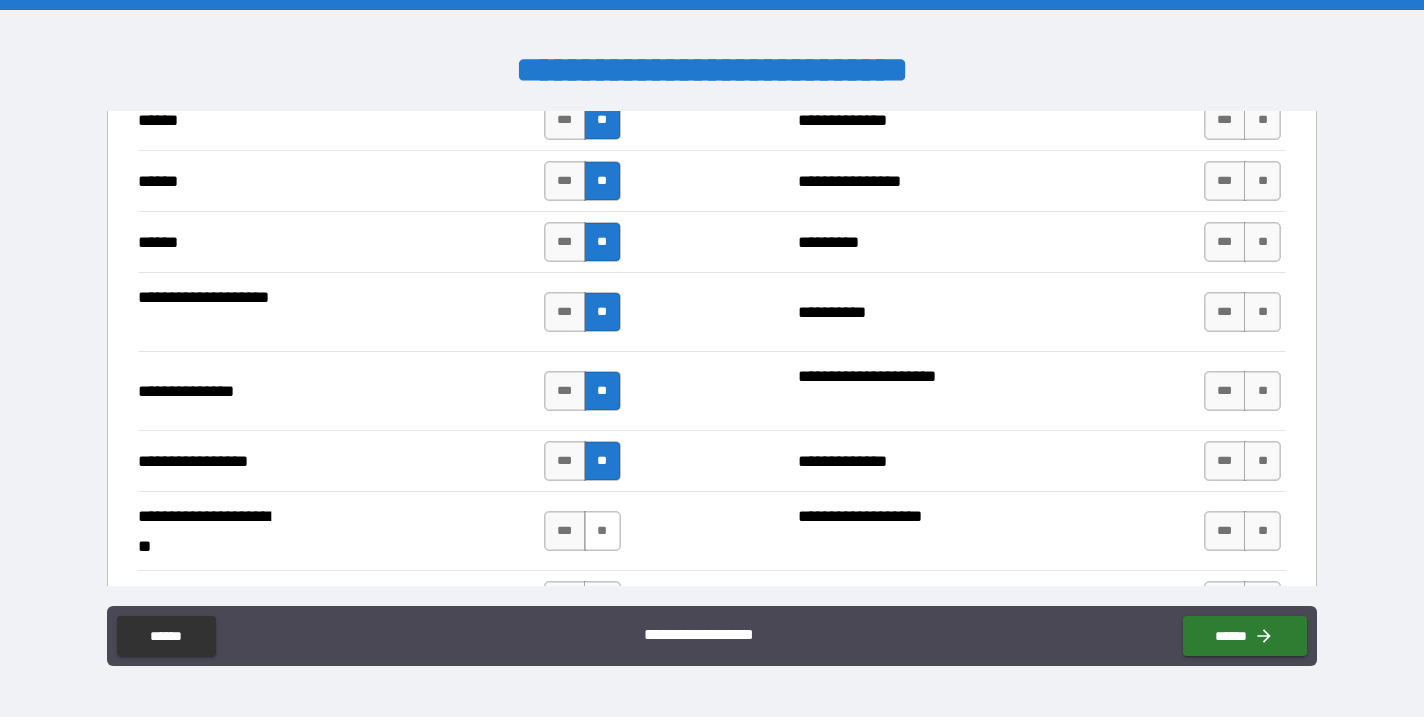 click on "**" at bounding box center (602, 531) 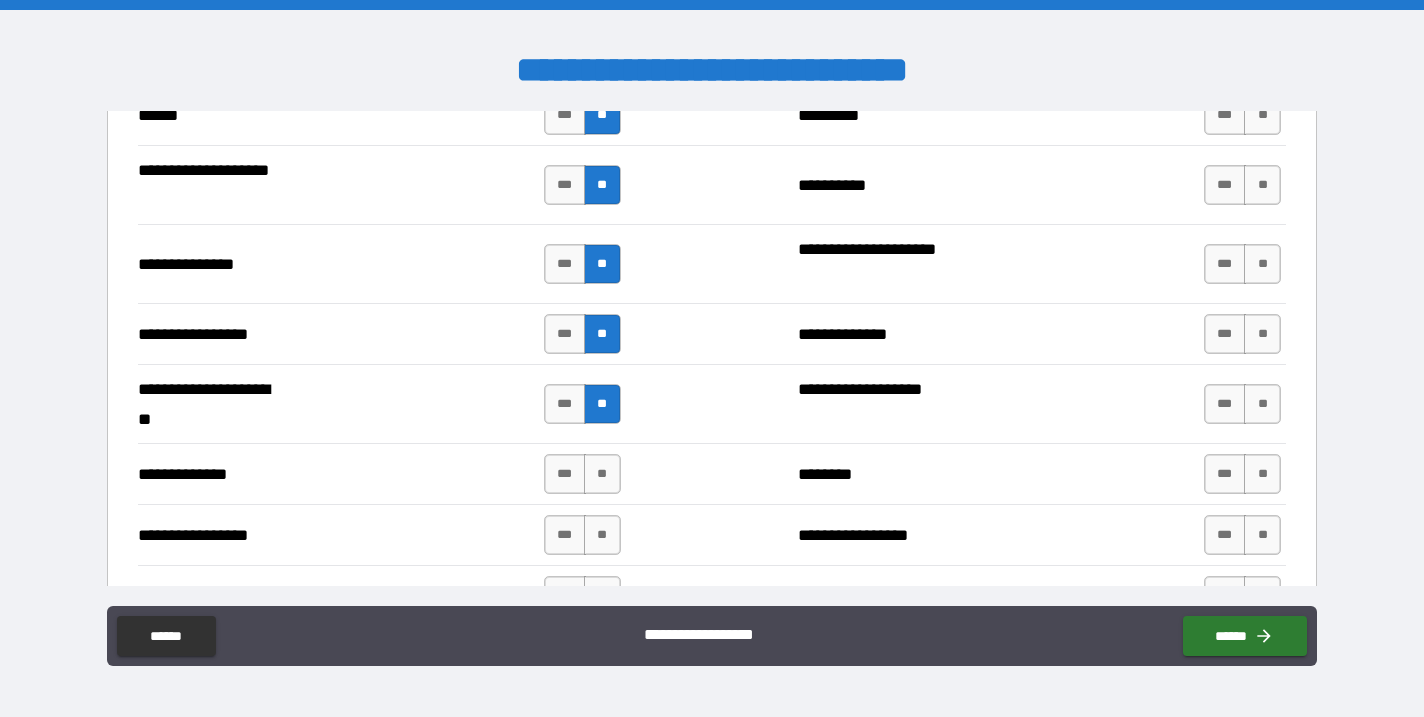 scroll, scrollTop: 2642, scrollLeft: 0, axis: vertical 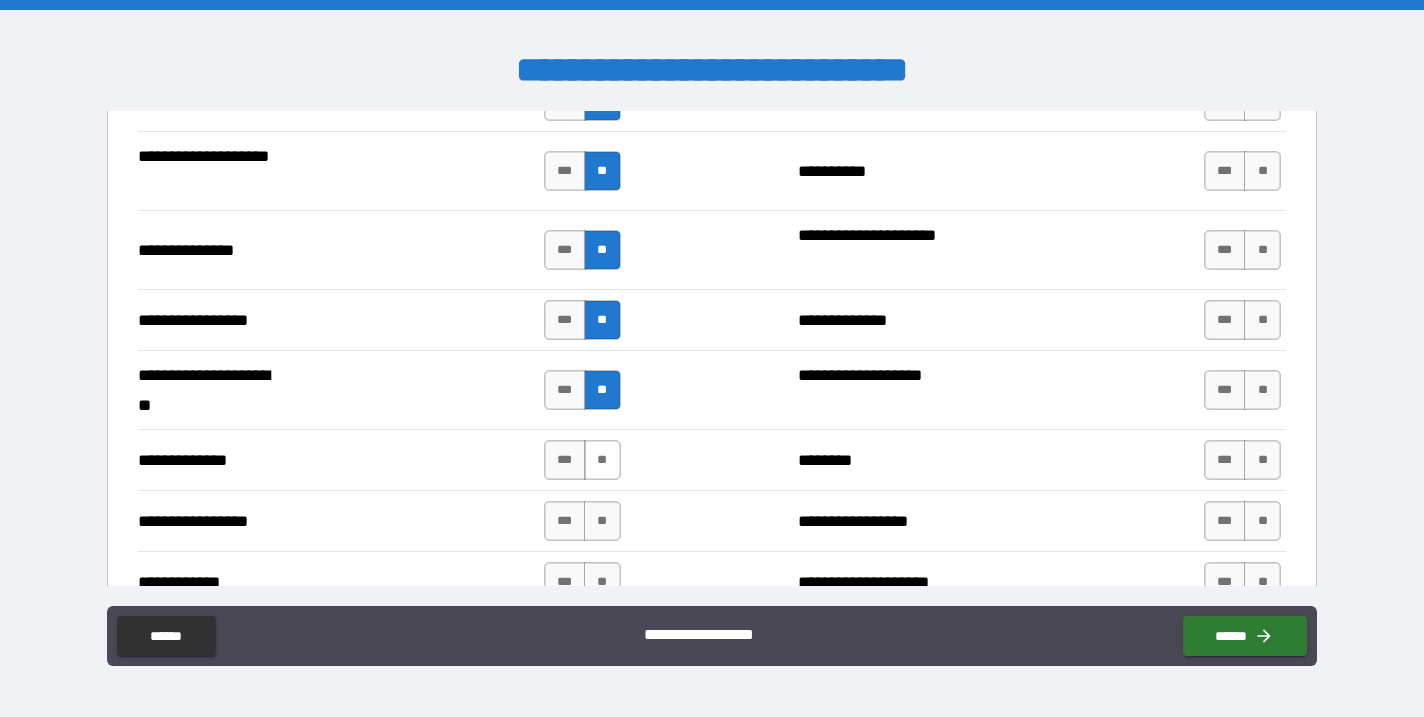click on "**" at bounding box center [602, 460] 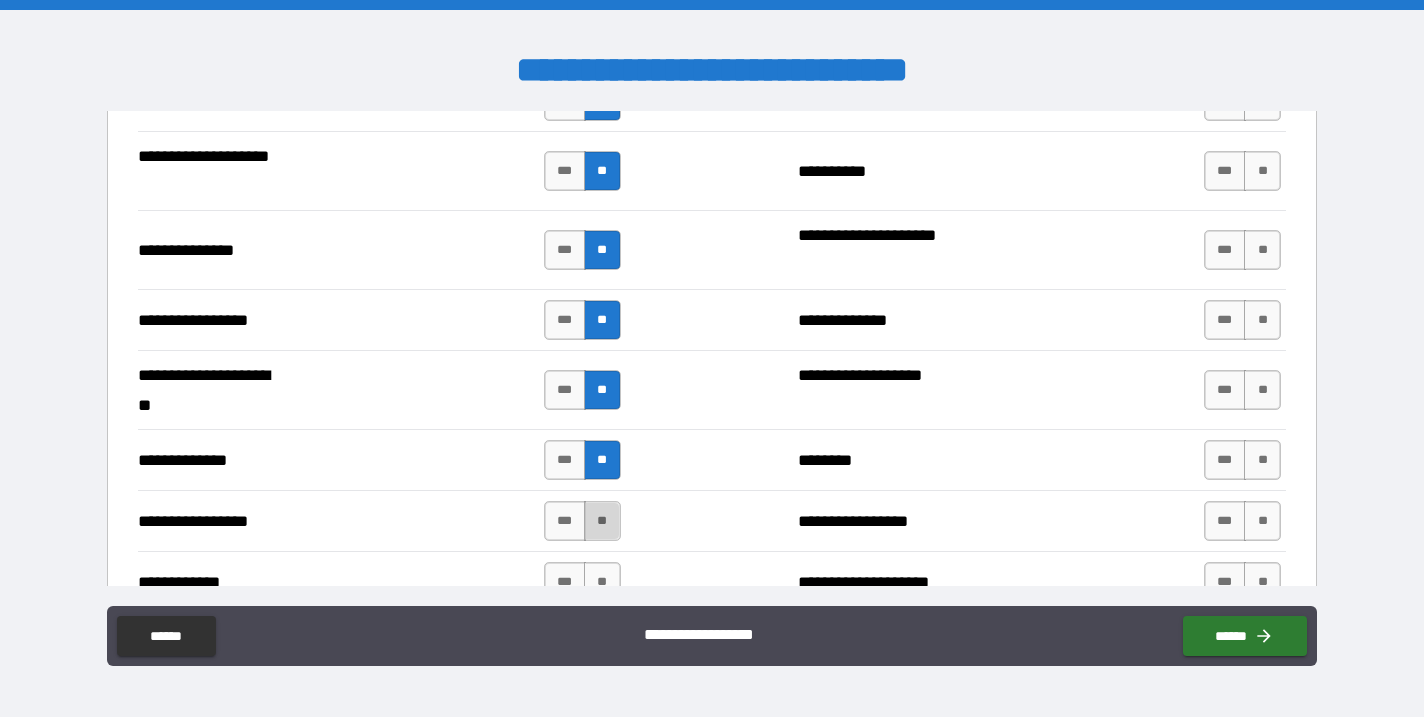 click on "**" at bounding box center (602, 521) 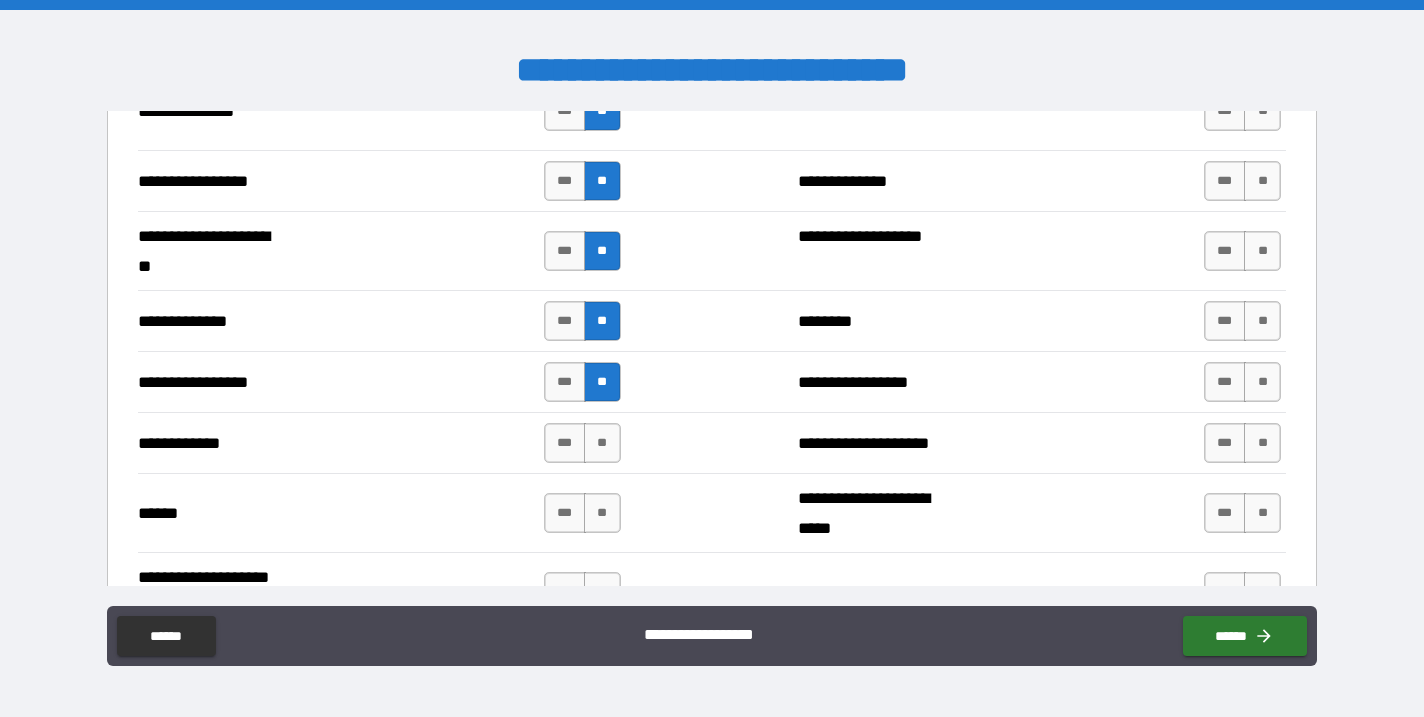 scroll, scrollTop: 2786, scrollLeft: 0, axis: vertical 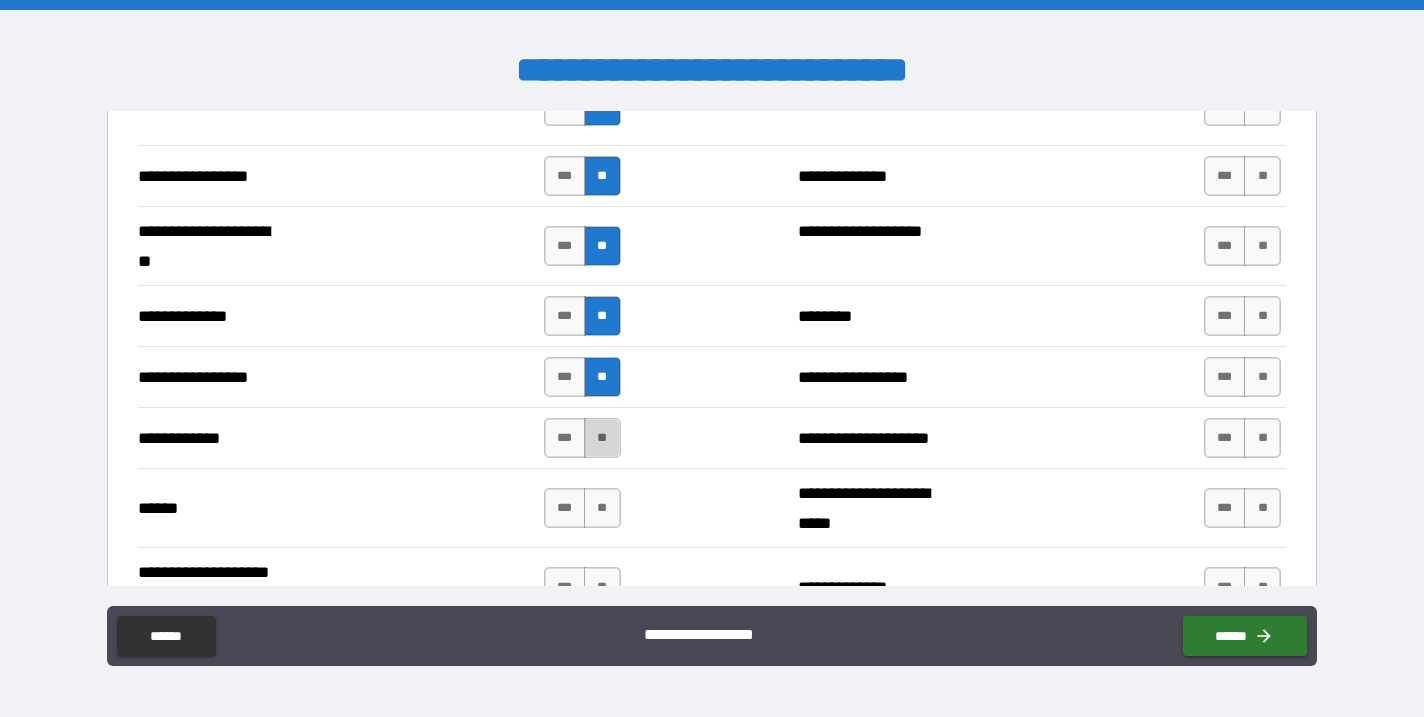 click on "**" at bounding box center [602, 438] 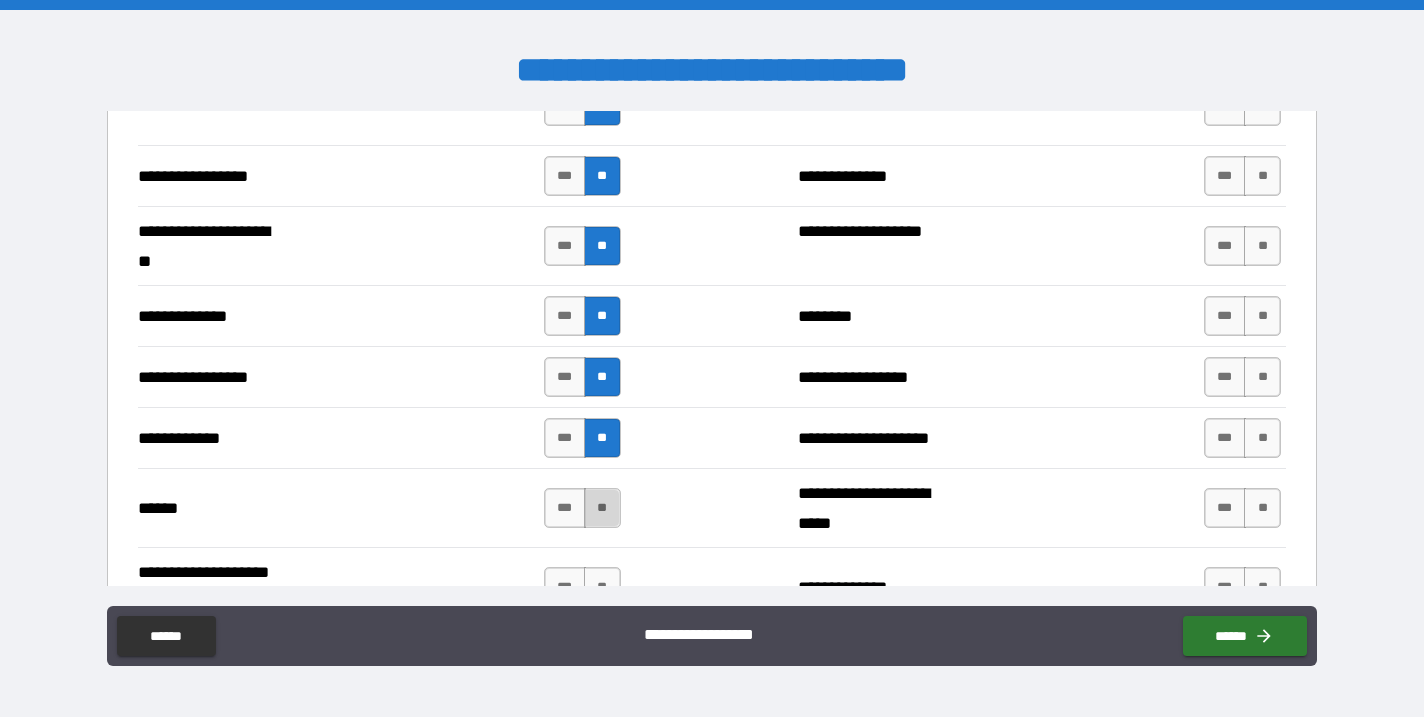 click on "**" at bounding box center (602, 508) 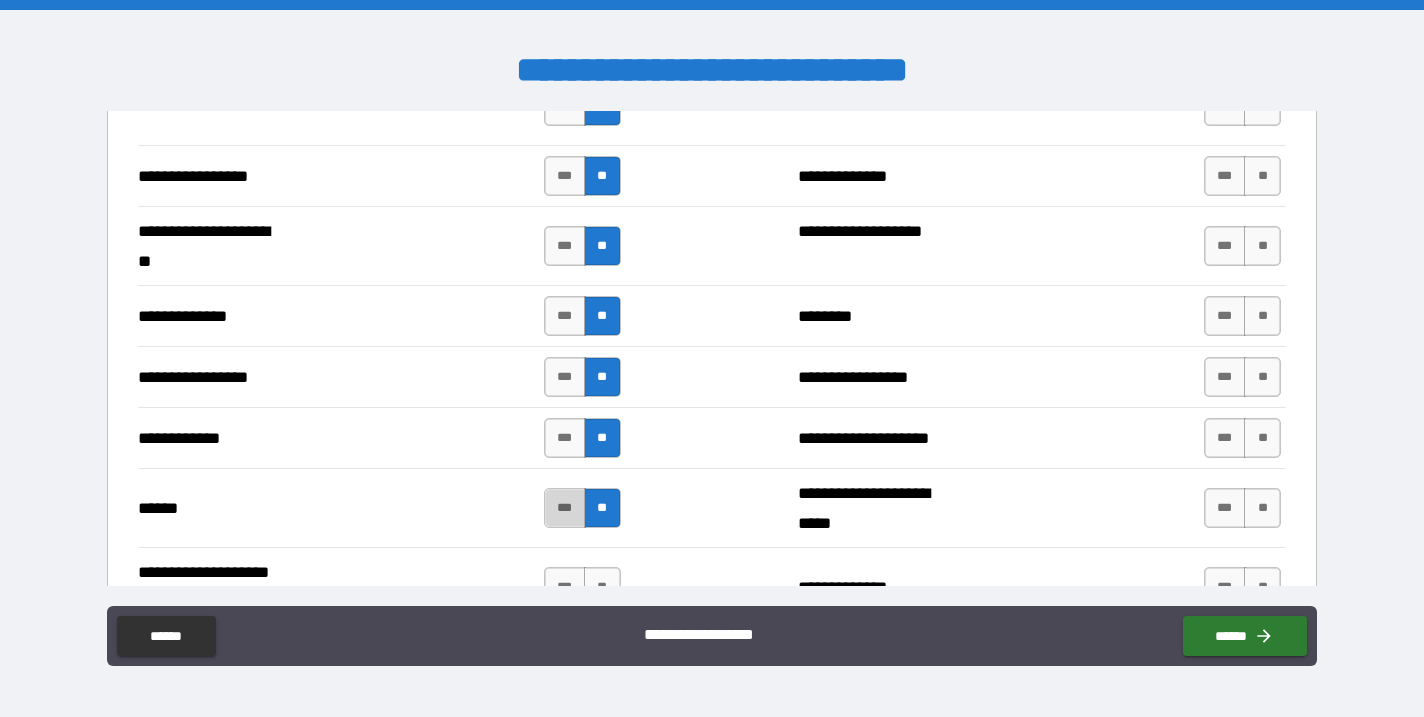 click on "***" at bounding box center (565, 508) 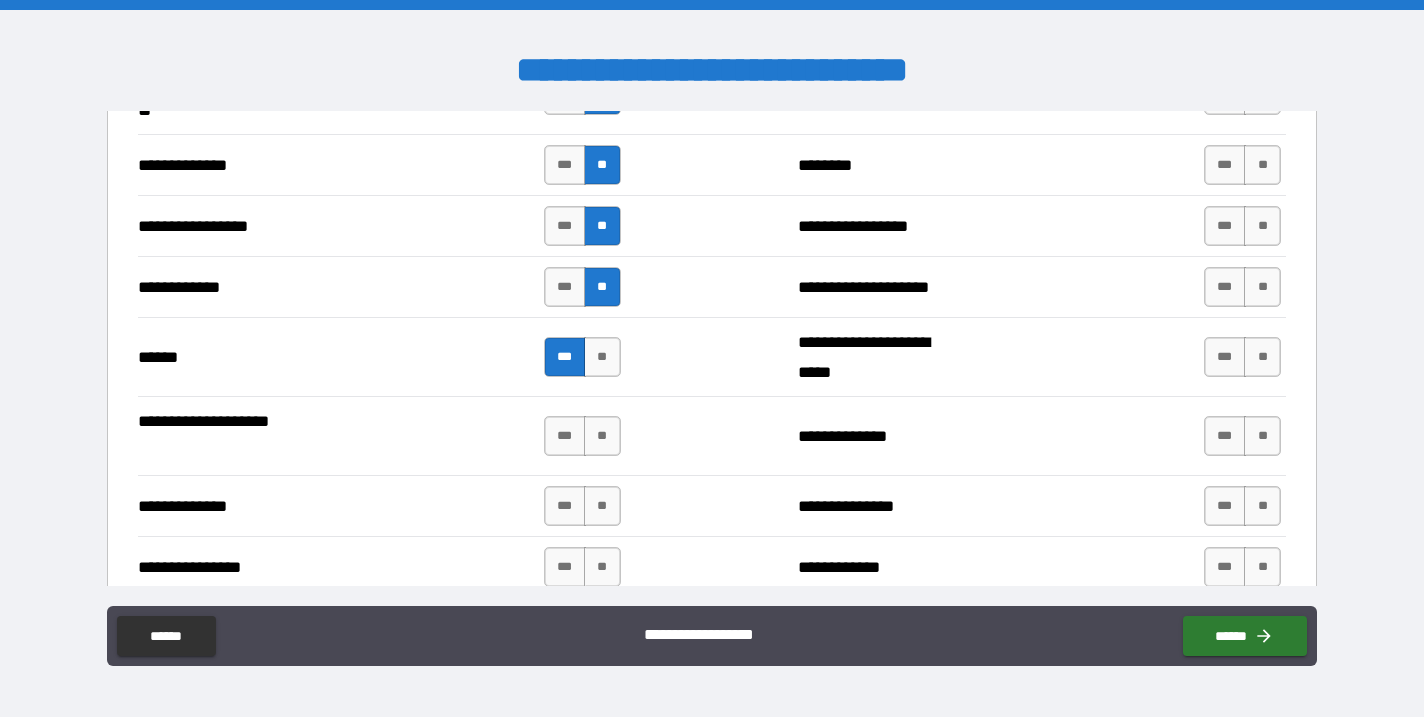 scroll, scrollTop: 2941, scrollLeft: 0, axis: vertical 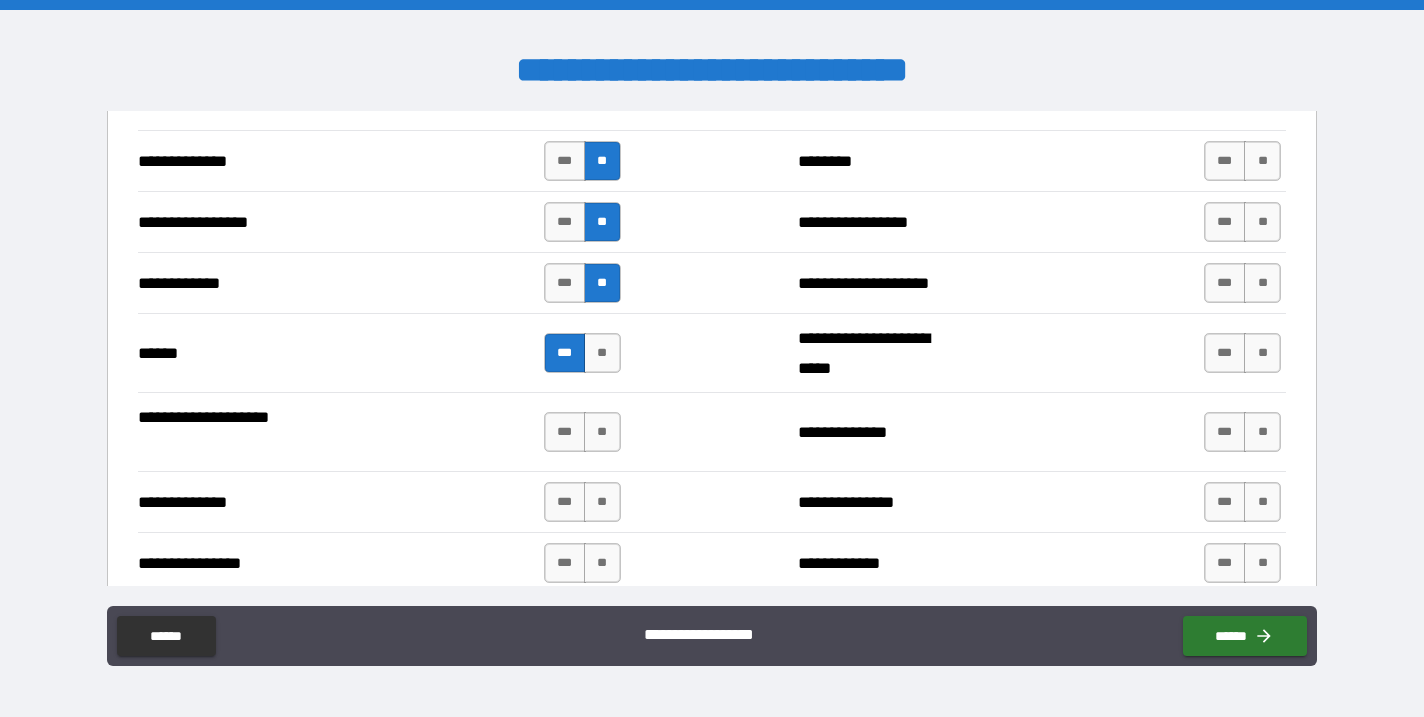 click on "*** **" at bounding box center [585, 432] 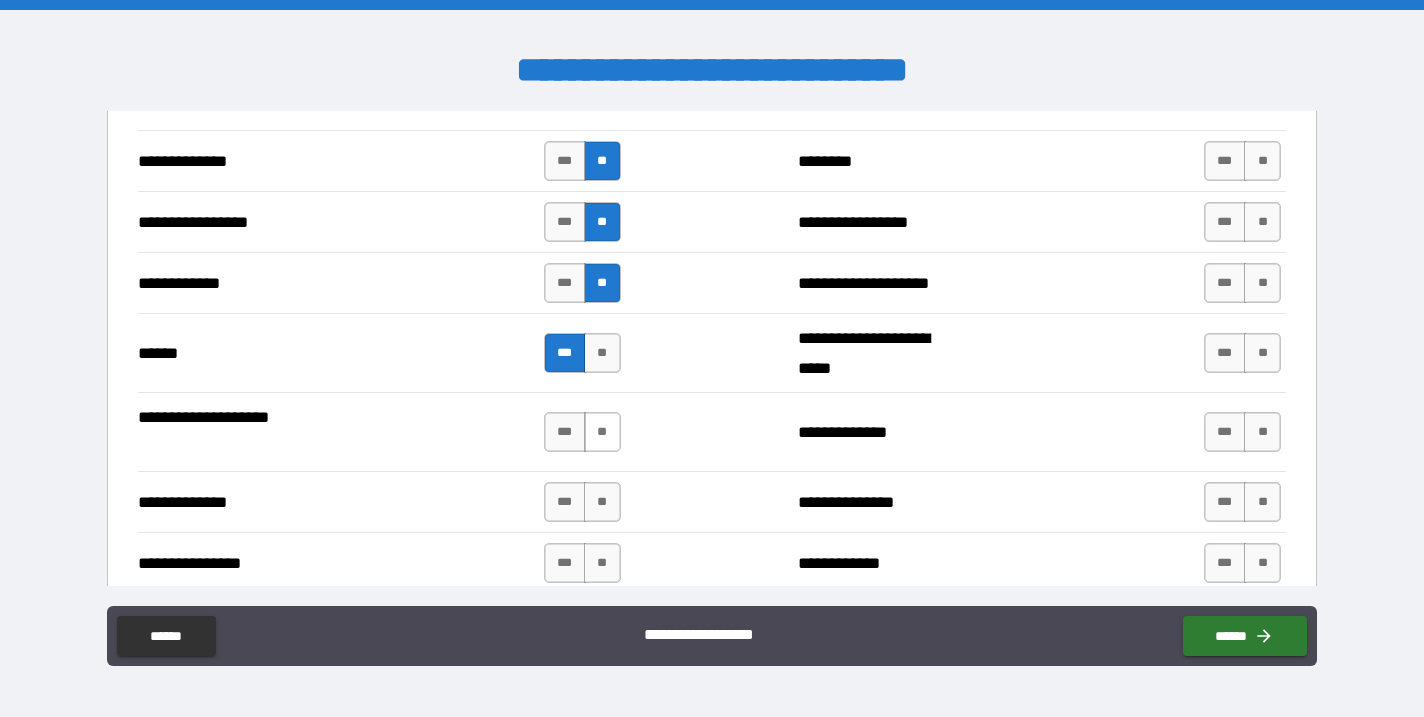 click on "**" at bounding box center (602, 432) 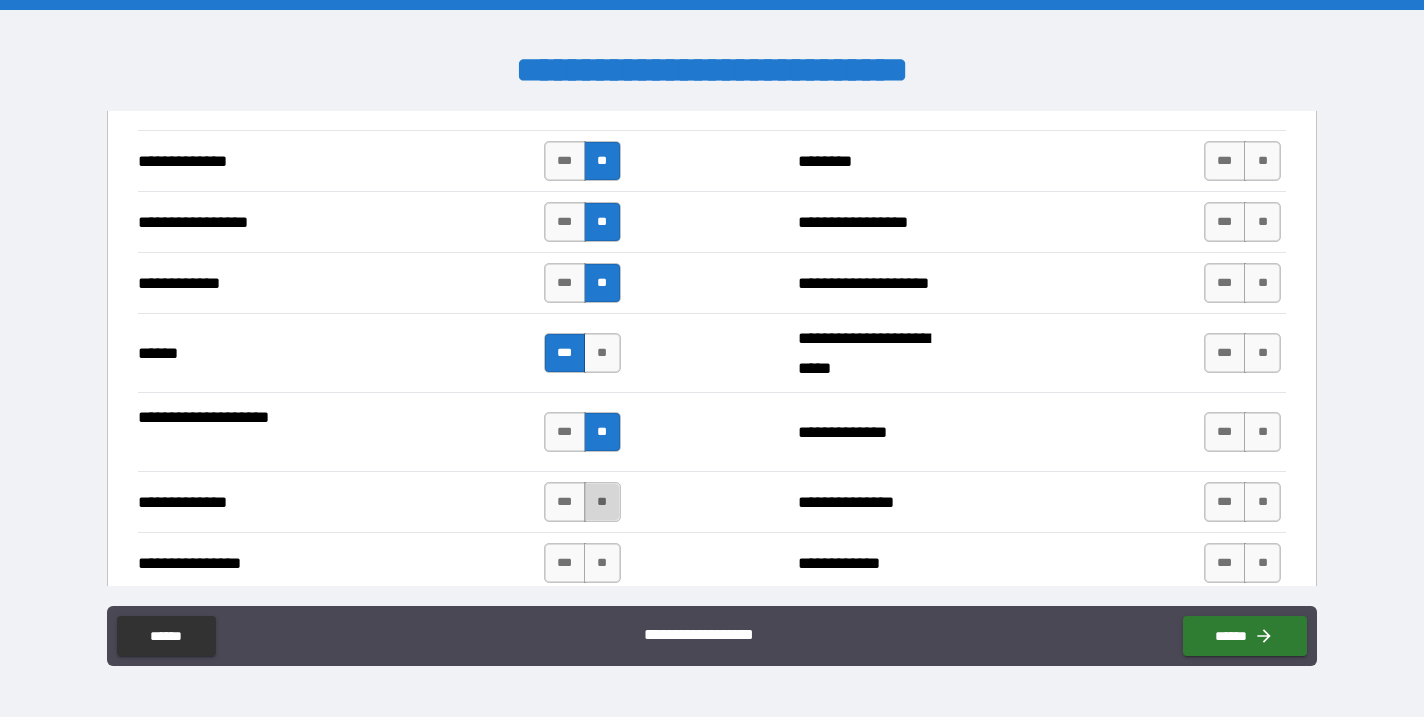 click on "**" at bounding box center (602, 502) 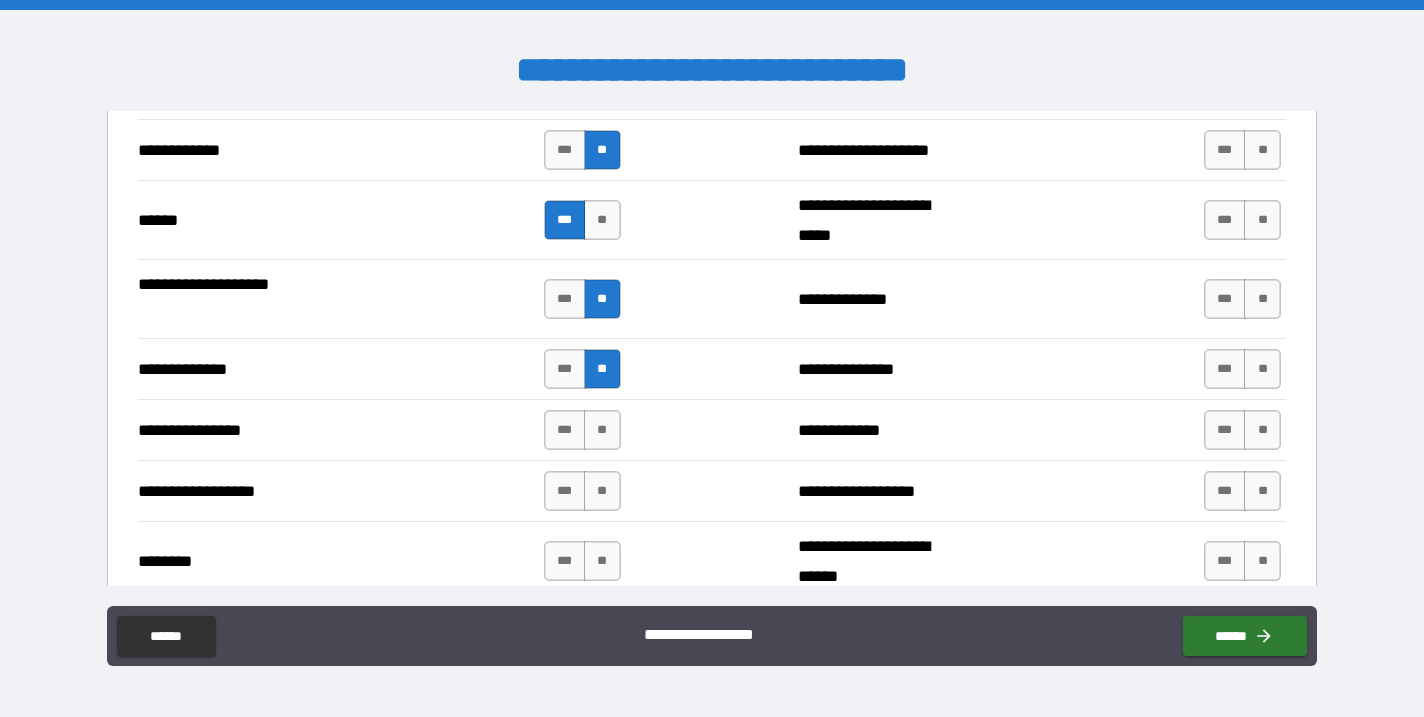 scroll, scrollTop: 3078, scrollLeft: 0, axis: vertical 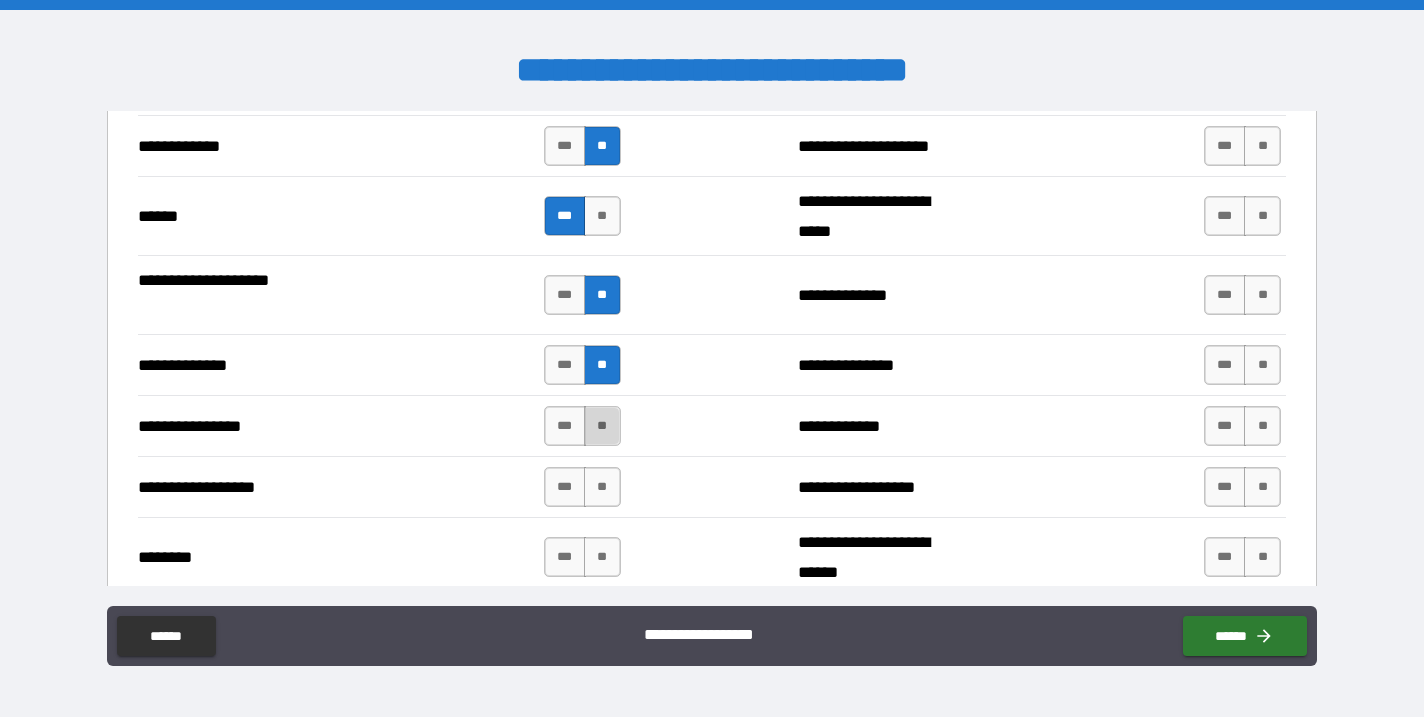 click on "**" at bounding box center (602, 426) 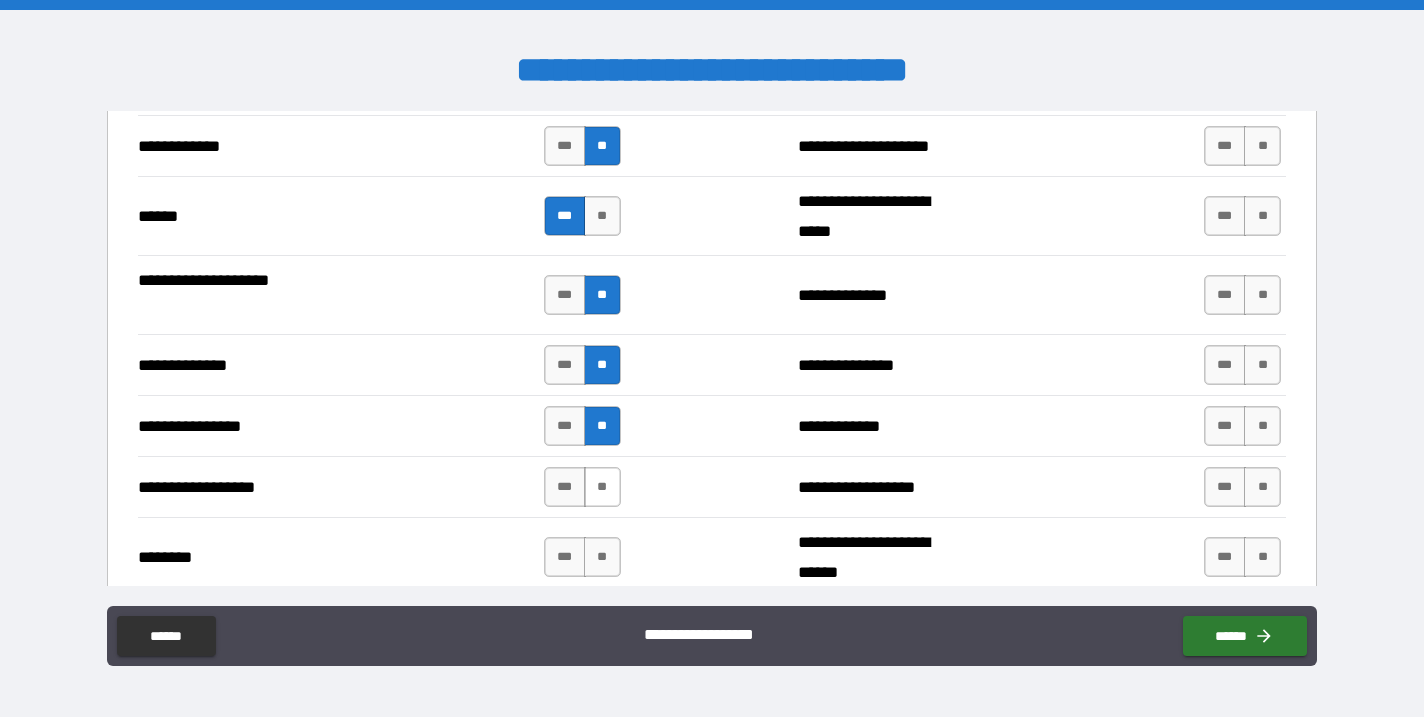 click on "**" at bounding box center (602, 487) 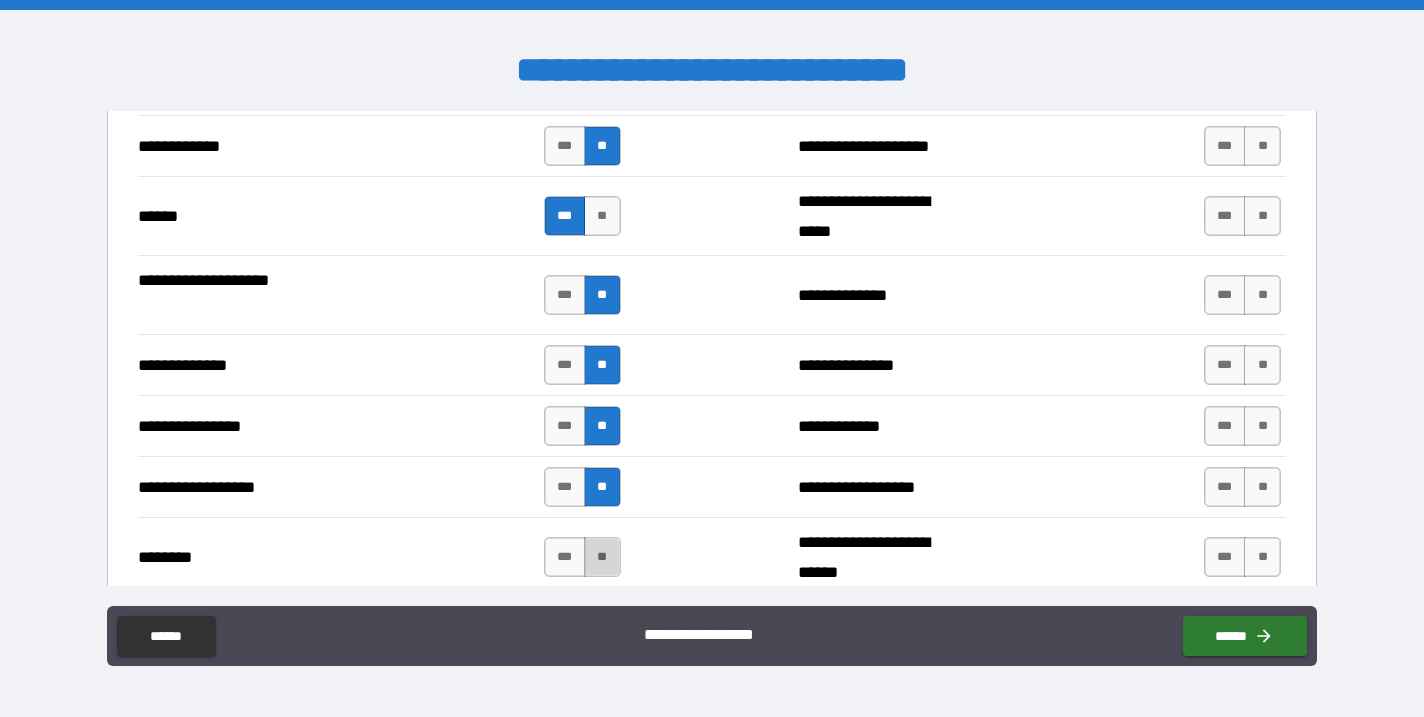 click on "**" at bounding box center (602, 557) 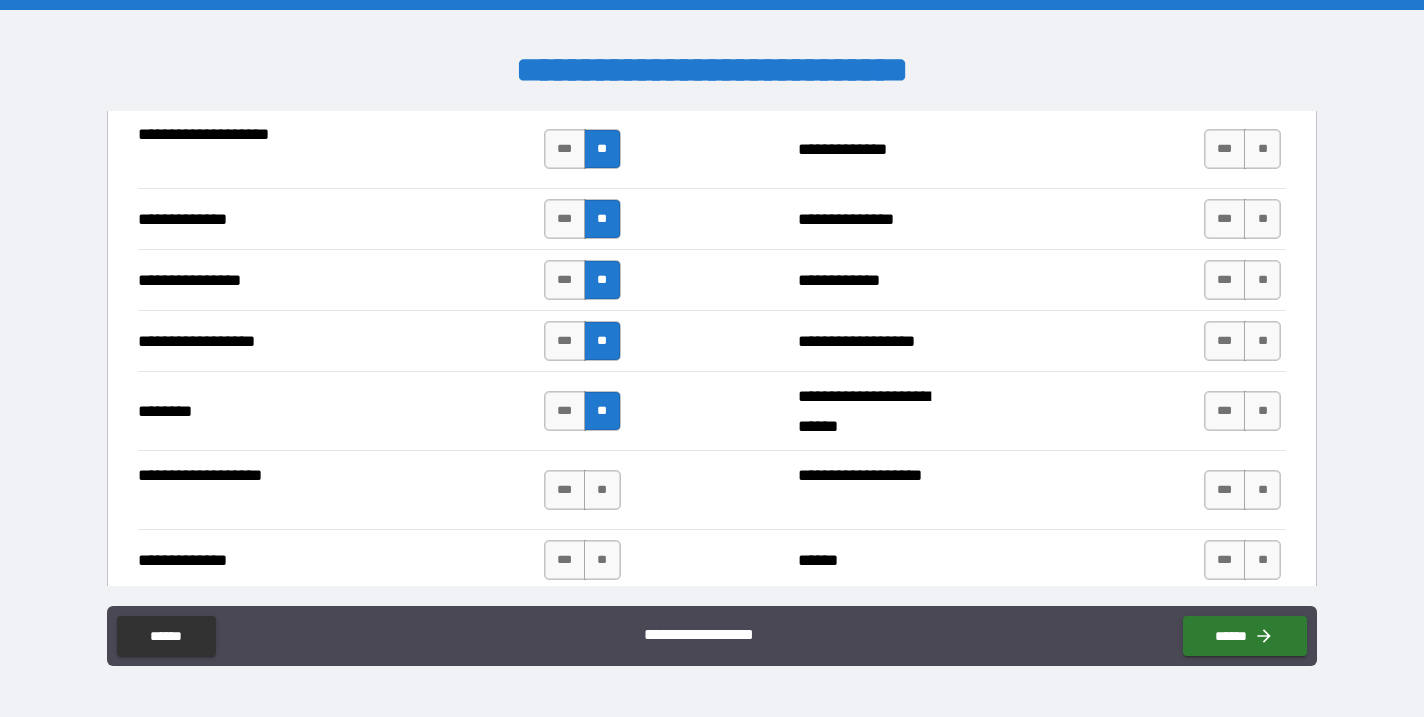 scroll, scrollTop: 3229, scrollLeft: 0, axis: vertical 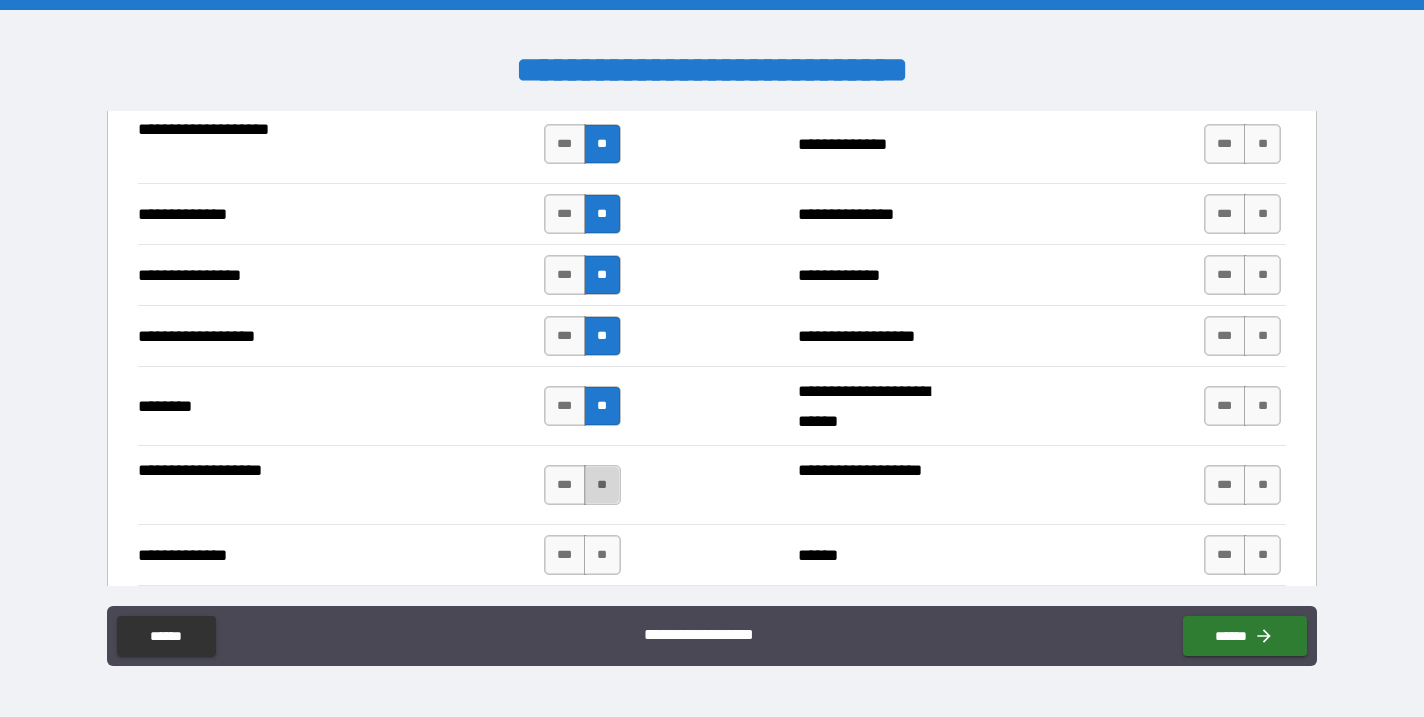 click on "**" at bounding box center [602, 485] 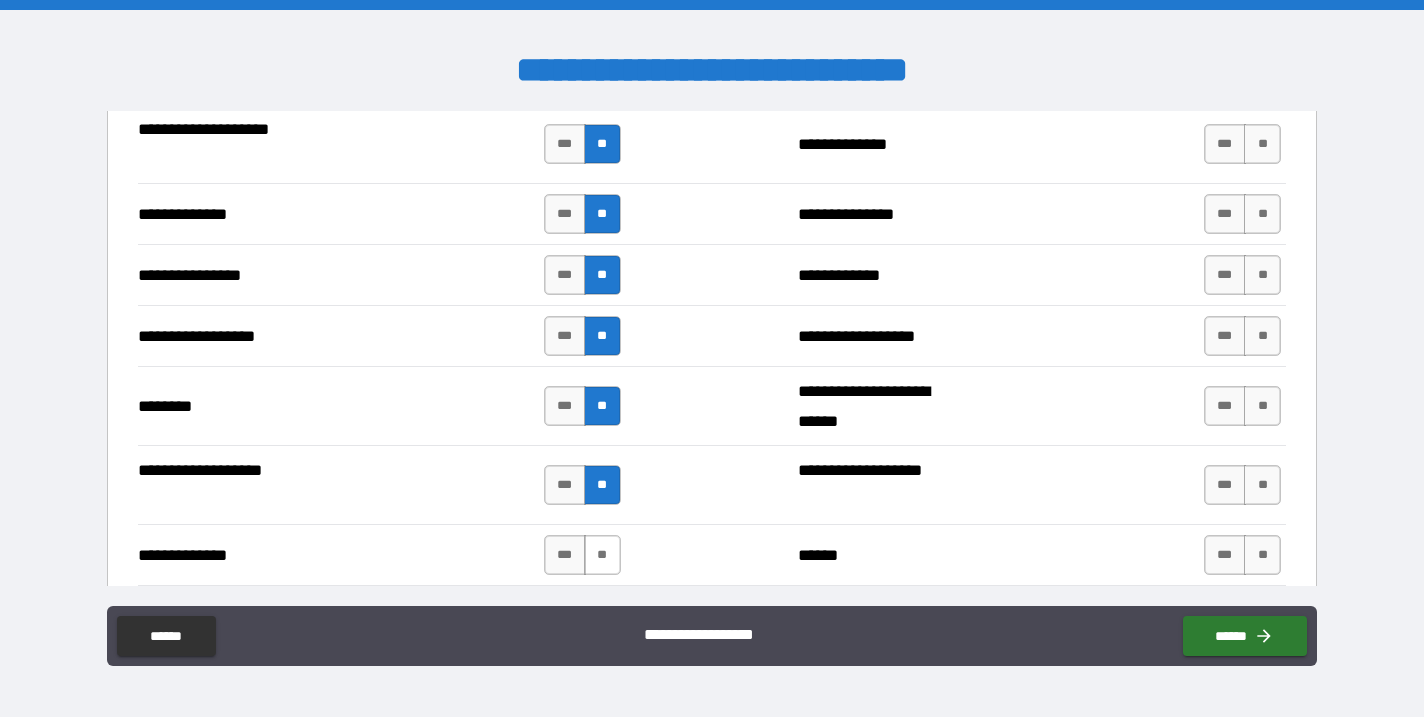 click on "**" at bounding box center [602, 555] 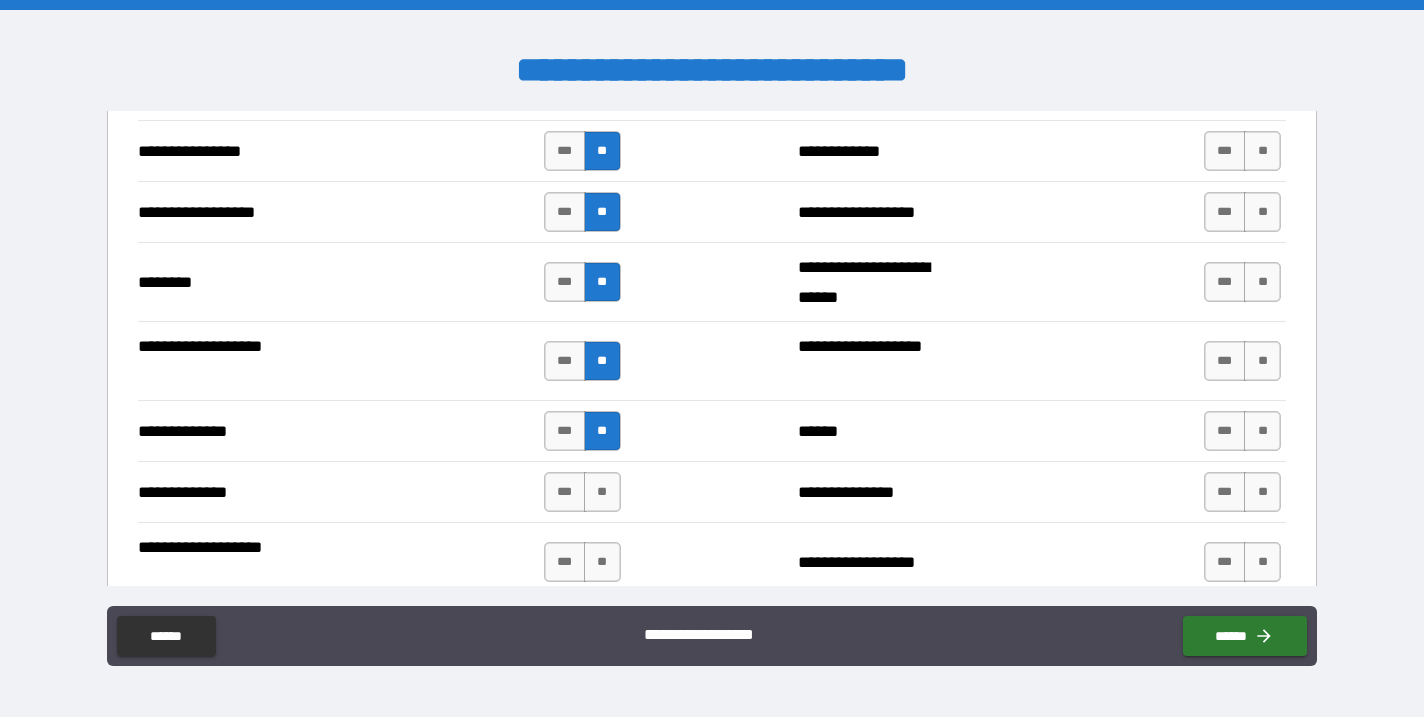 scroll, scrollTop: 3360, scrollLeft: 0, axis: vertical 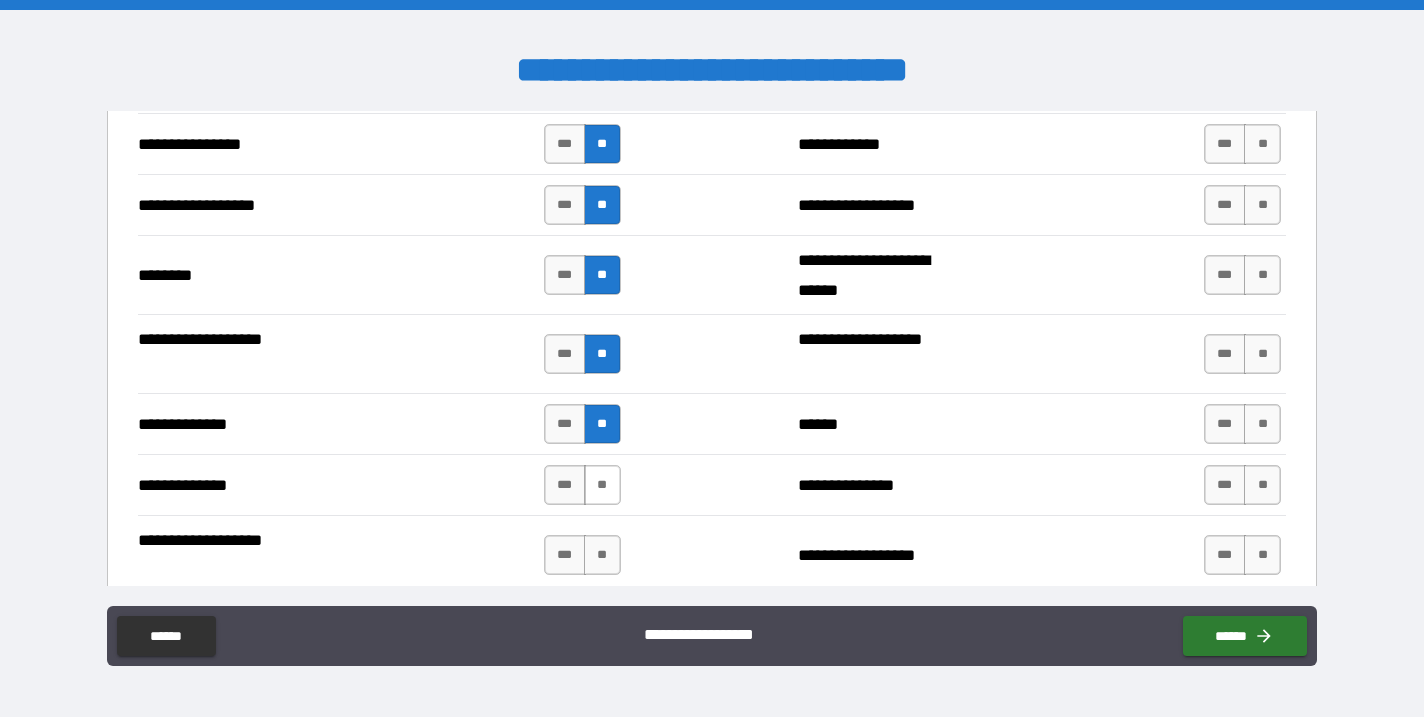 click on "**" at bounding box center [602, 485] 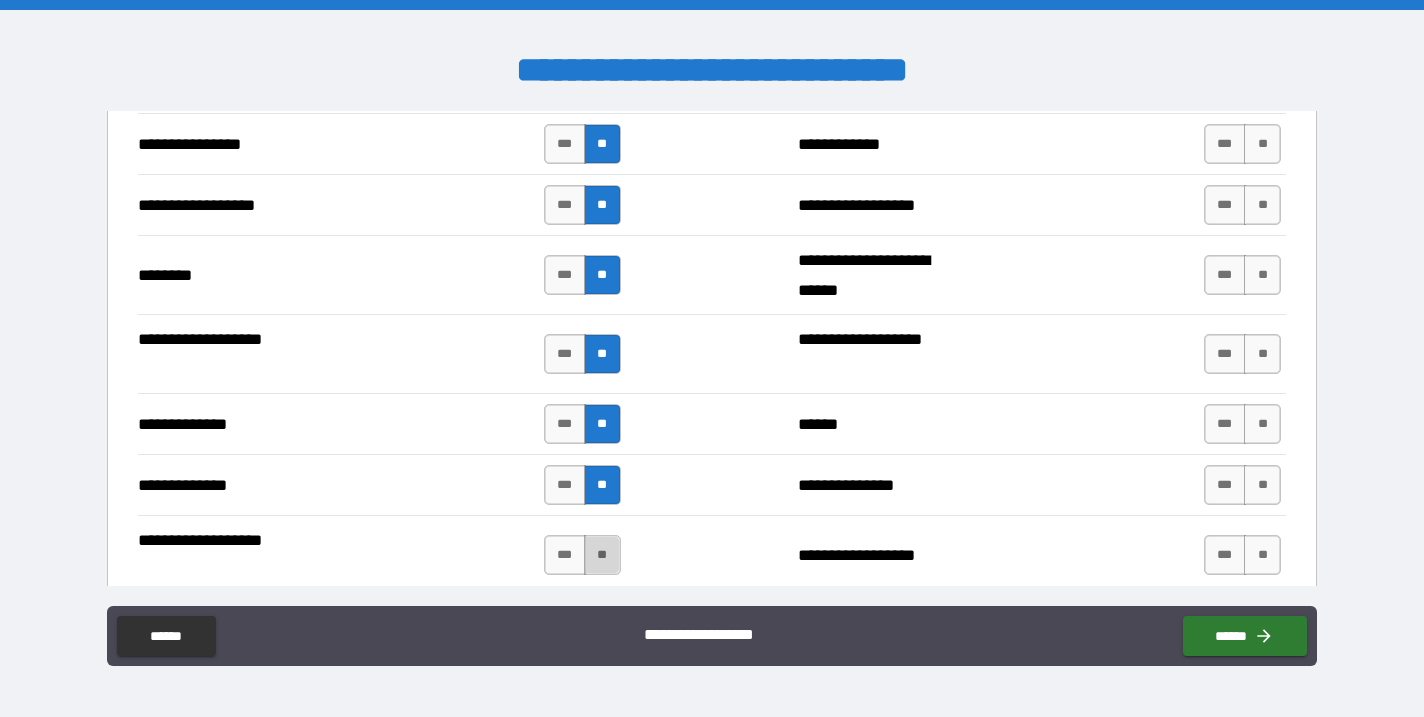 click on "**" at bounding box center [602, 555] 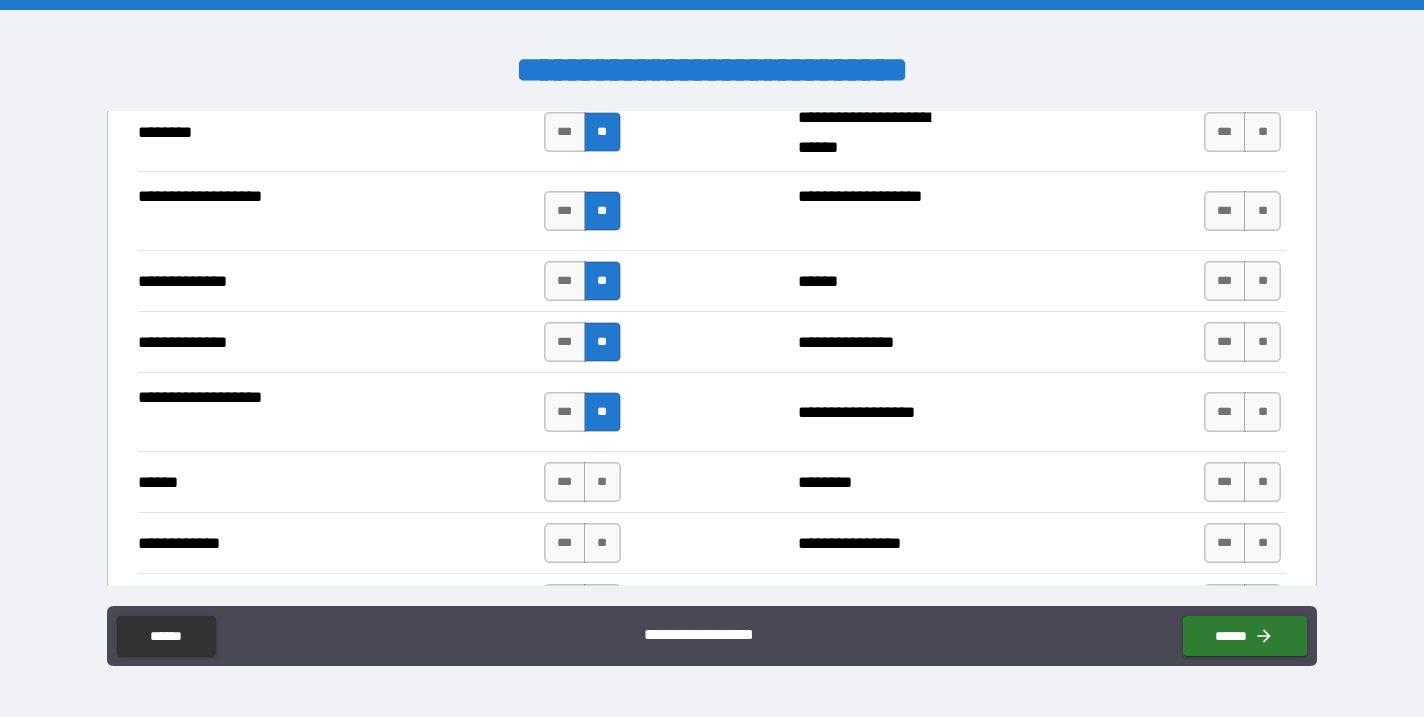 scroll, scrollTop: 3502, scrollLeft: 0, axis: vertical 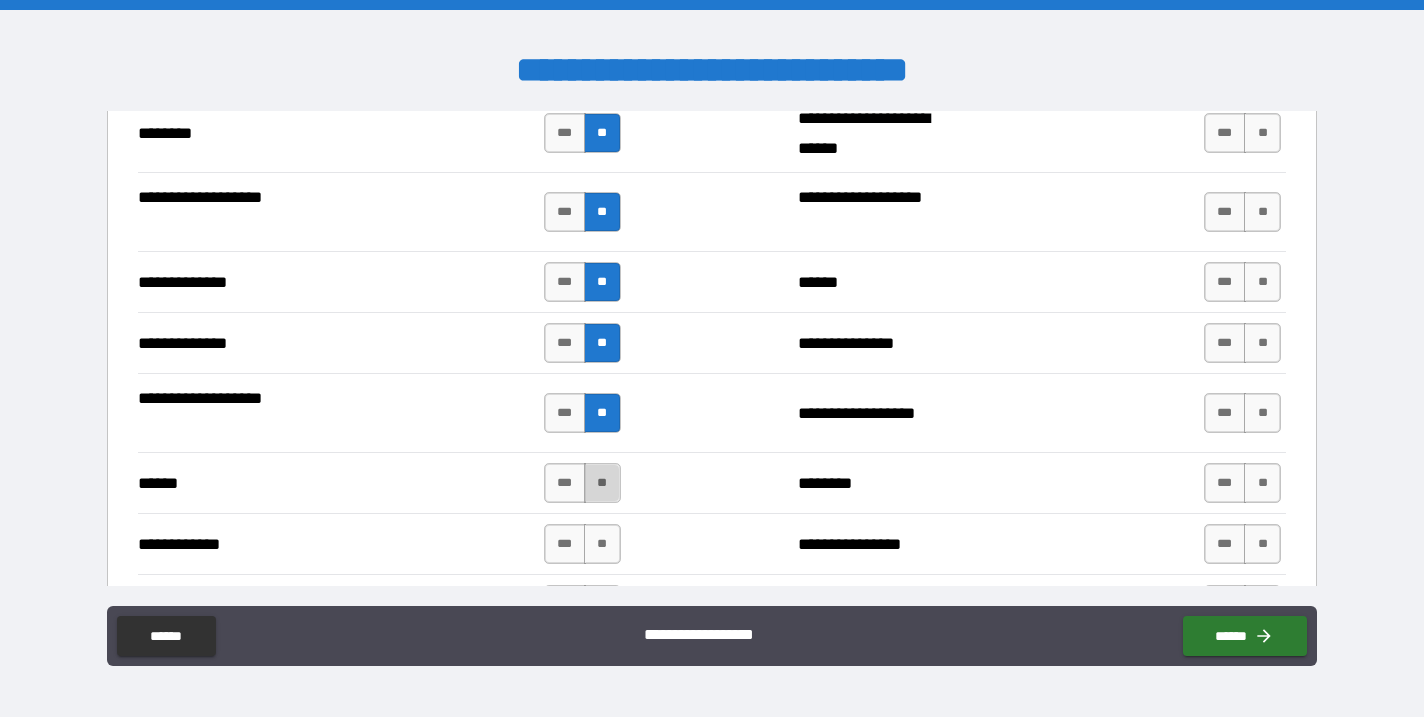 click on "**" at bounding box center (602, 483) 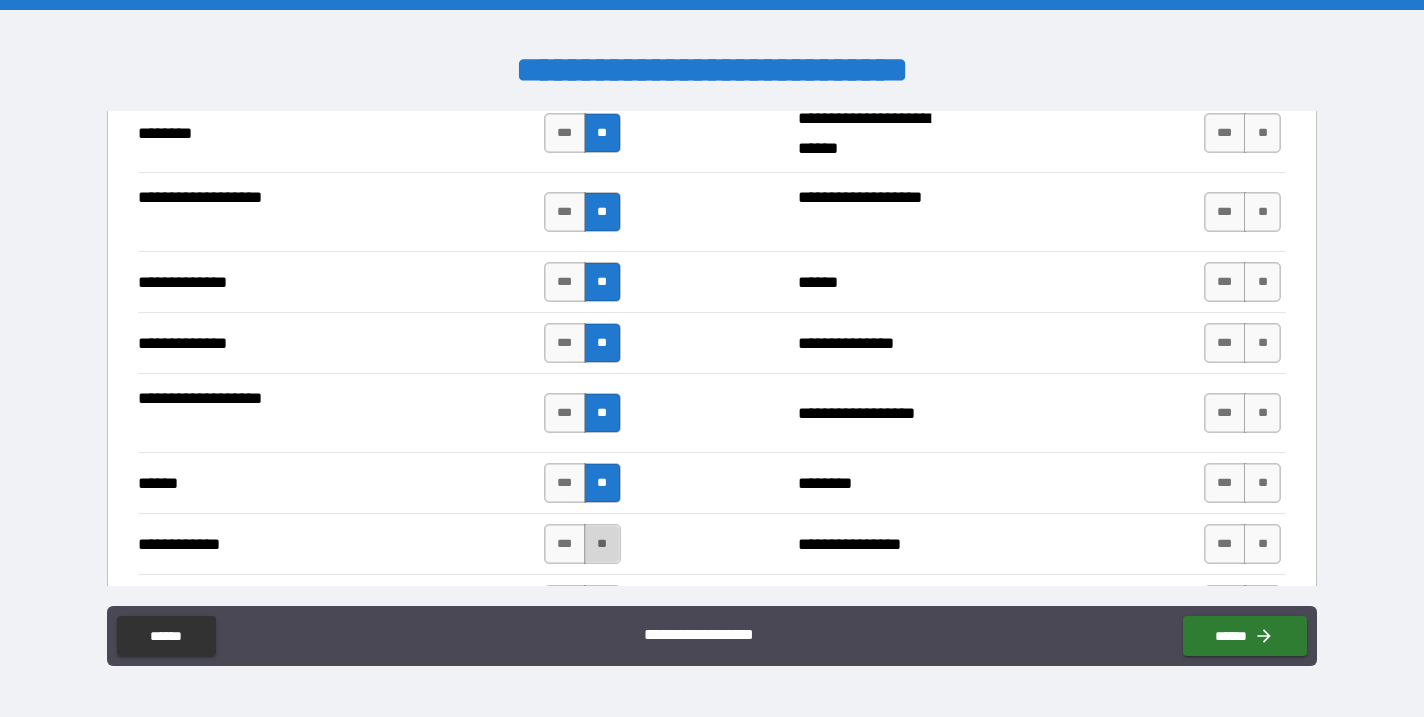 click on "**" at bounding box center [602, 544] 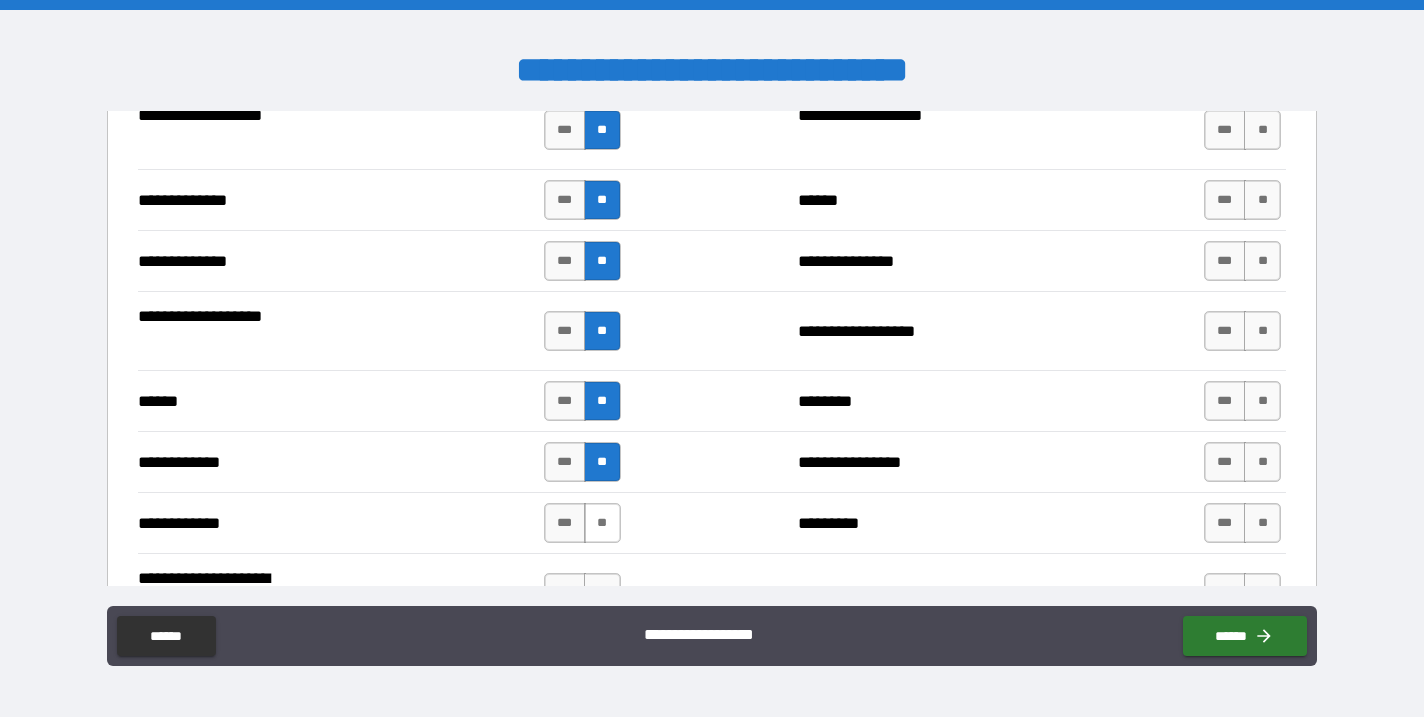 click on "**" at bounding box center (602, 523) 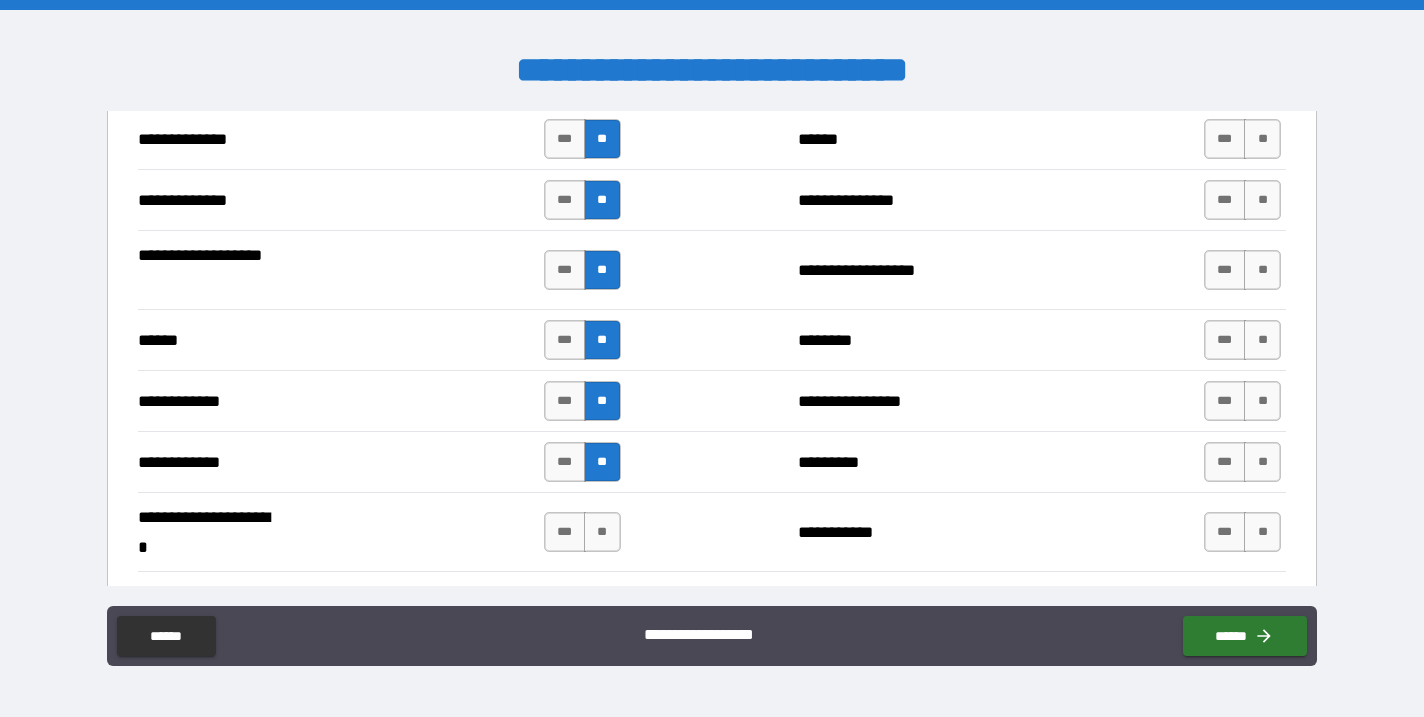 scroll, scrollTop: 3655, scrollLeft: 0, axis: vertical 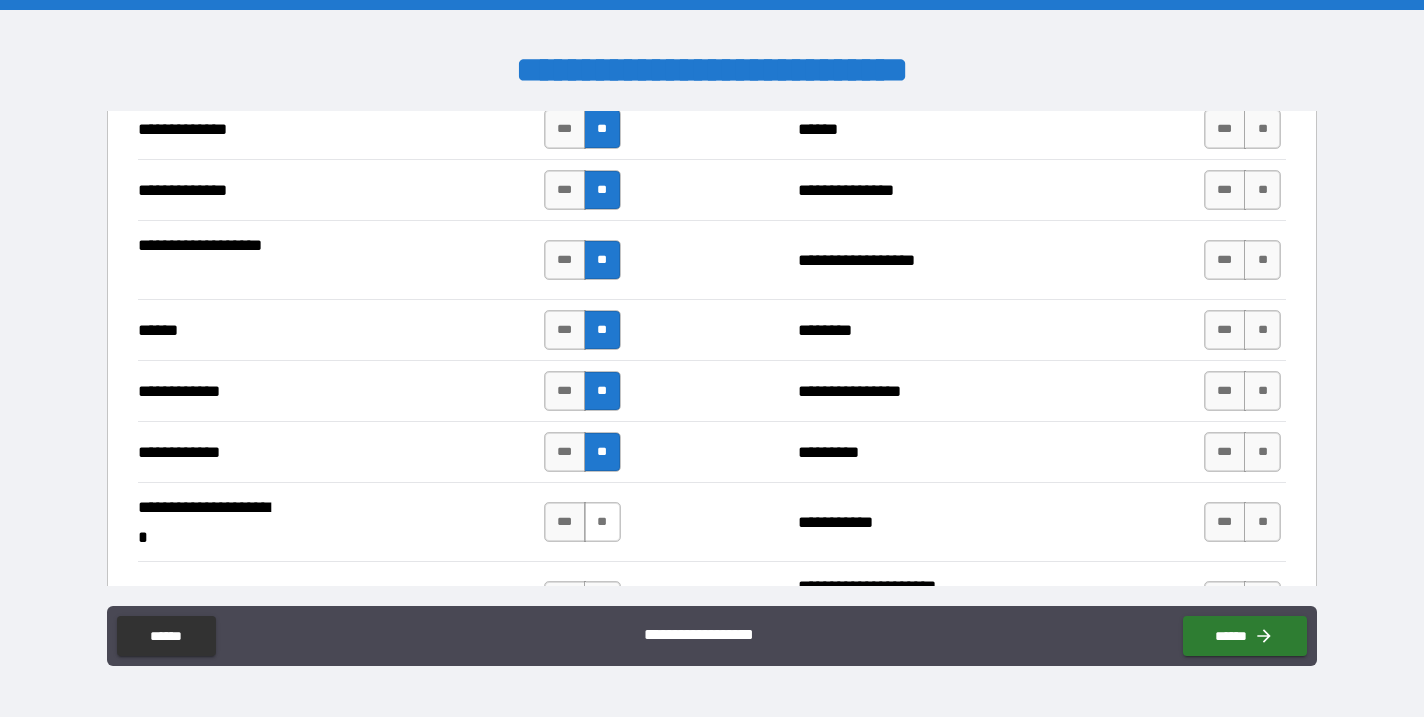 click on "**" at bounding box center [602, 522] 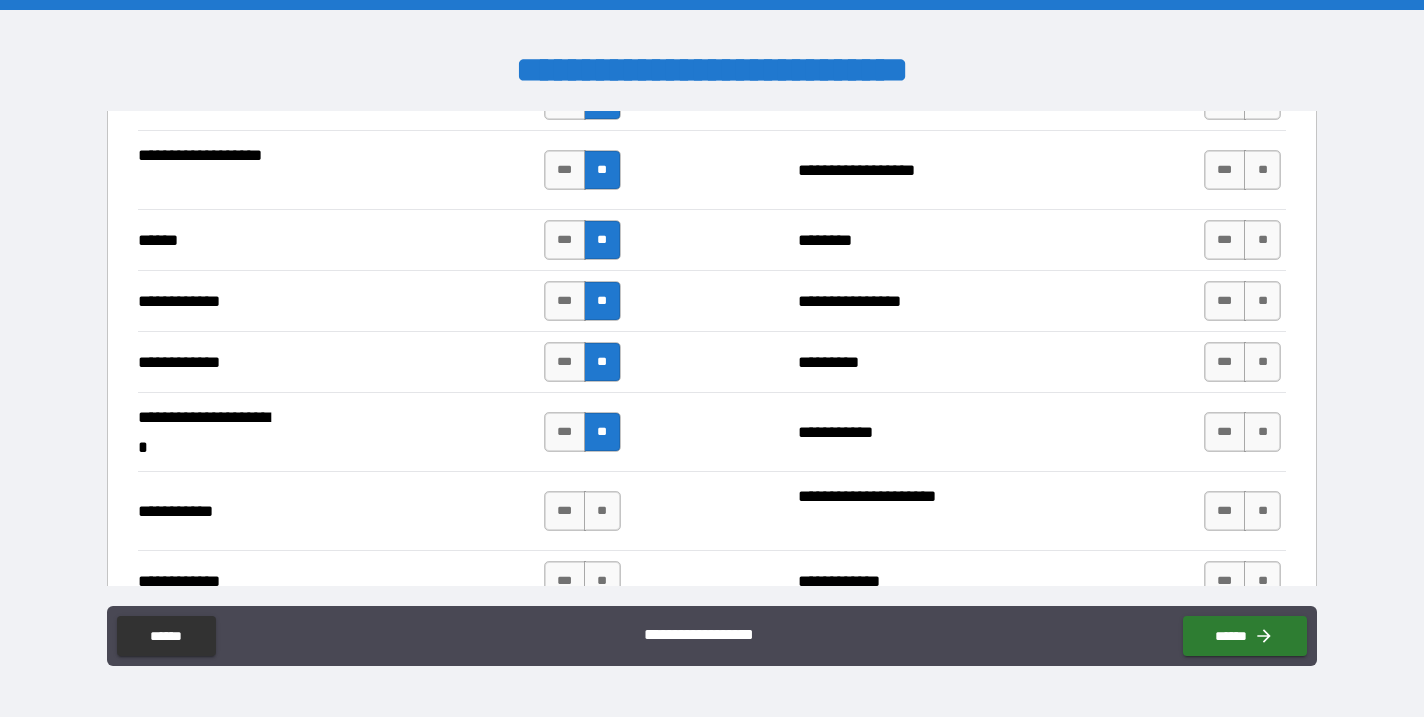 scroll, scrollTop: 3753, scrollLeft: 0, axis: vertical 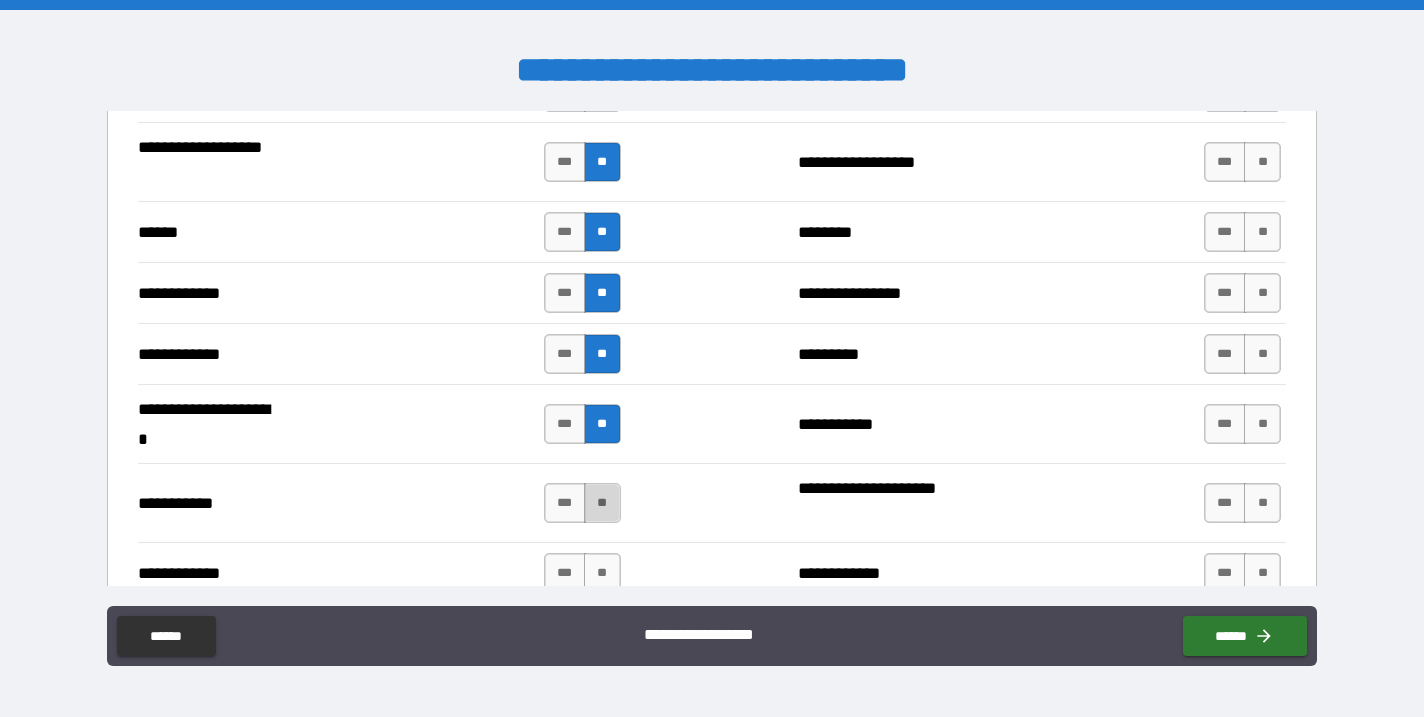 click on "**" at bounding box center [602, 503] 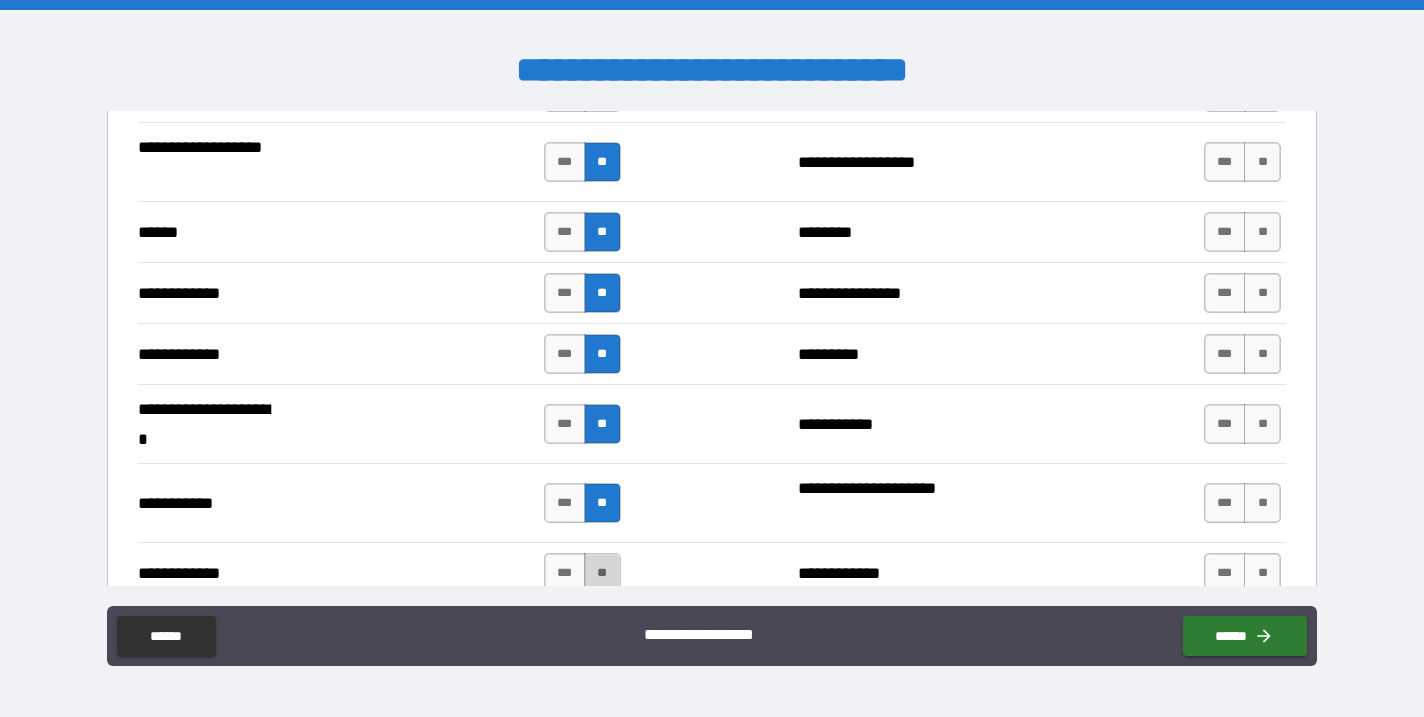 click on "**" at bounding box center (602, 573) 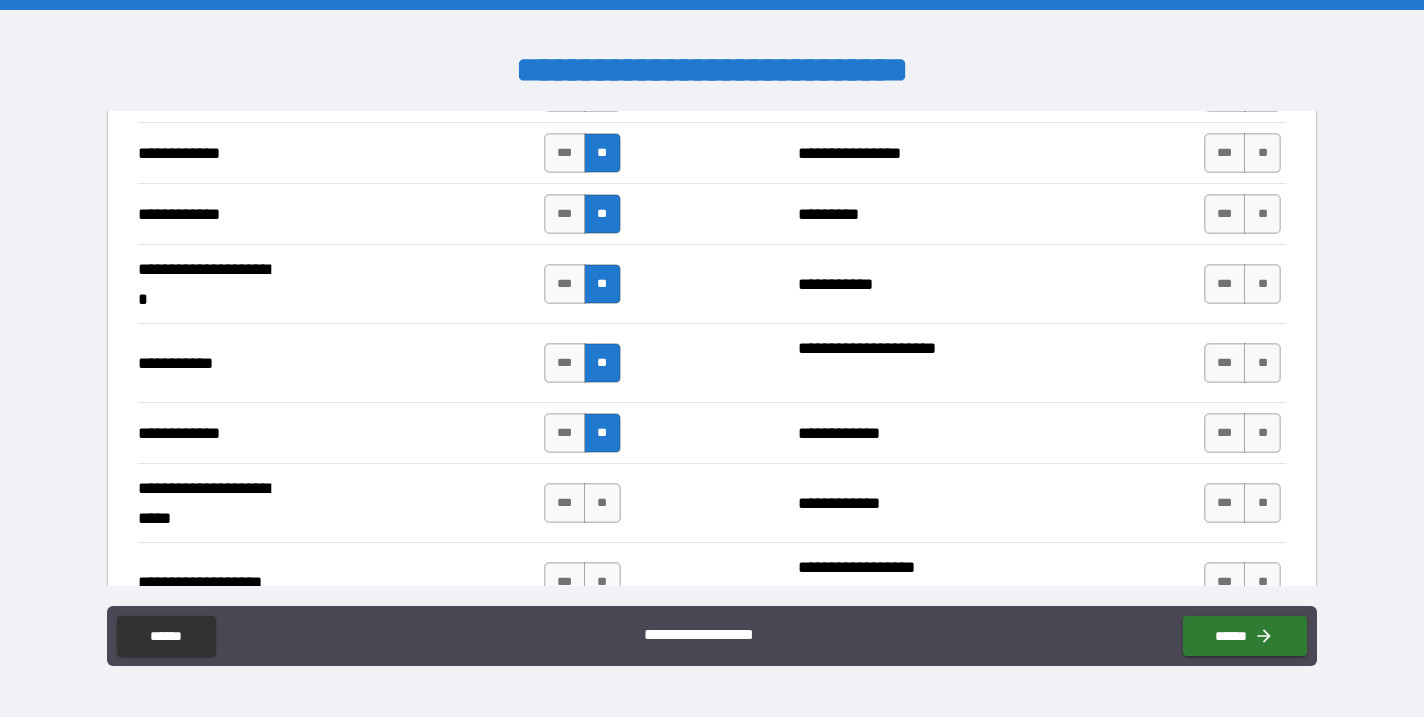 scroll, scrollTop: 3898, scrollLeft: 0, axis: vertical 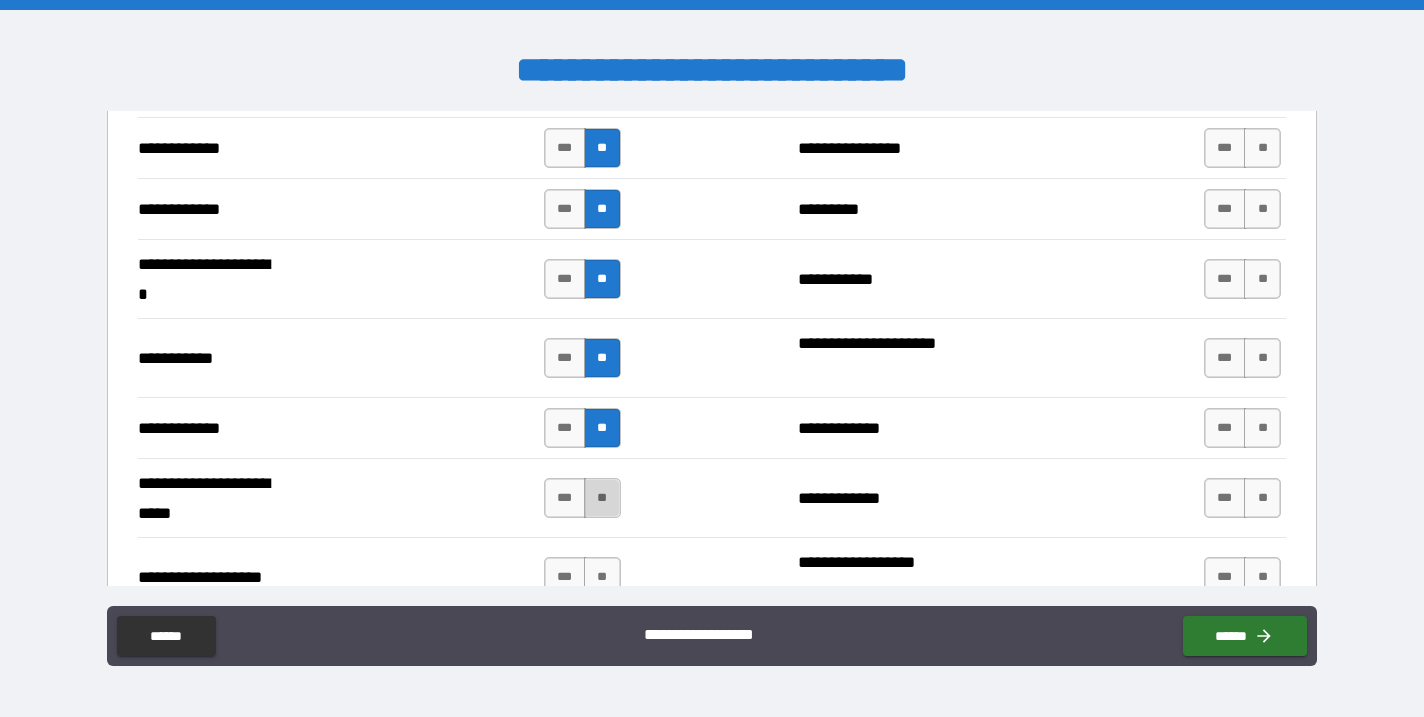 click on "**" at bounding box center (602, 498) 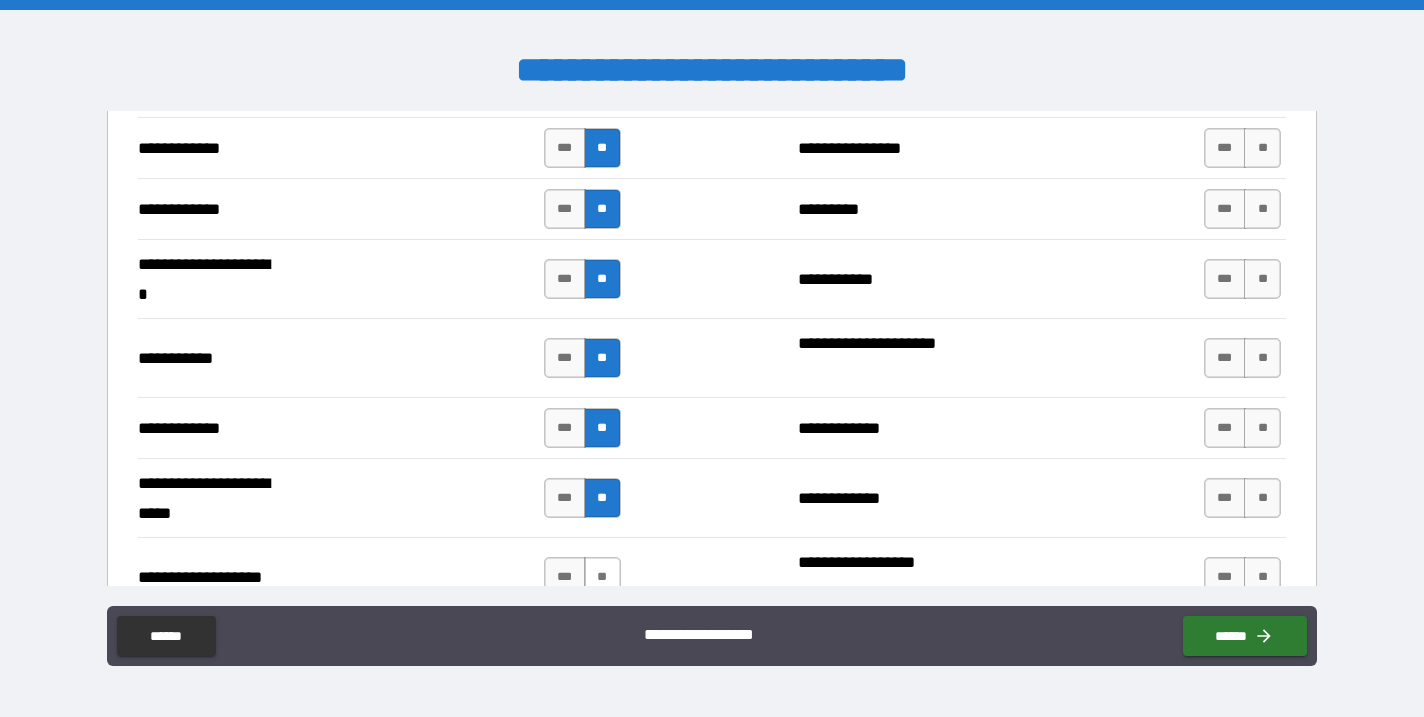 click on "**" at bounding box center (602, 577) 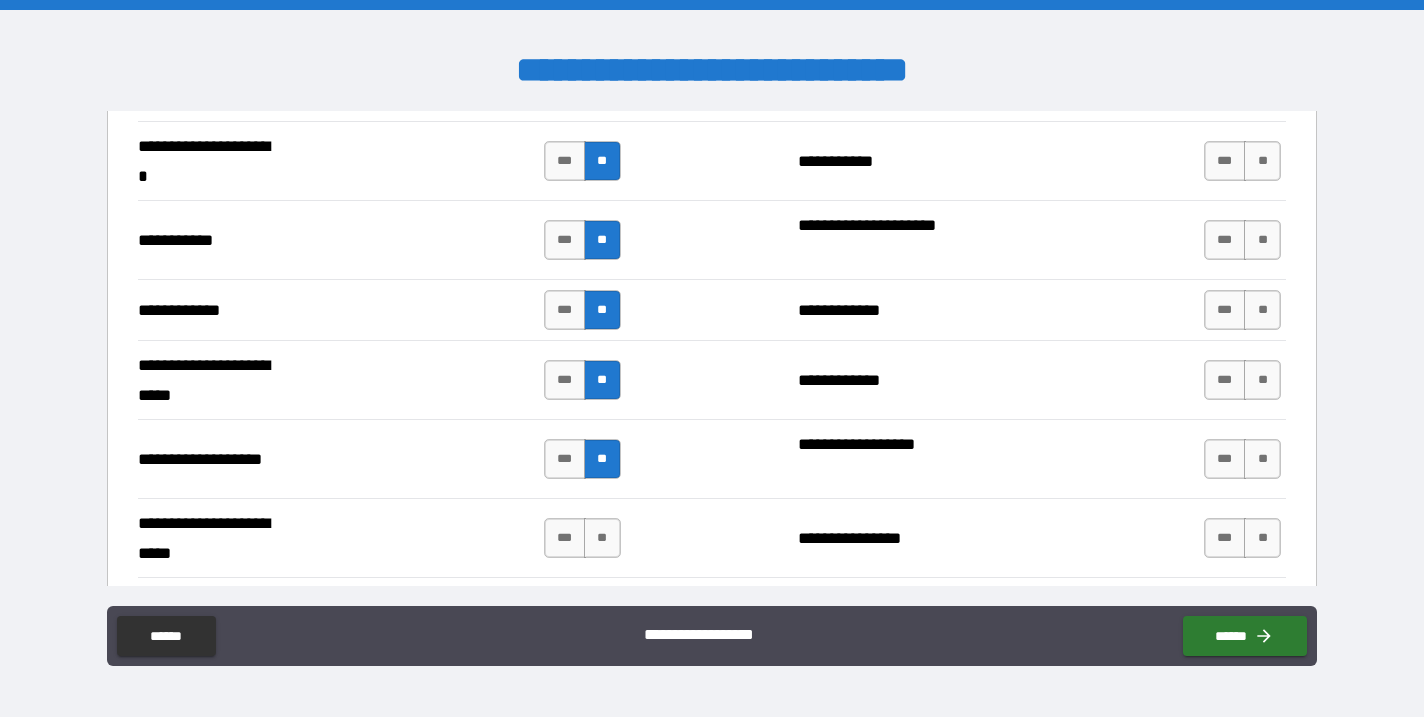 scroll, scrollTop: 4021, scrollLeft: 0, axis: vertical 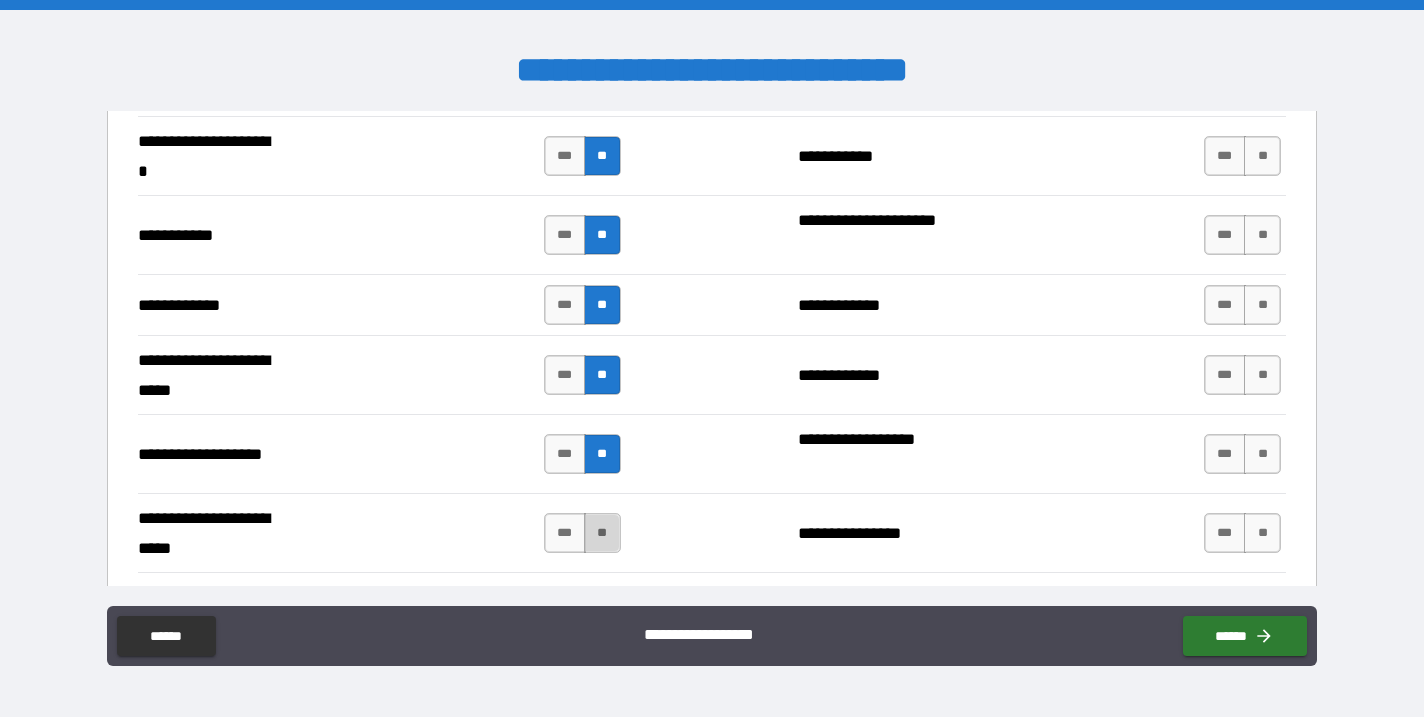 click on "**" at bounding box center [602, 533] 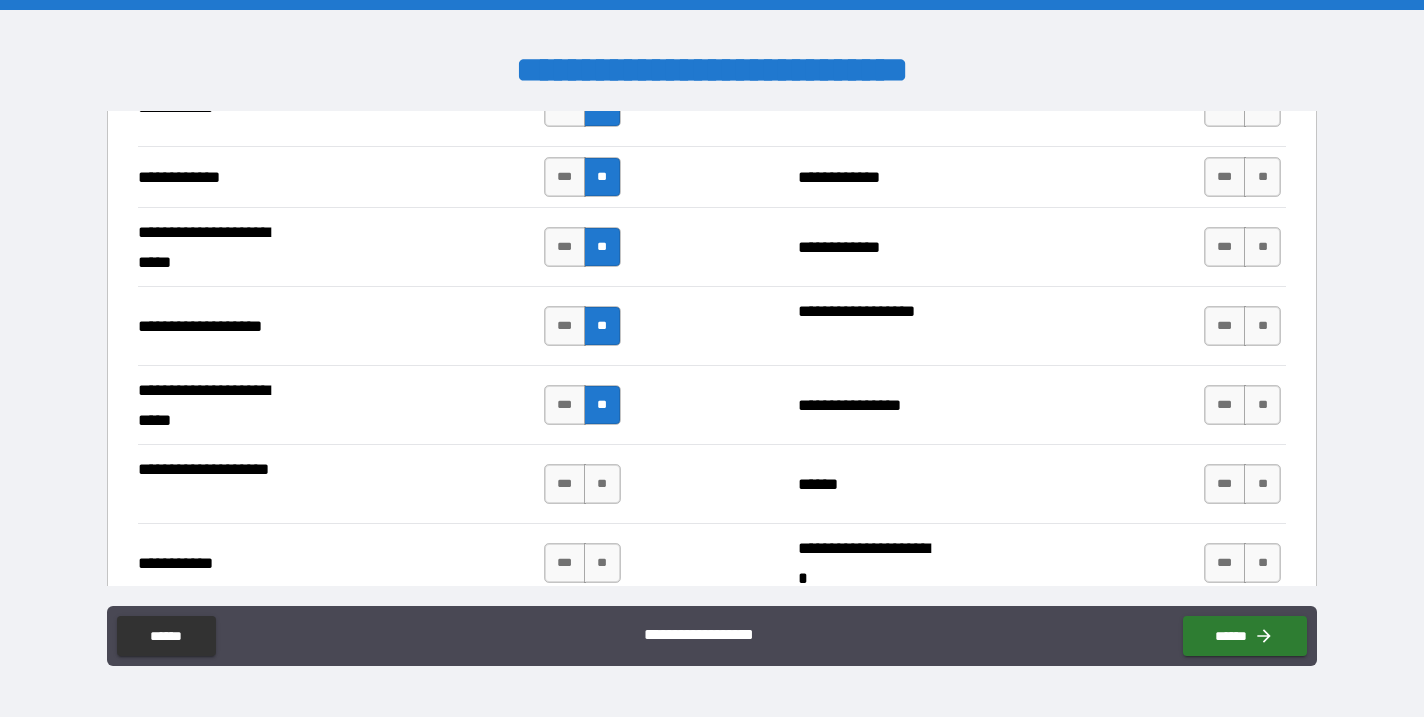 scroll, scrollTop: 4156, scrollLeft: 0, axis: vertical 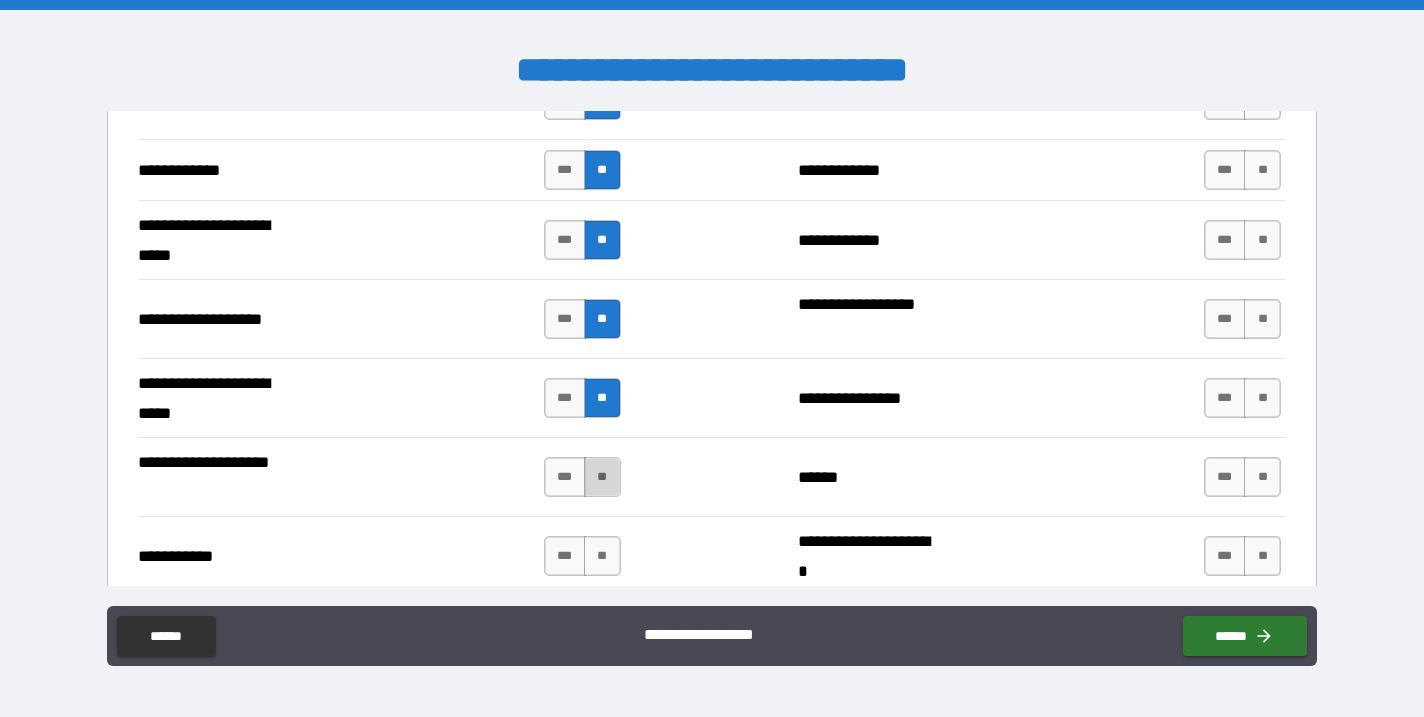 click on "**" at bounding box center [602, 477] 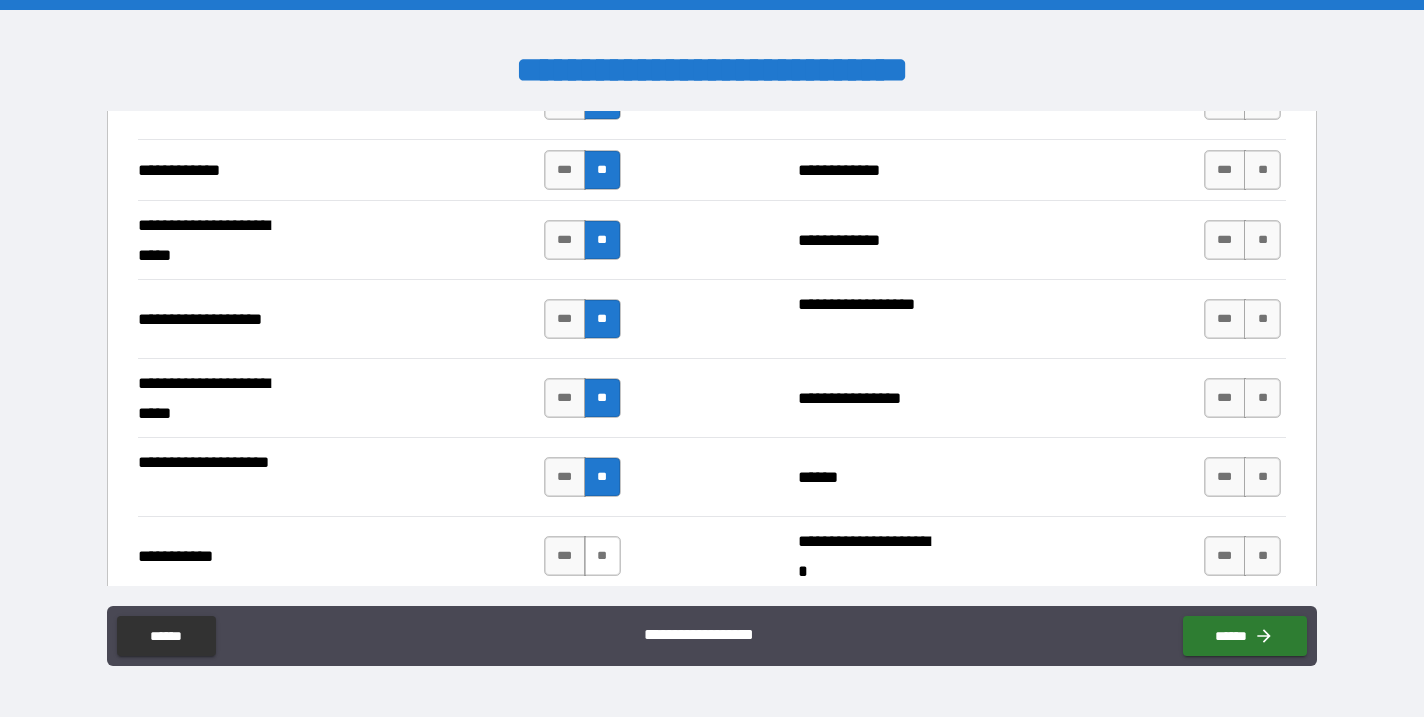 click on "**" at bounding box center [602, 556] 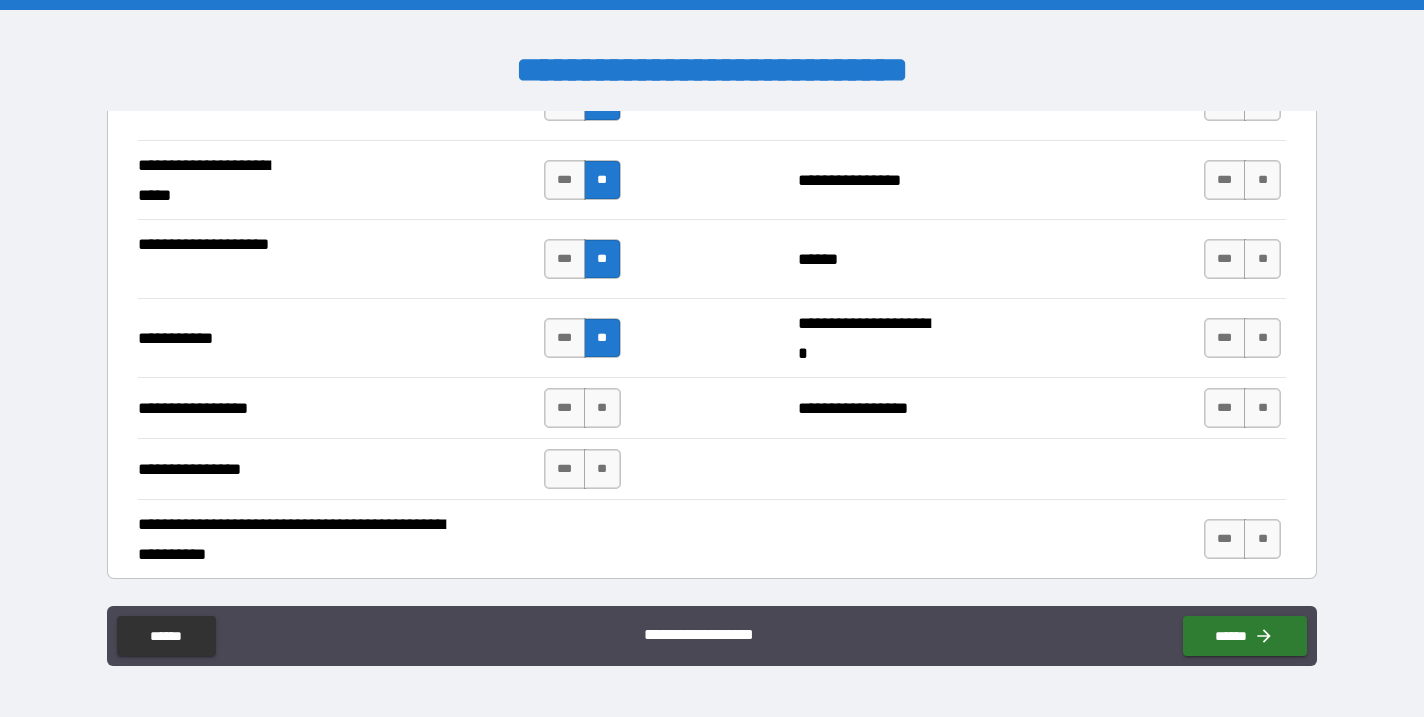 scroll, scrollTop: 4403, scrollLeft: 0, axis: vertical 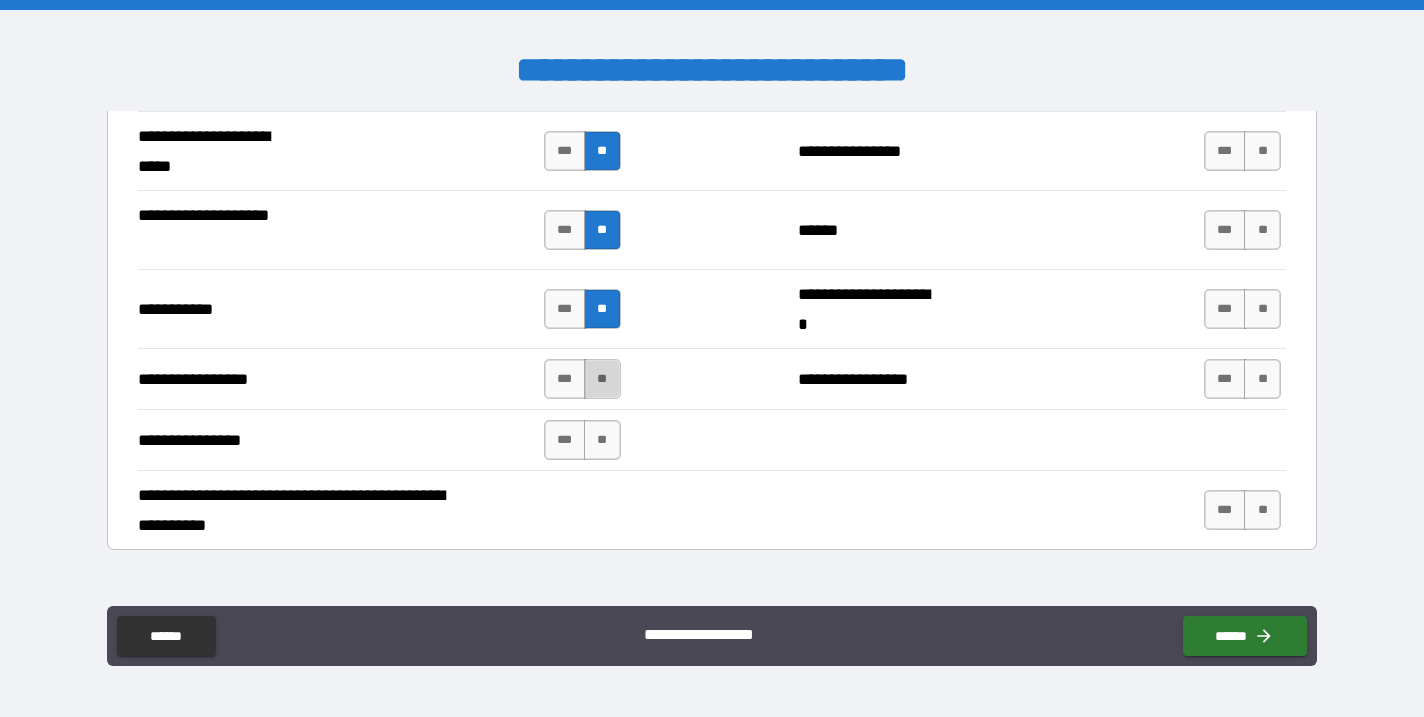 click on "**" at bounding box center [602, 379] 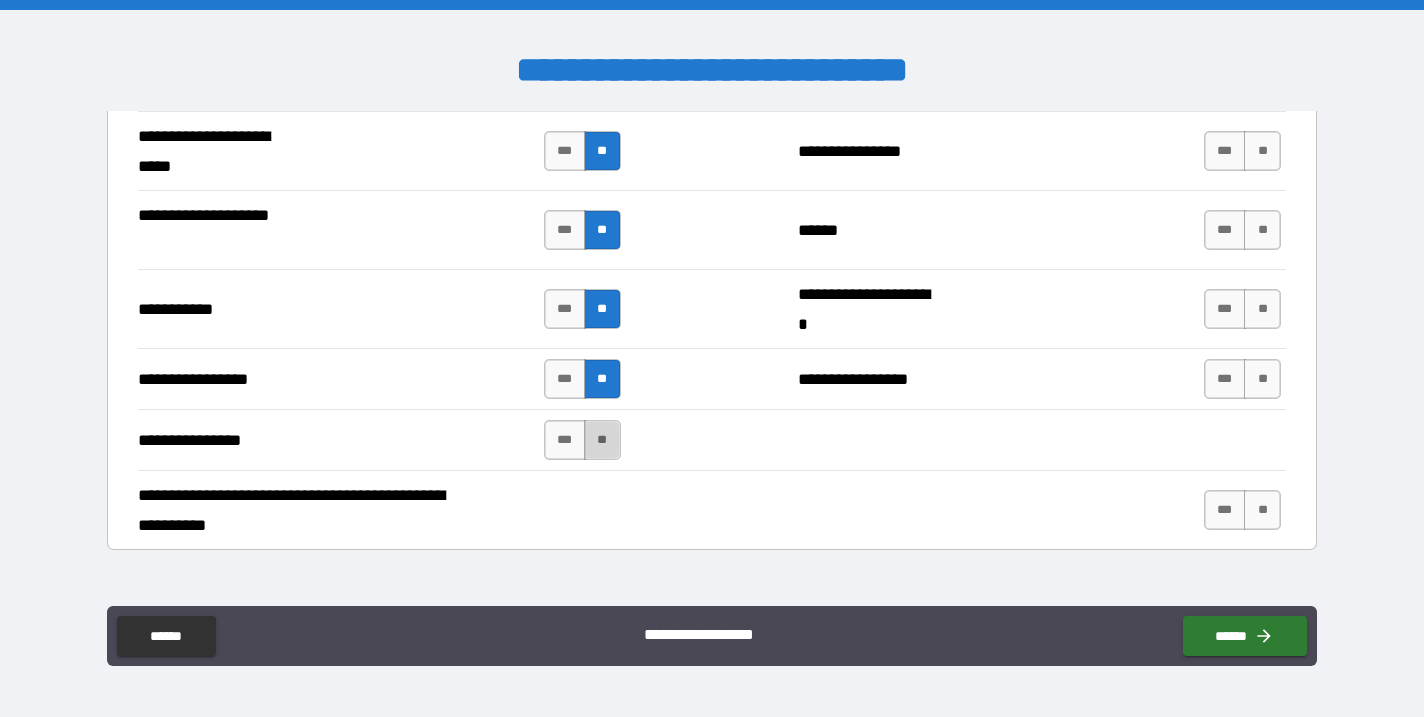 click on "**" at bounding box center (602, 440) 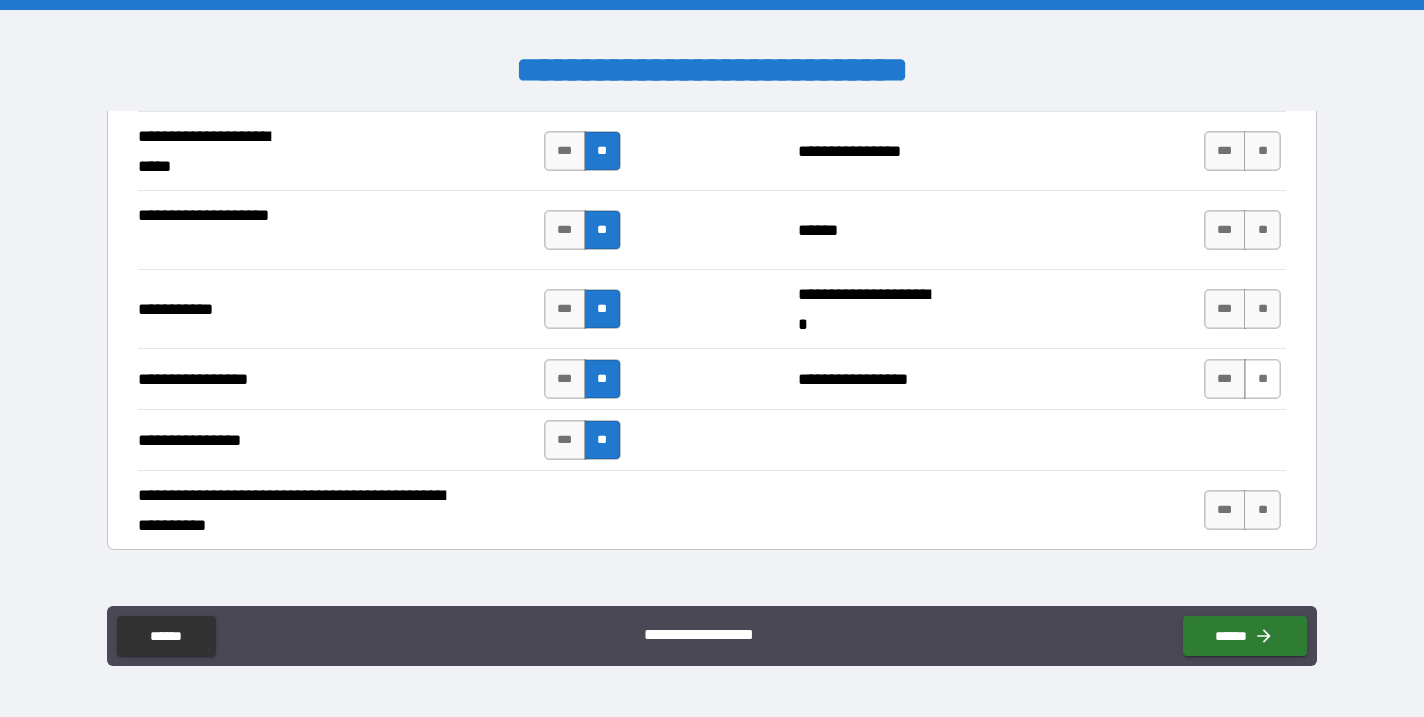 click on "**" at bounding box center (1262, 379) 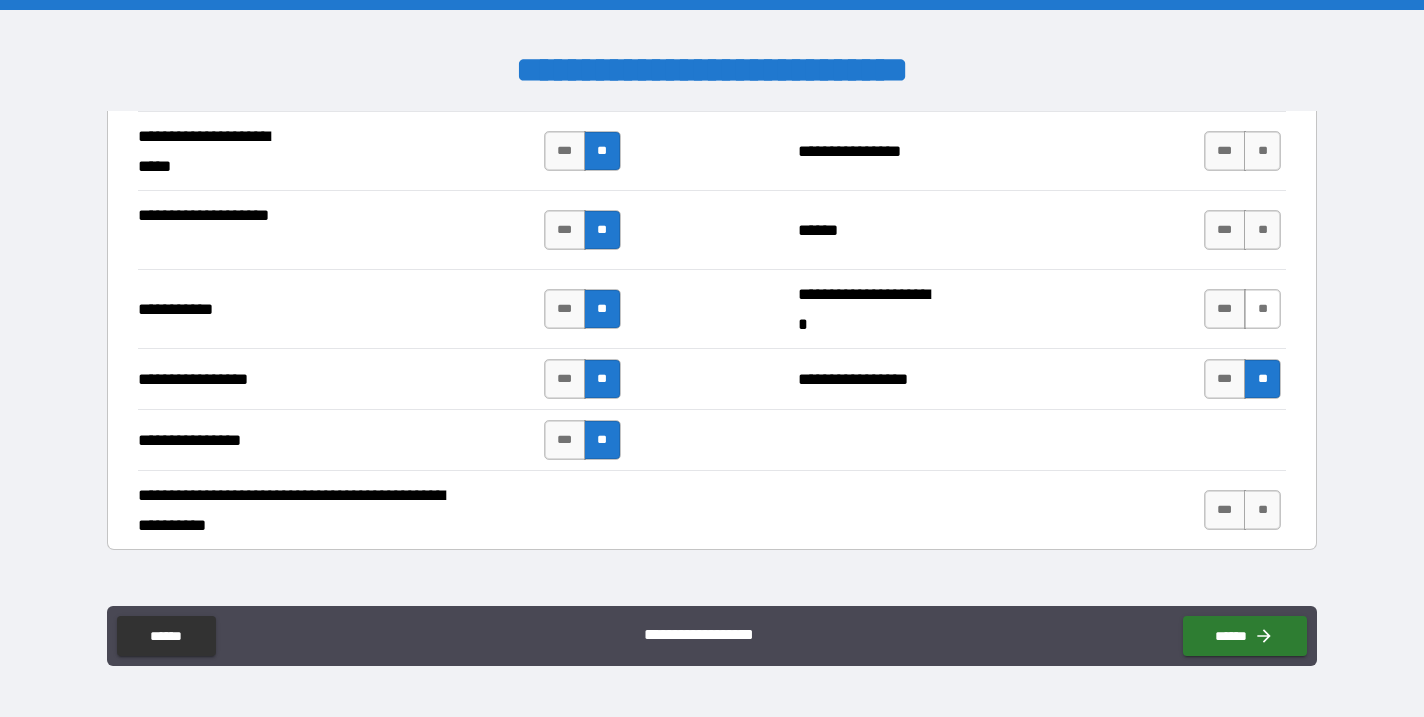 click on "**" at bounding box center [1262, 309] 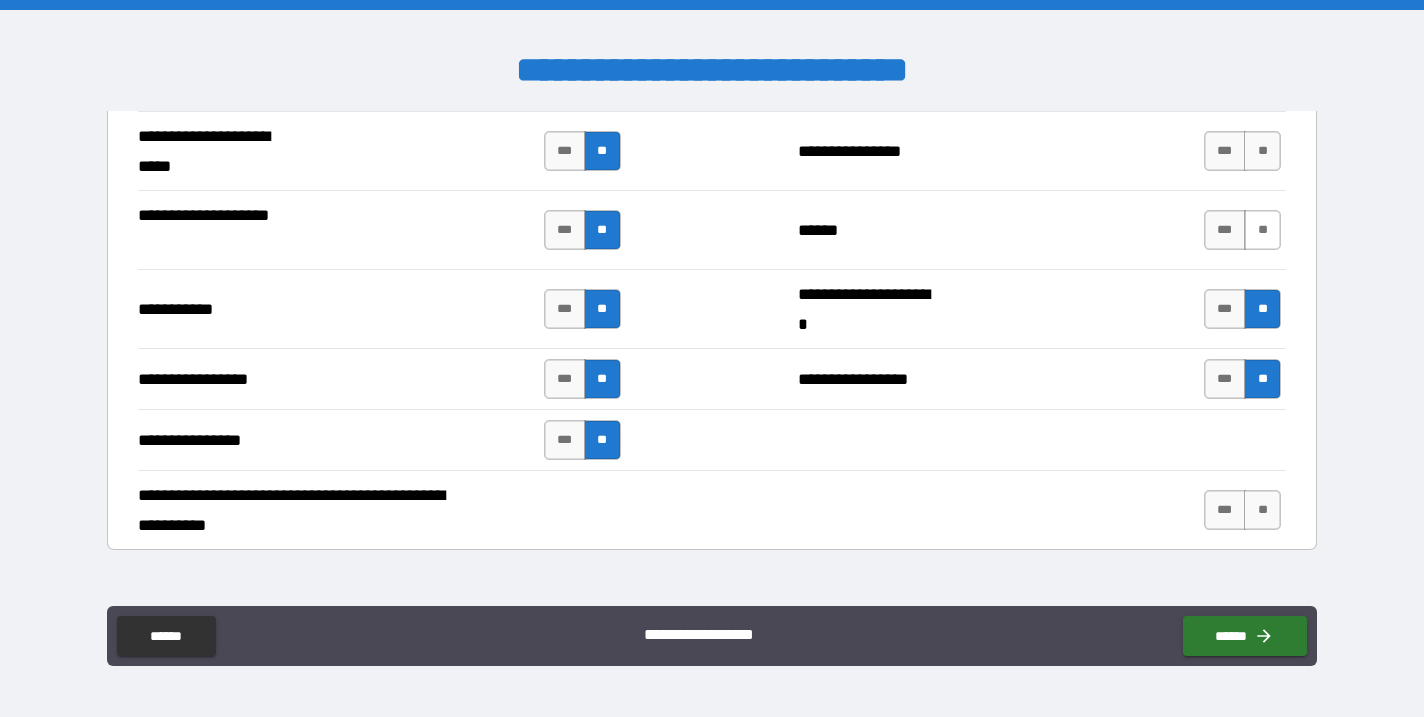 click on "**" at bounding box center [1262, 230] 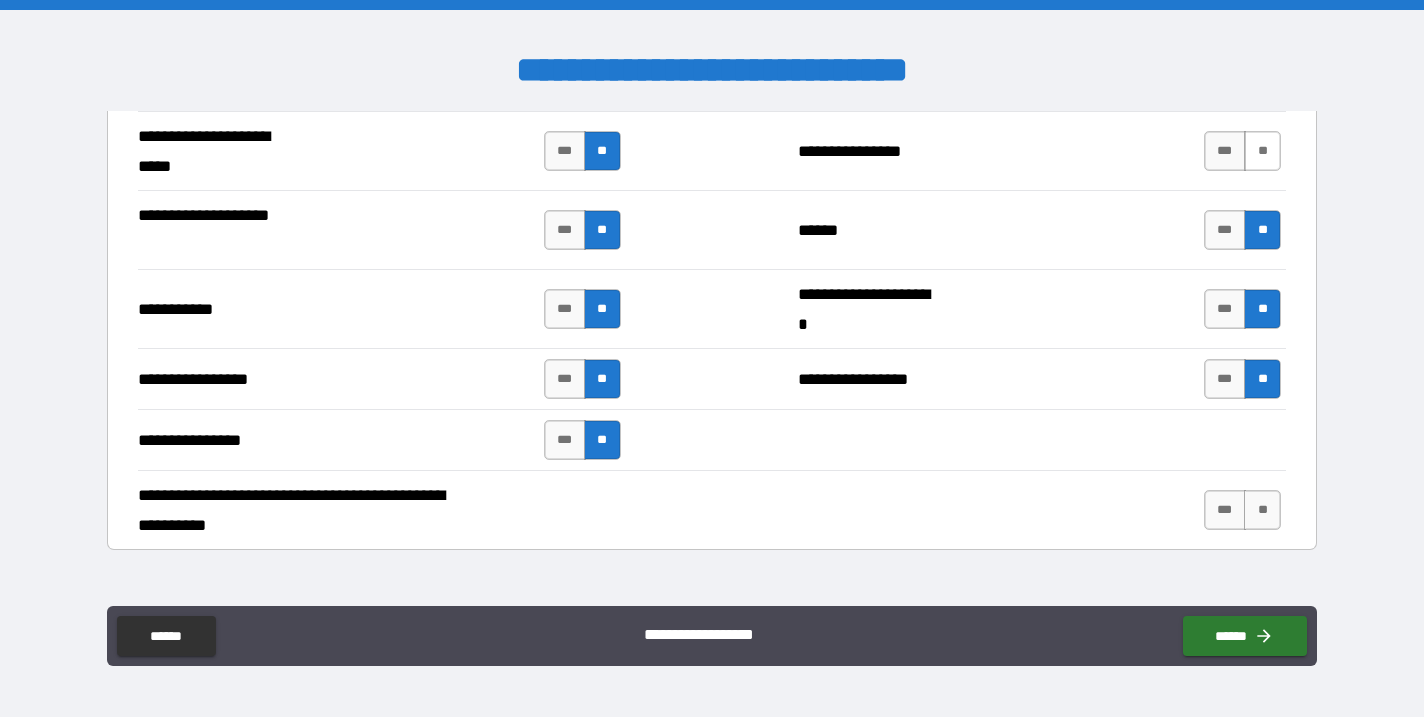 click on "**" at bounding box center [1262, 151] 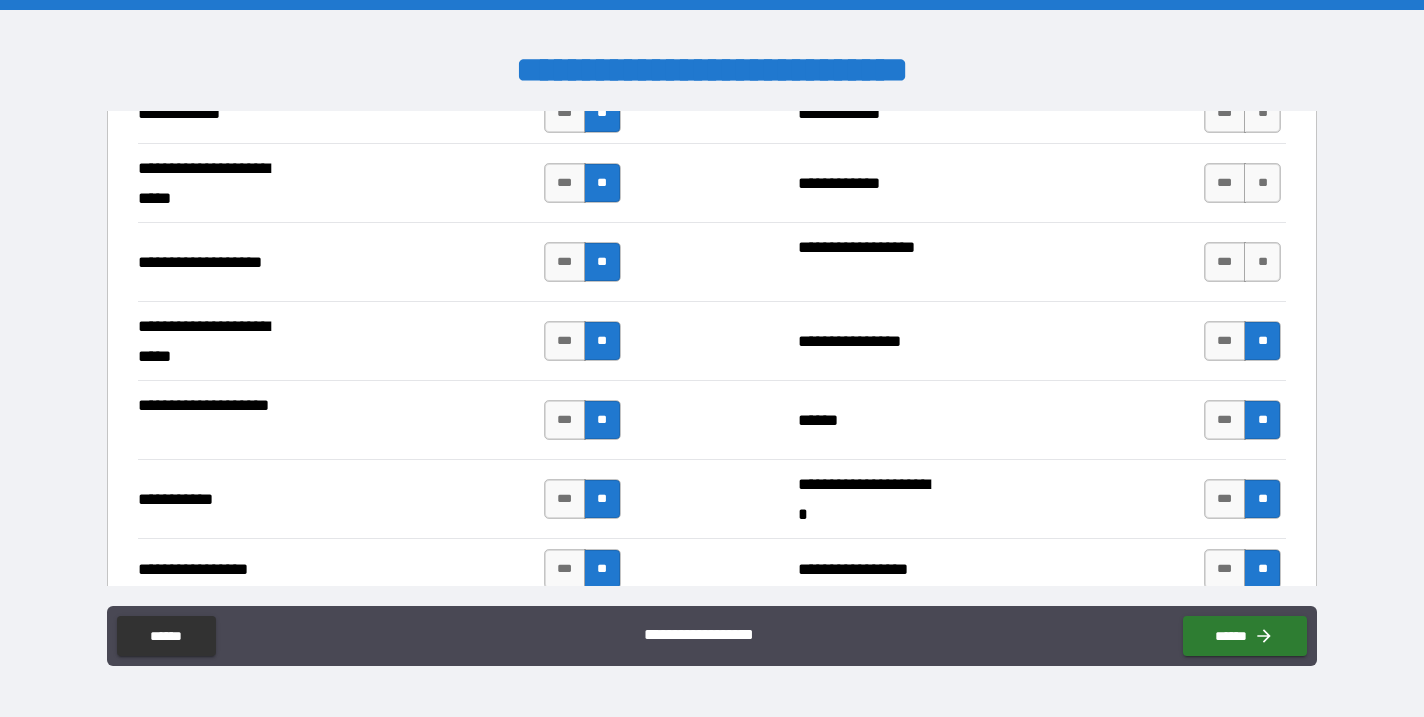 scroll, scrollTop: 4204, scrollLeft: 0, axis: vertical 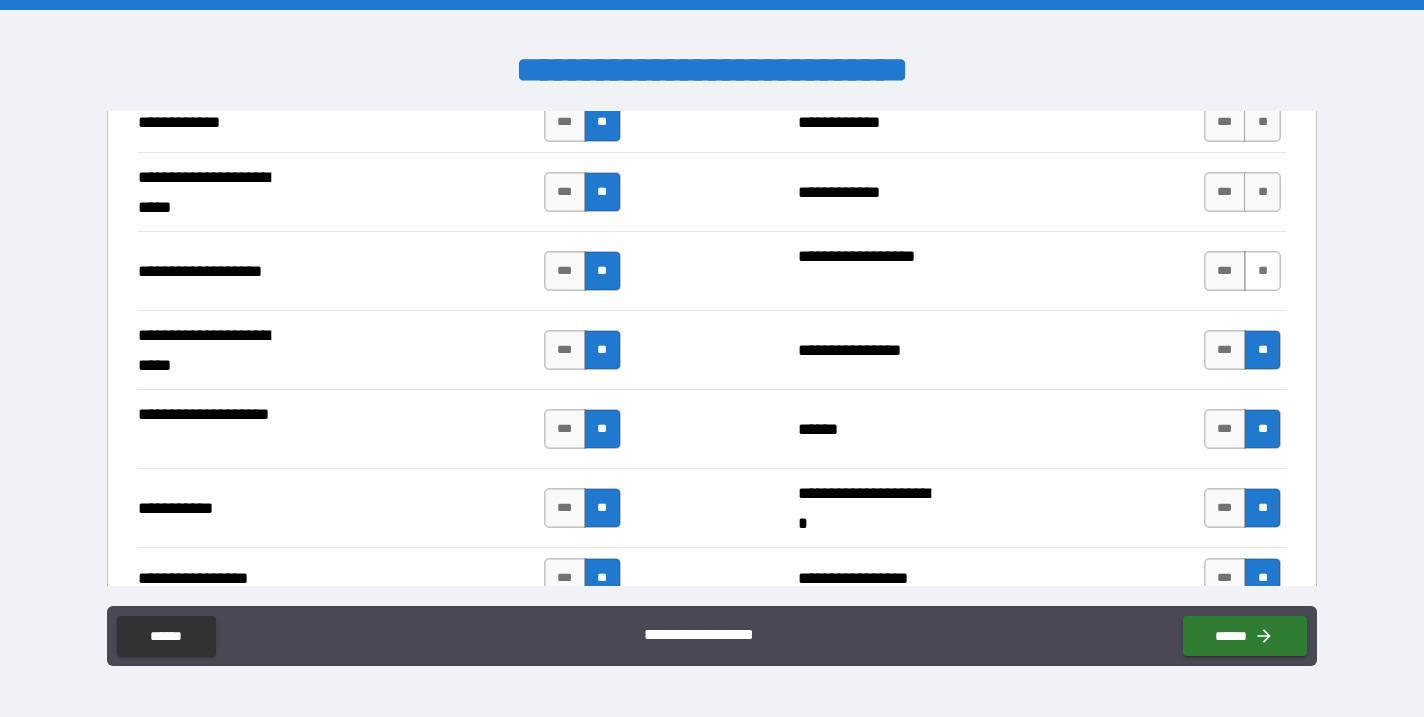 click on "**" at bounding box center [1262, 271] 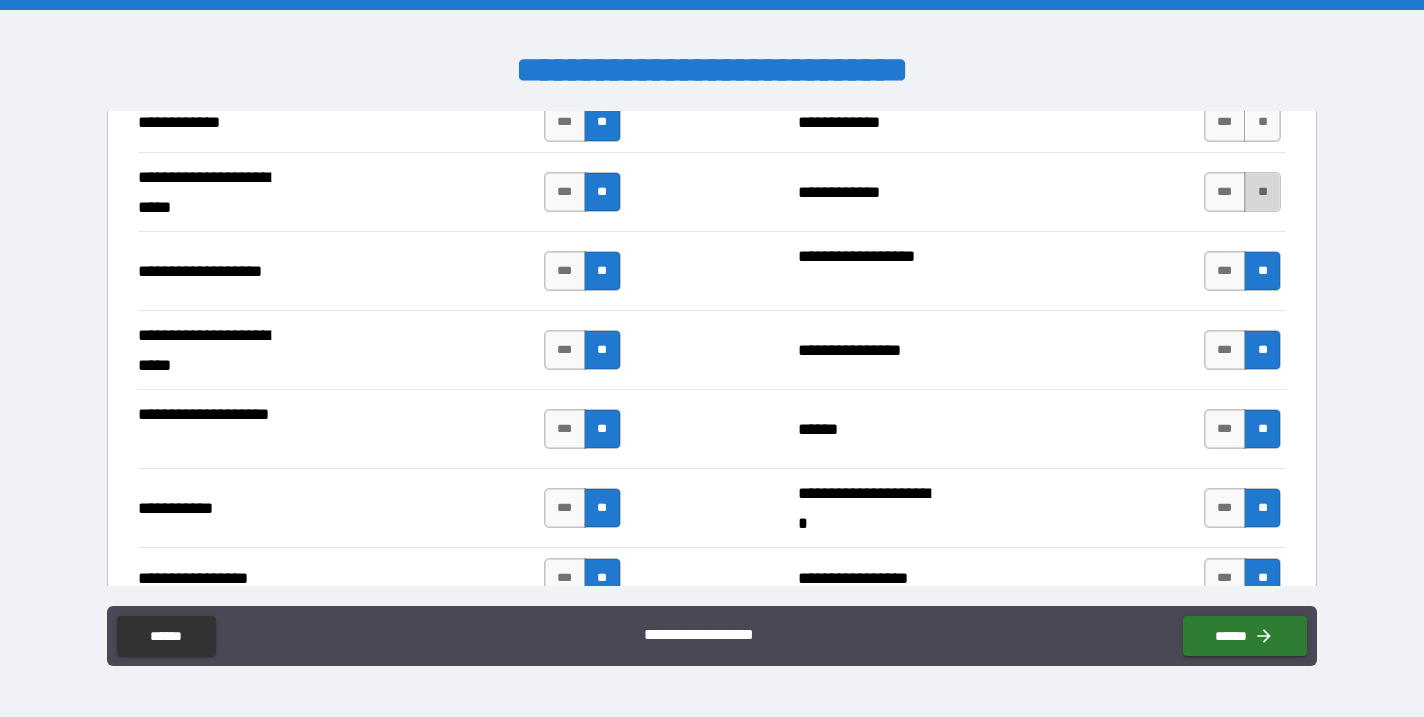 click on "**" at bounding box center (1262, 192) 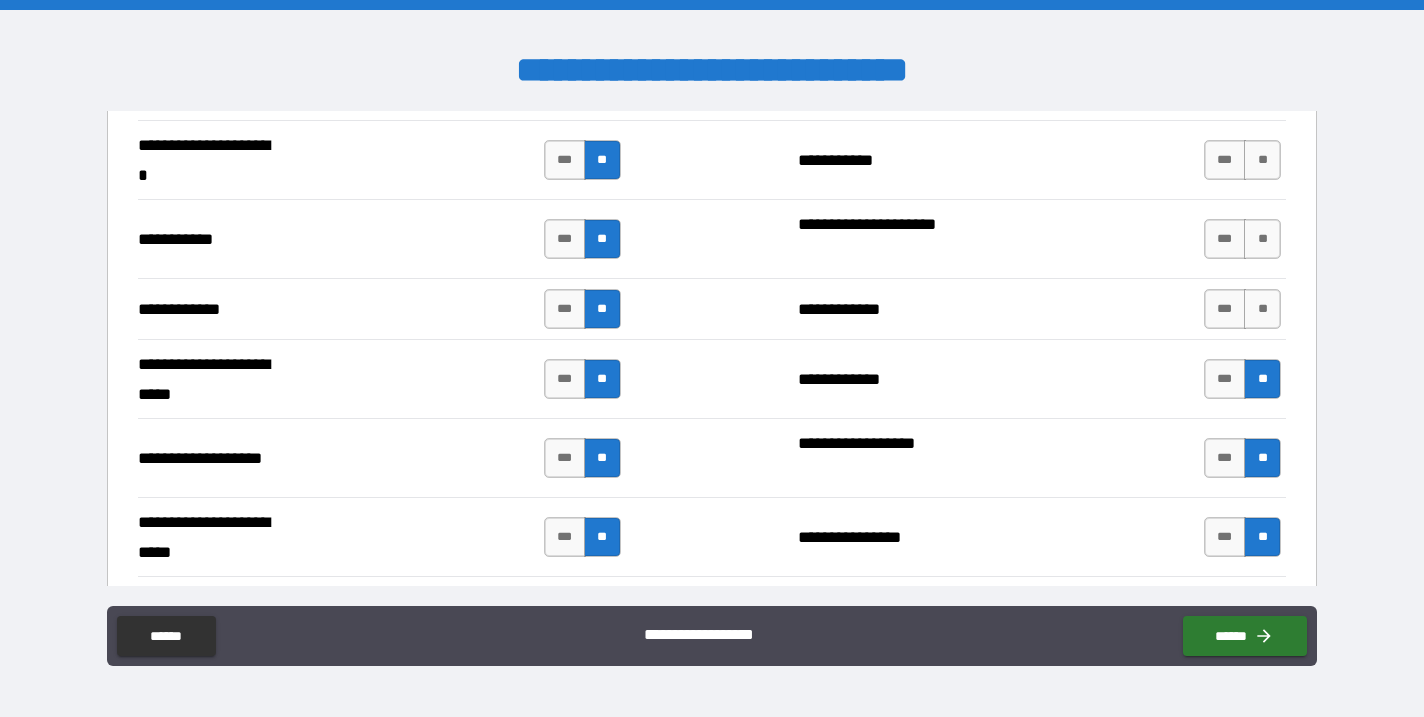 scroll, scrollTop: 4007, scrollLeft: 0, axis: vertical 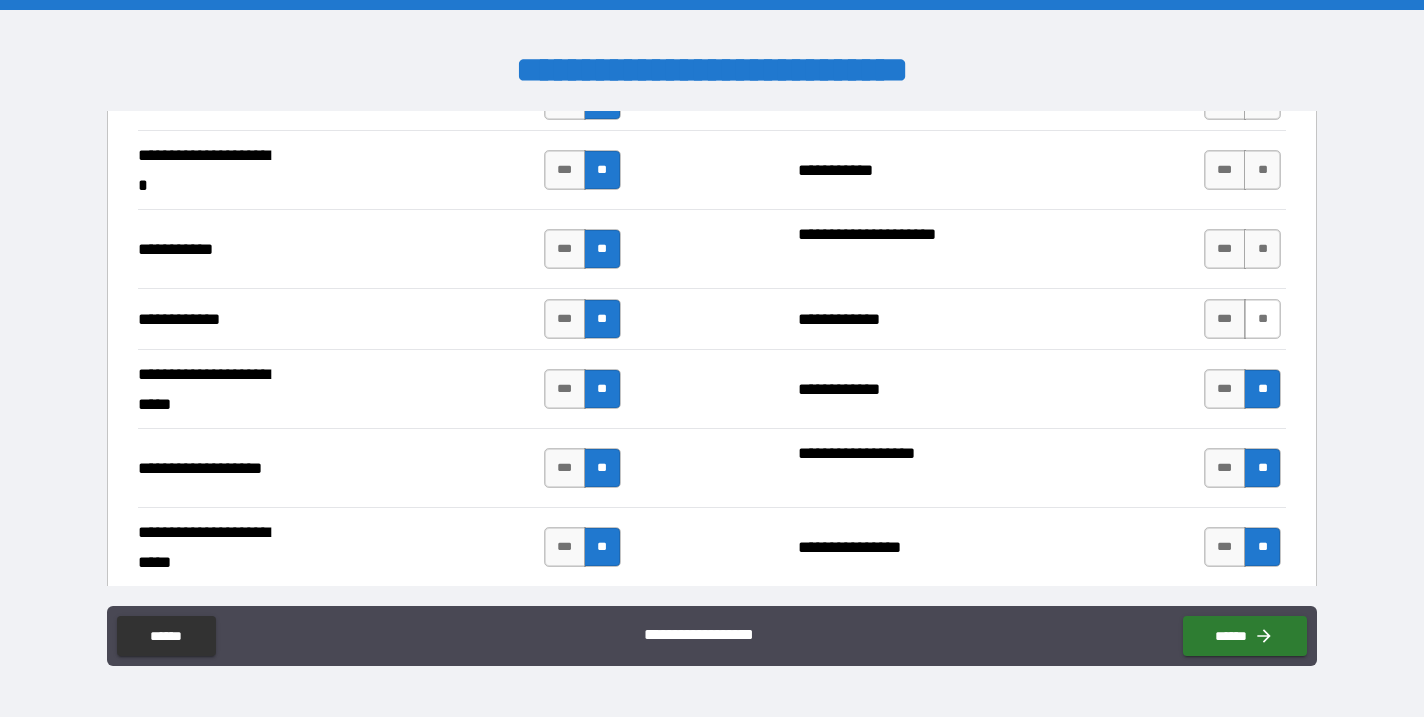click on "**" at bounding box center (1262, 319) 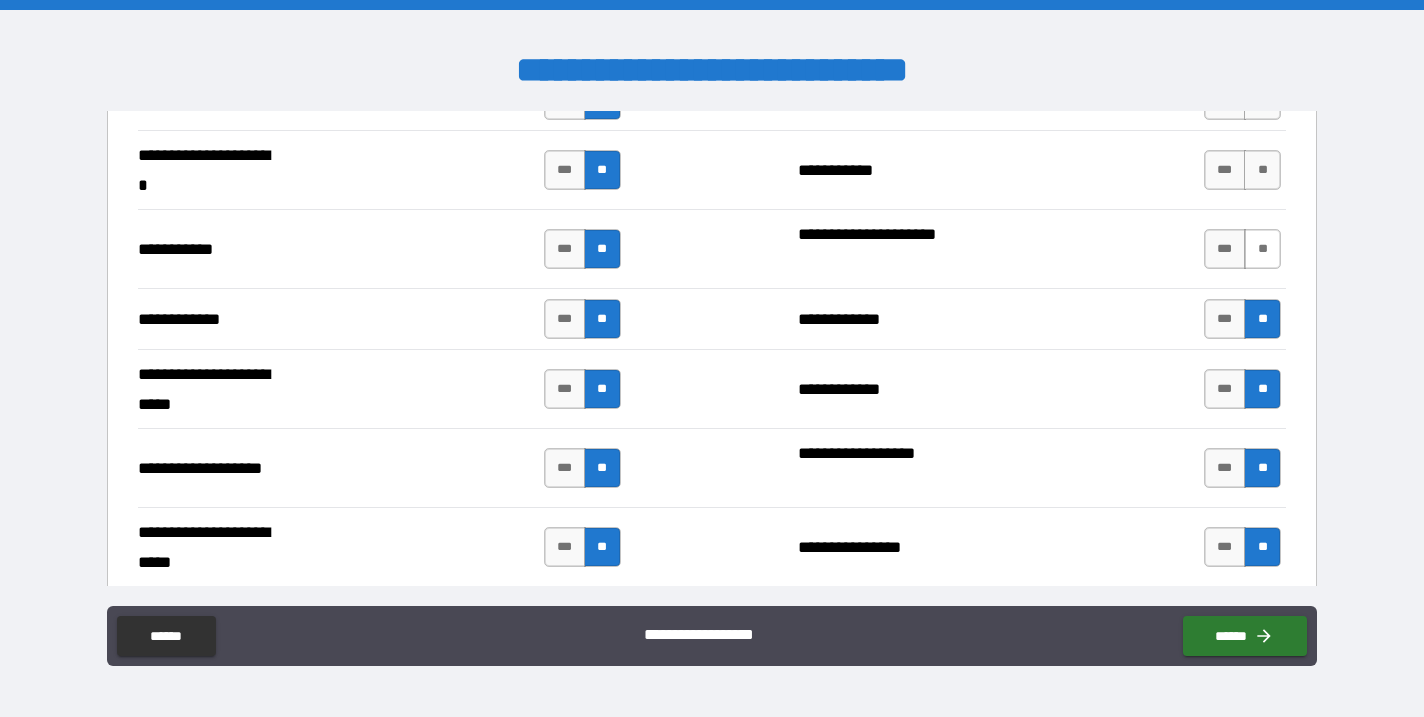 click on "**" at bounding box center (1262, 249) 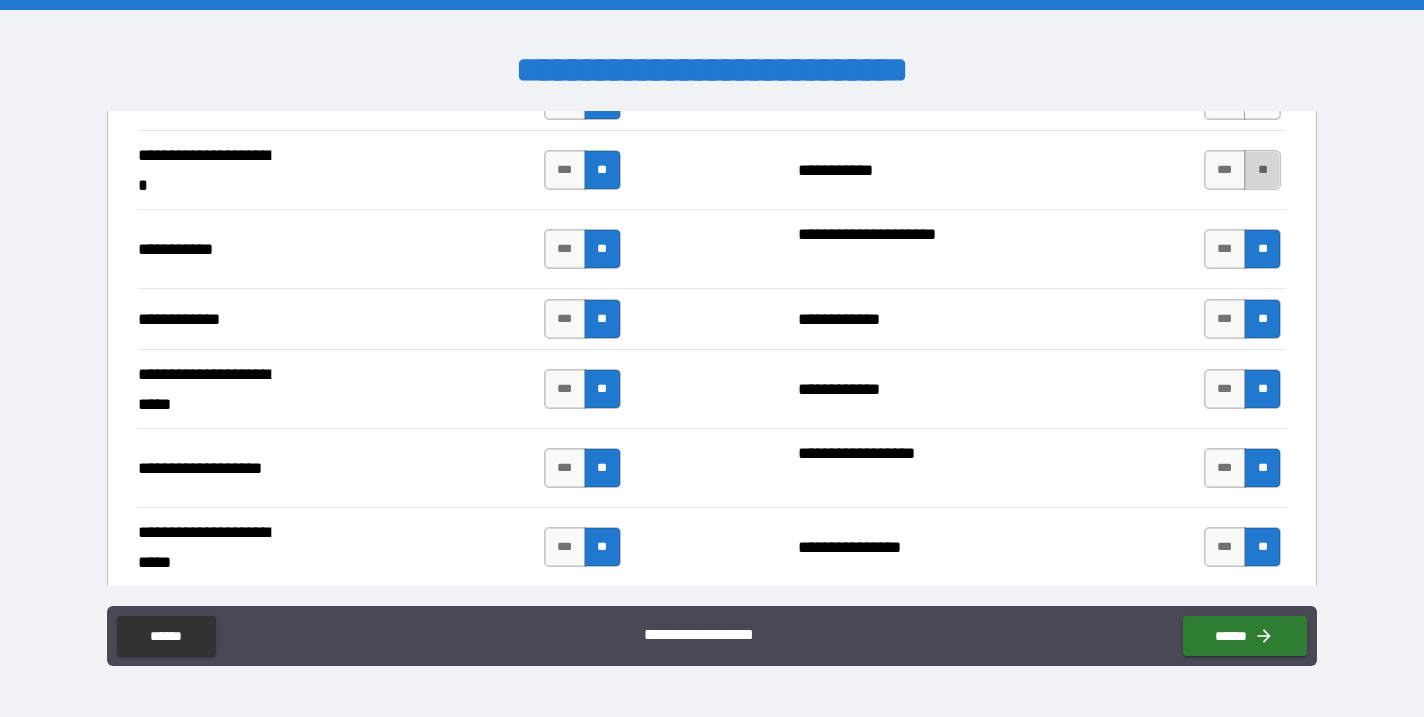 click on "**" at bounding box center [1262, 170] 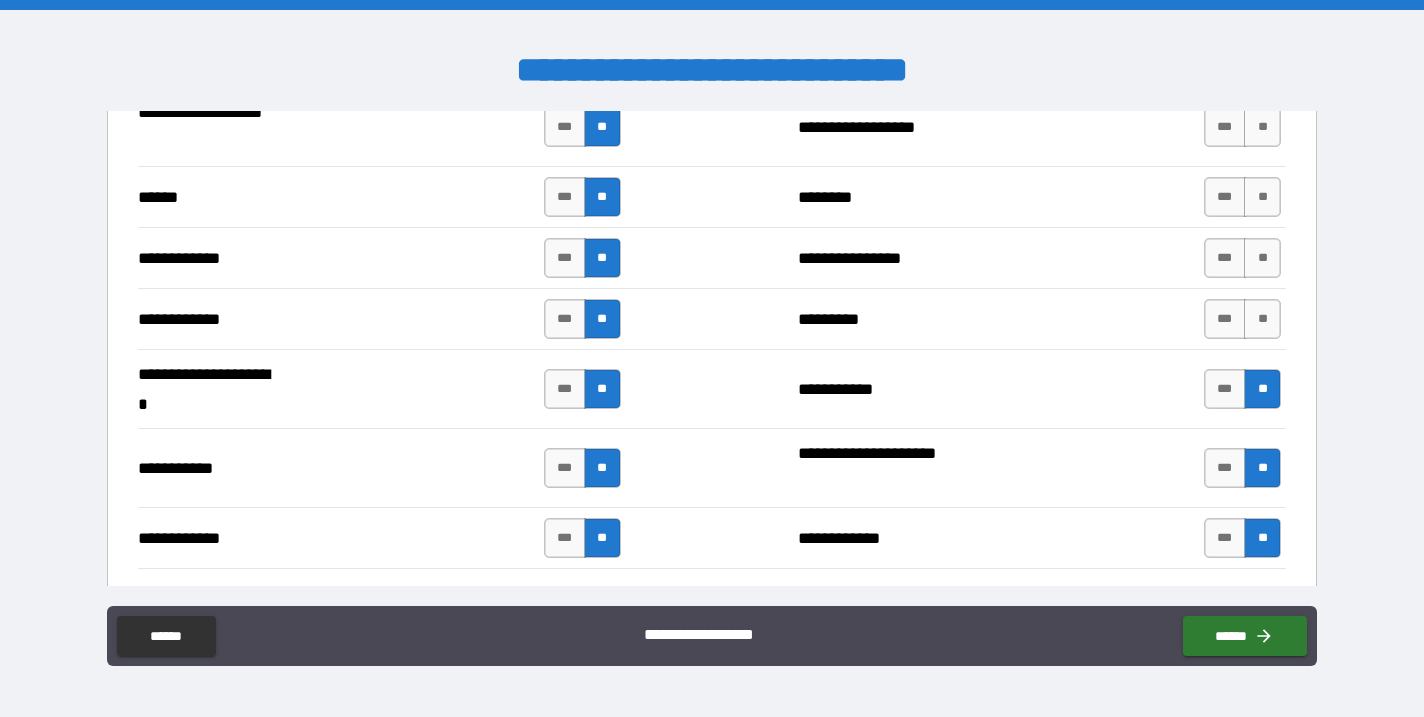 scroll, scrollTop: 3774, scrollLeft: 0, axis: vertical 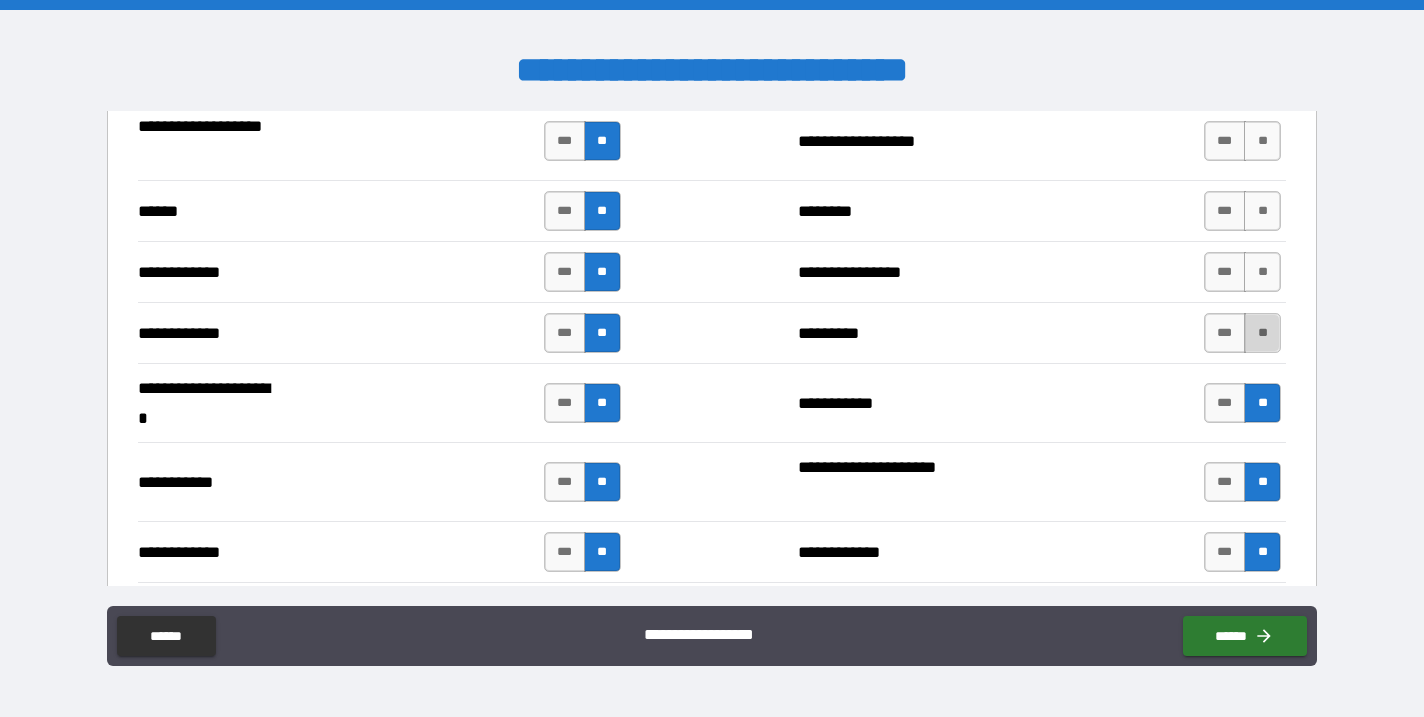 click on "**" at bounding box center [1262, 333] 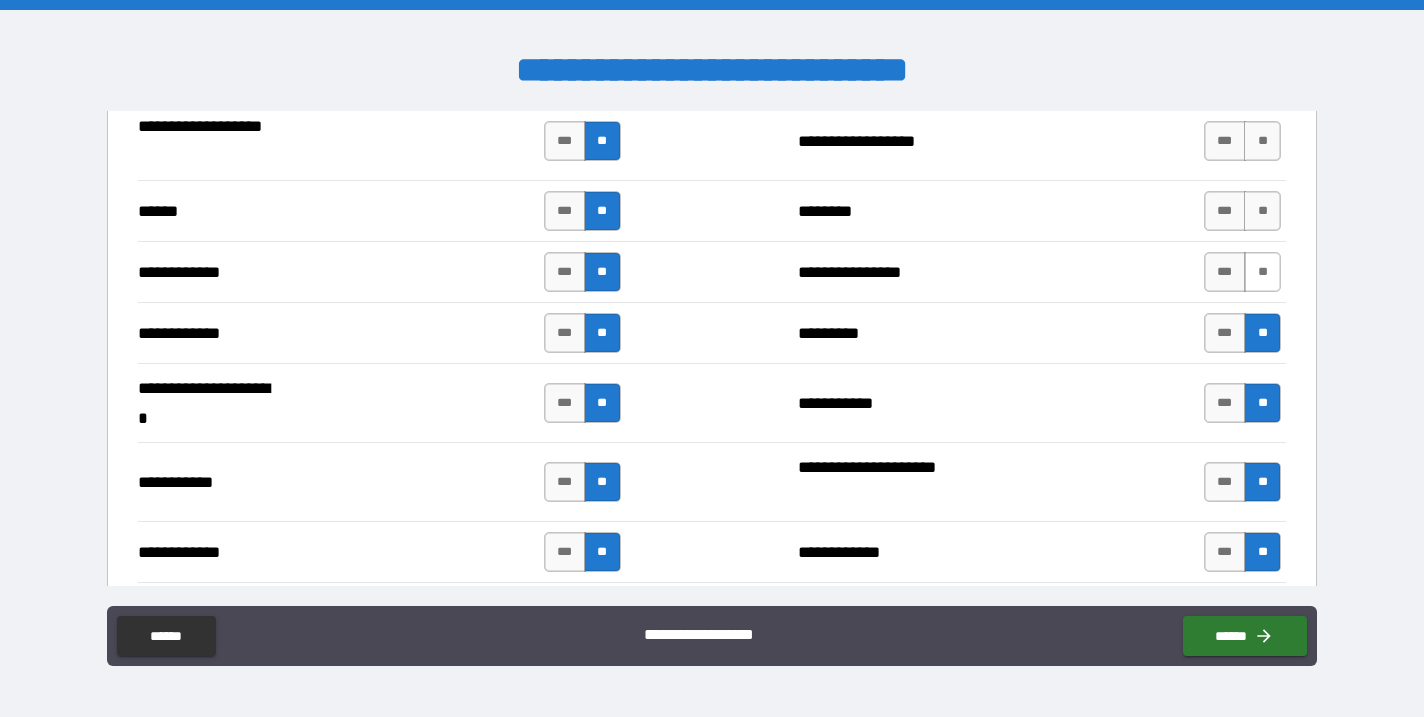 click on "**" at bounding box center (1262, 272) 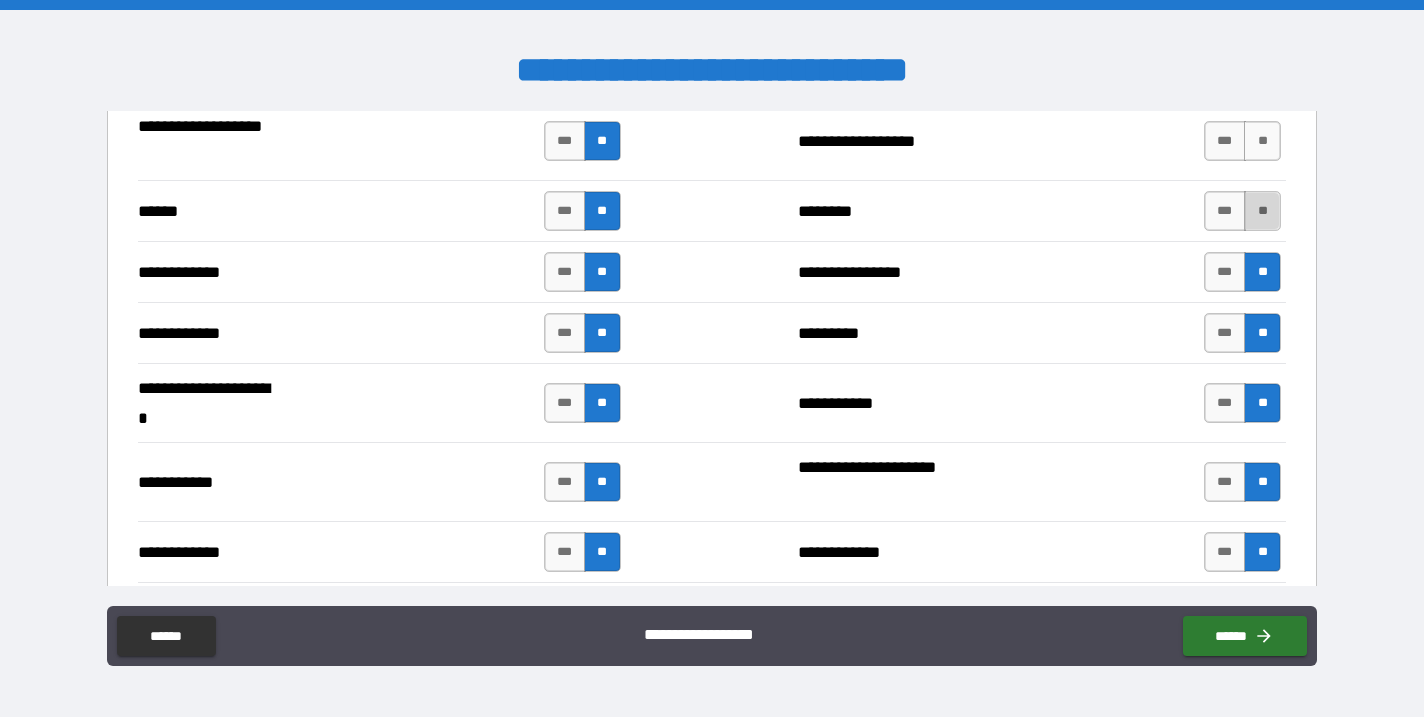 click on "**" at bounding box center [1262, 211] 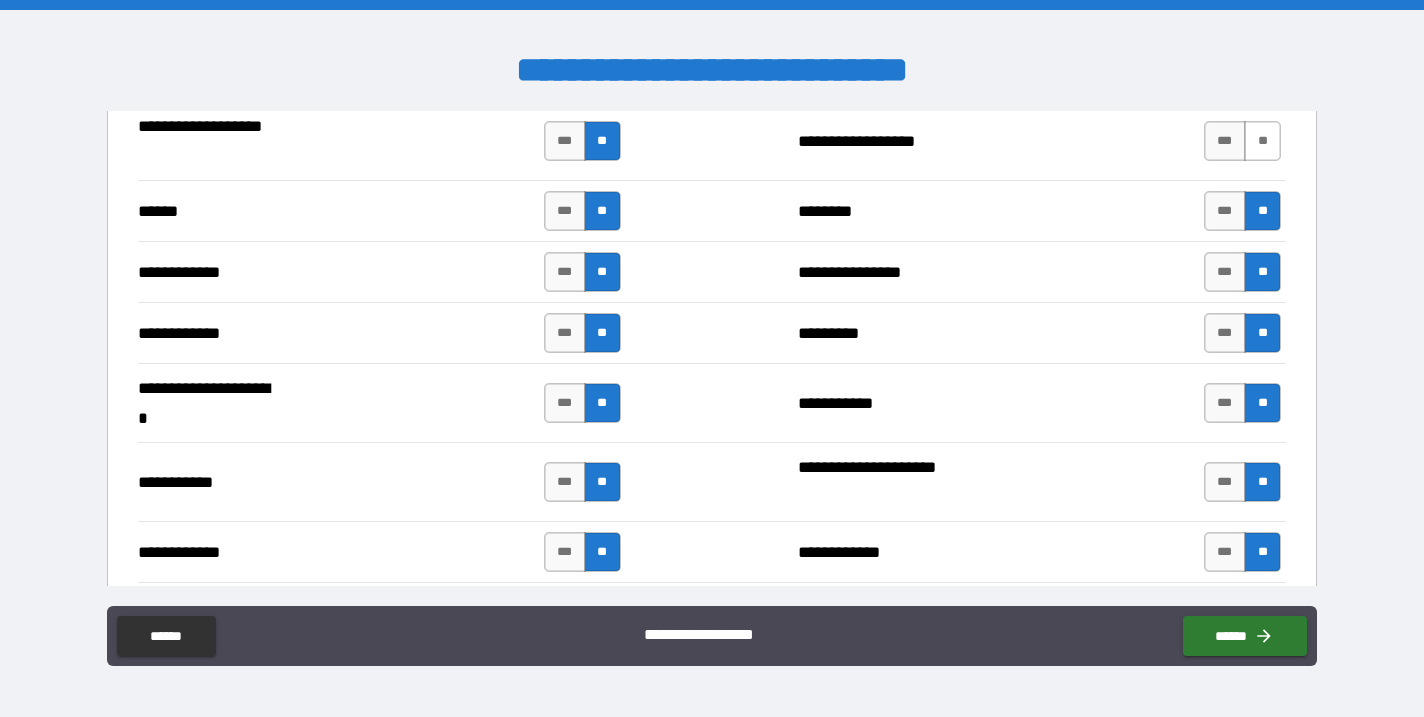 click on "**" at bounding box center [1262, 141] 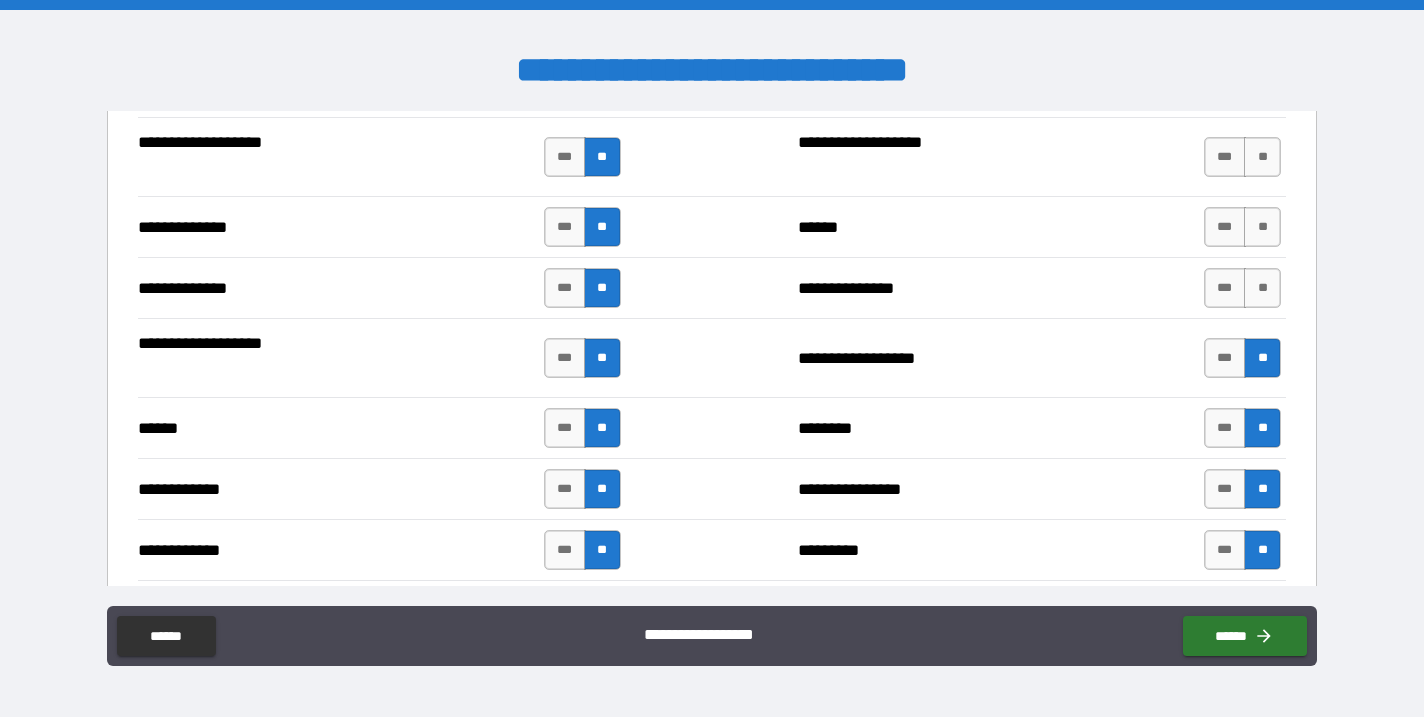 scroll, scrollTop: 3541, scrollLeft: 0, axis: vertical 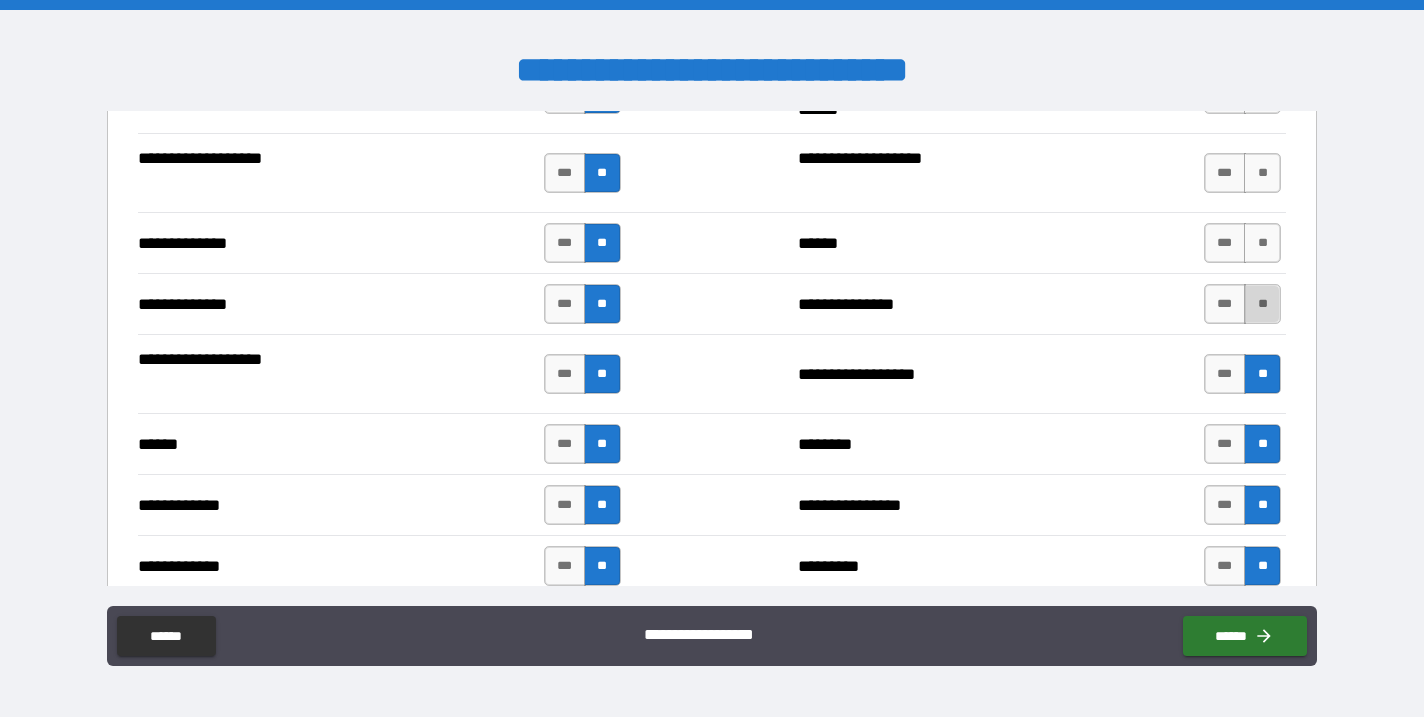 click on "**" at bounding box center [1262, 304] 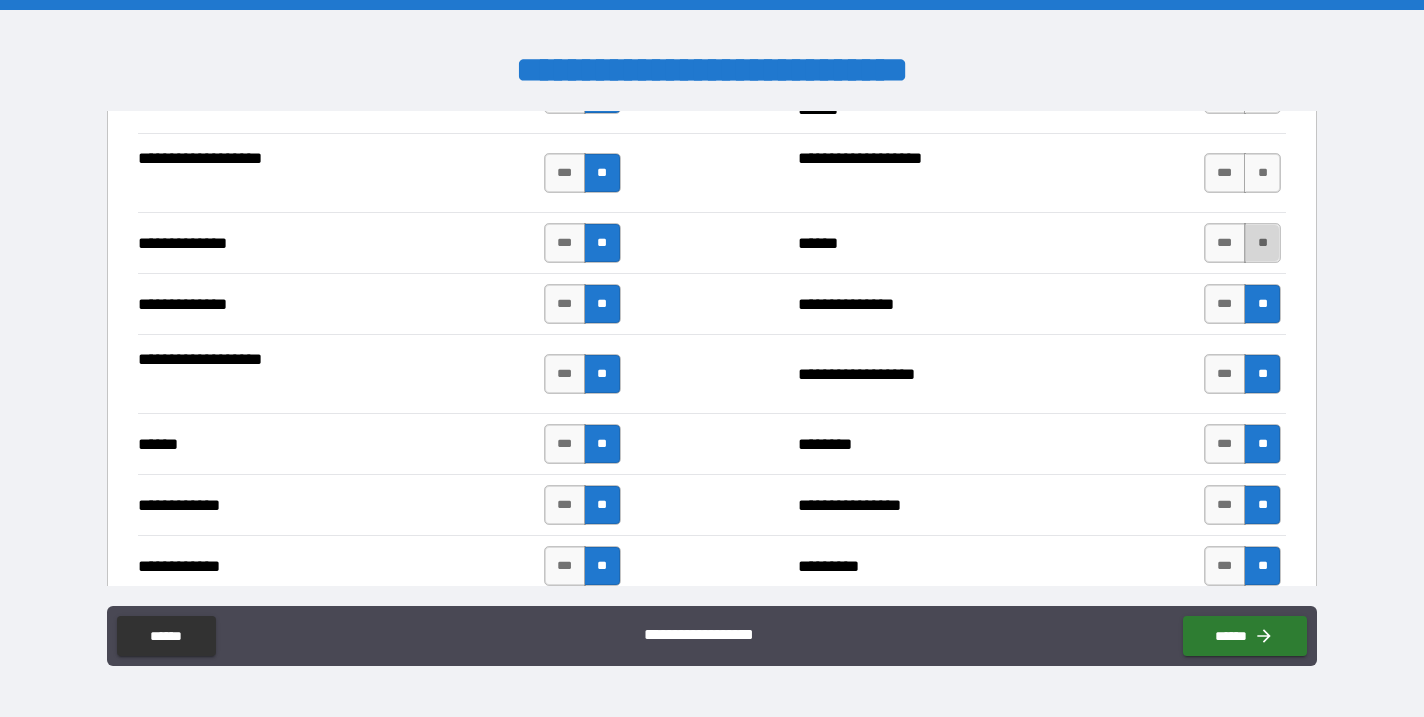 click on "**" at bounding box center [1262, 243] 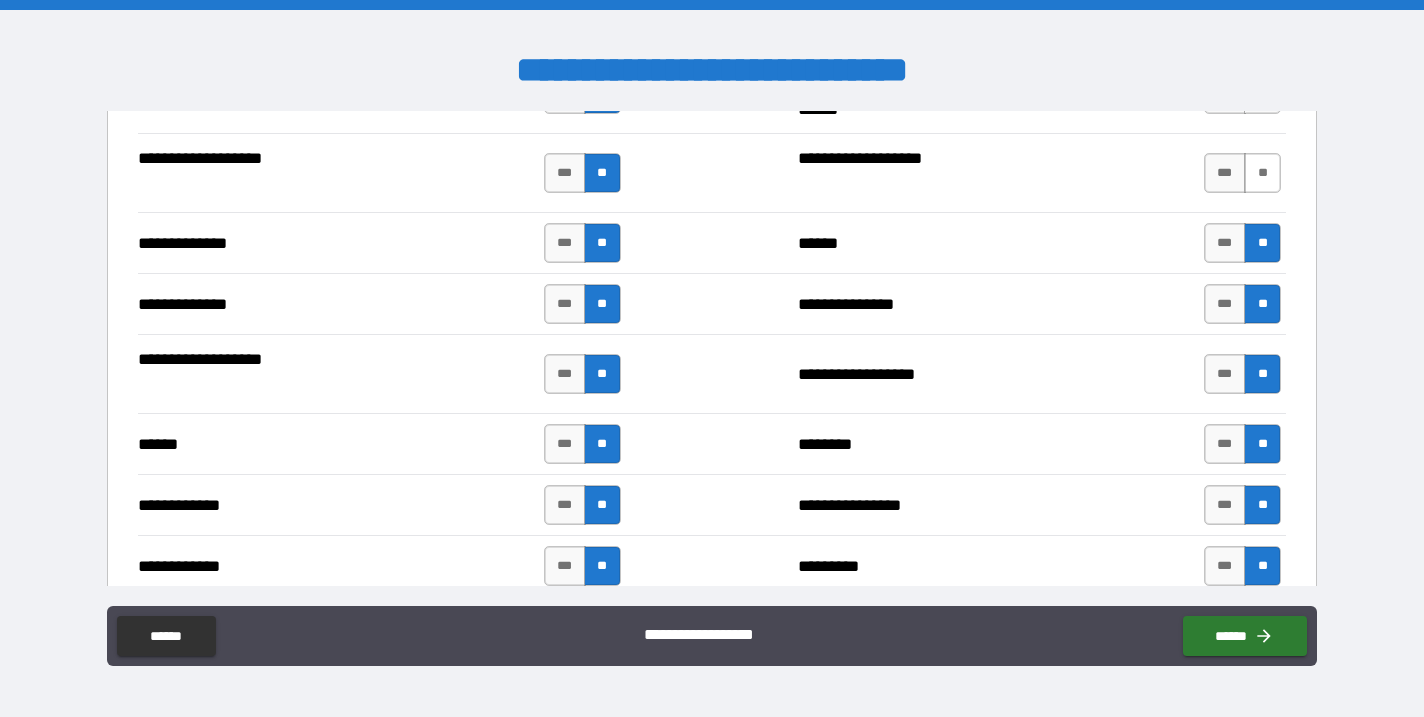 click on "**" at bounding box center (1262, 173) 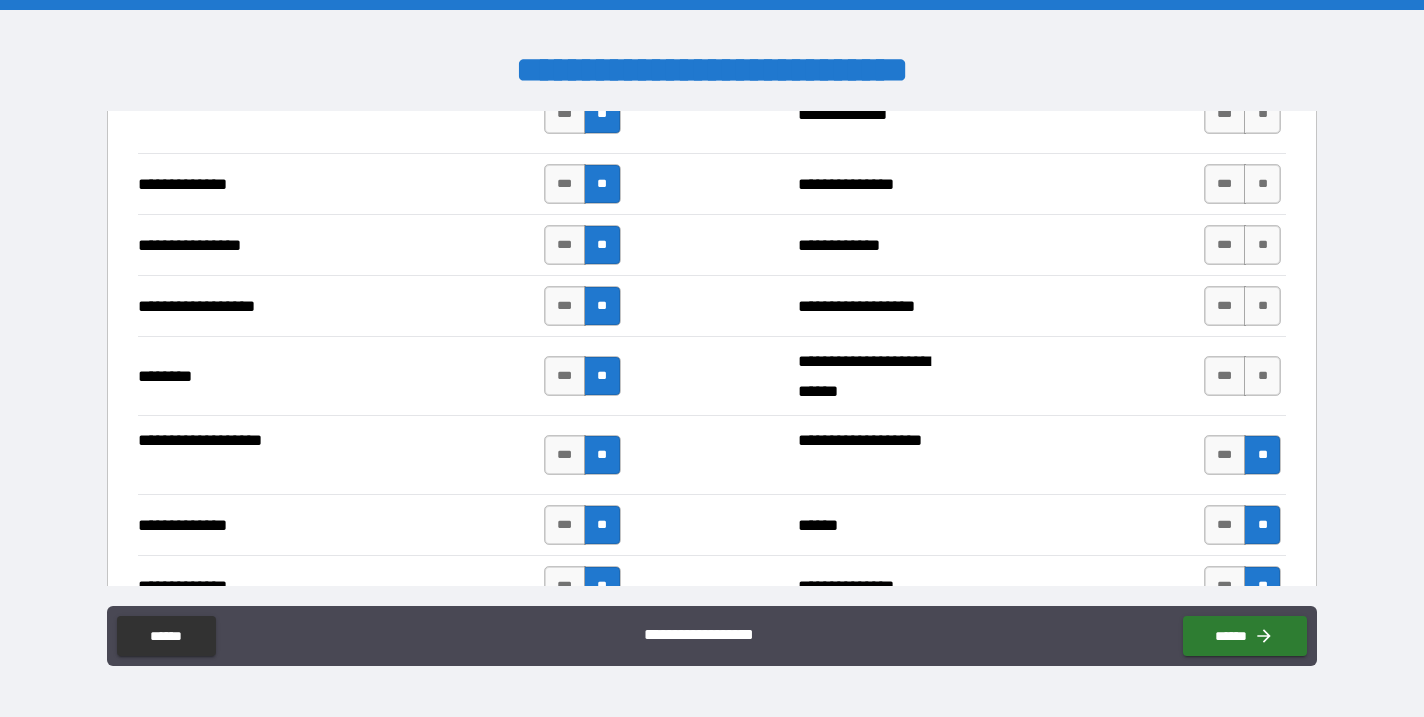 scroll, scrollTop: 3258, scrollLeft: 0, axis: vertical 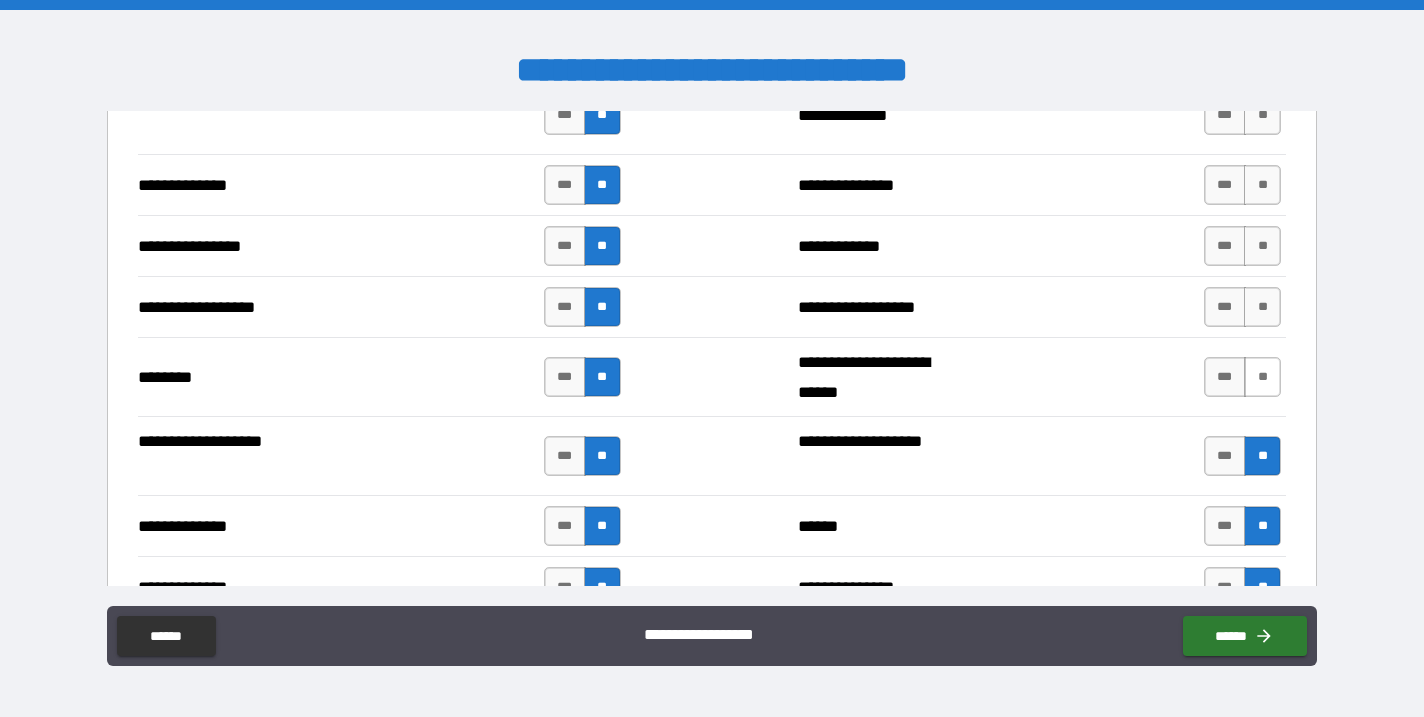 click on "**" at bounding box center (1262, 377) 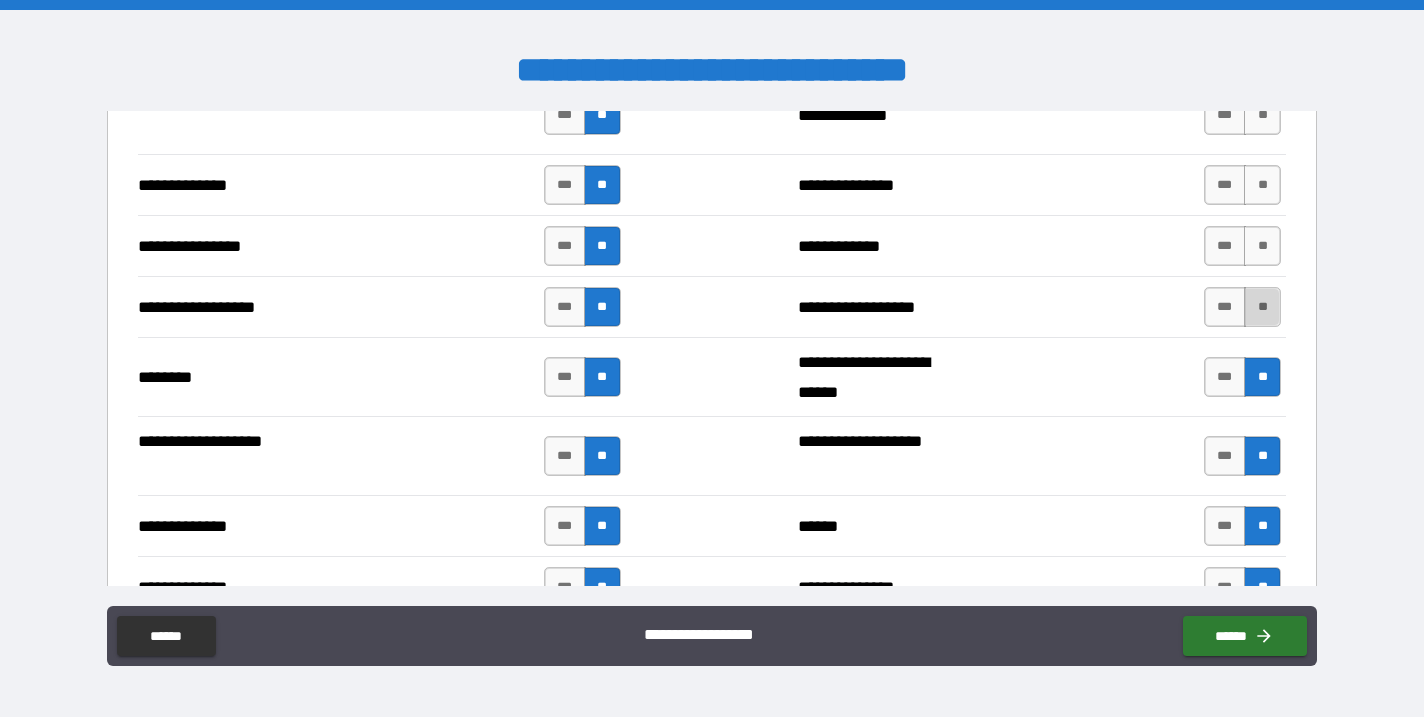 click on "**" at bounding box center (1262, 307) 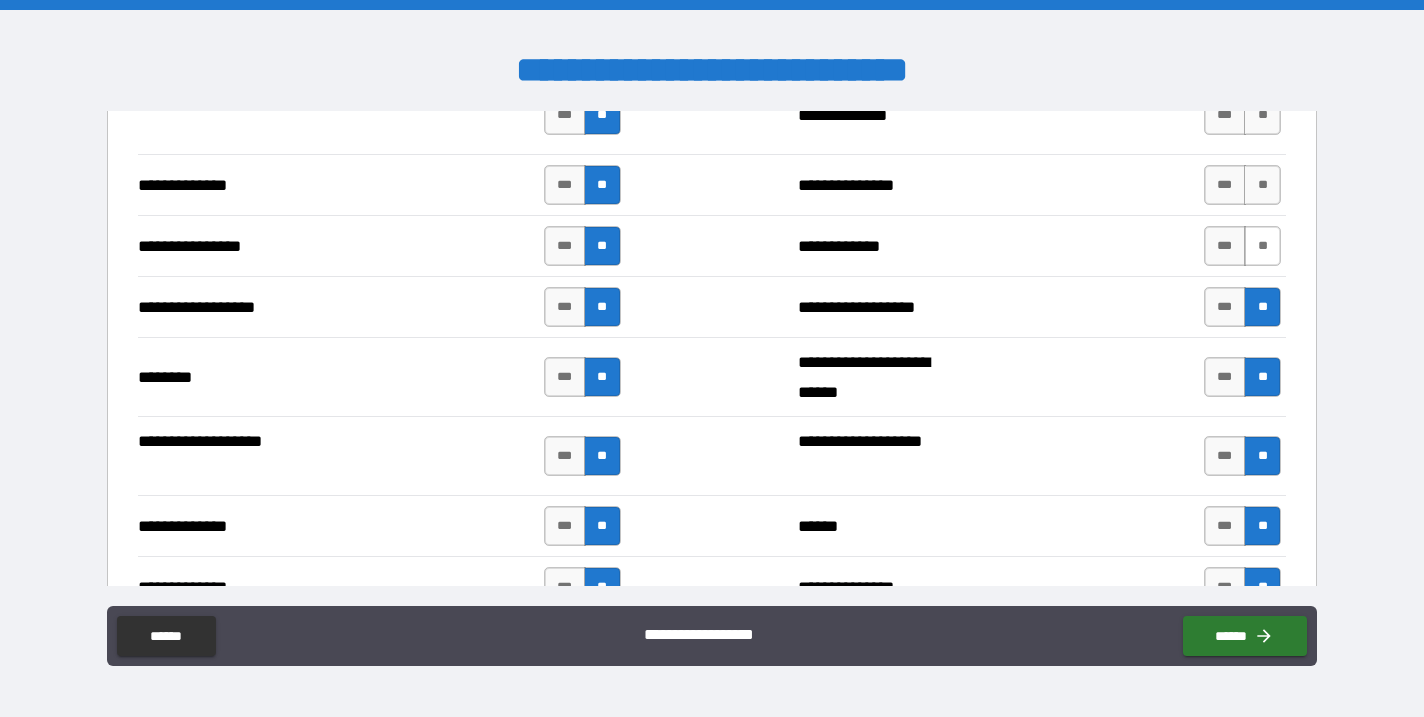 click on "**" at bounding box center (1262, 246) 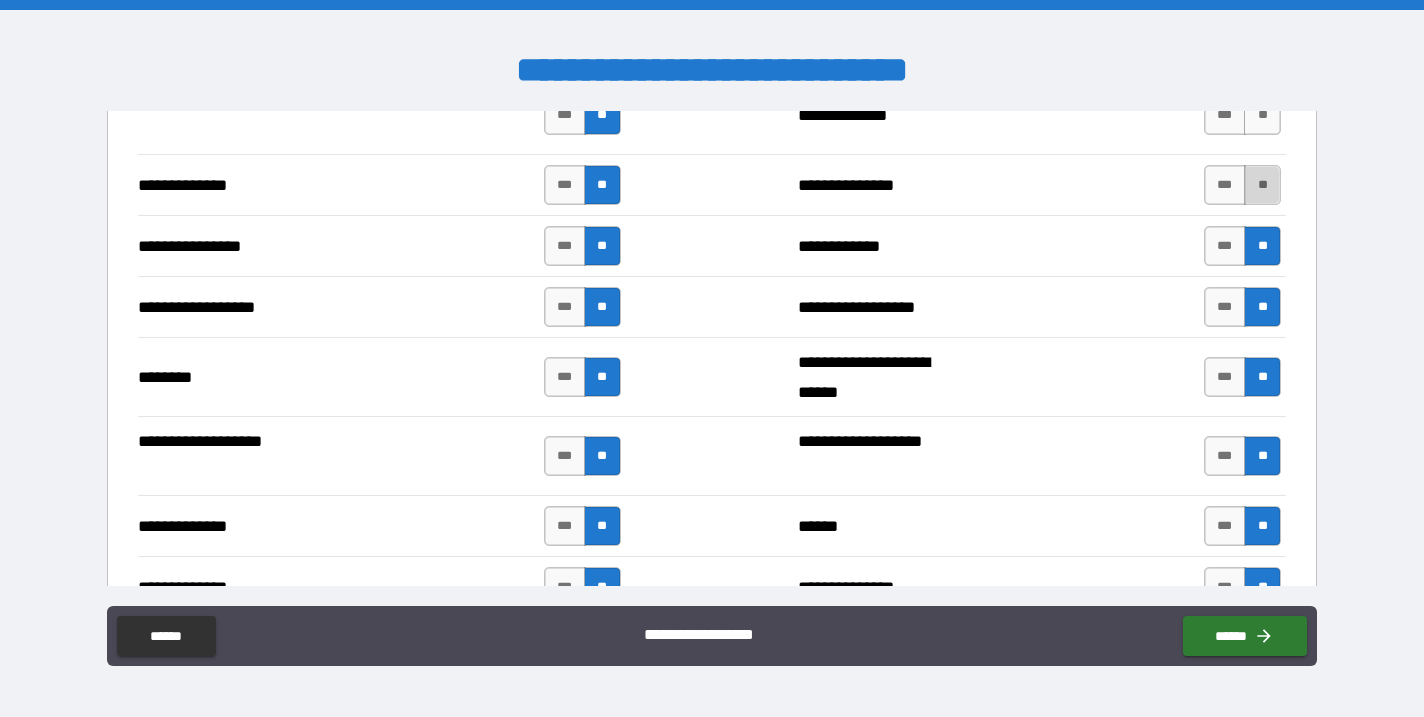 click on "**" at bounding box center [1262, 185] 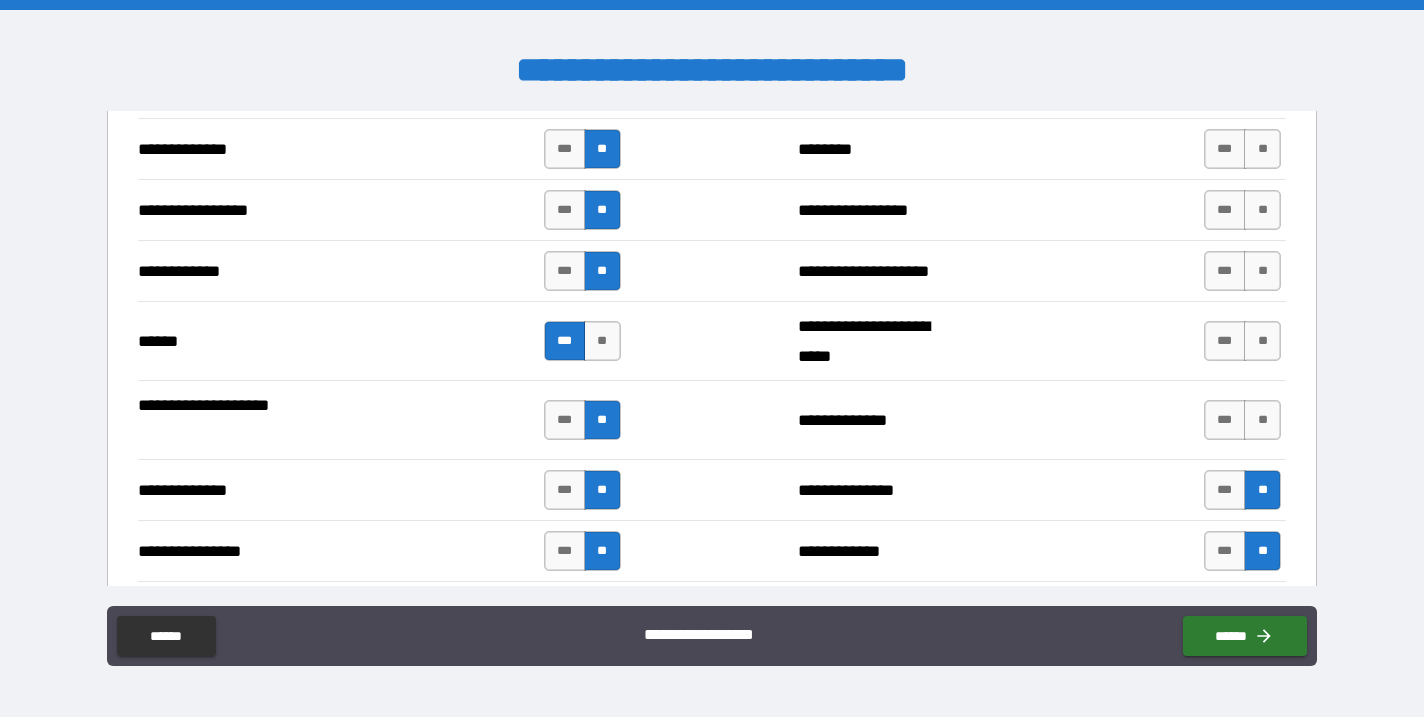 scroll, scrollTop: 2950, scrollLeft: 0, axis: vertical 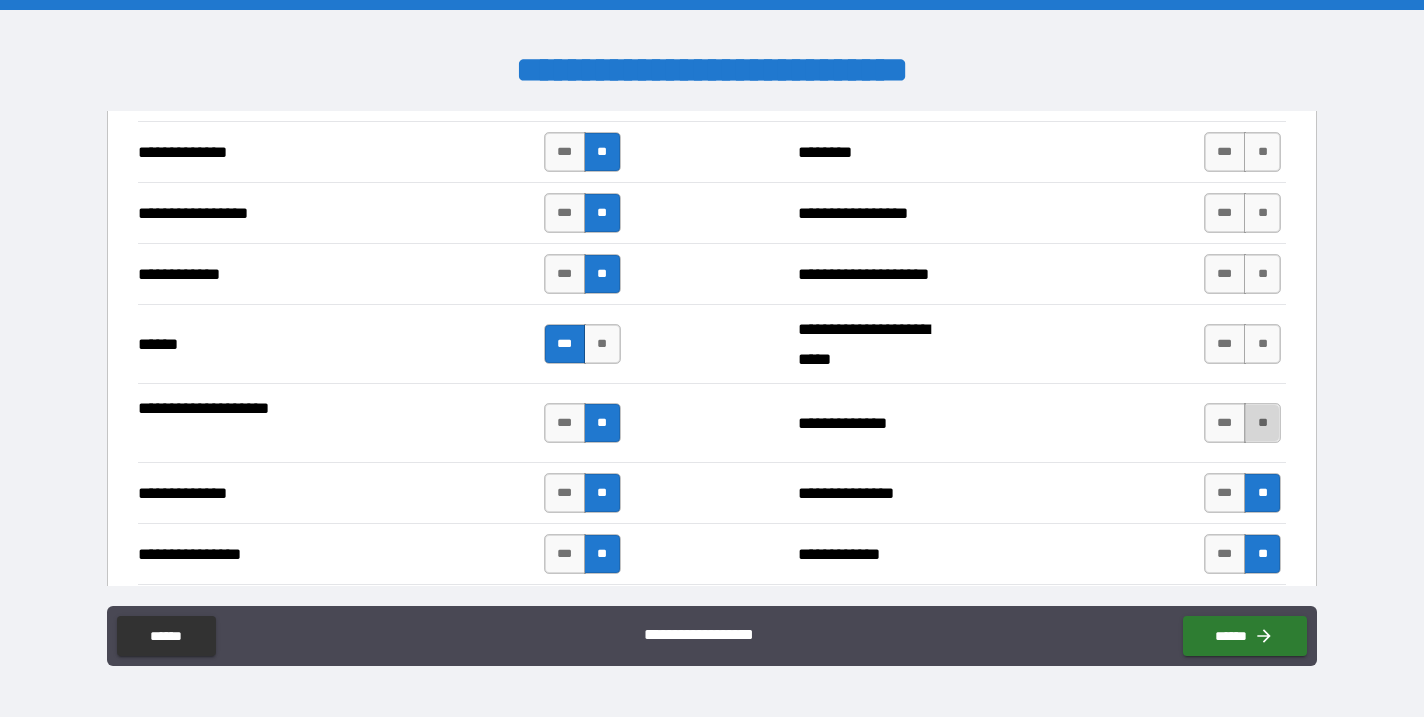 click on "**" at bounding box center [1262, 423] 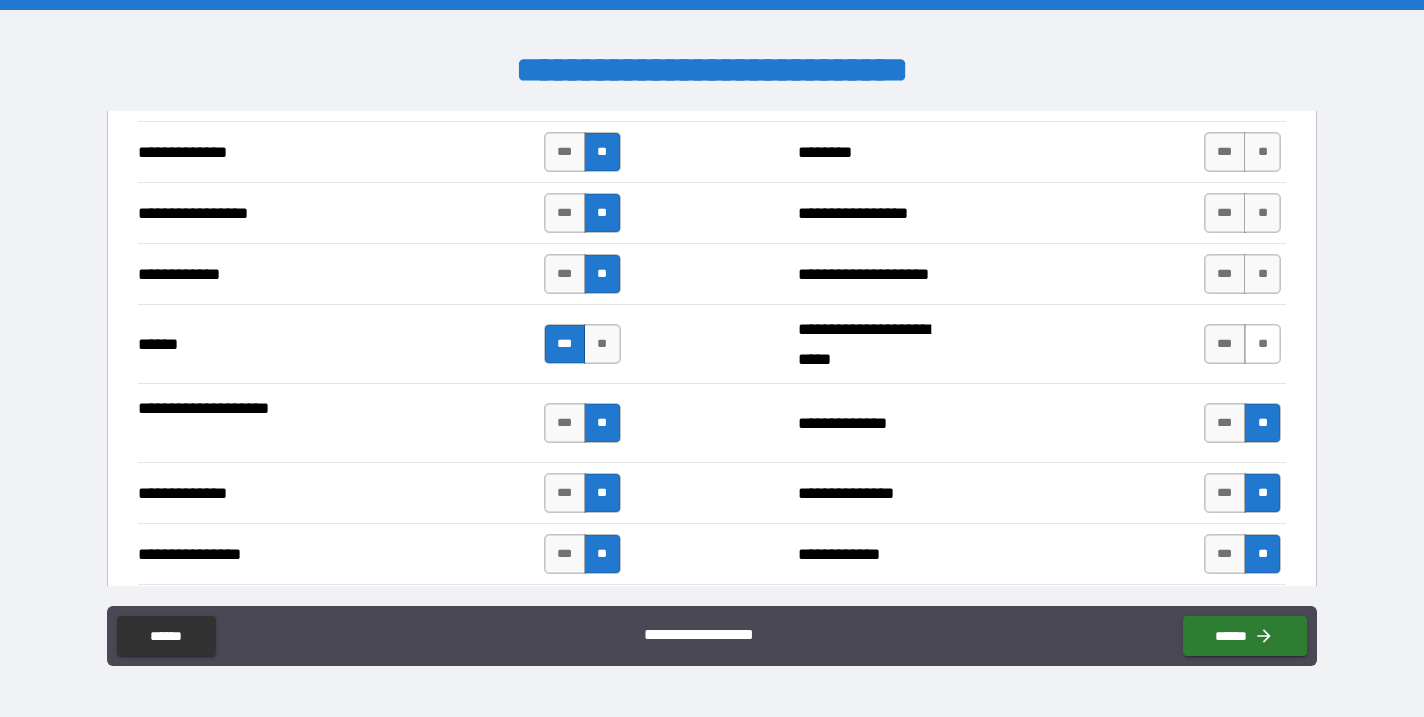 click on "**" at bounding box center (1262, 344) 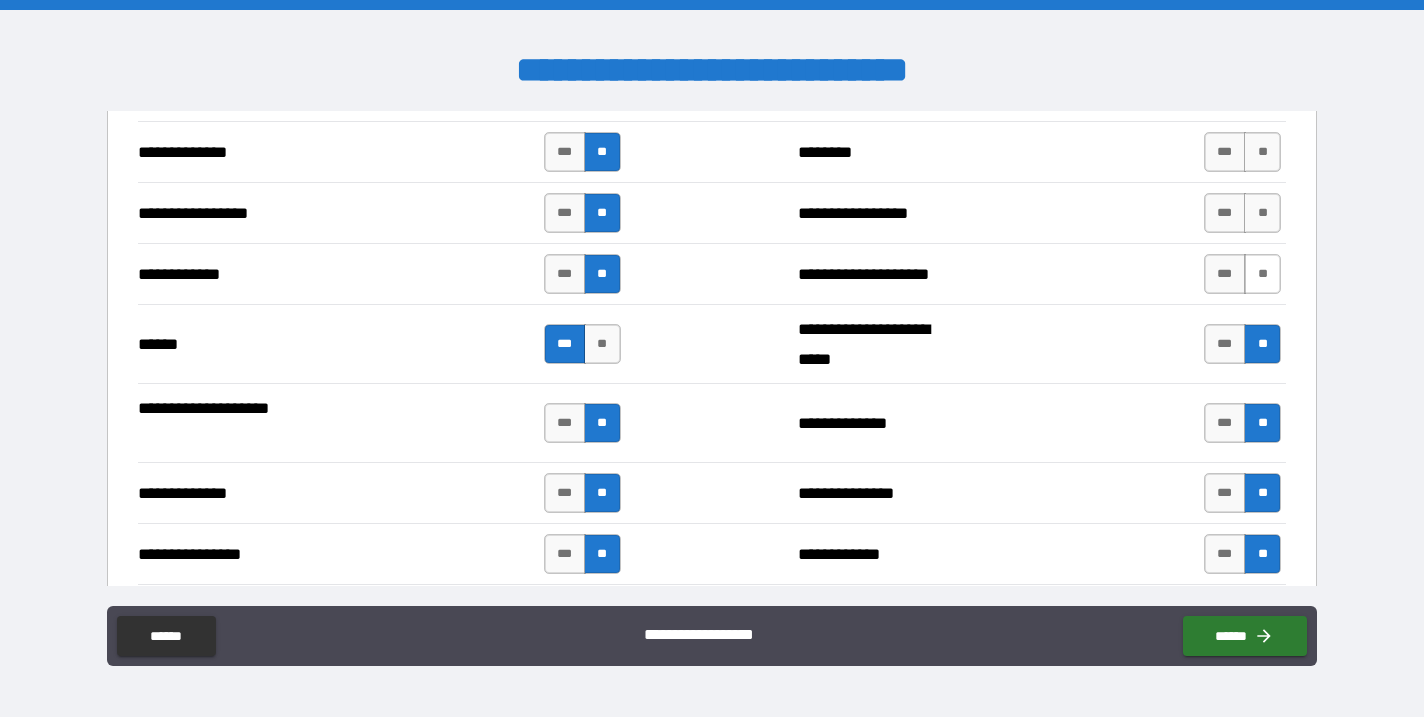 click on "**" at bounding box center (1262, 274) 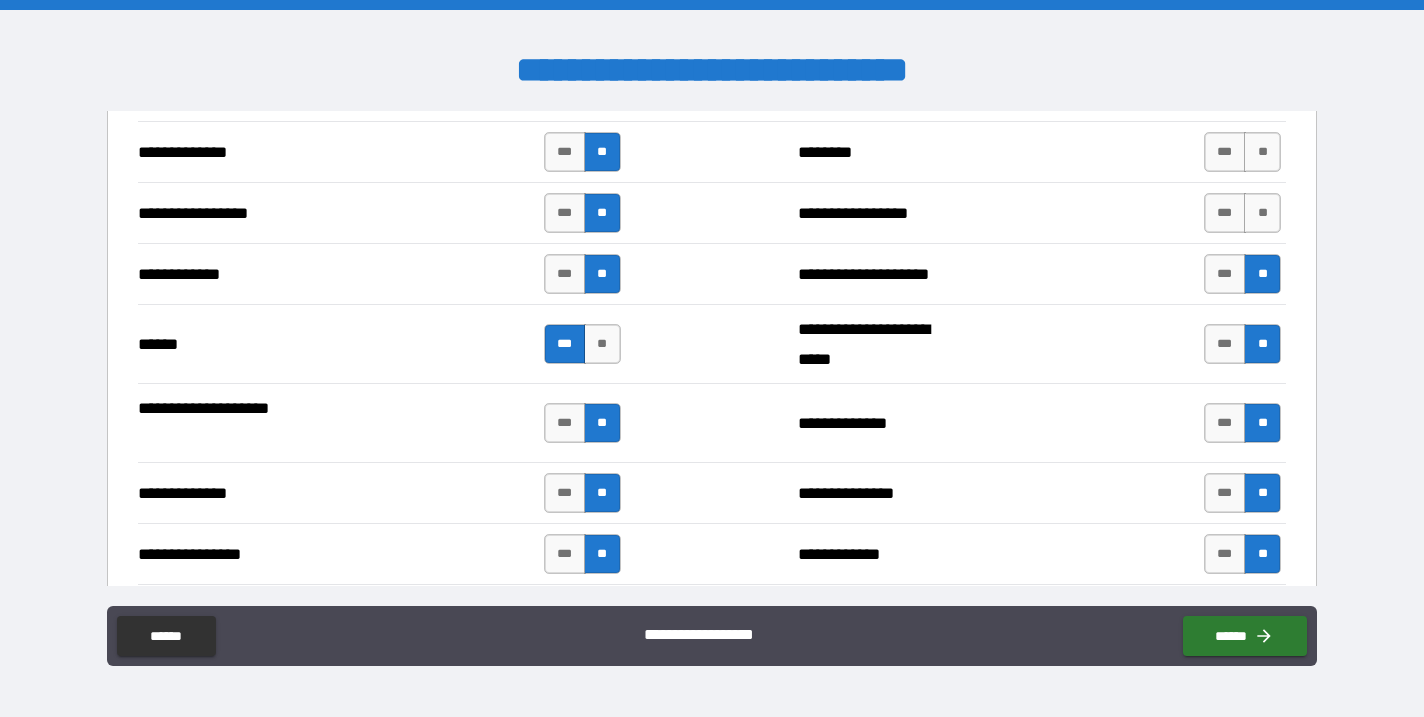 click on "**********" at bounding box center (712, 212) 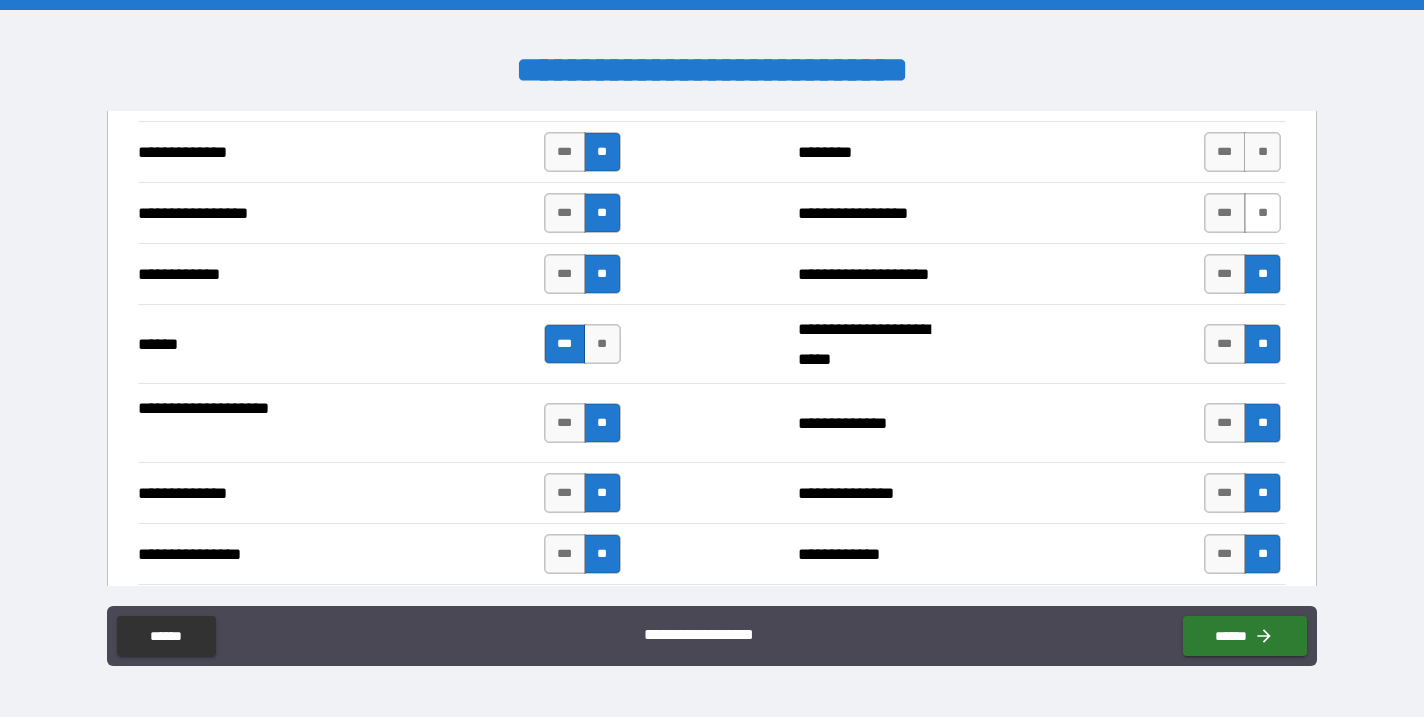 click on "**" at bounding box center [1262, 213] 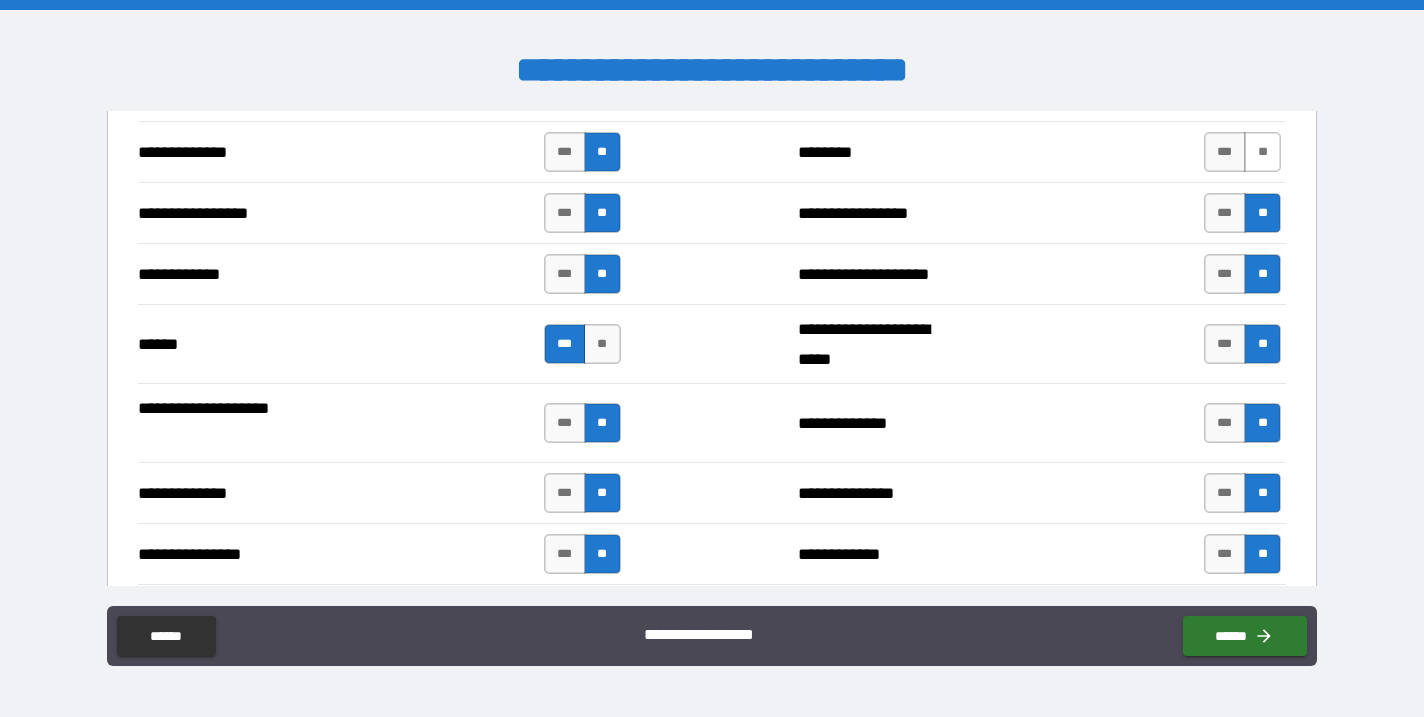 click on "**" at bounding box center (1262, 152) 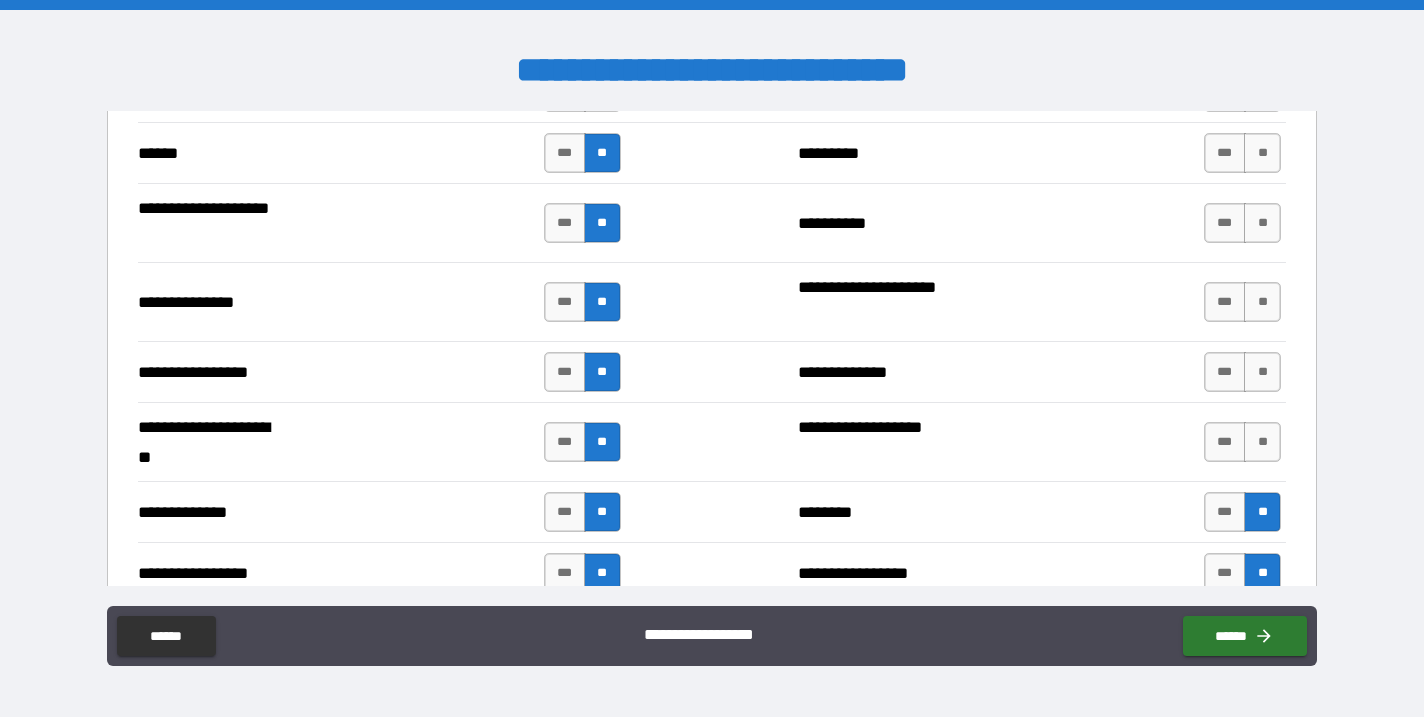 scroll, scrollTop: 2591, scrollLeft: 0, axis: vertical 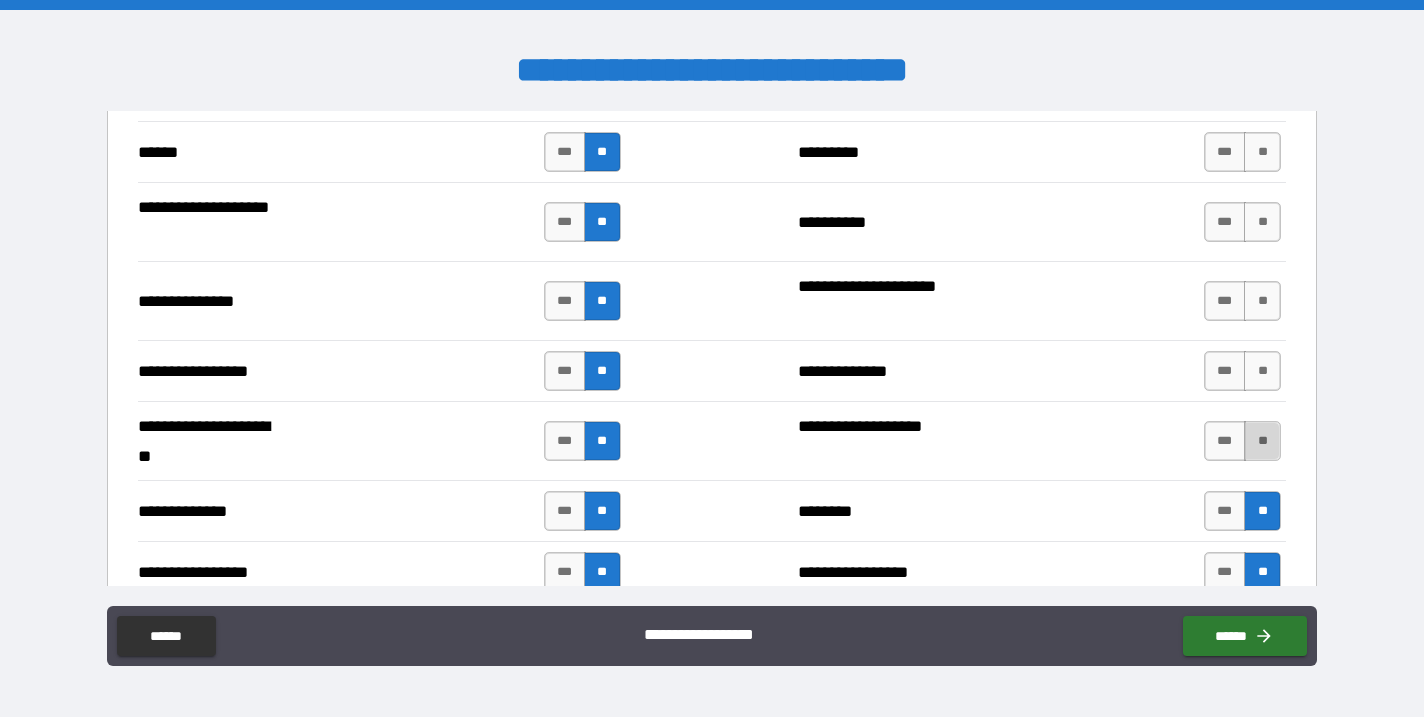 click on "**" at bounding box center [1262, 441] 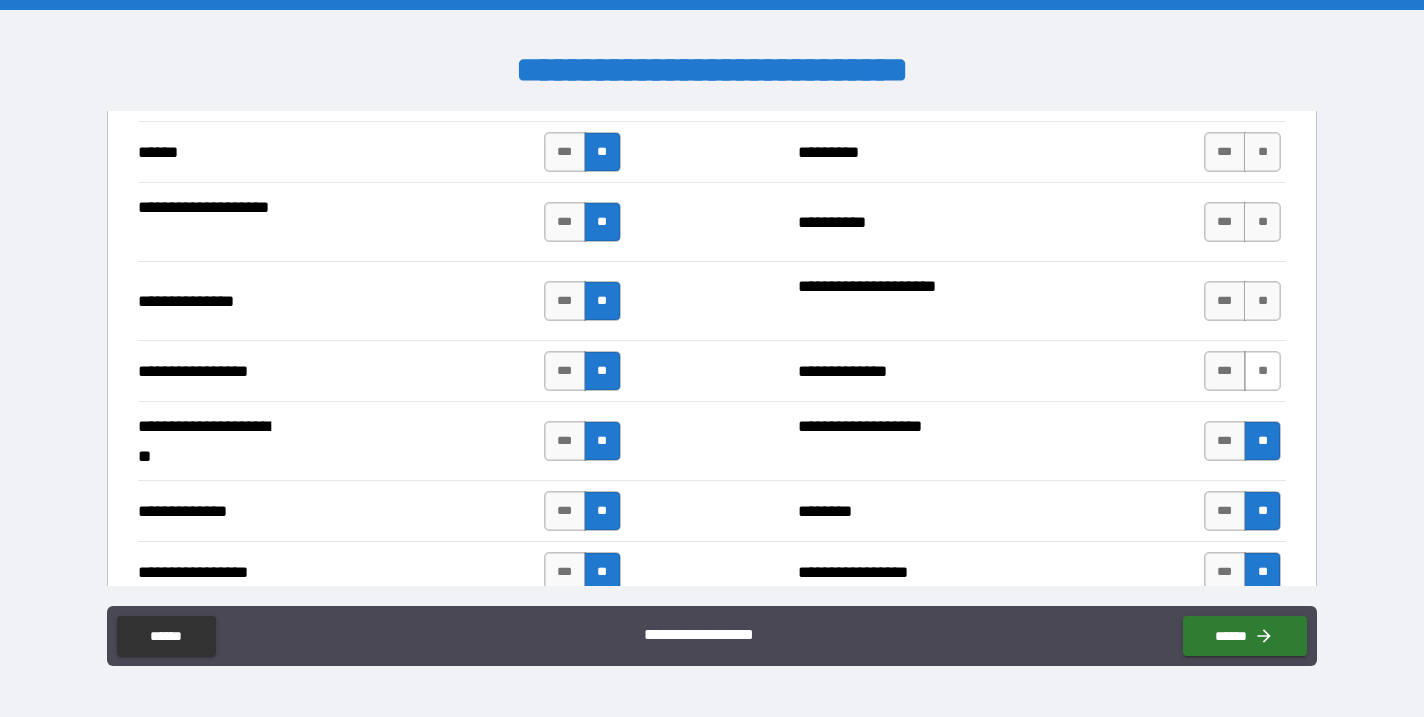 click on "**" at bounding box center (1262, 371) 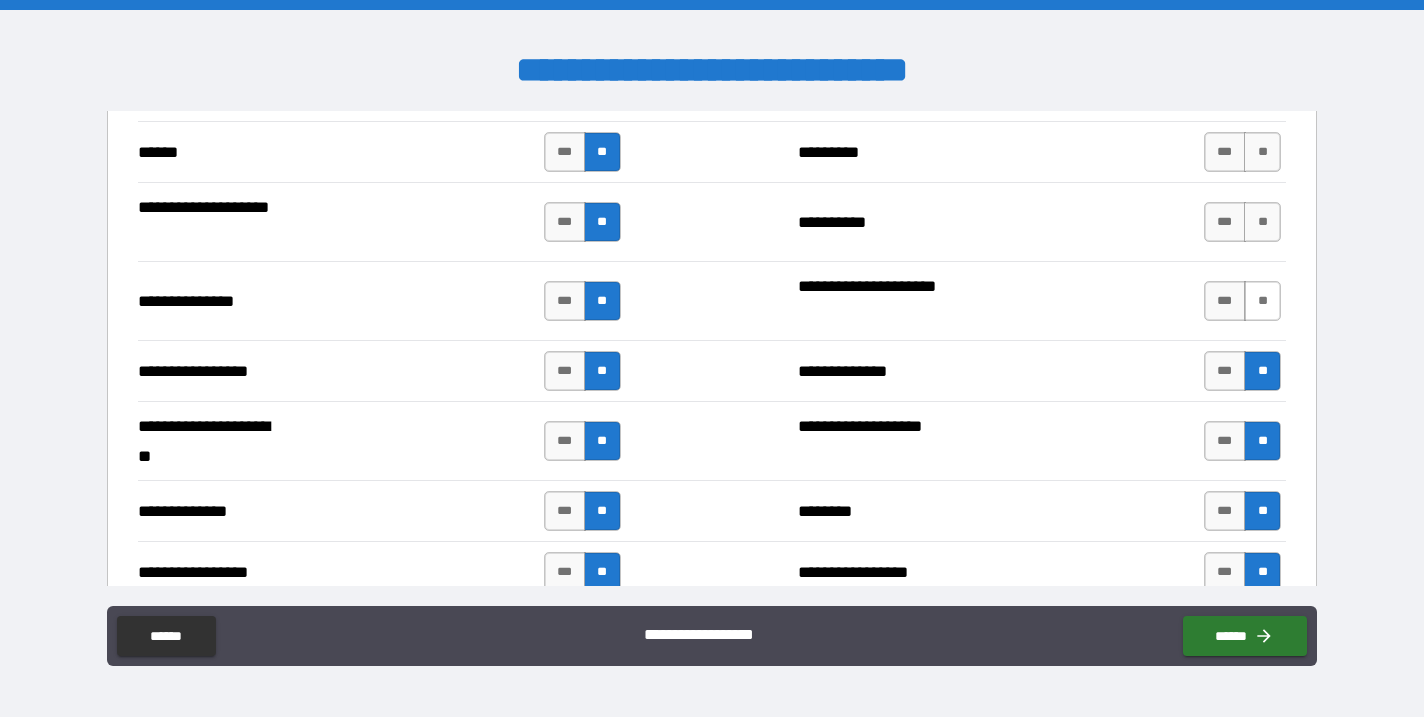 click on "**" at bounding box center [1262, 301] 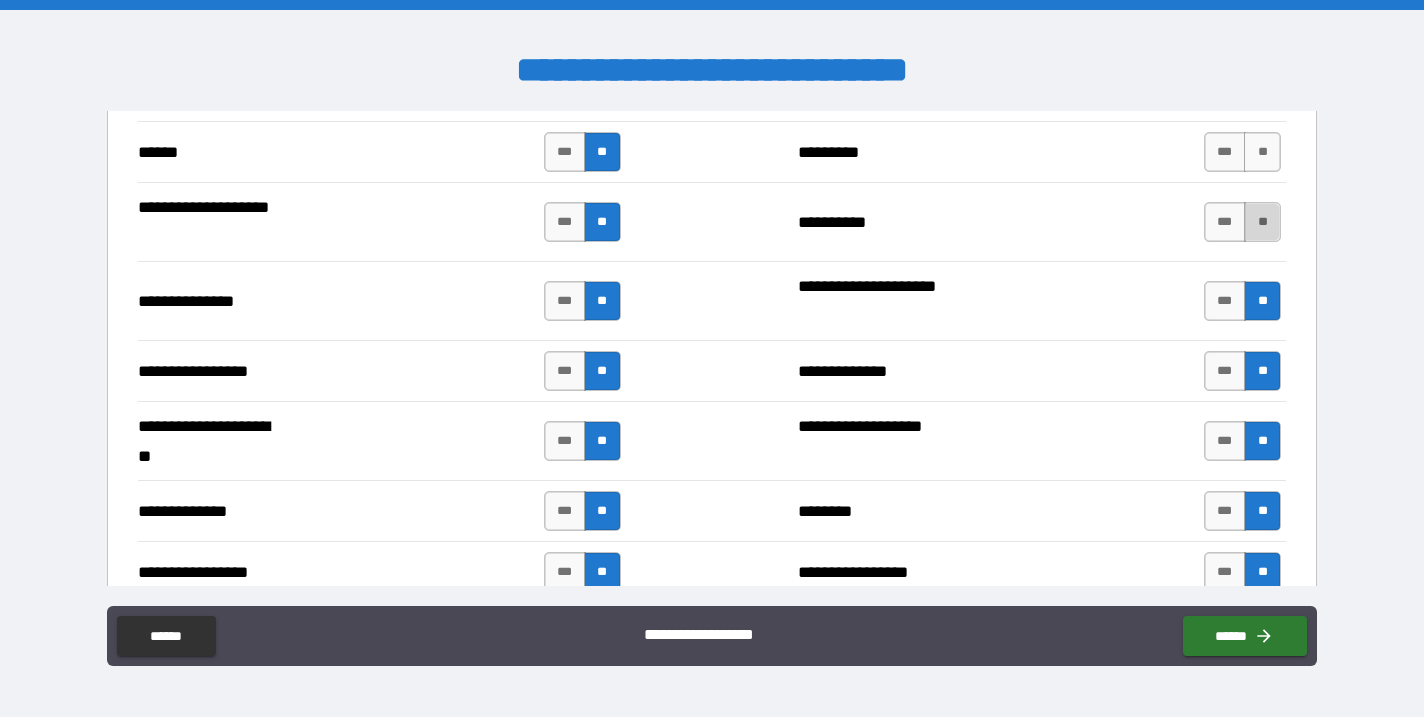 click on "**" at bounding box center (1262, 222) 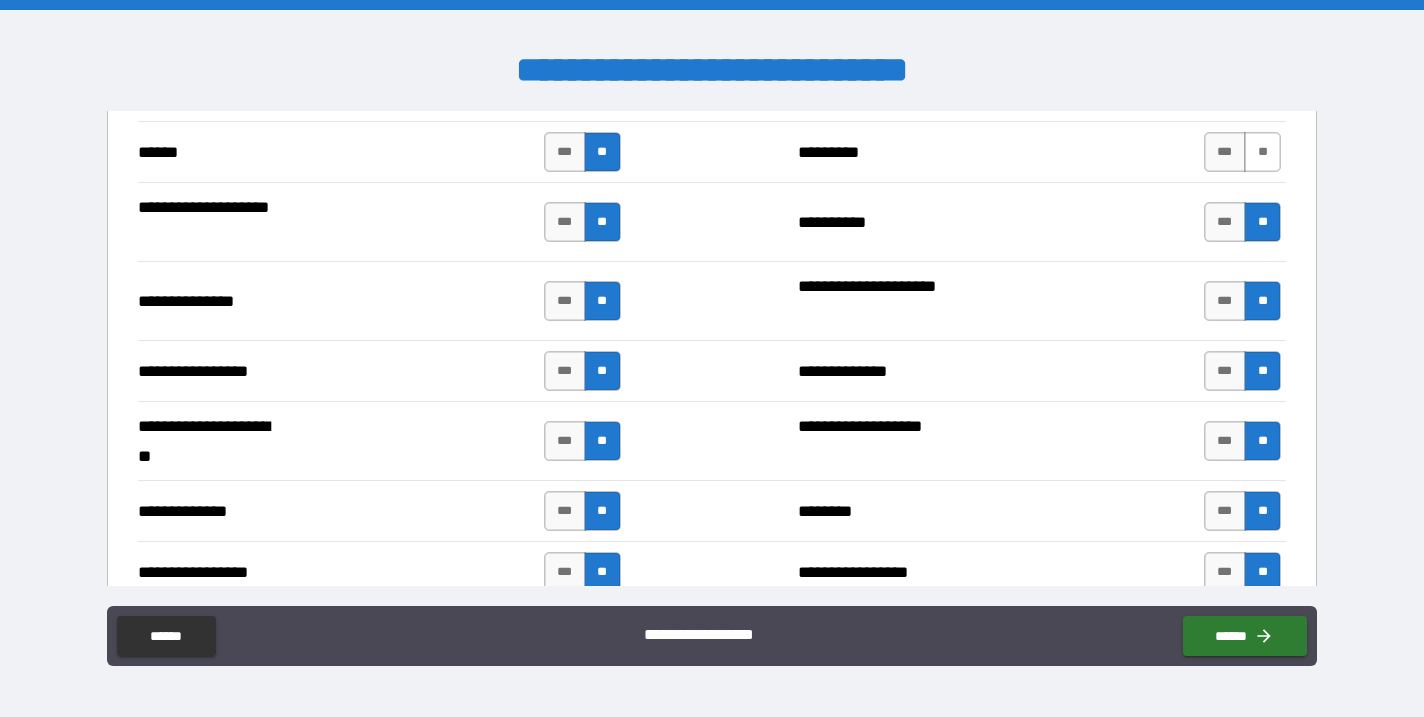 click on "**" at bounding box center (1262, 152) 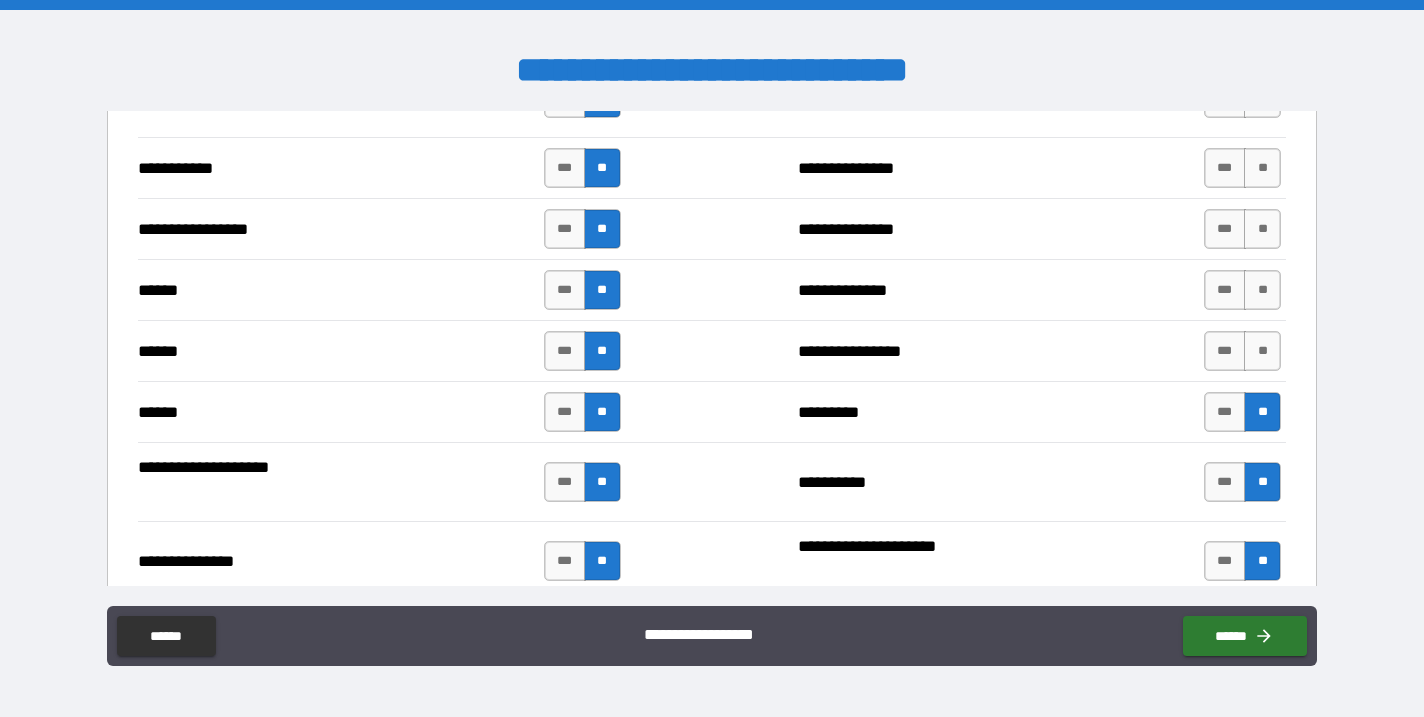 scroll, scrollTop: 2325, scrollLeft: 0, axis: vertical 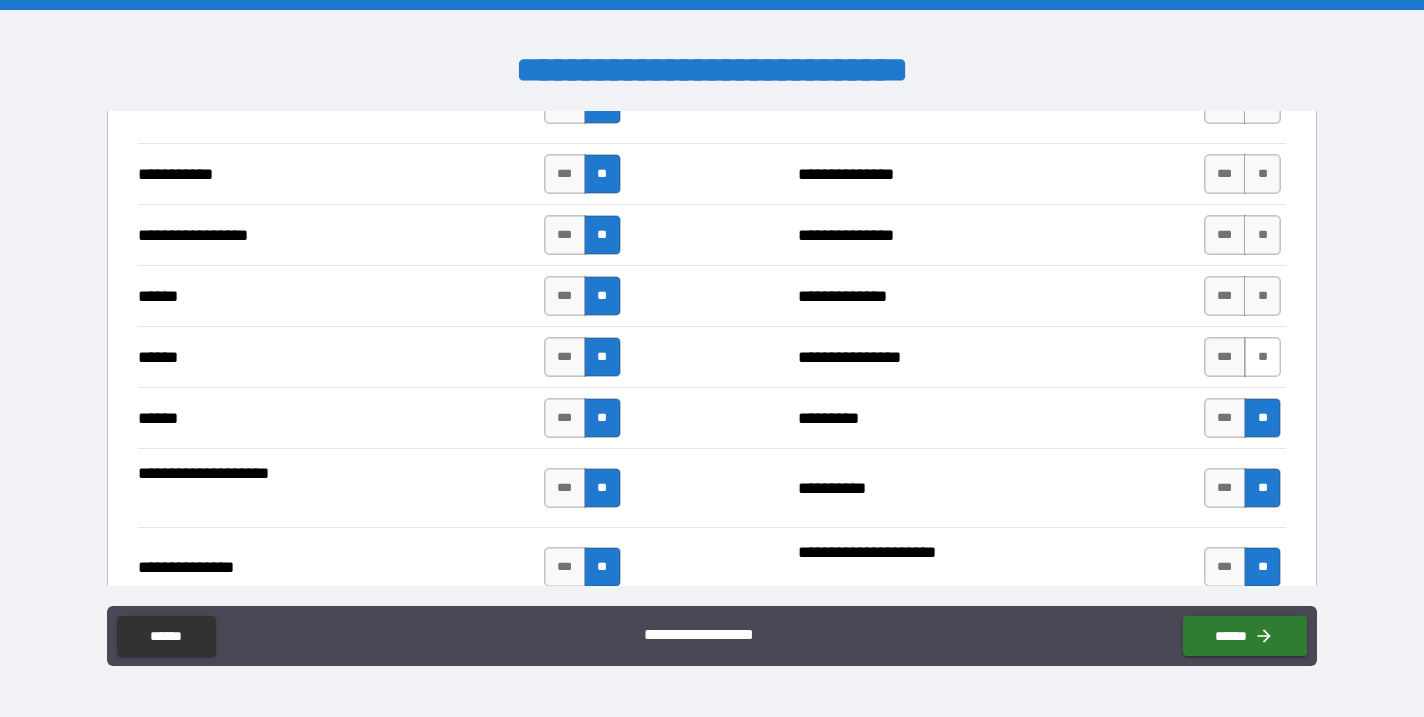 click on "**" at bounding box center (1262, 357) 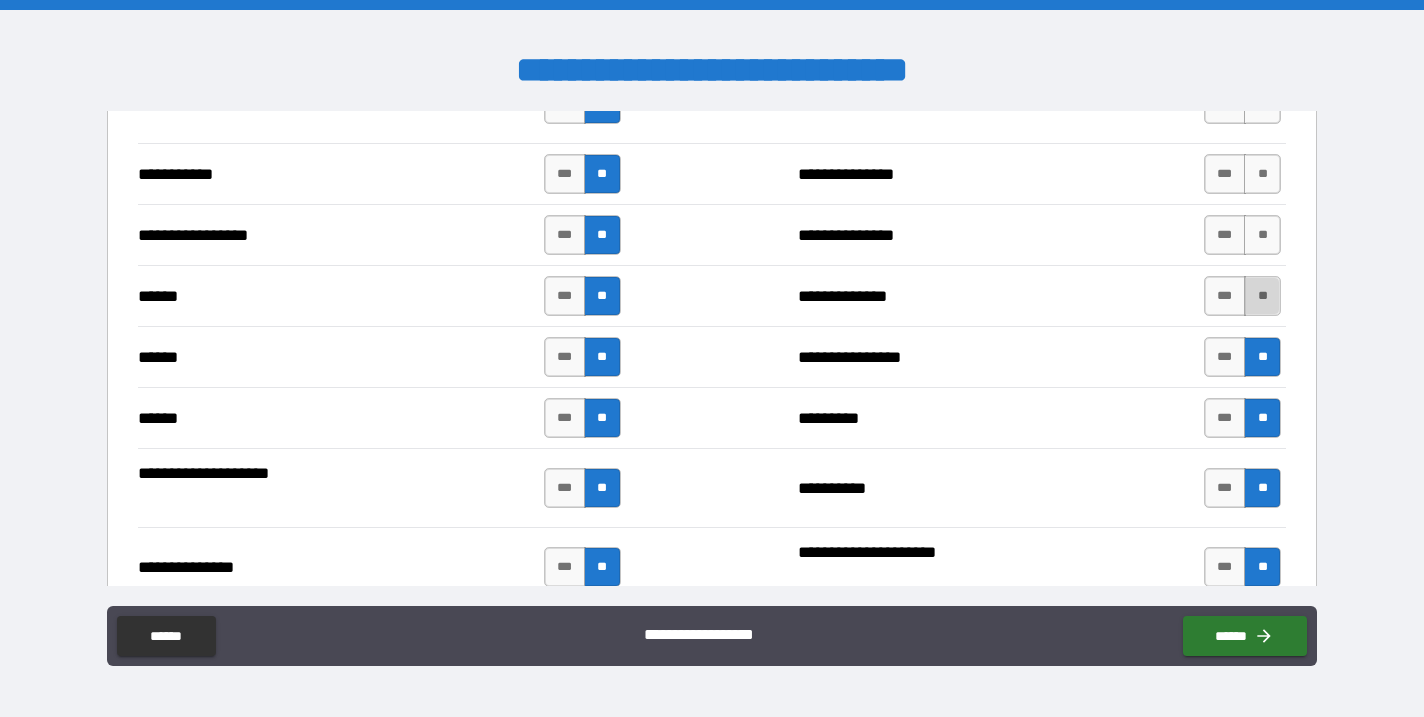 click on "**" at bounding box center [1262, 296] 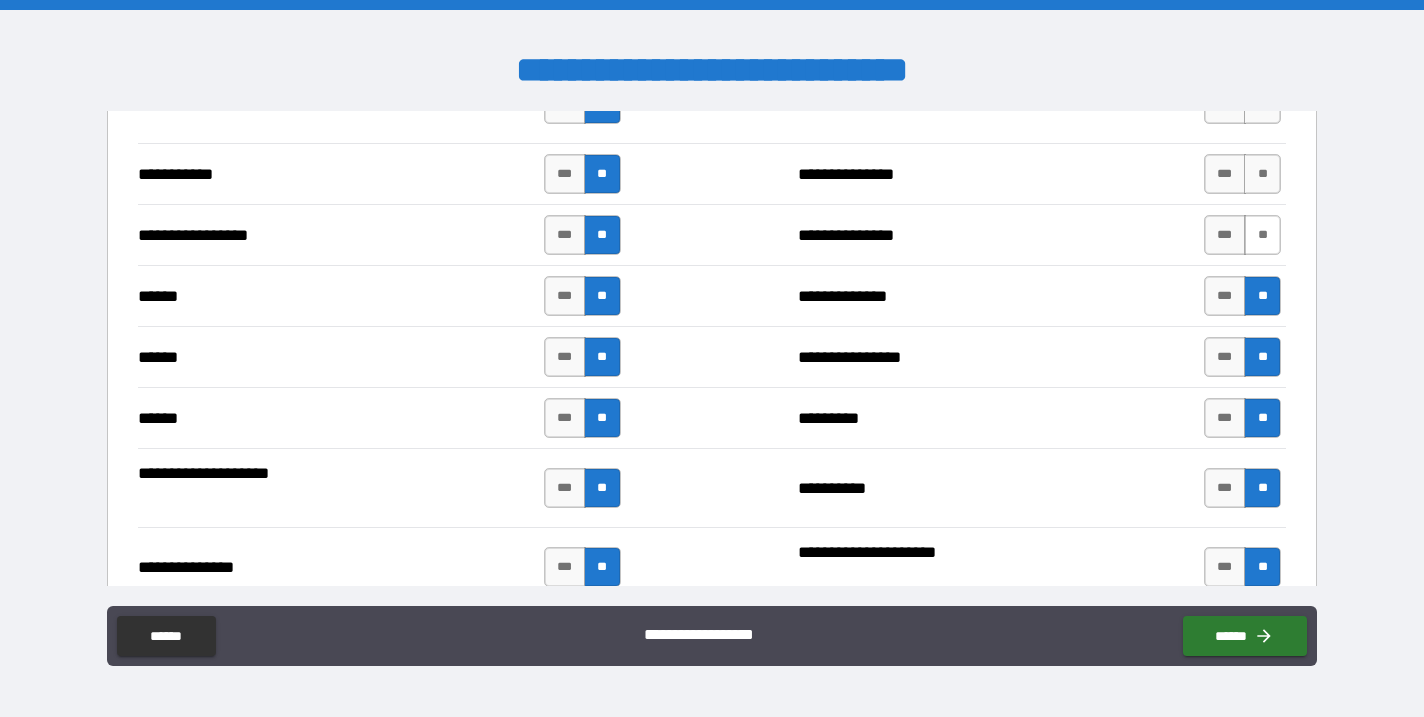 click on "**" at bounding box center (1262, 235) 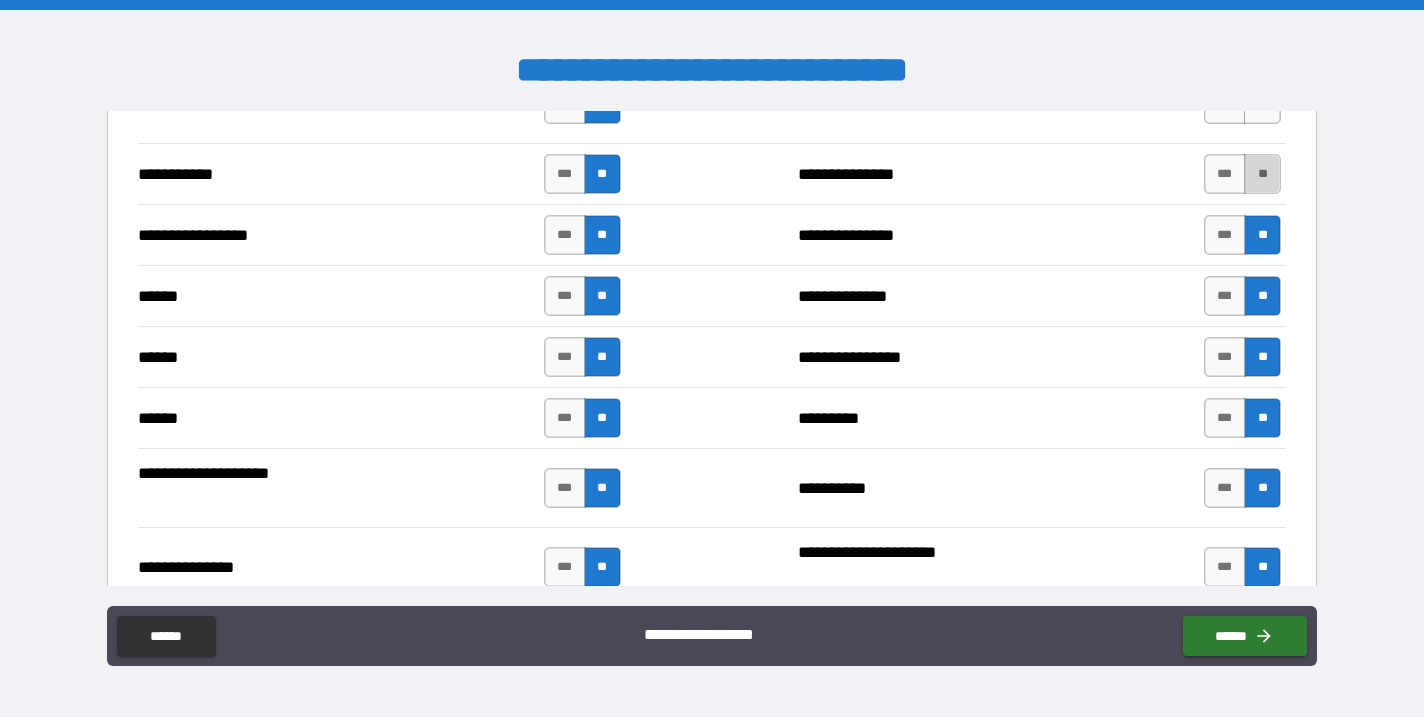click on "**" at bounding box center [1262, 174] 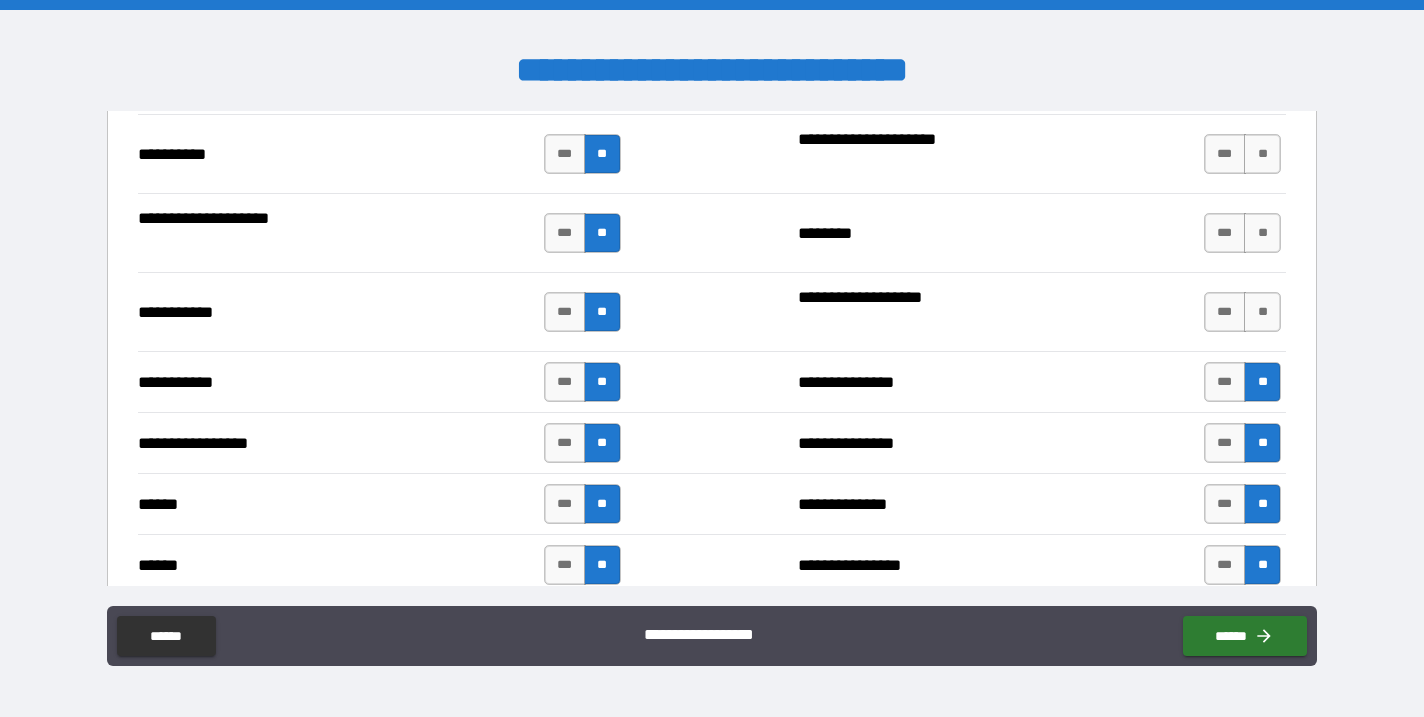 scroll, scrollTop: 2092, scrollLeft: 0, axis: vertical 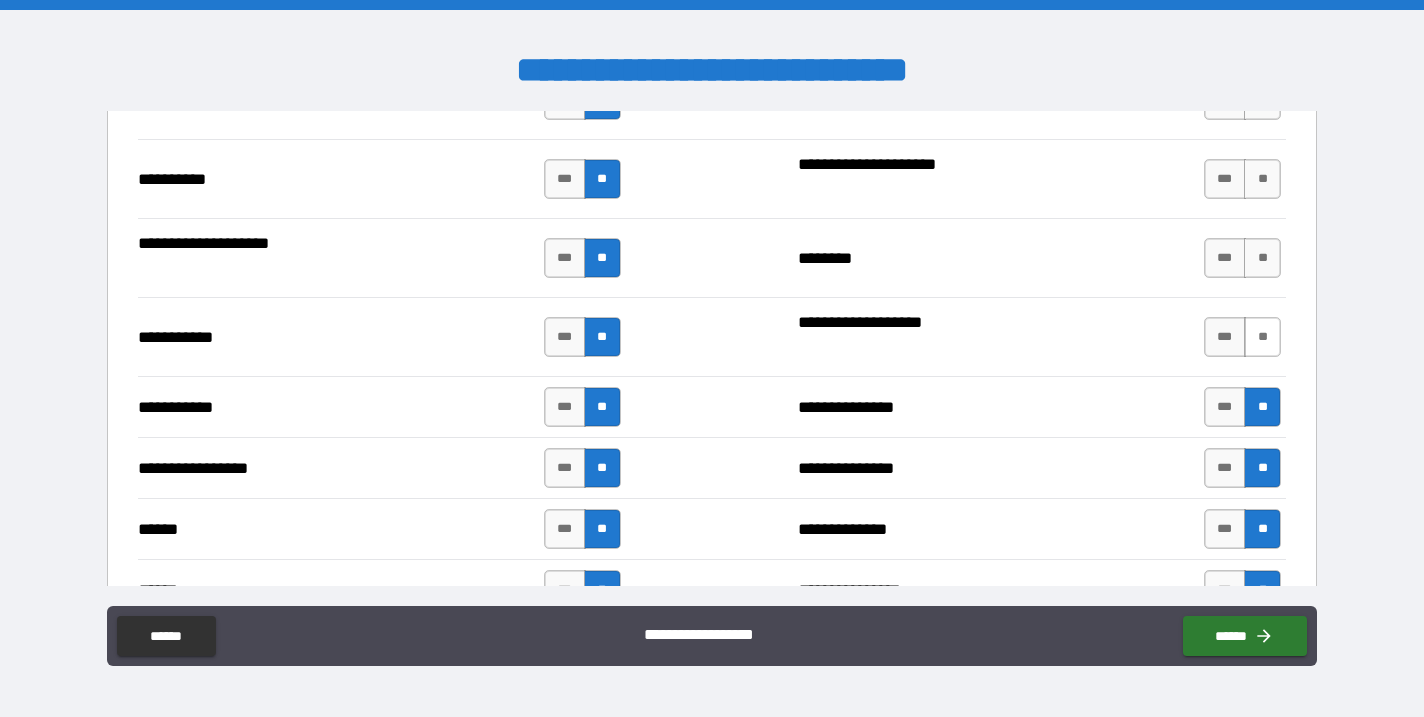 click on "**" at bounding box center [1262, 337] 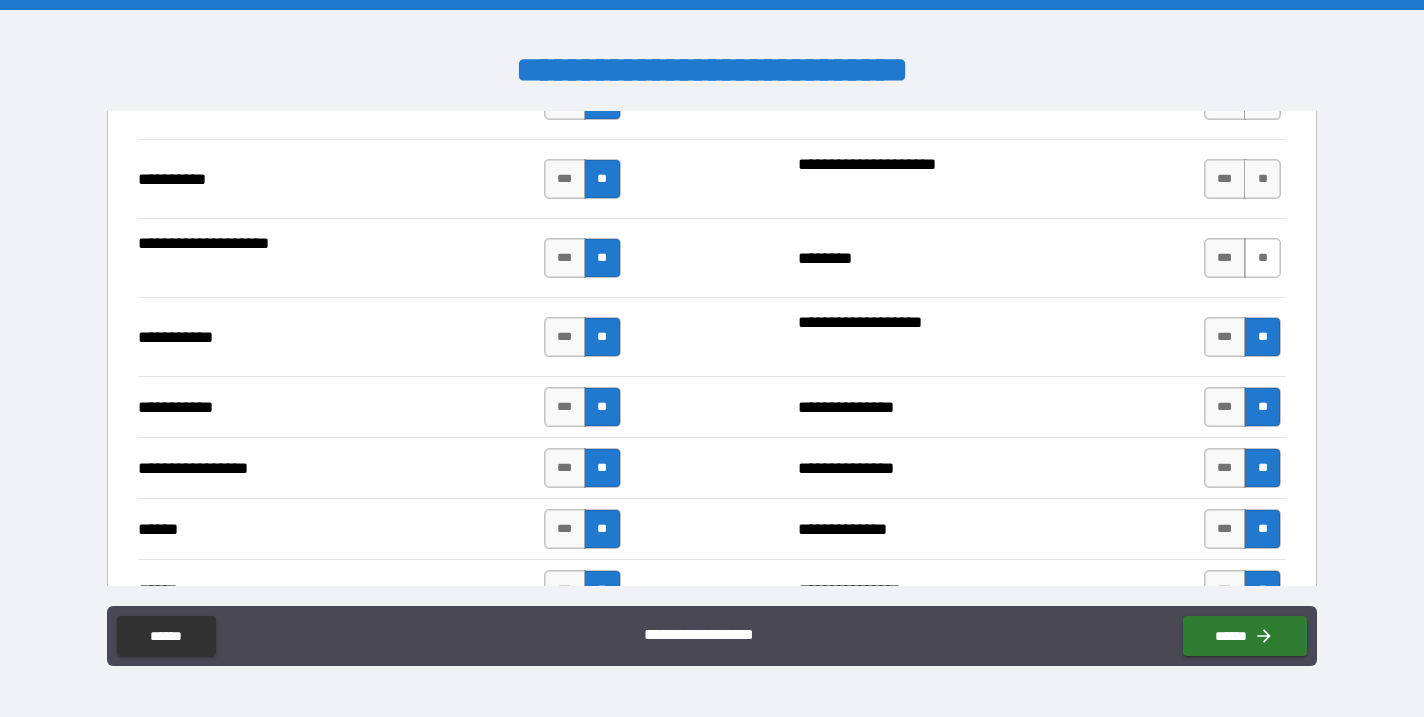 click on "**" at bounding box center [1262, 258] 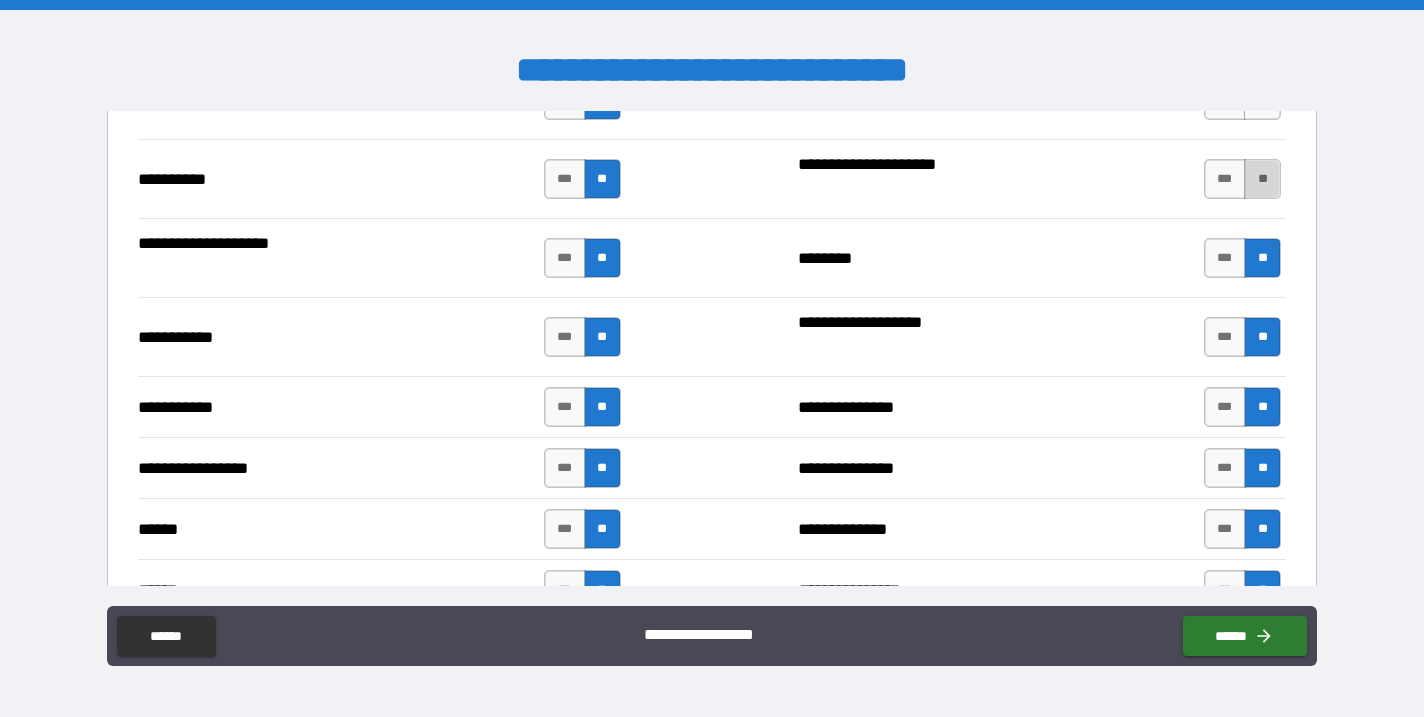 click on "**" at bounding box center [1262, 179] 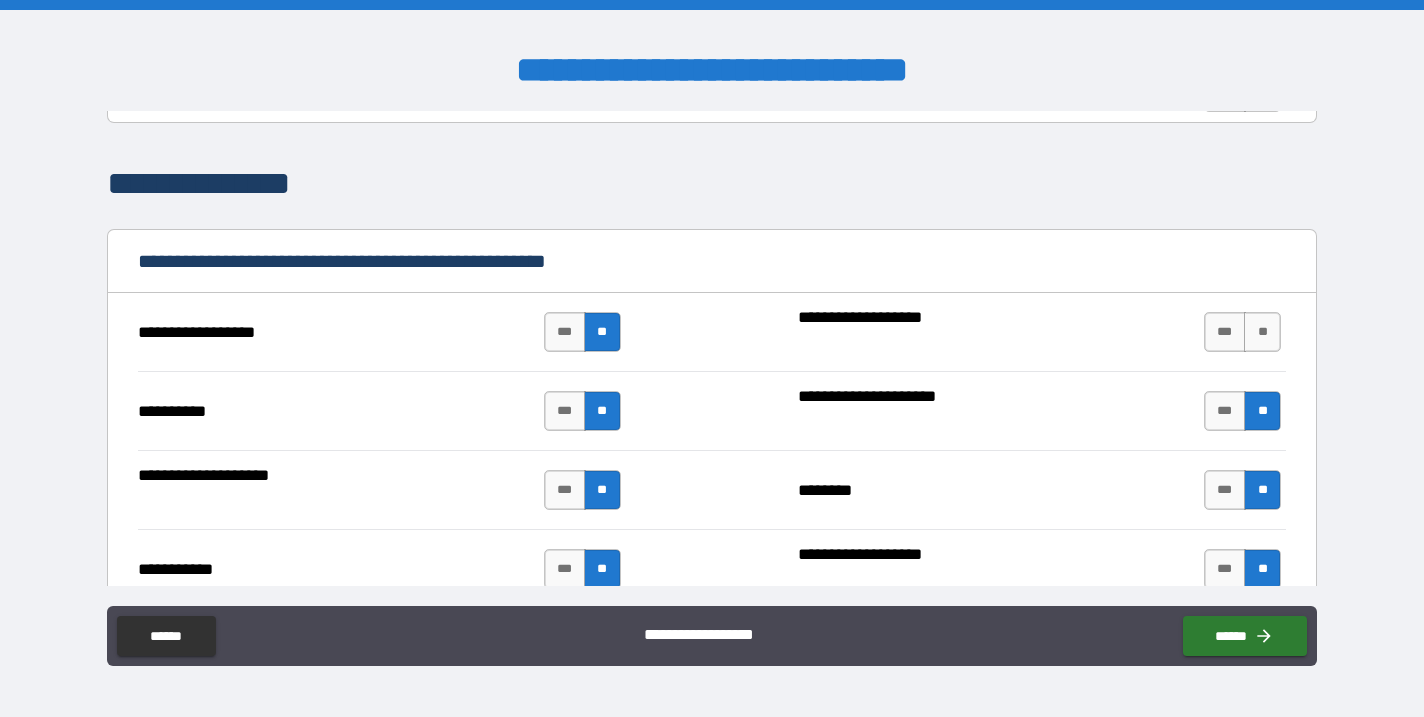 scroll, scrollTop: 1854, scrollLeft: 0, axis: vertical 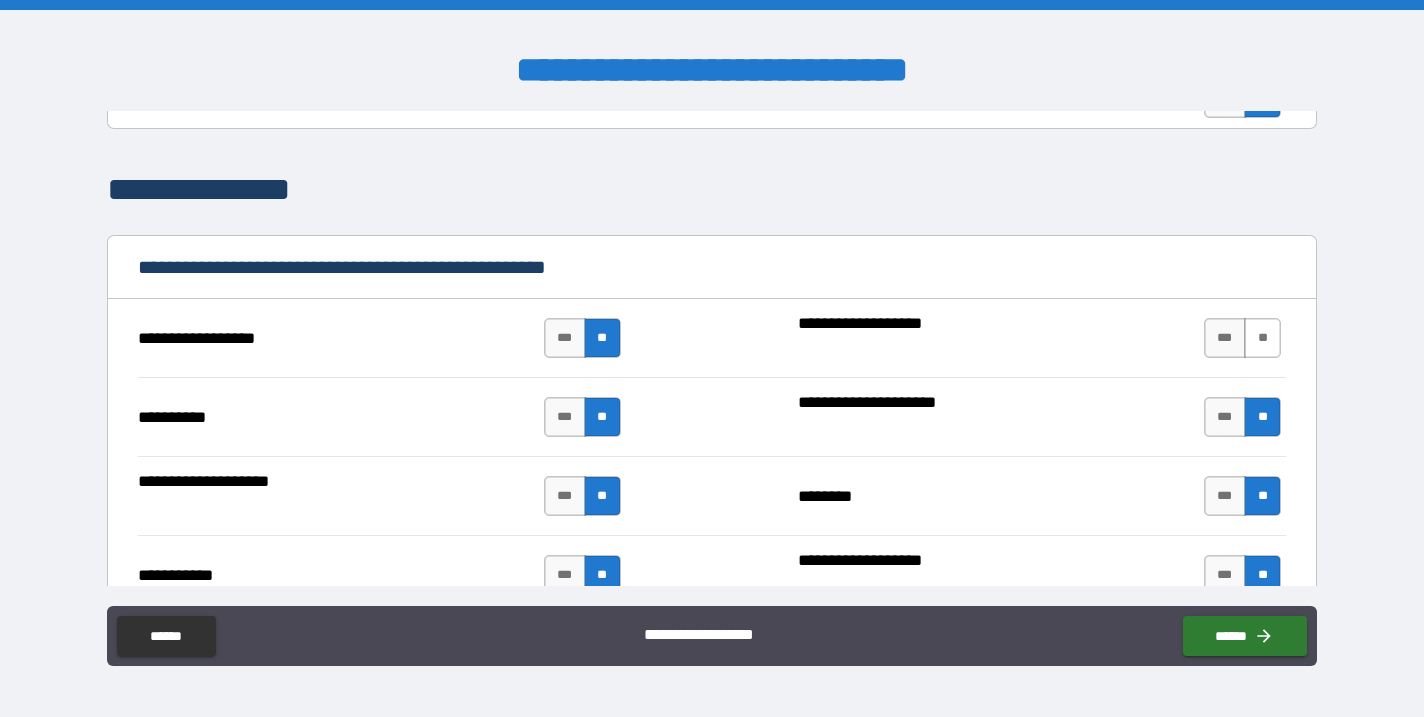 click on "**" at bounding box center [1262, 338] 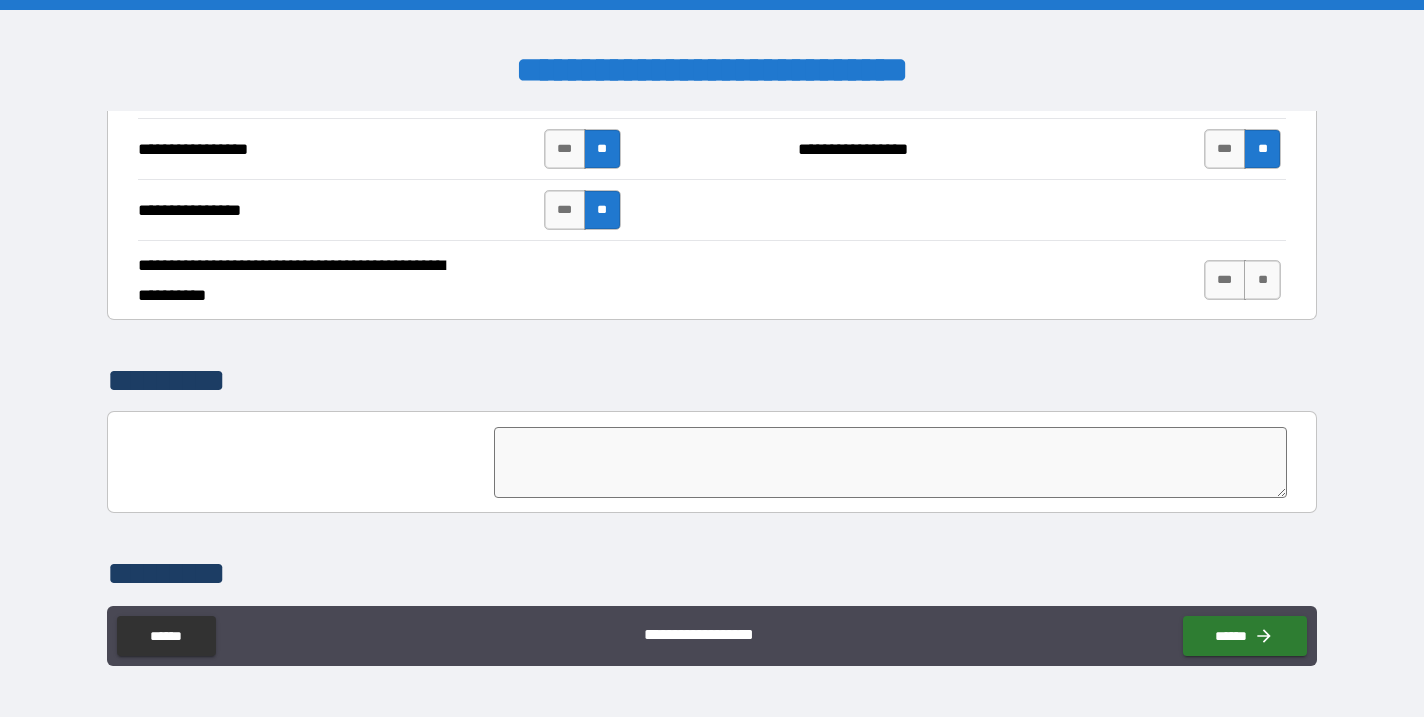 scroll, scrollTop: 4631, scrollLeft: 0, axis: vertical 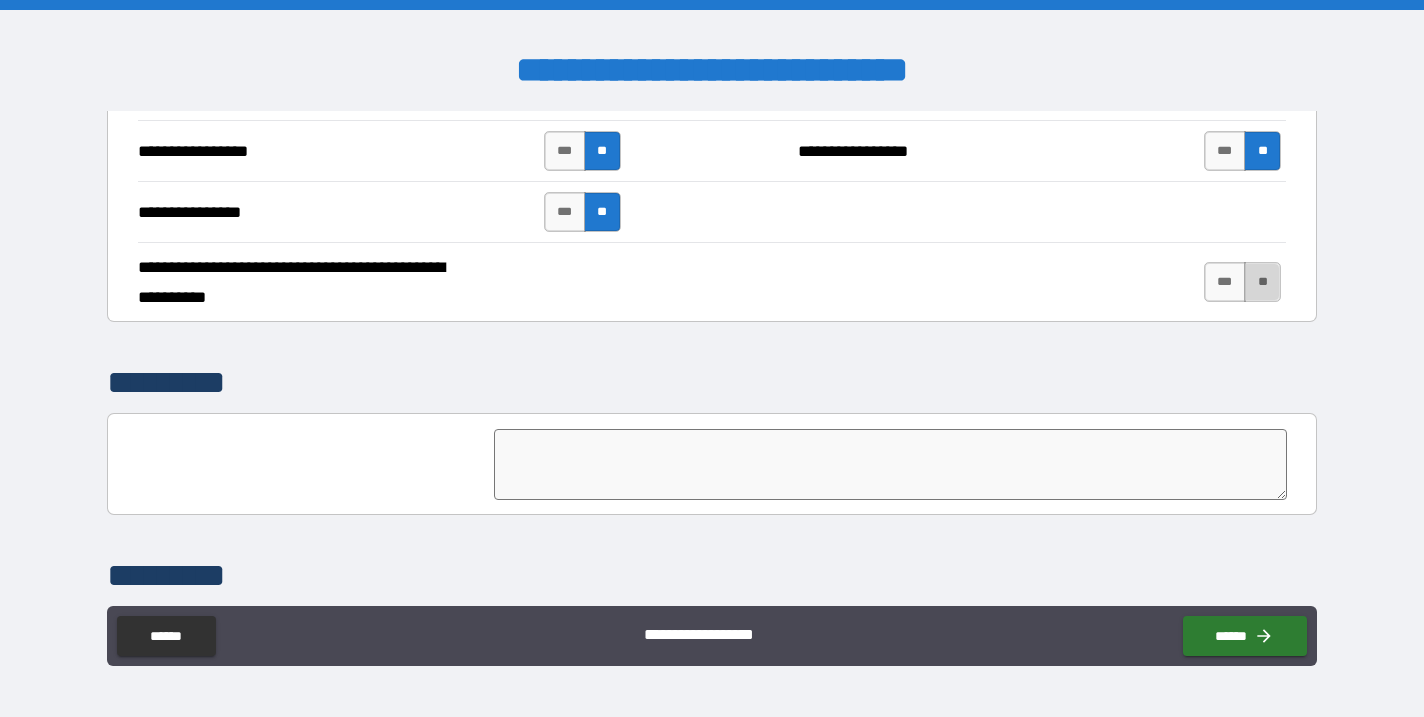 click on "**" at bounding box center [1262, 282] 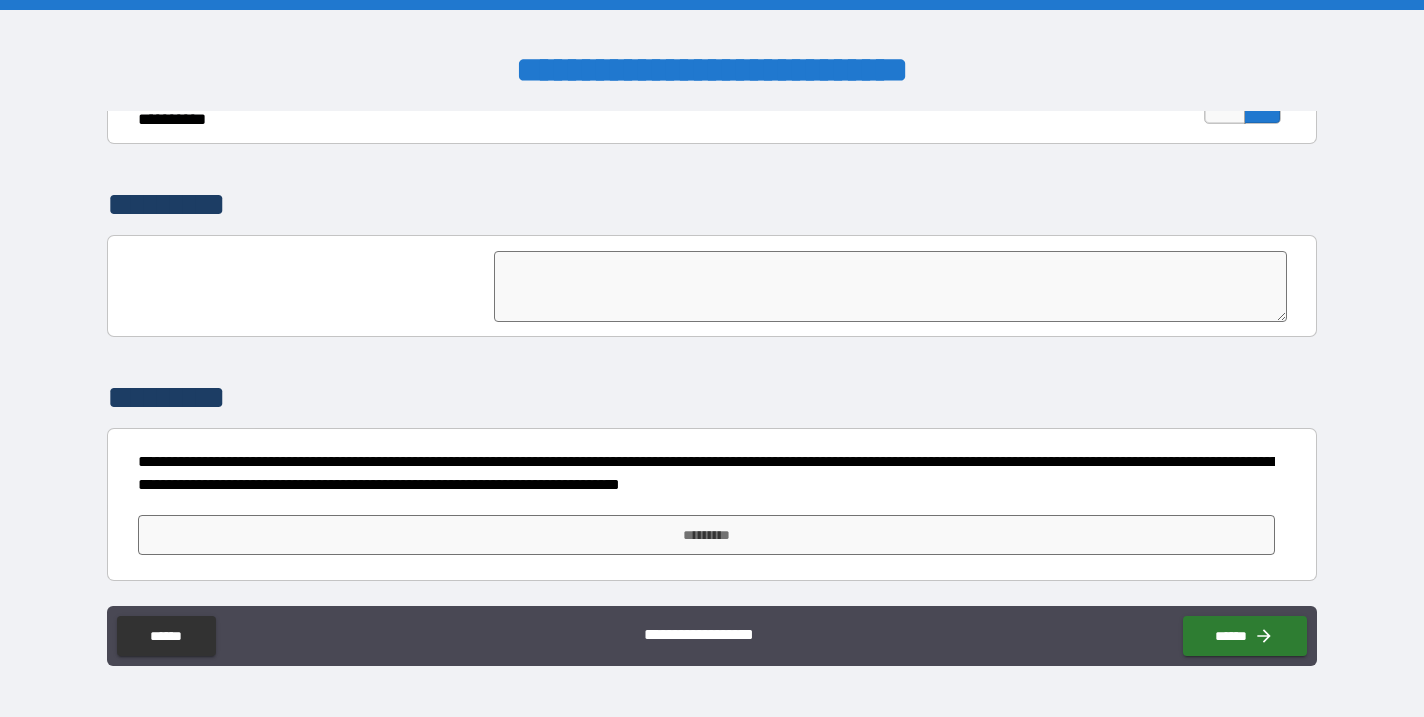 scroll, scrollTop: 4809, scrollLeft: 0, axis: vertical 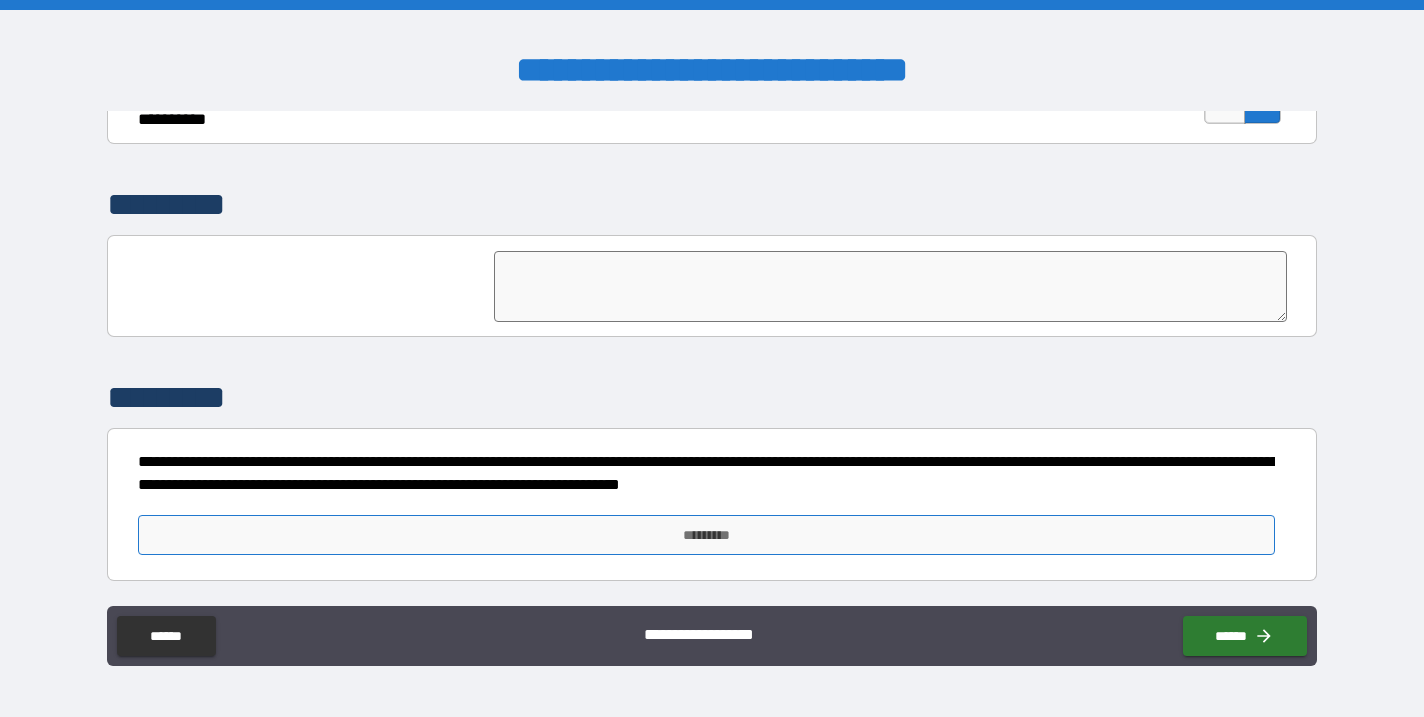 click on "*********" at bounding box center [706, 535] 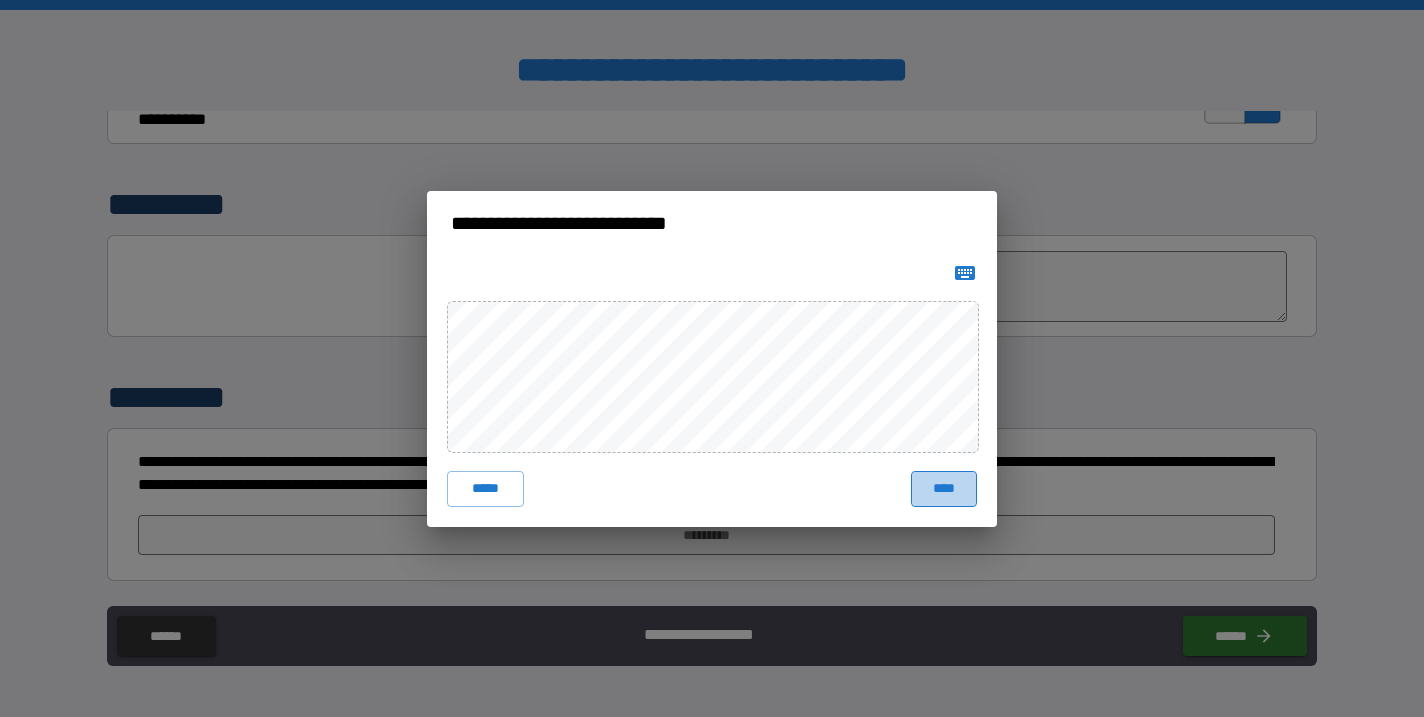click on "****" at bounding box center (944, 489) 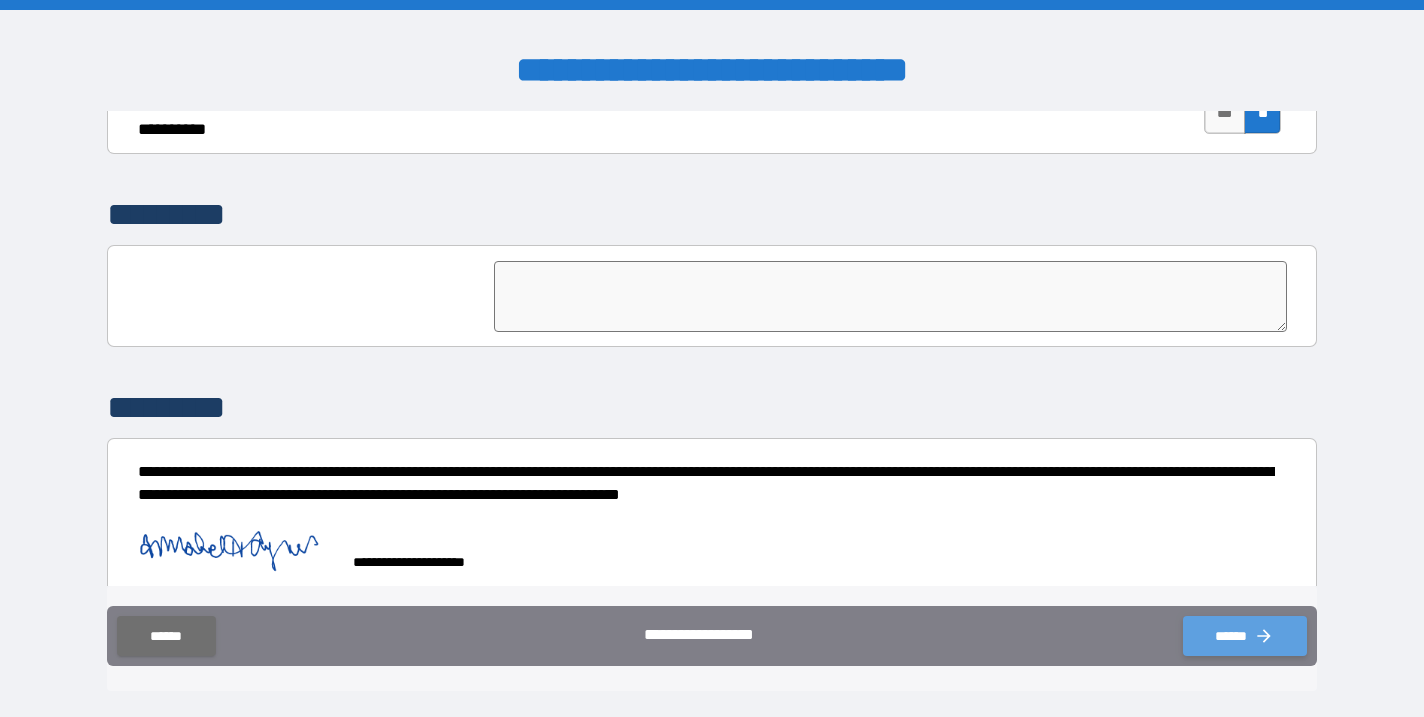 click on "******" at bounding box center [1245, 636] 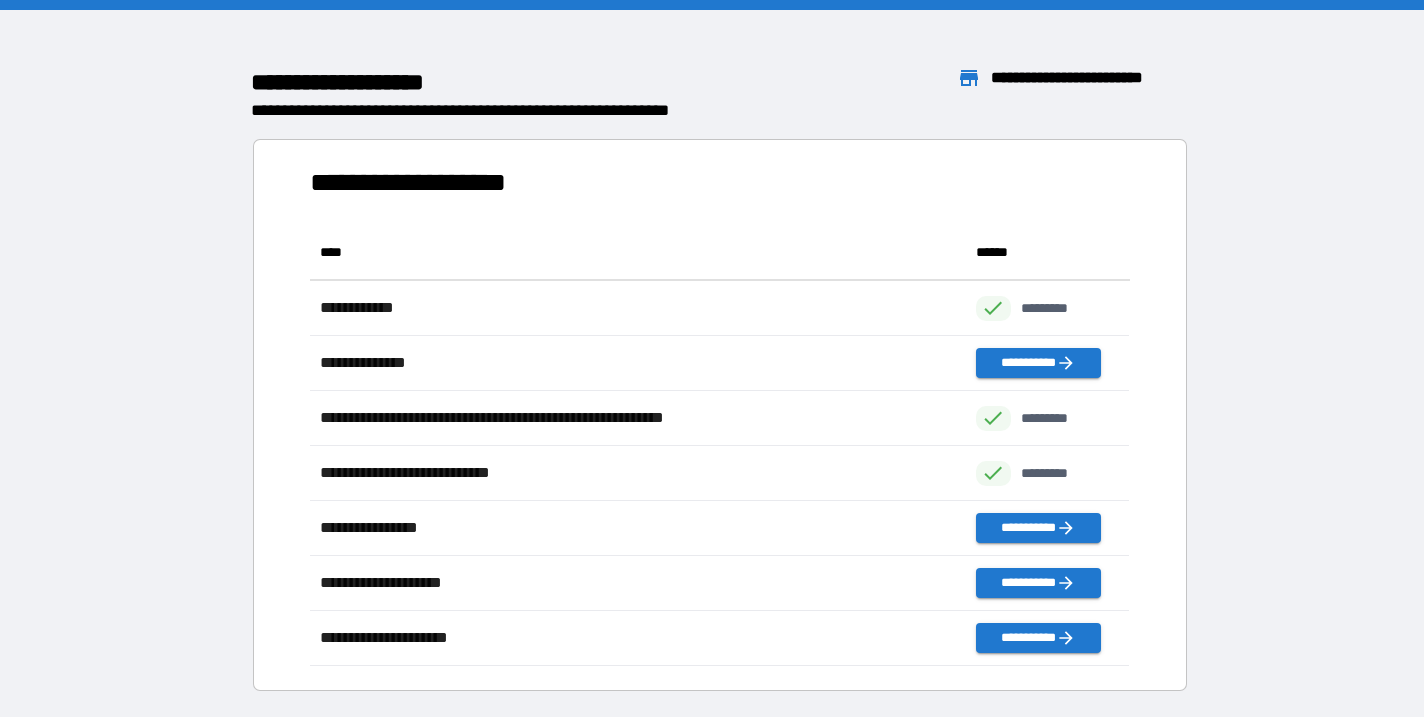 scroll, scrollTop: 1, scrollLeft: 1, axis: both 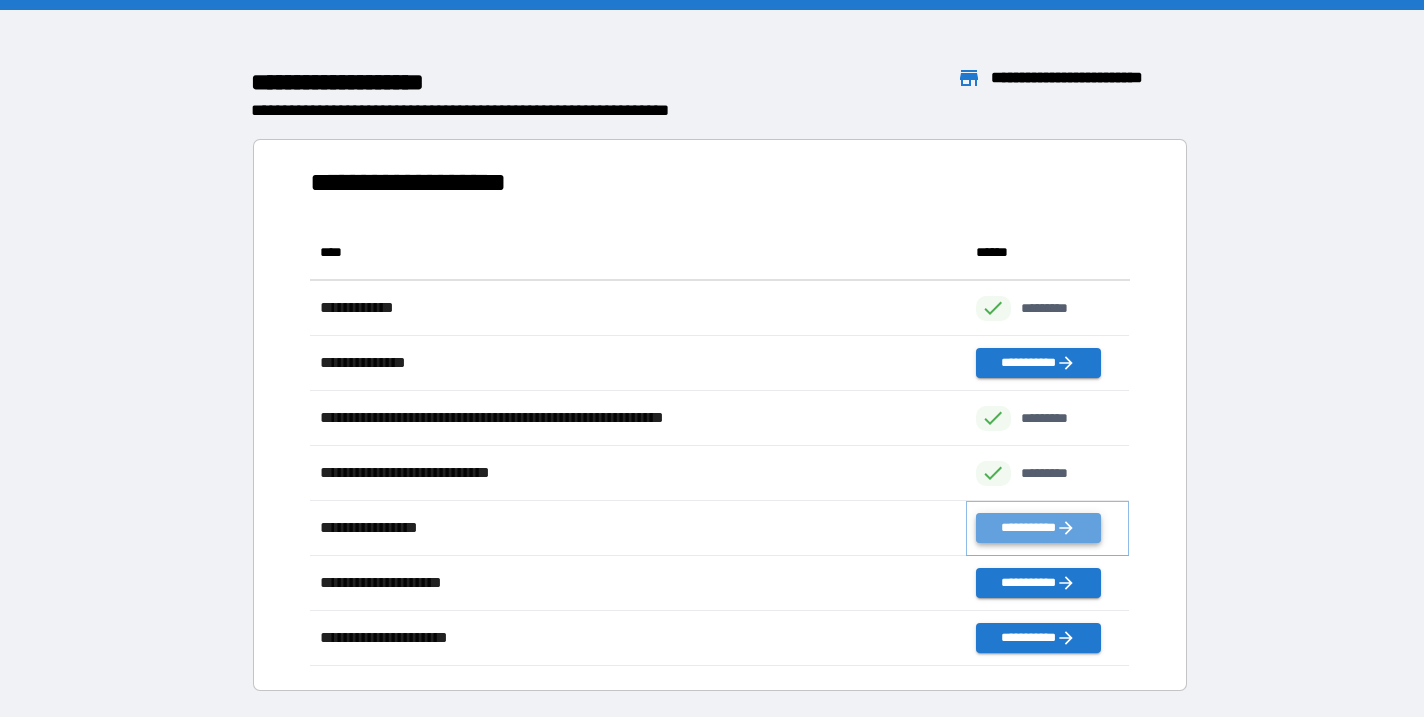 click on "**********" at bounding box center (1038, 528) 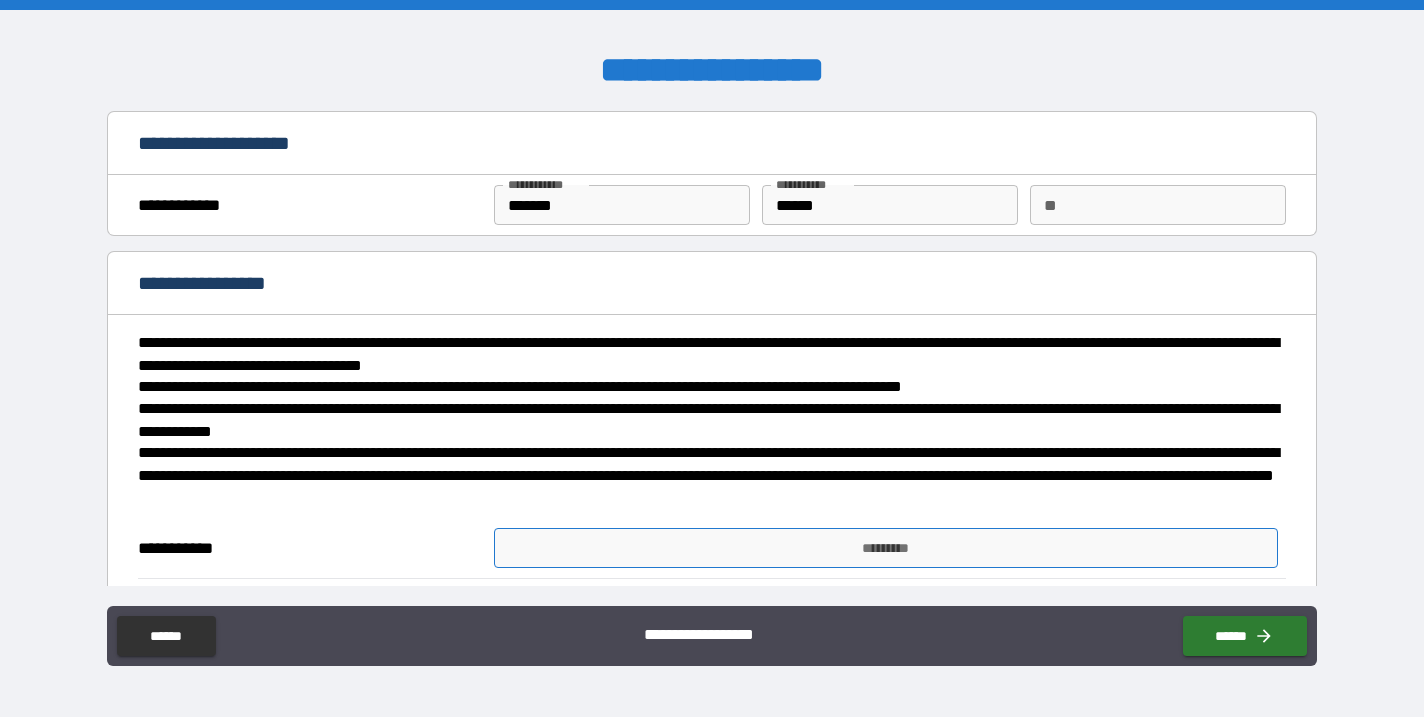 click on "*********" at bounding box center (886, 548) 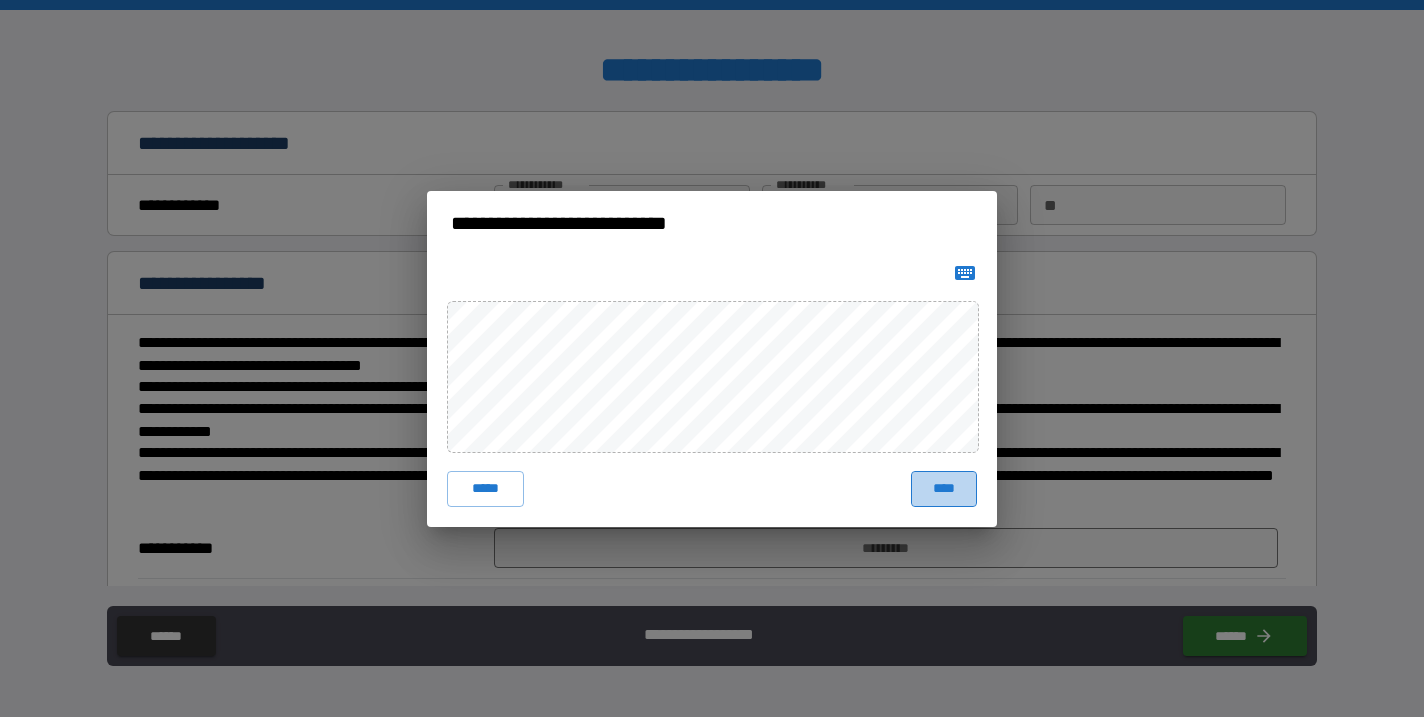 click on "****" at bounding box center [944, 489] 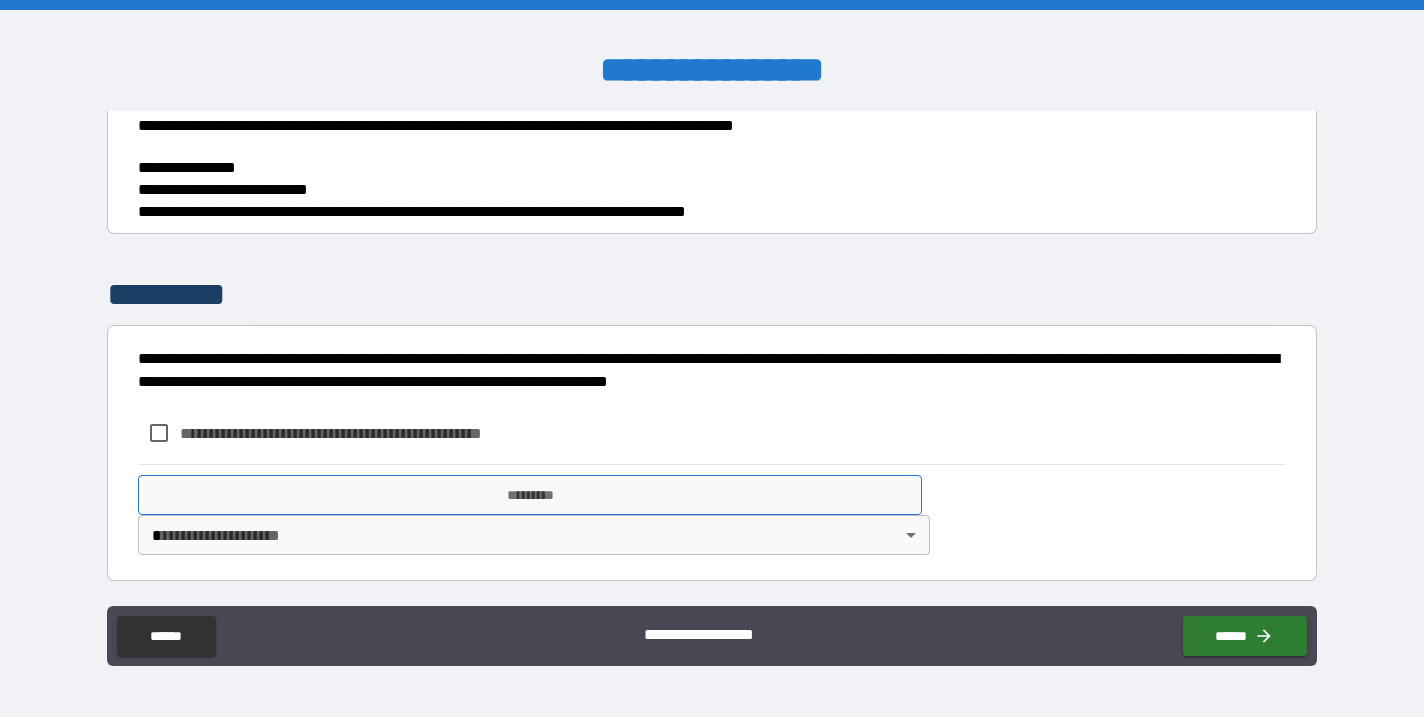 scroll, scrollTop: 610, scrollLeft: 0, axis: vertical 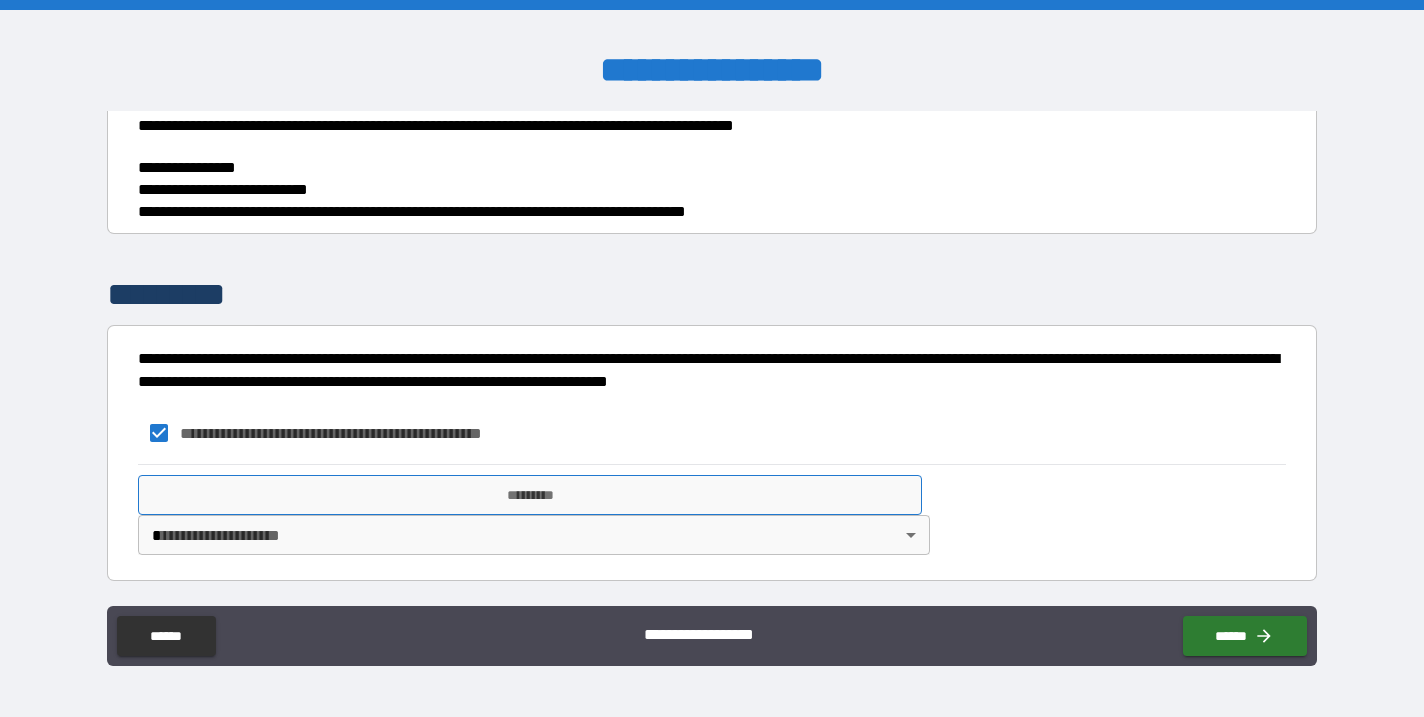 click on "*********" at bounding box center (530, 495) 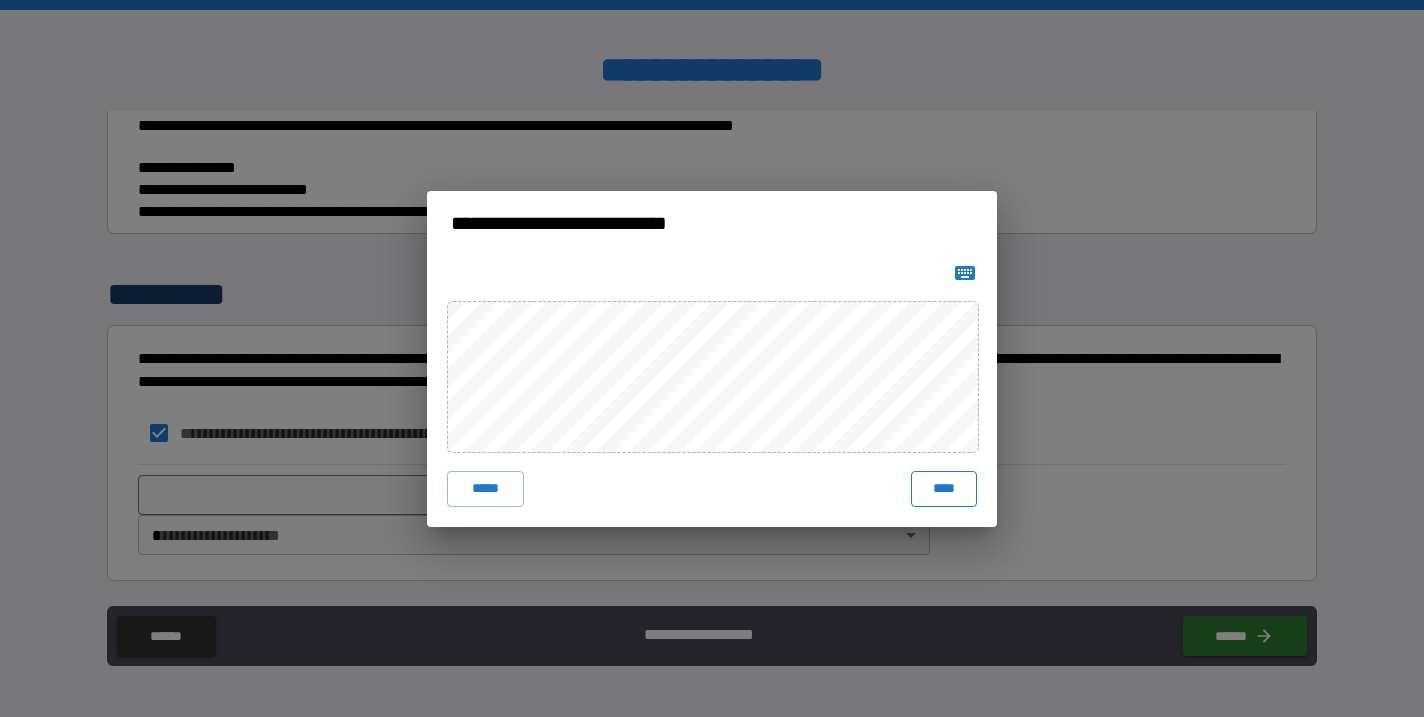 click on "****" at bounding box center (944, 489) 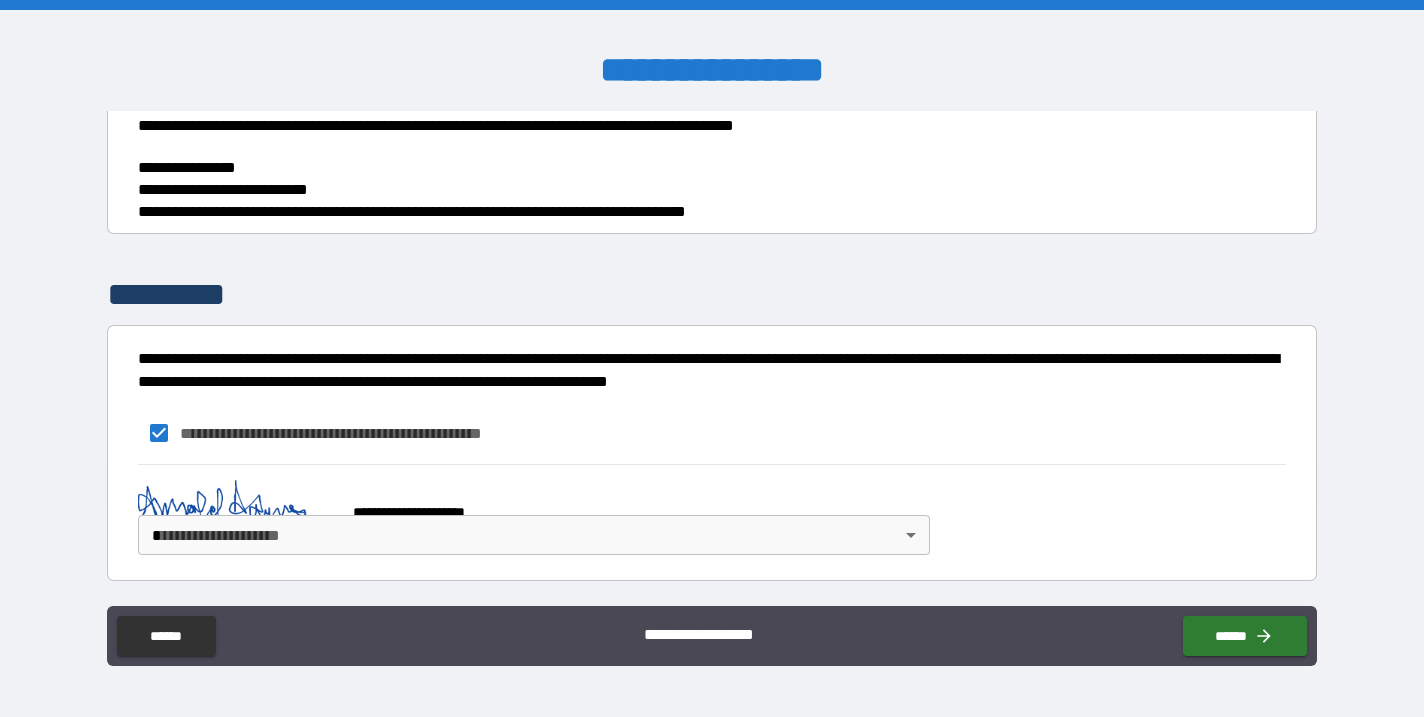 scroll, scrollTop: 600, scrollLeft: 0, axis: vertical 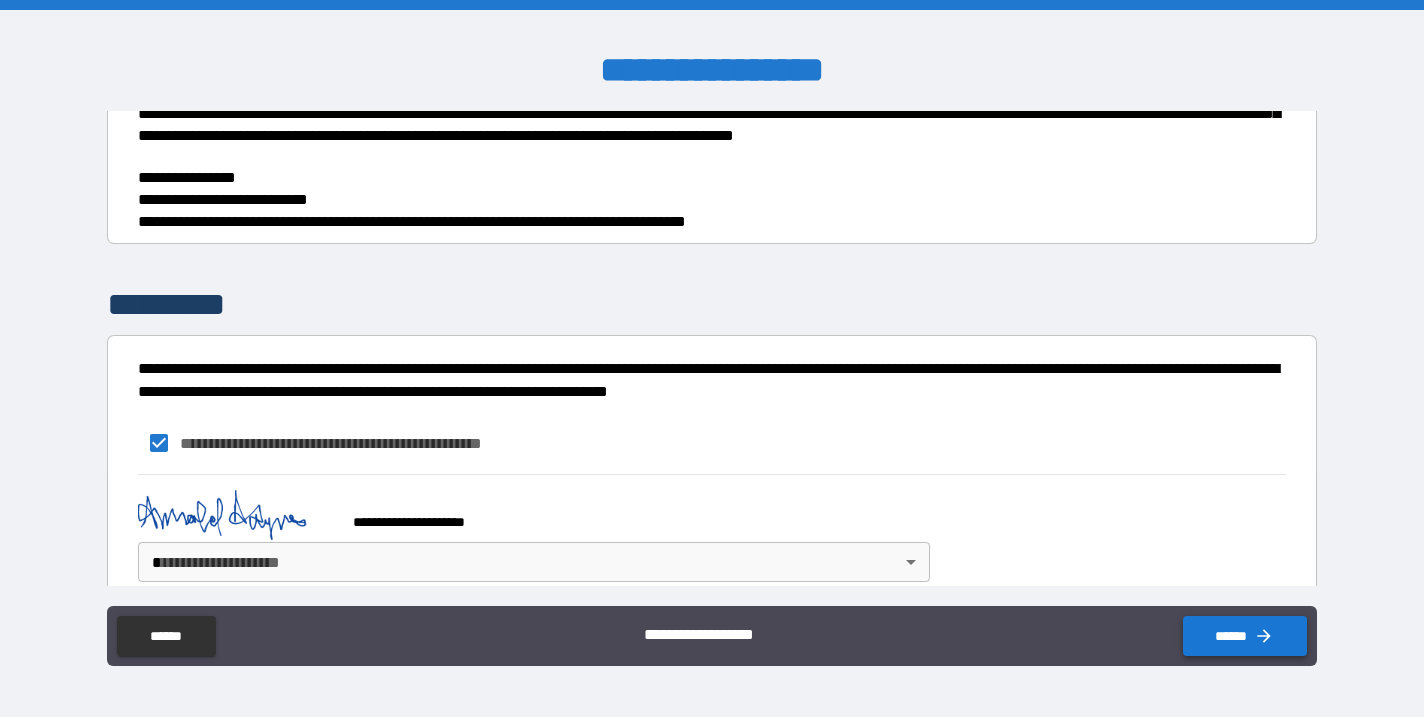click 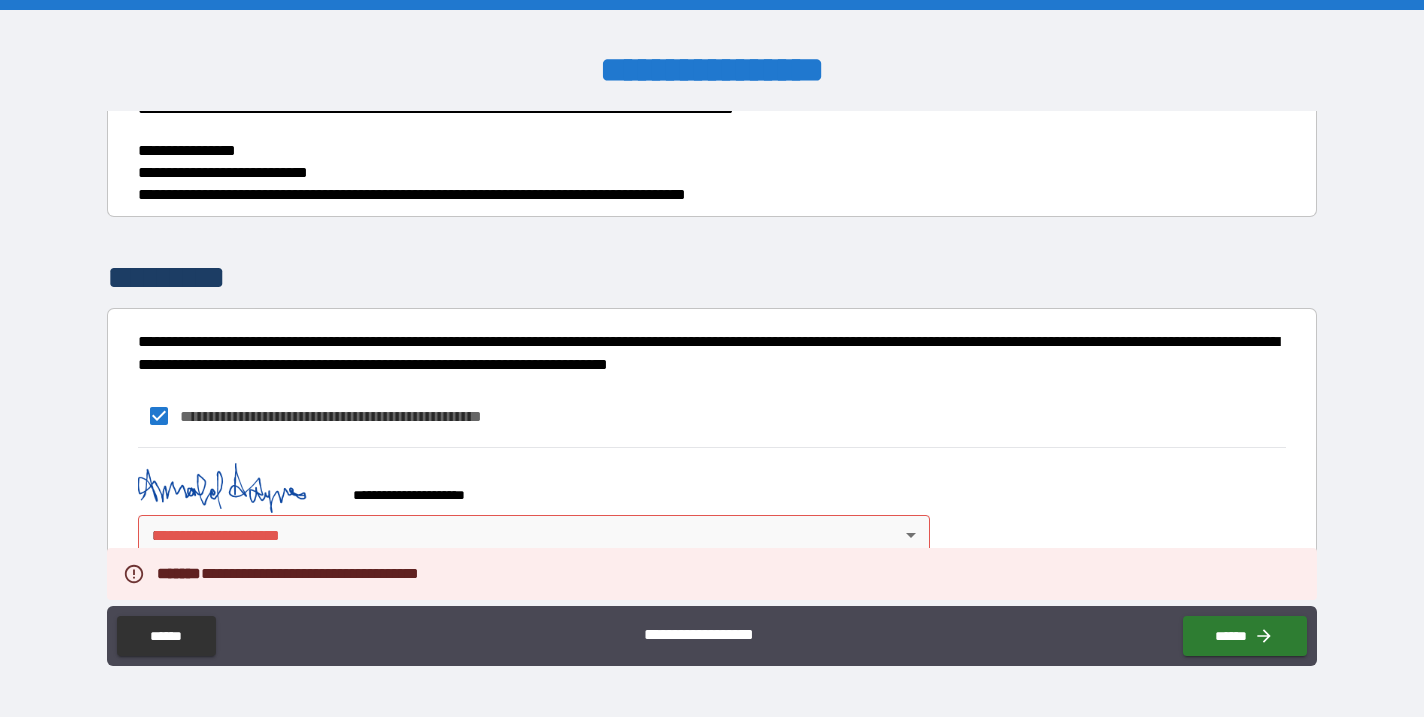 scroll, scrollTop: 627, scrollLeft: 0, axis: vertical 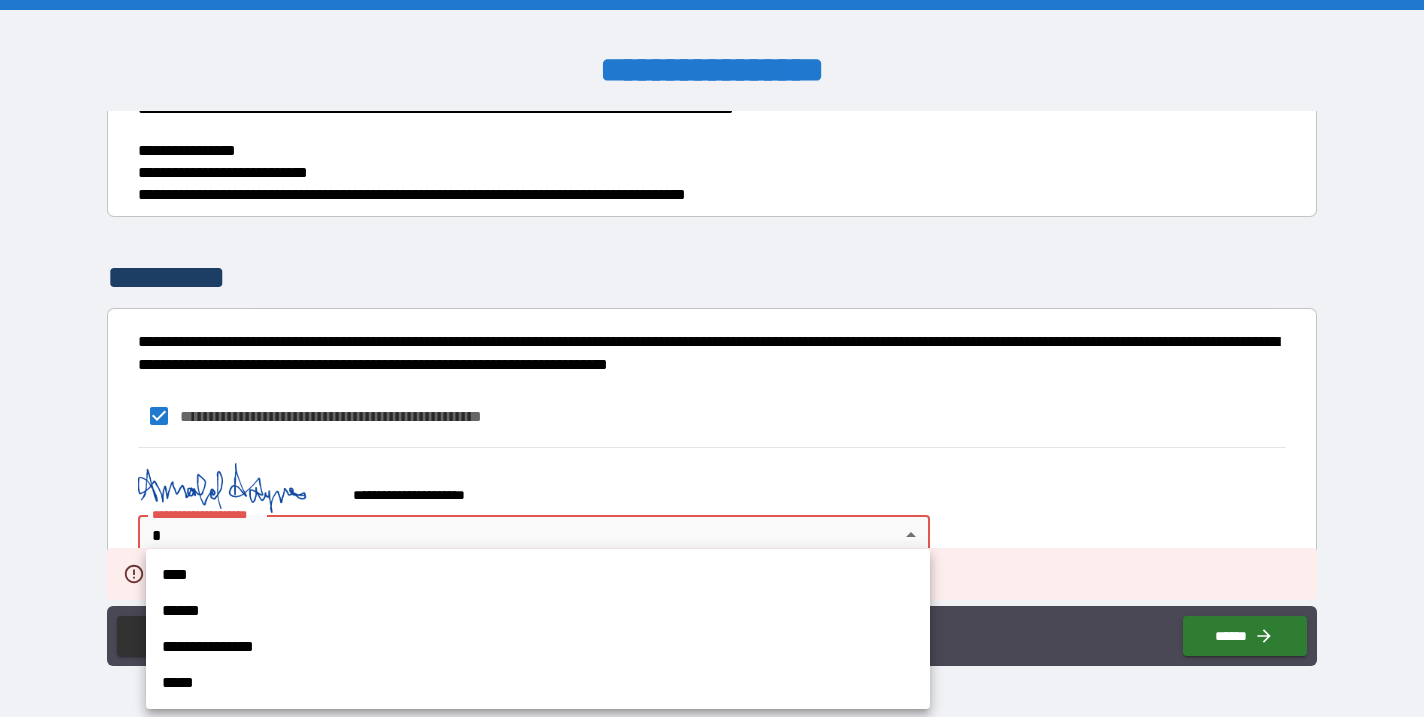 click on "**********" at bounding box center [712, 358] 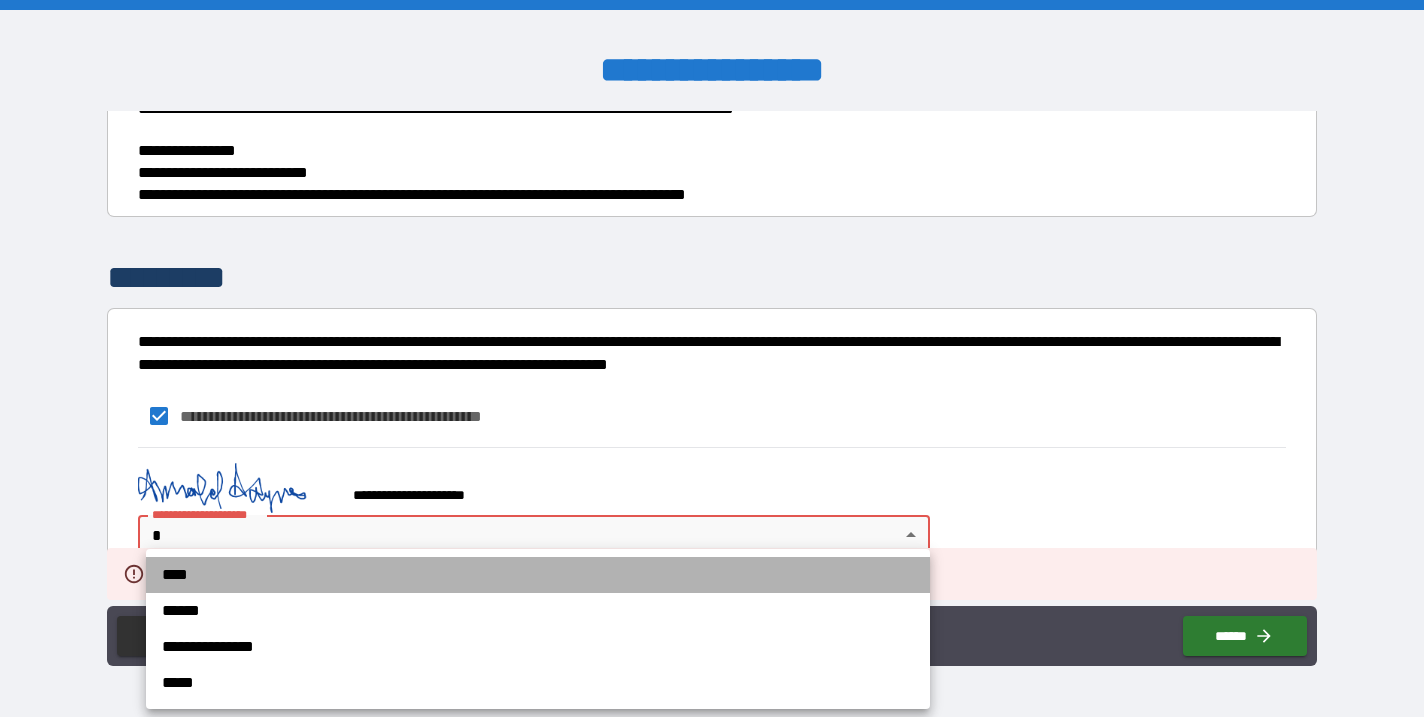 click on "****" at bounding box center (538, 575) 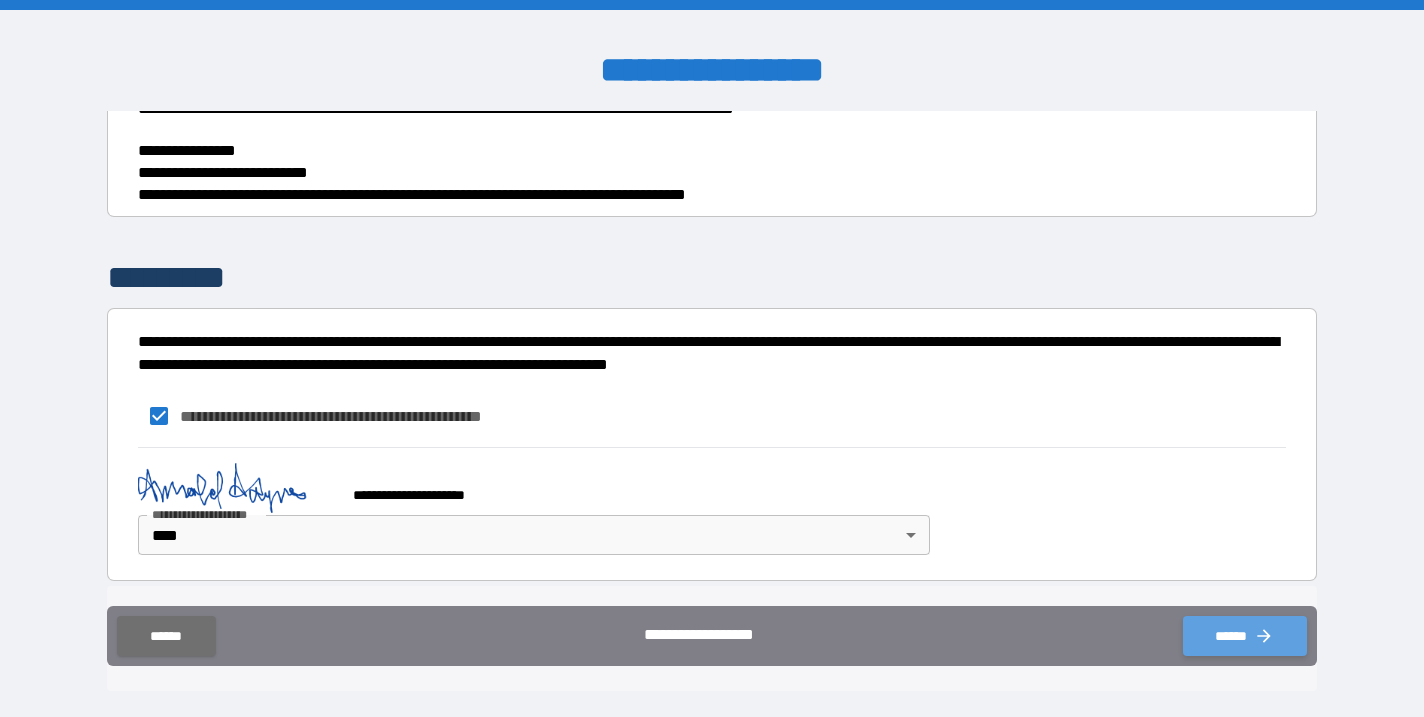 click on "******" at bounding box center [1245, 636] 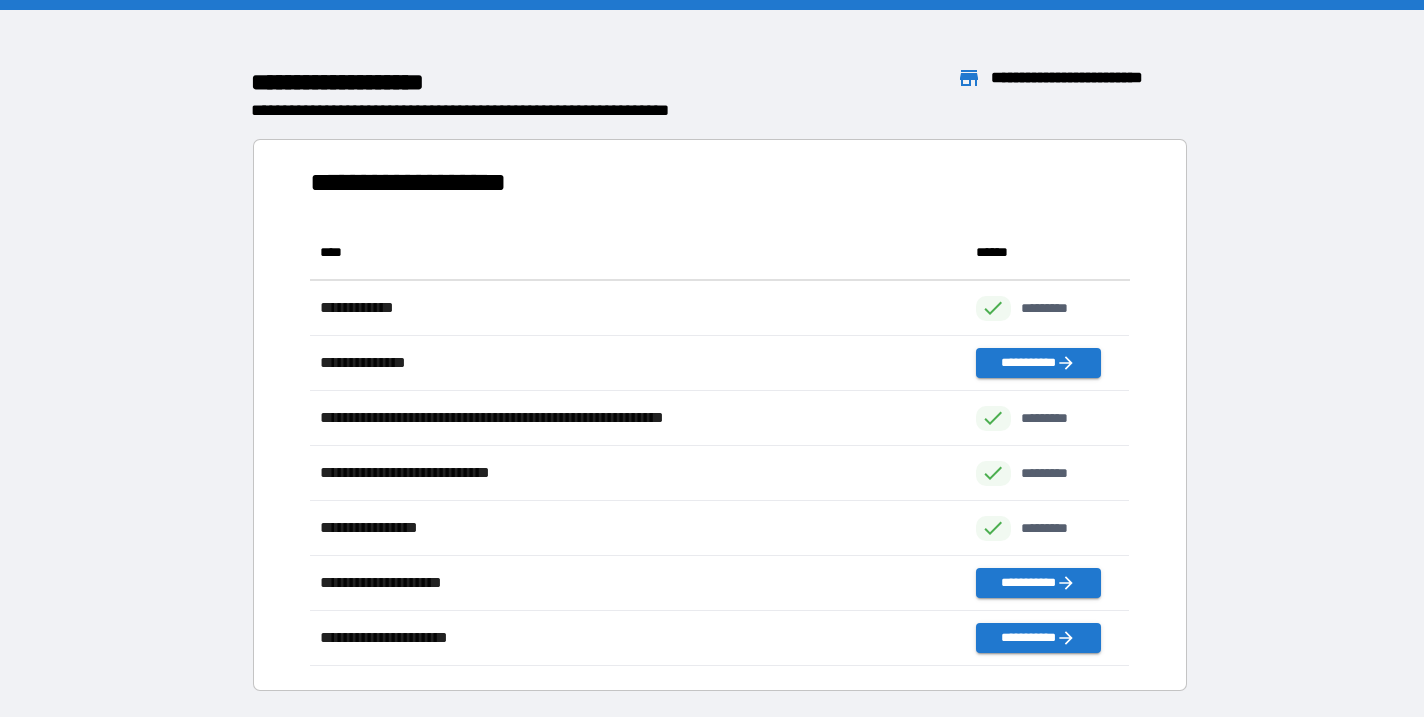 scroll, scrollTop: 1, scrollLeft: 1, axis: both 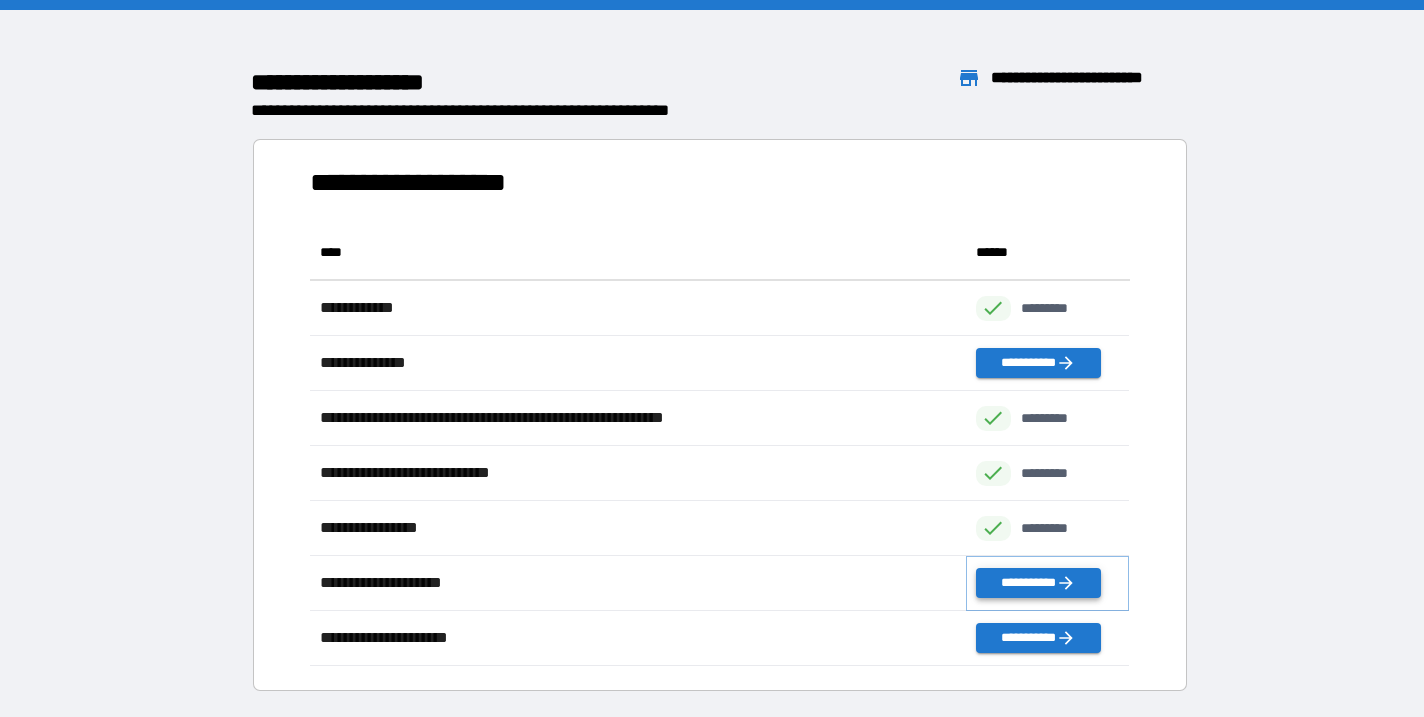 click on "**********" at bounding box center [1038, 583] 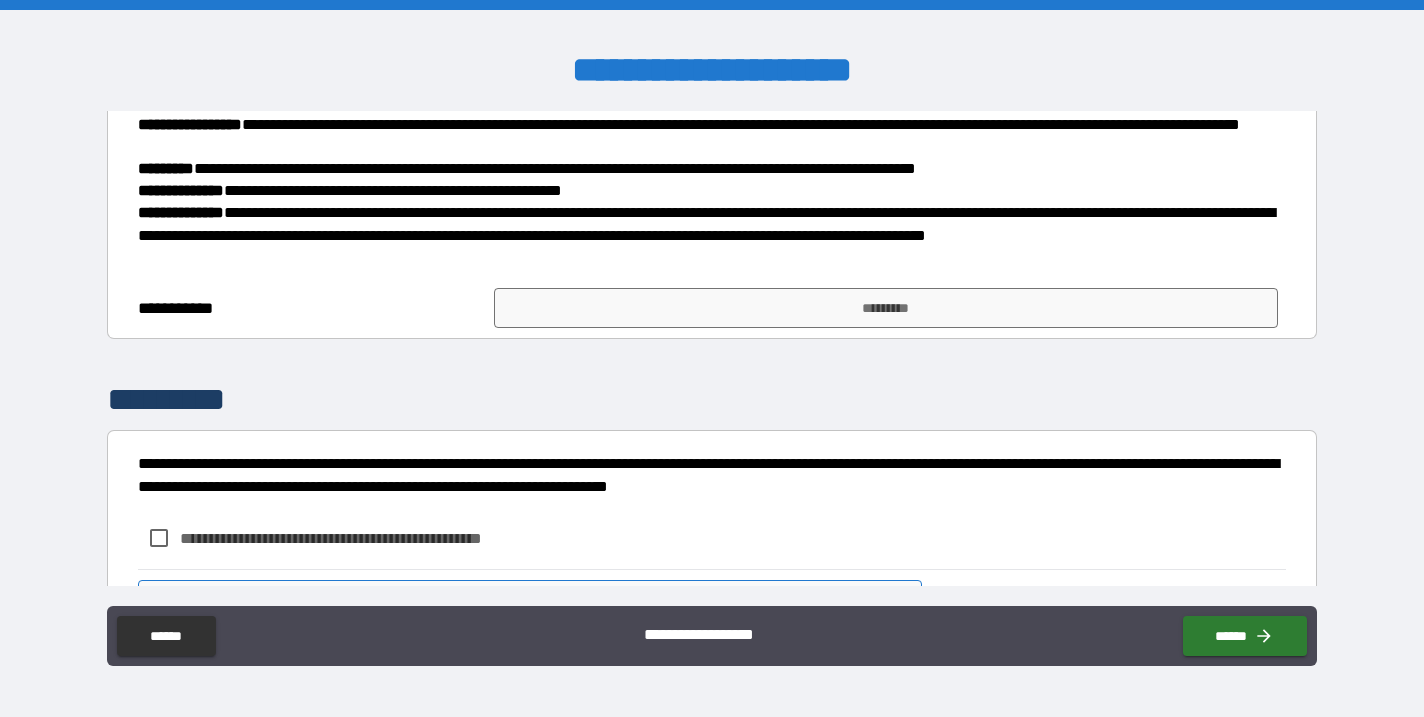 scroll, scrollTop: 330, scrollLeft: 0, axis: vertical 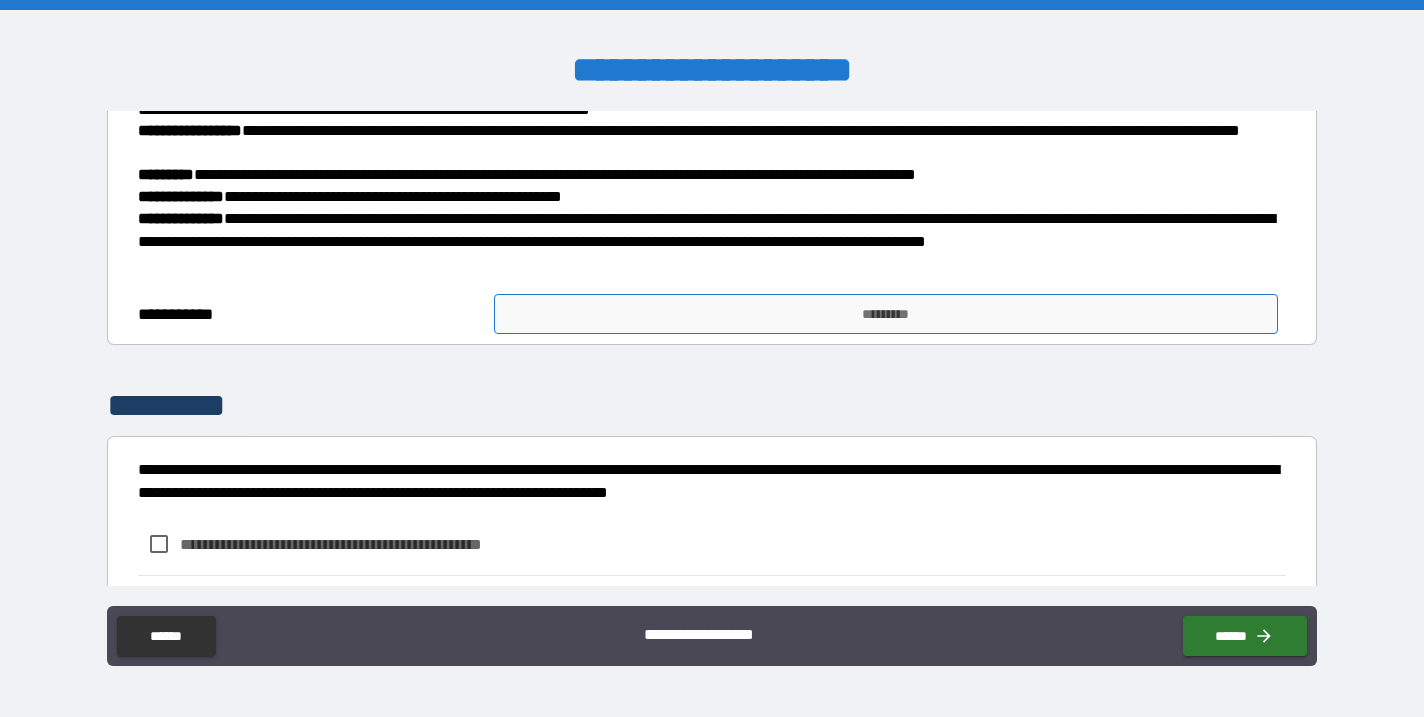 click on "*********" at bounding box center [886, 314] 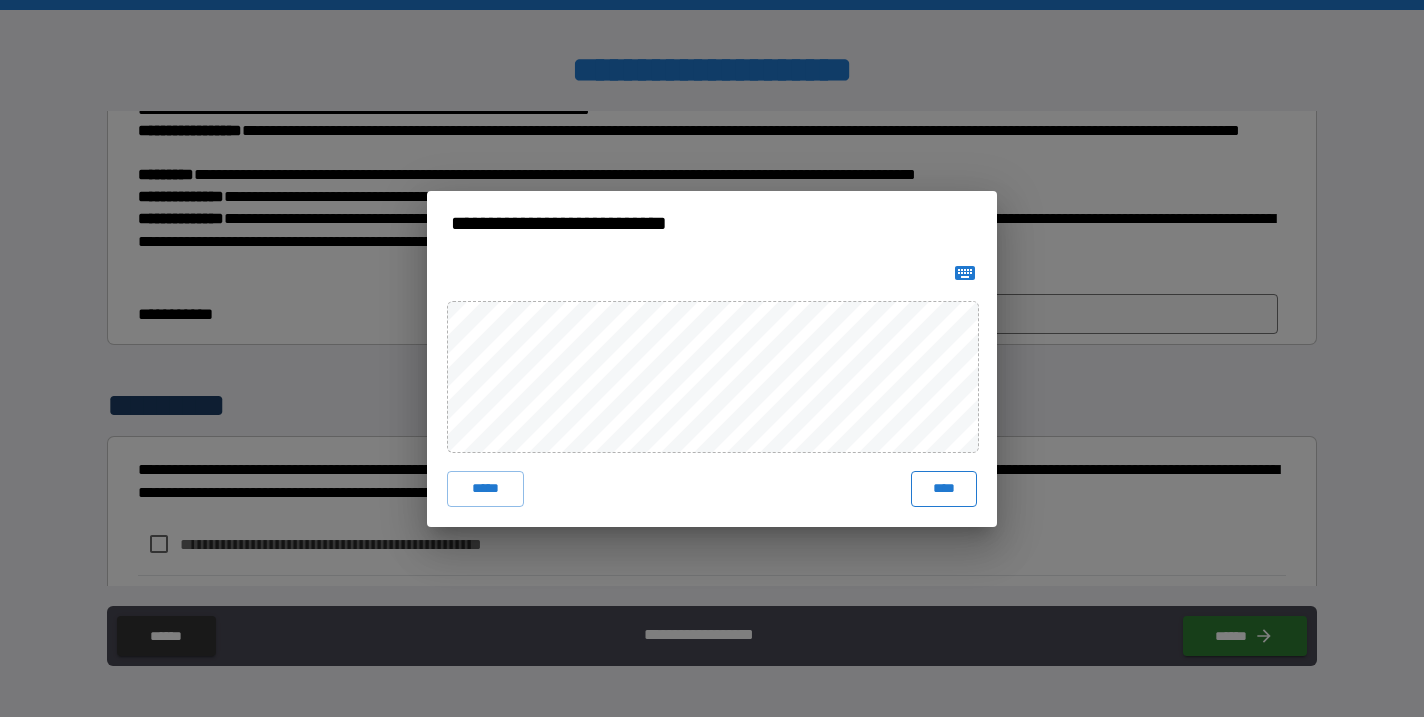 click on "****" at bounding box center (944, 489) 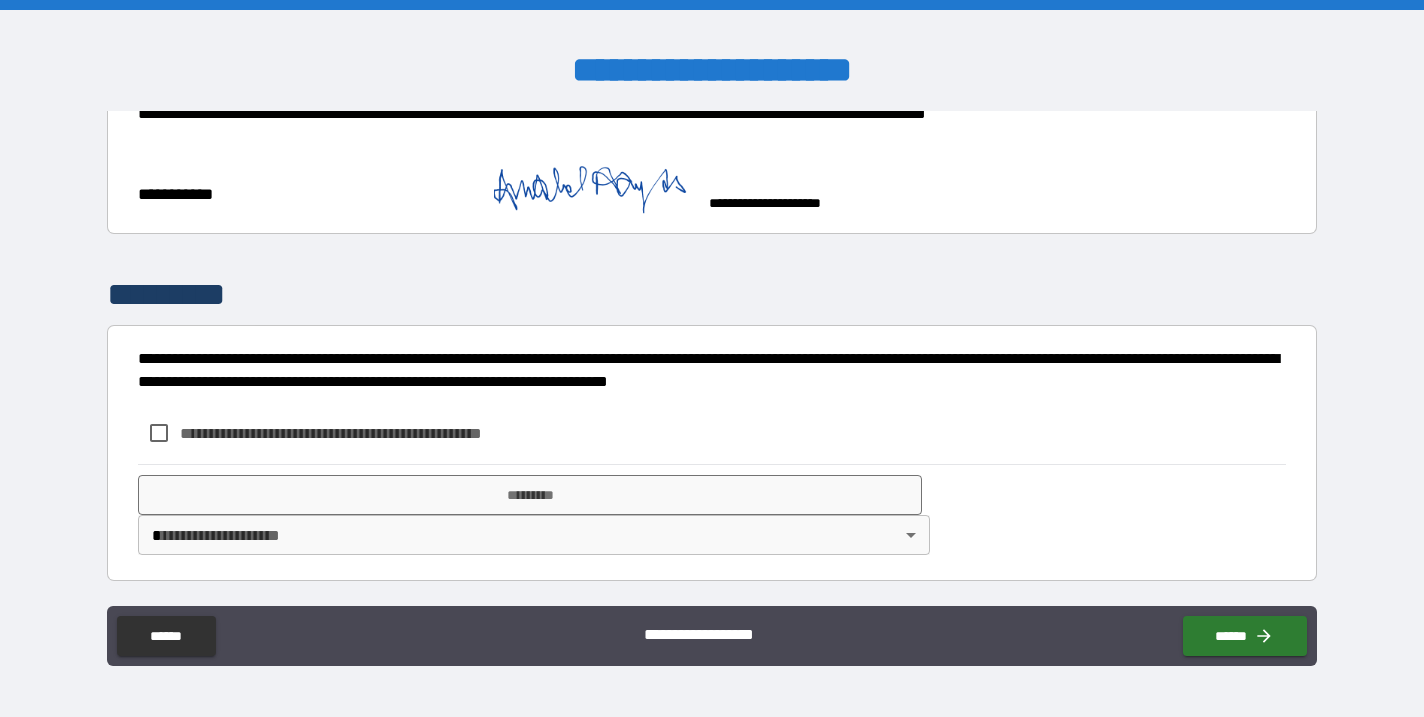 scroll, scrollTop: 458, scrollLeft: 0, axis: vertical 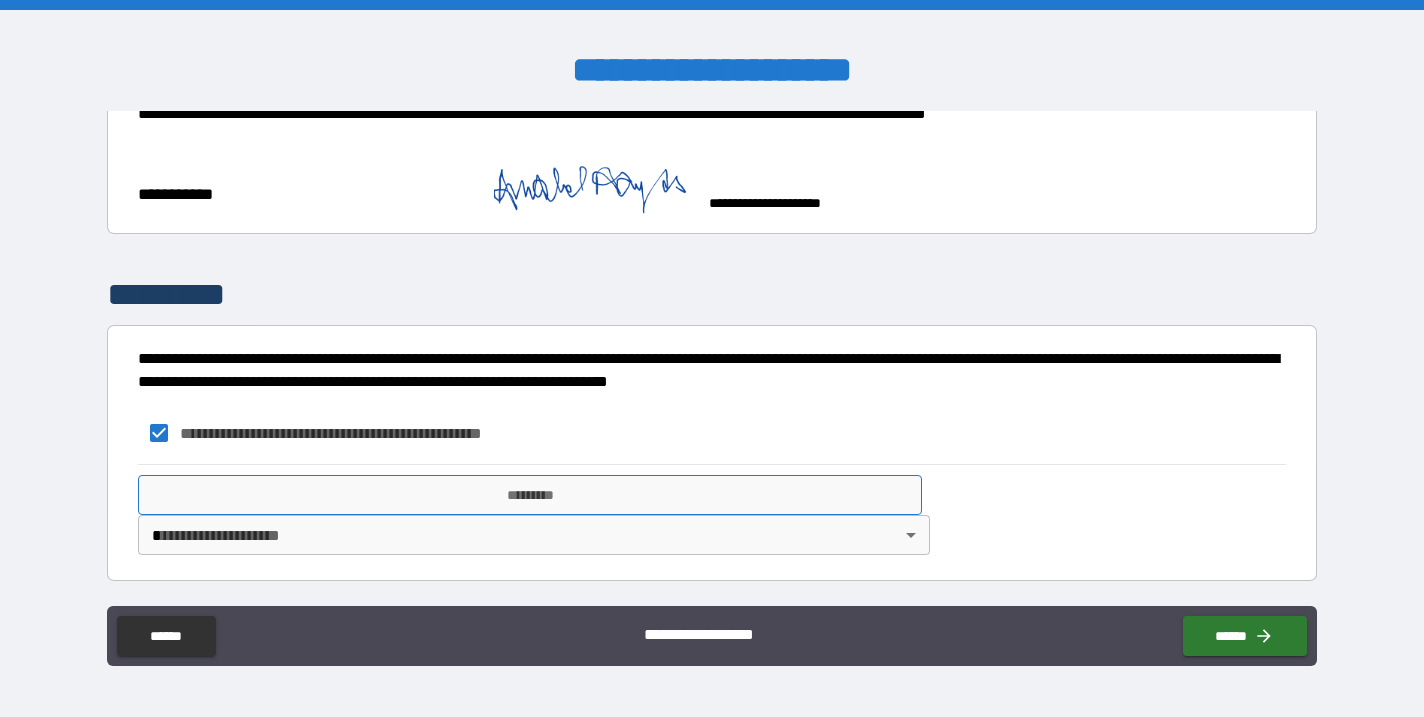 click on "*********" at bounding box center [530, 495] 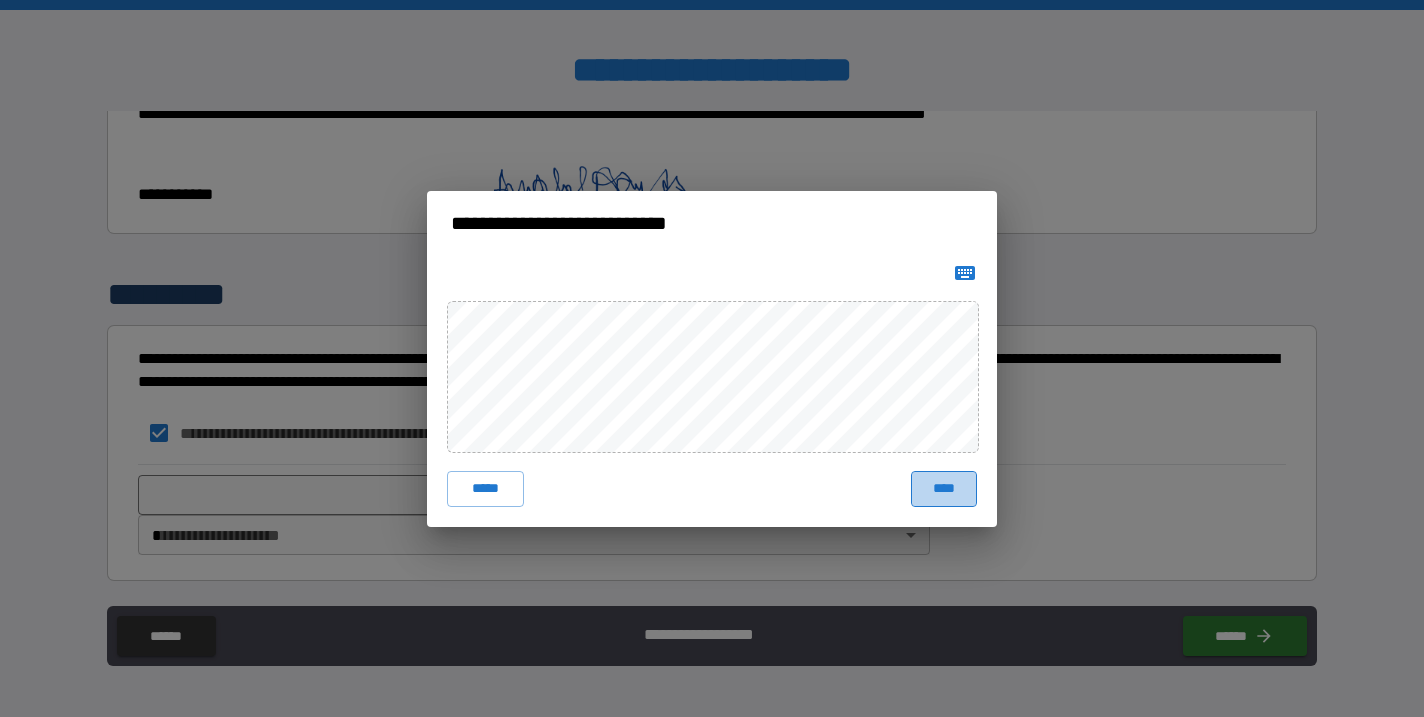 click on "****" at bounding box center (944, 489) 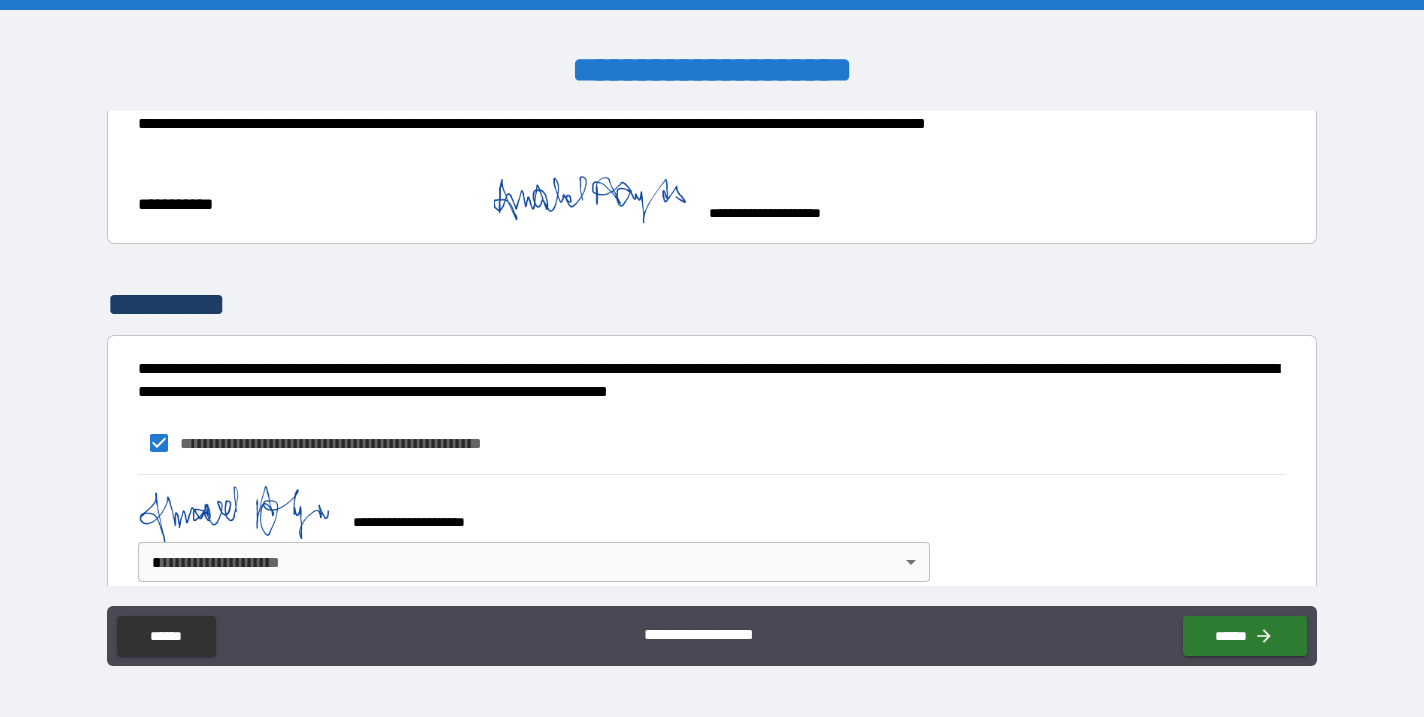 click on "**********" at bounding box center (712, 358) 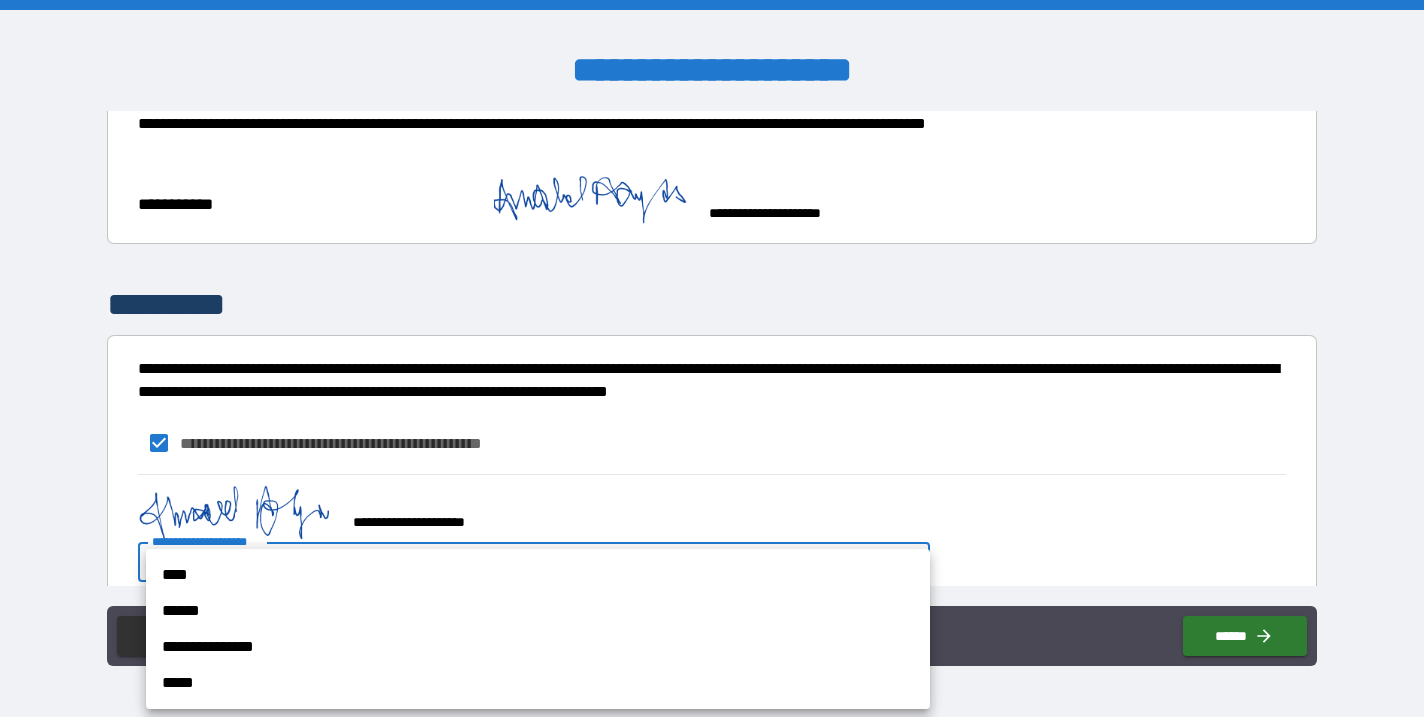 click on "****" at bounding box center (538, 575) 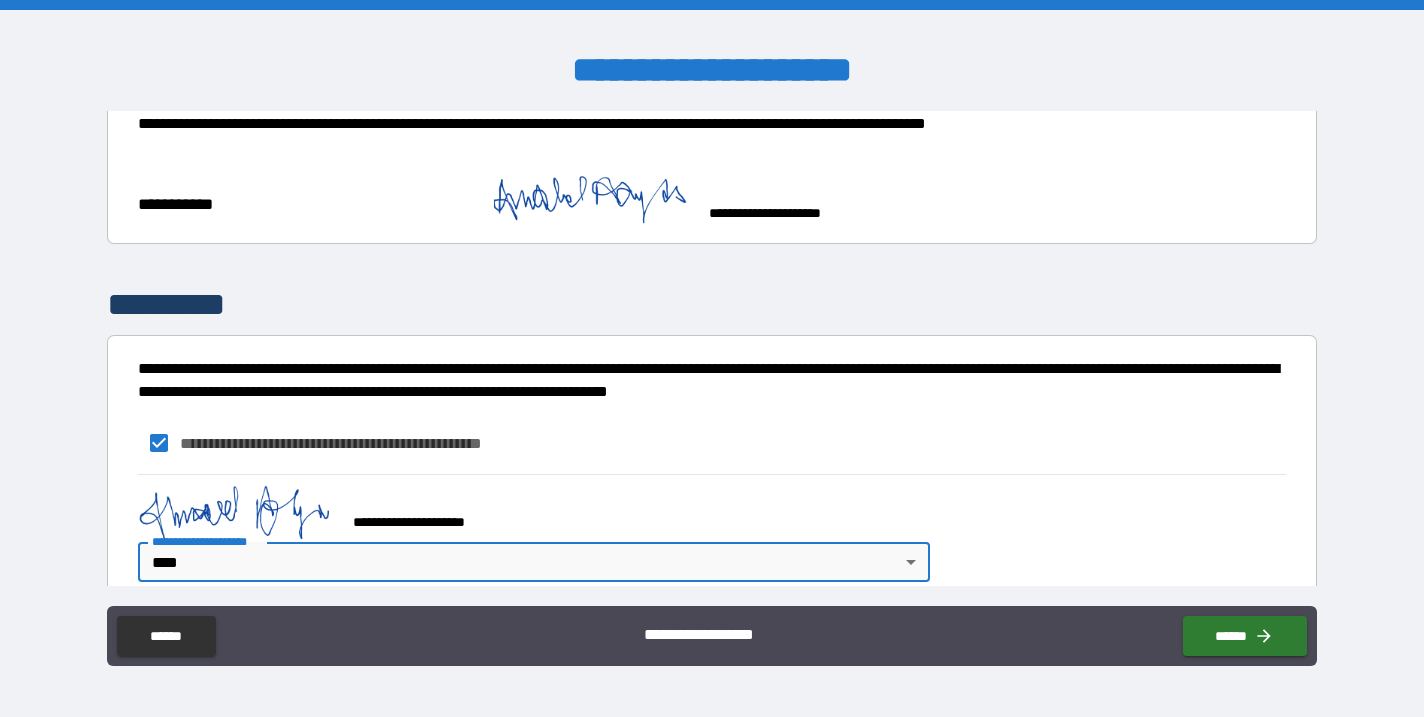 type on "****" 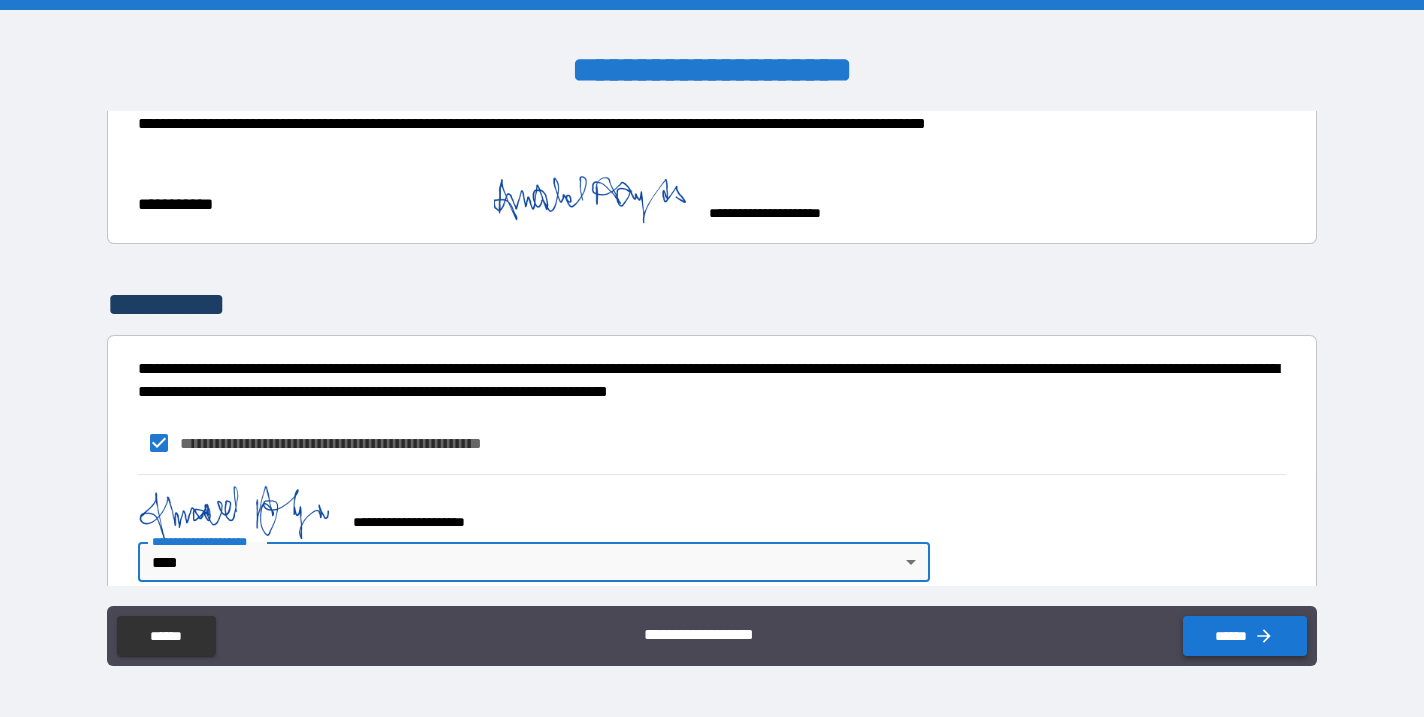 click 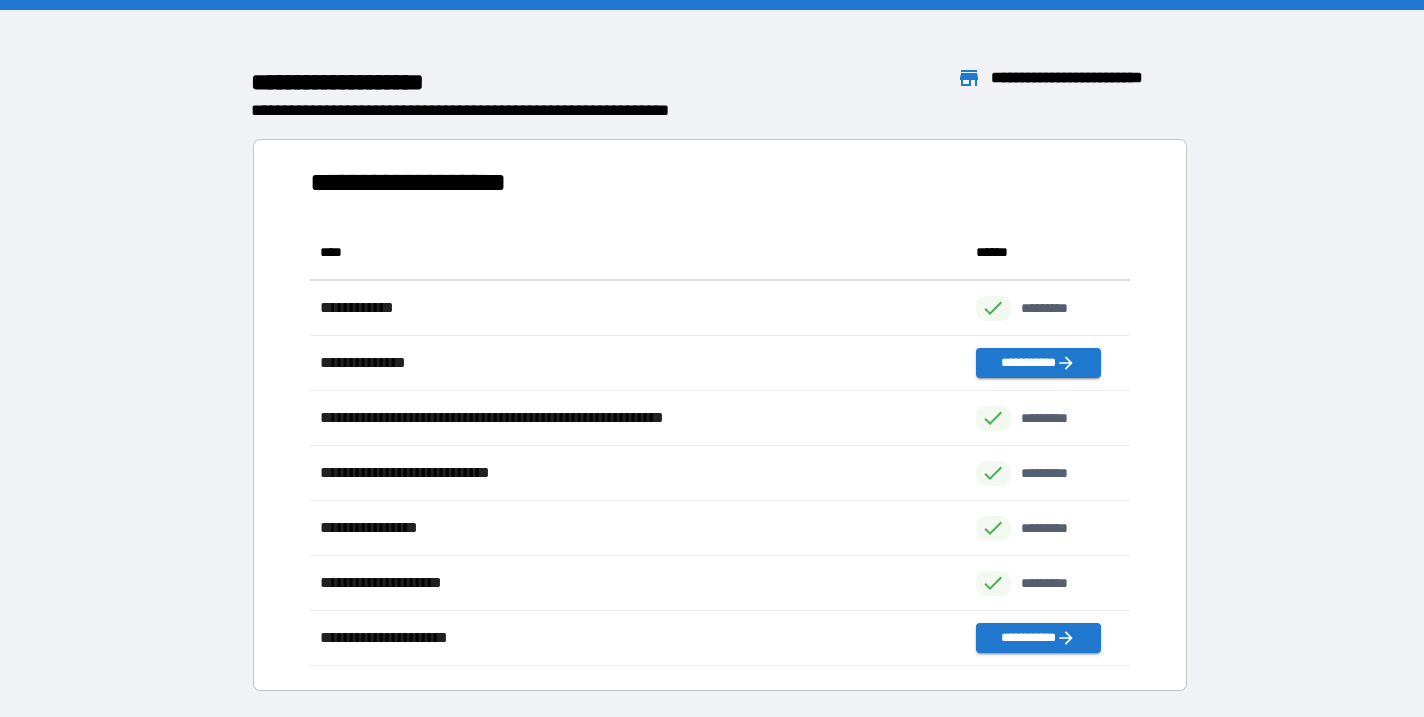 scroll, scrollTop: 441, scrollLeft: 820, axis: both 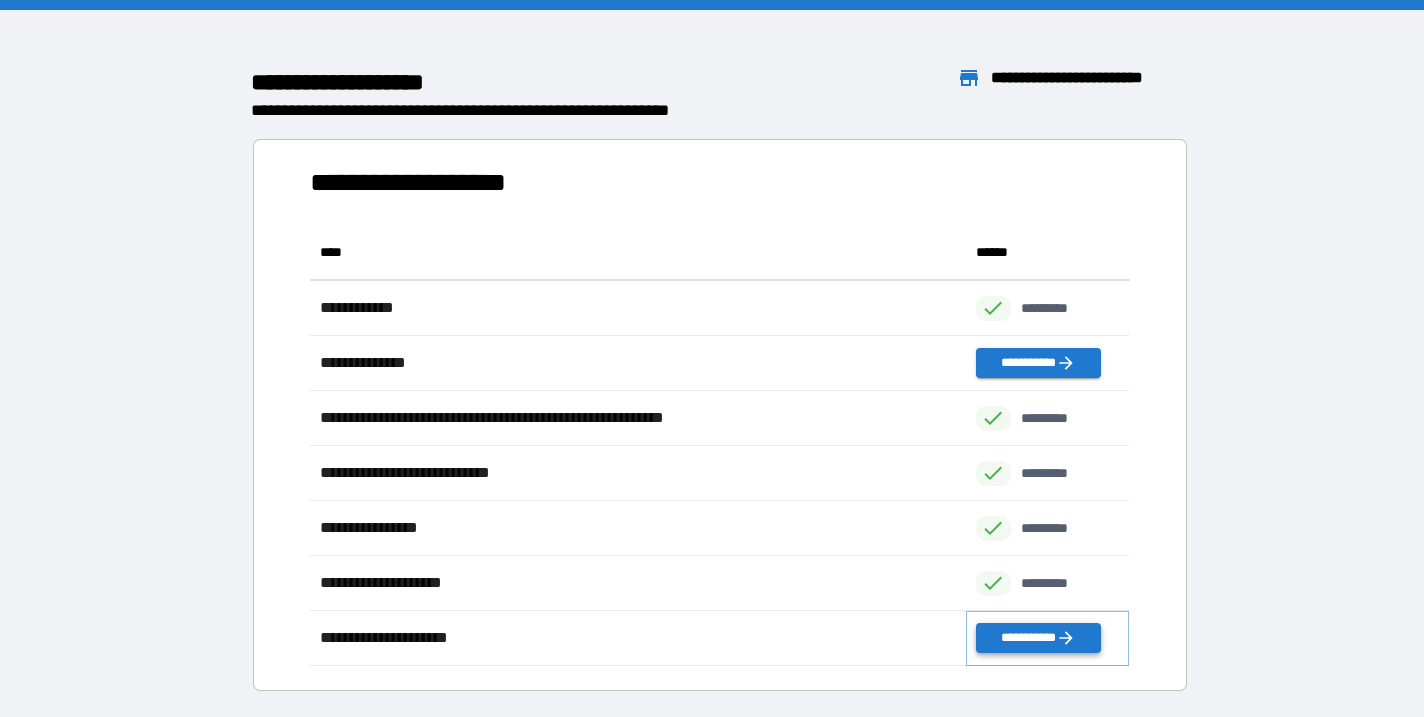 click on "**********" at bounding box center [1038, 638] 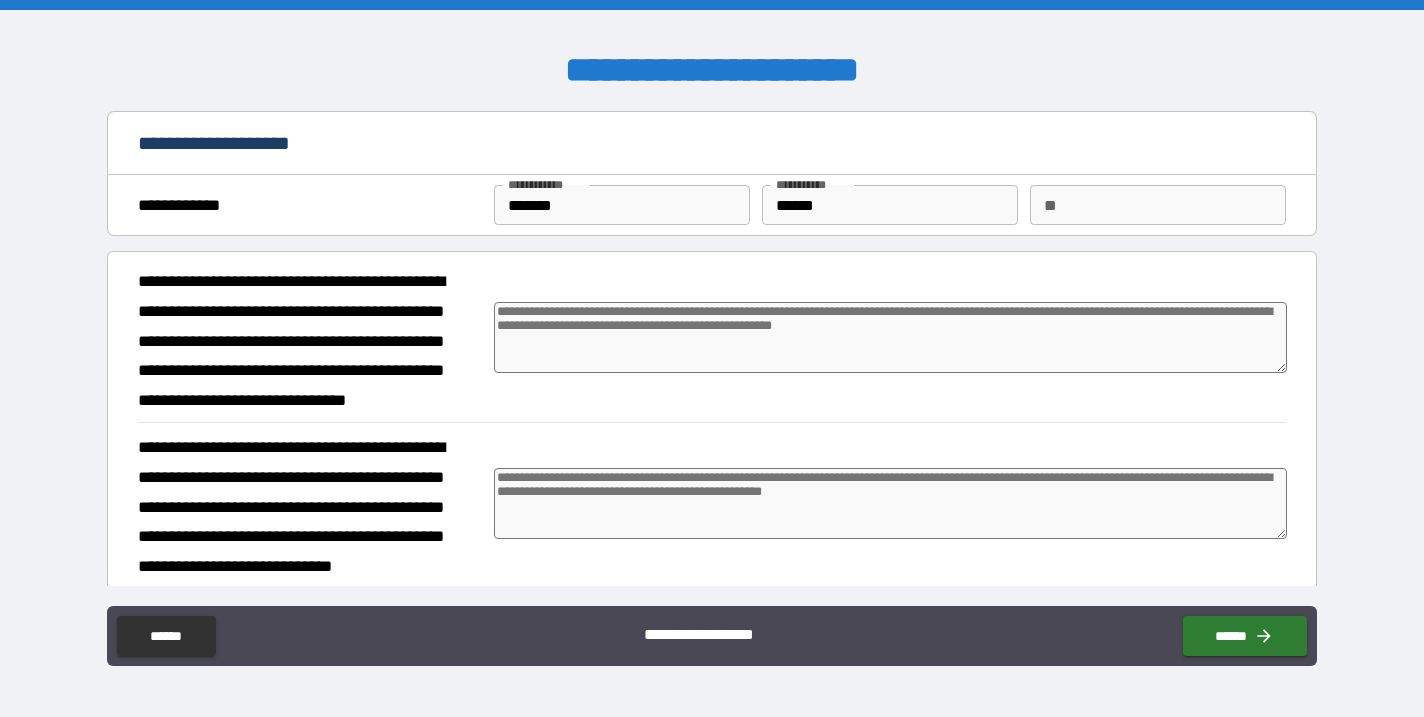 type on "*" 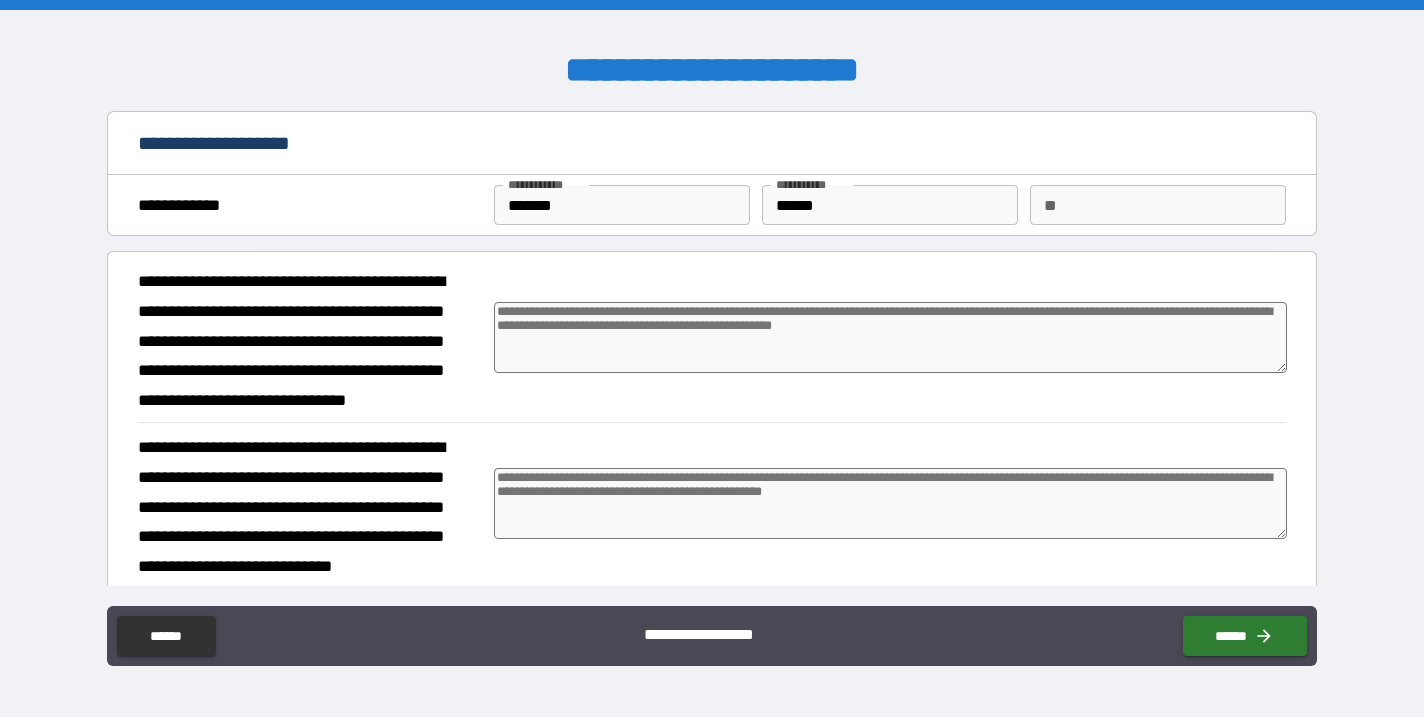 type on "*" 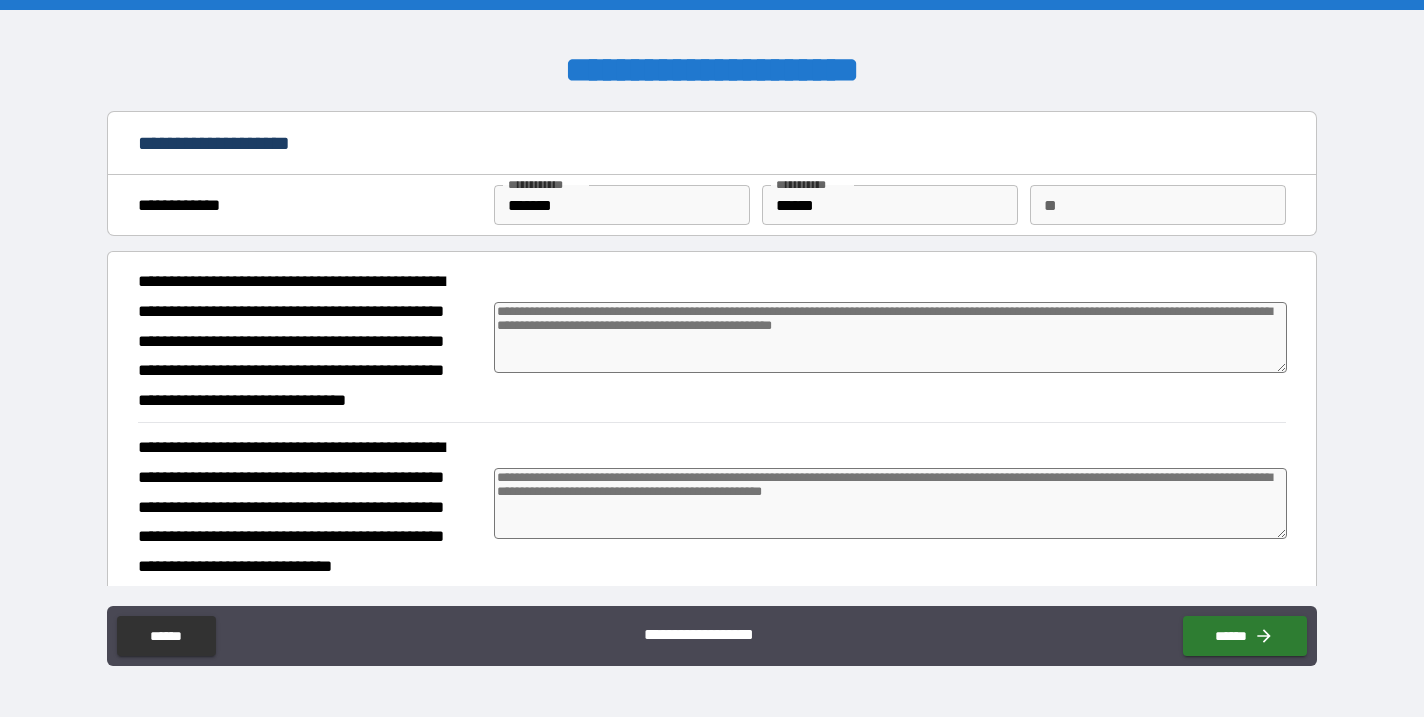 type on "*" 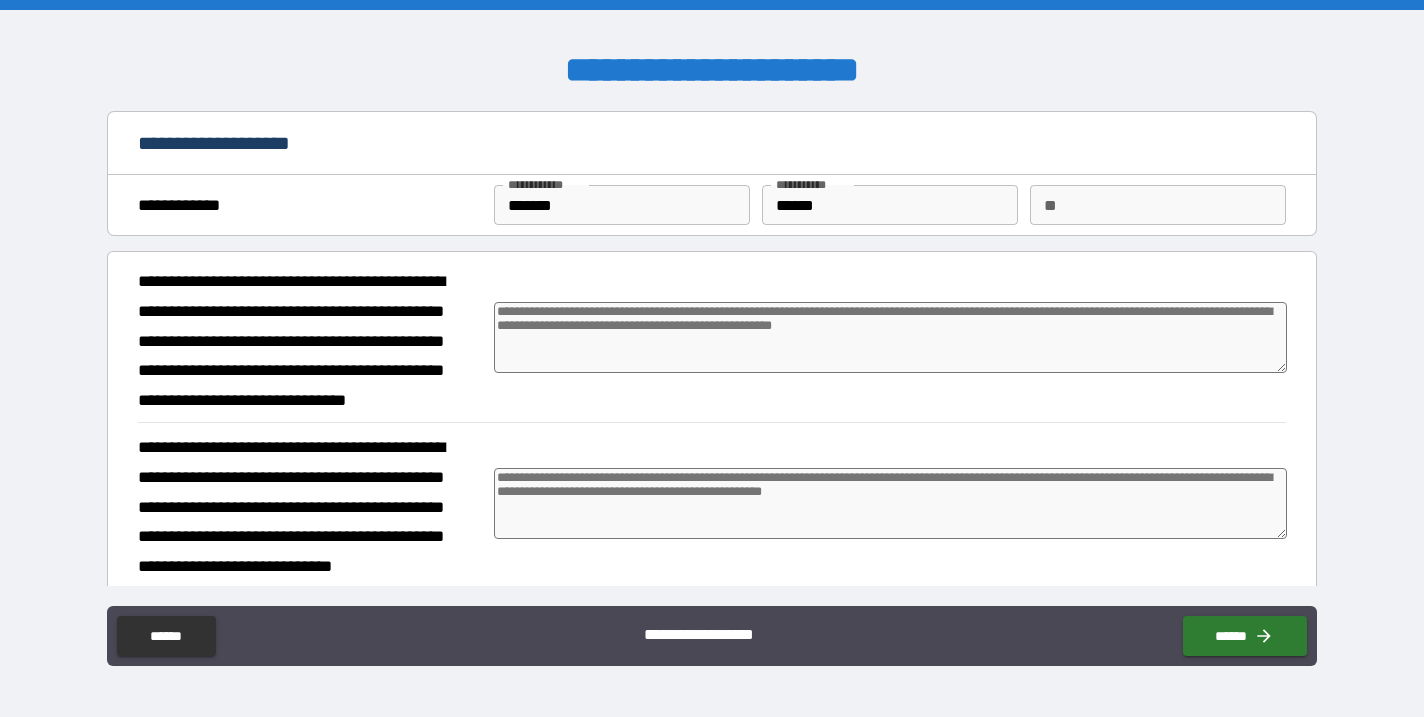 type on "*" 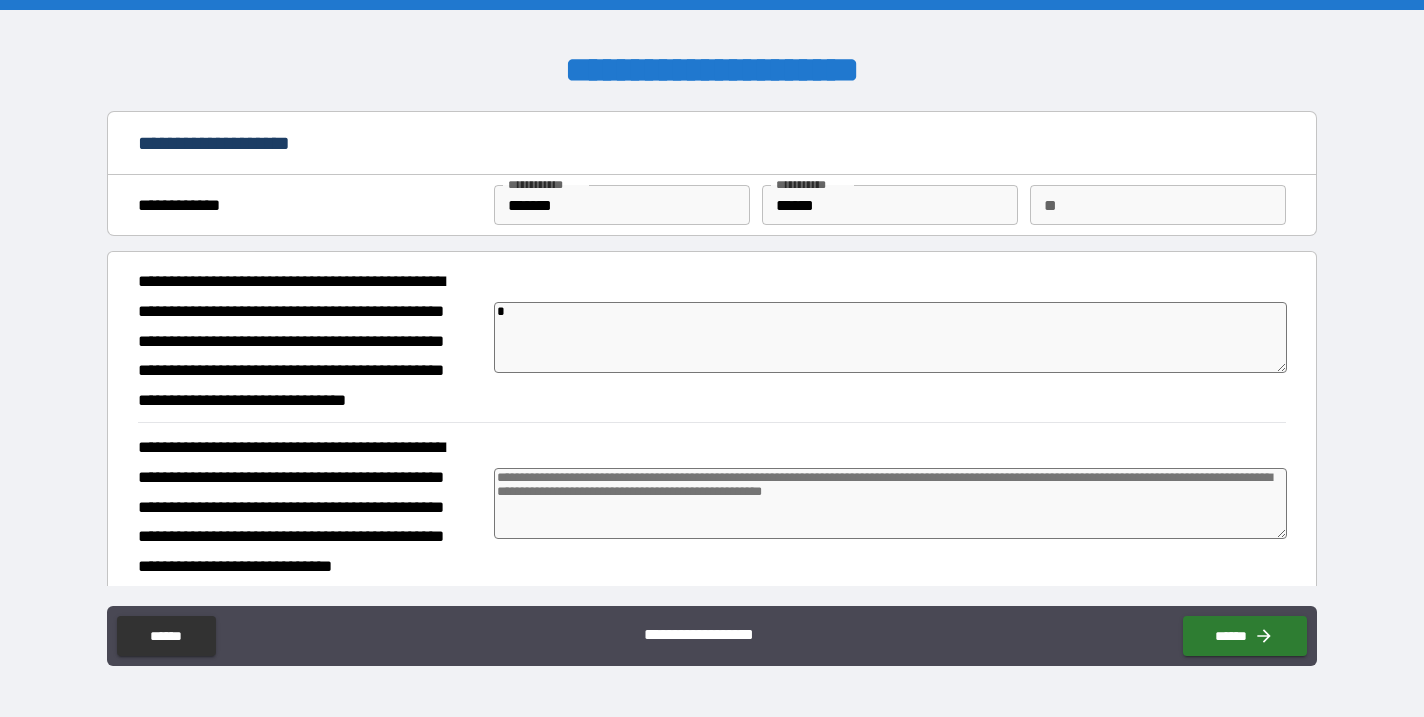 type on "**" 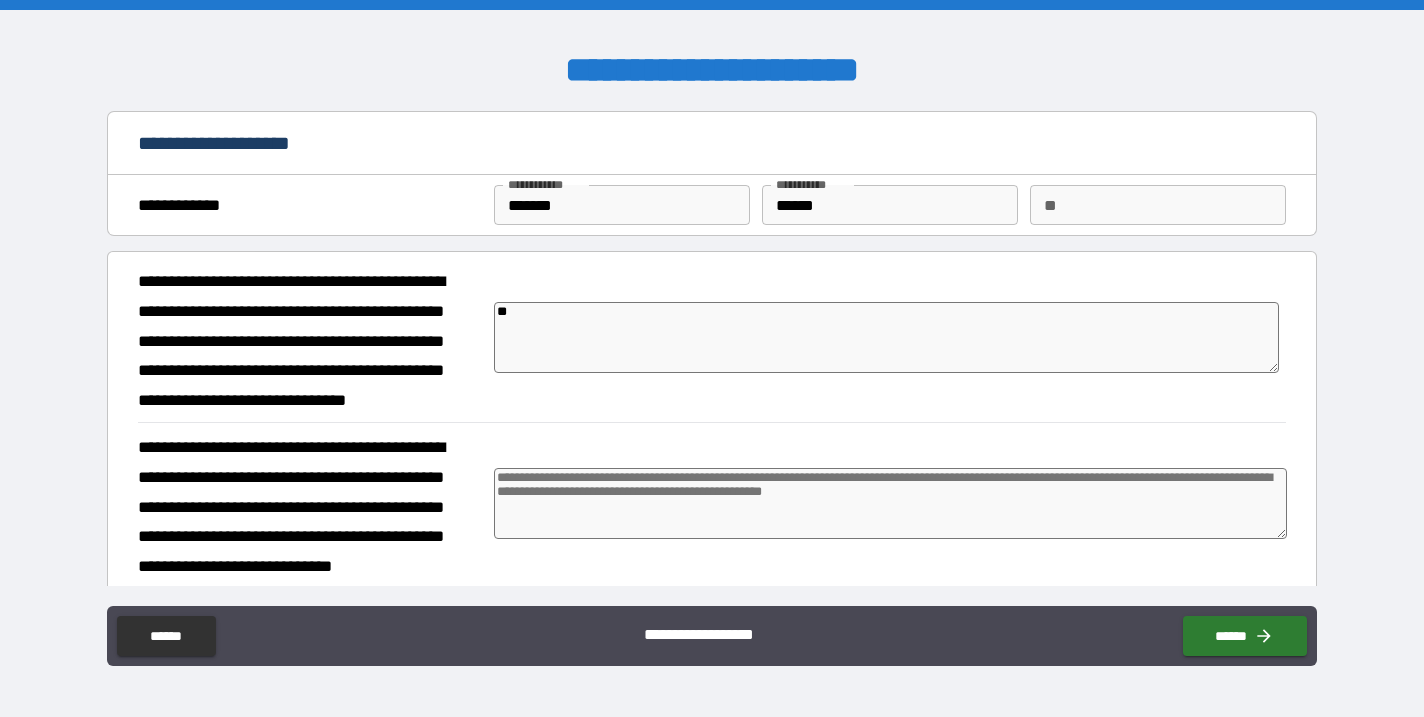 type on "*" 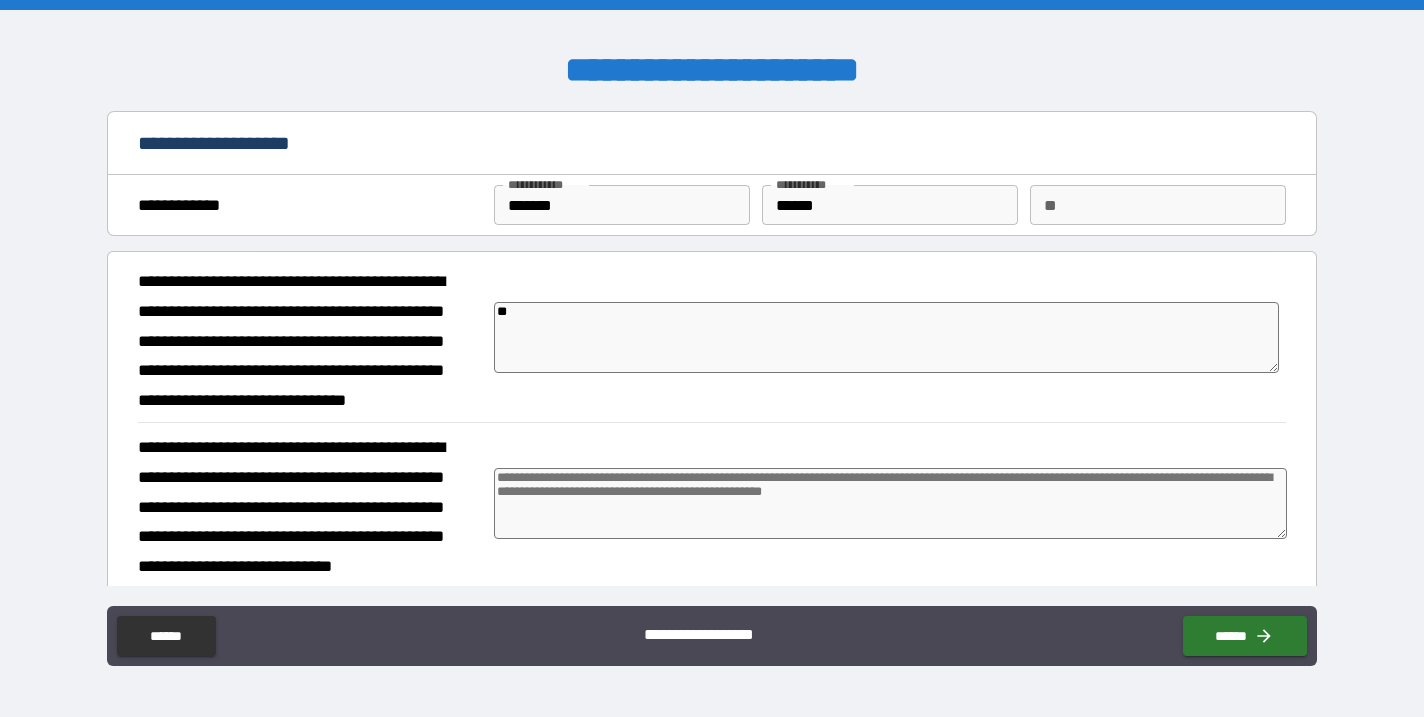 type on "*" 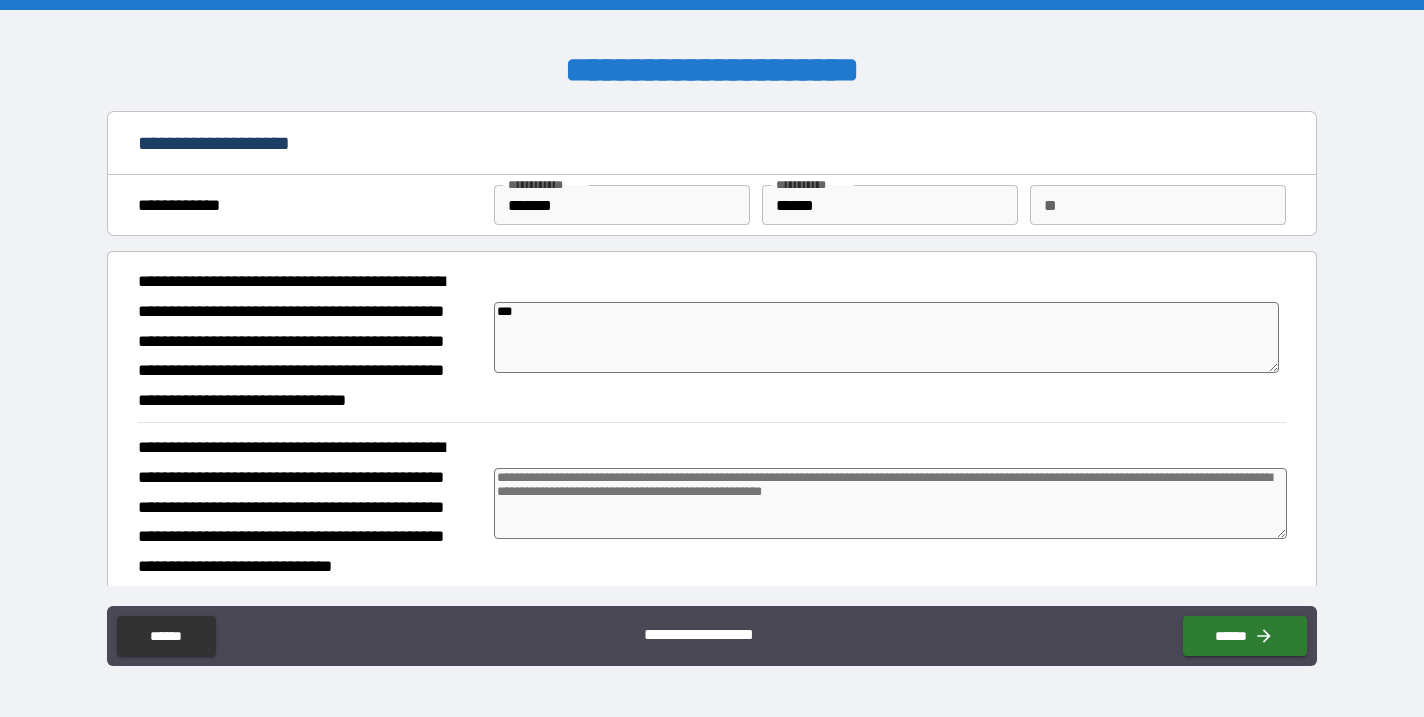 type on "*" 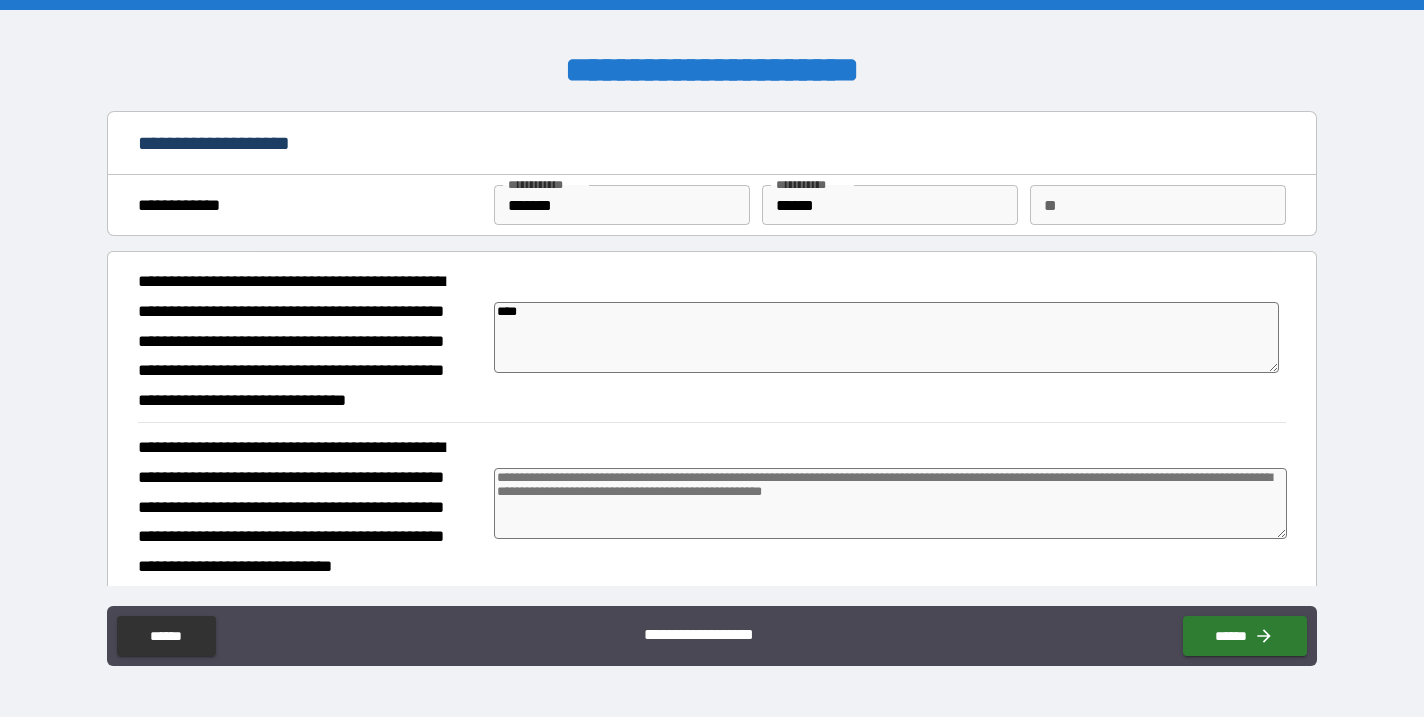 type on "*****" 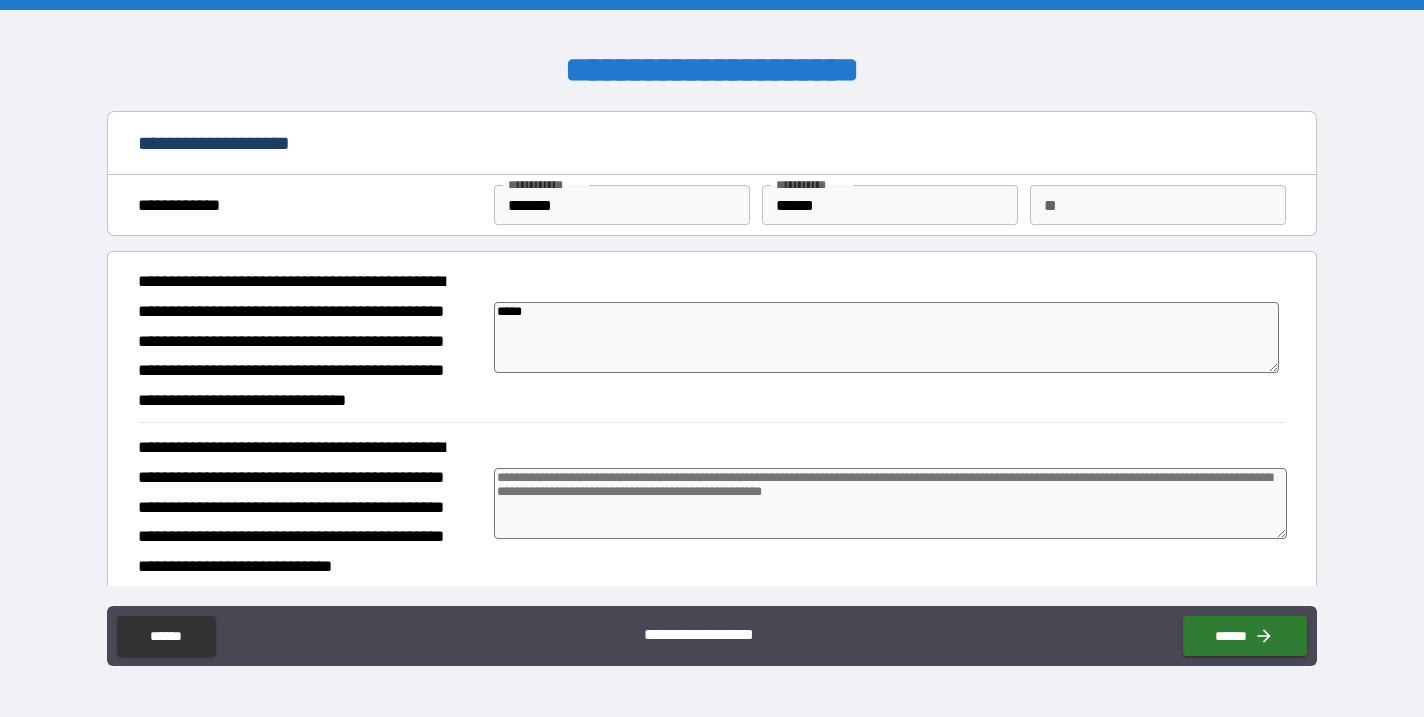type on "******" 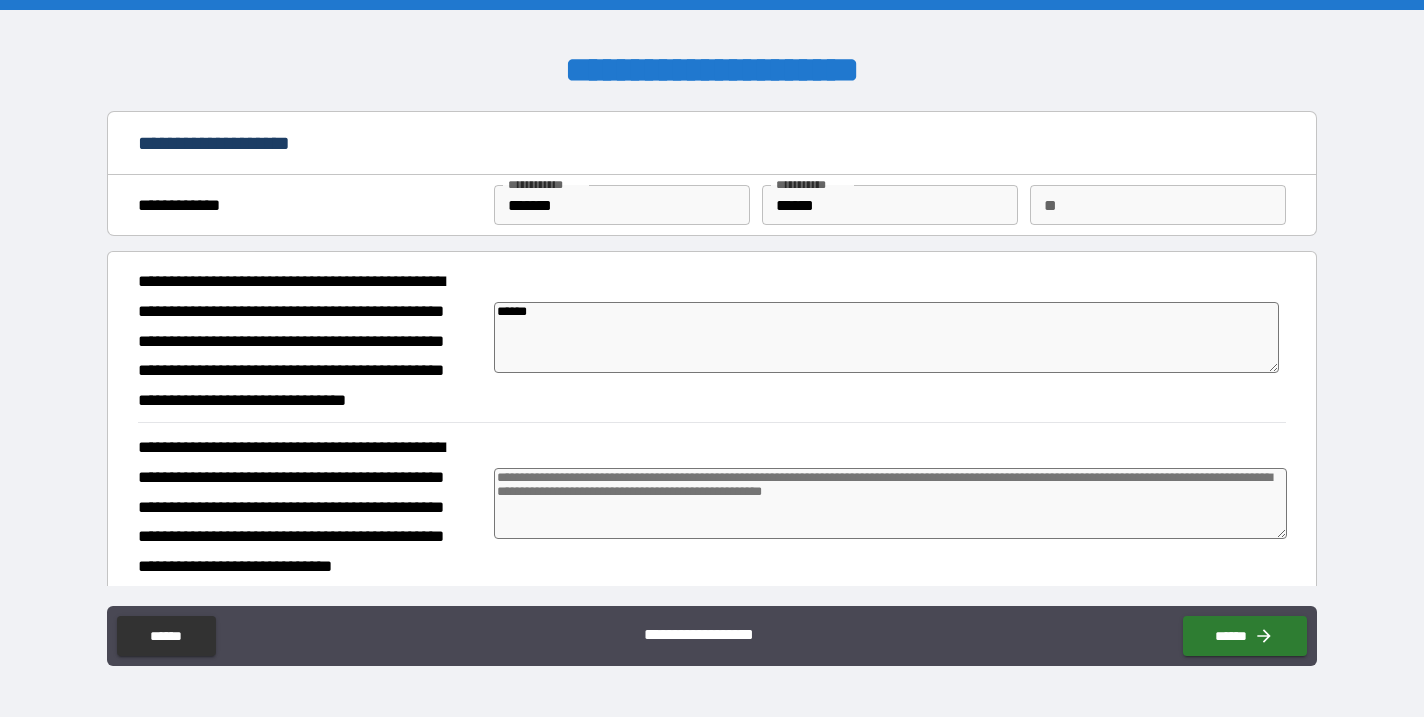 type on "*******" 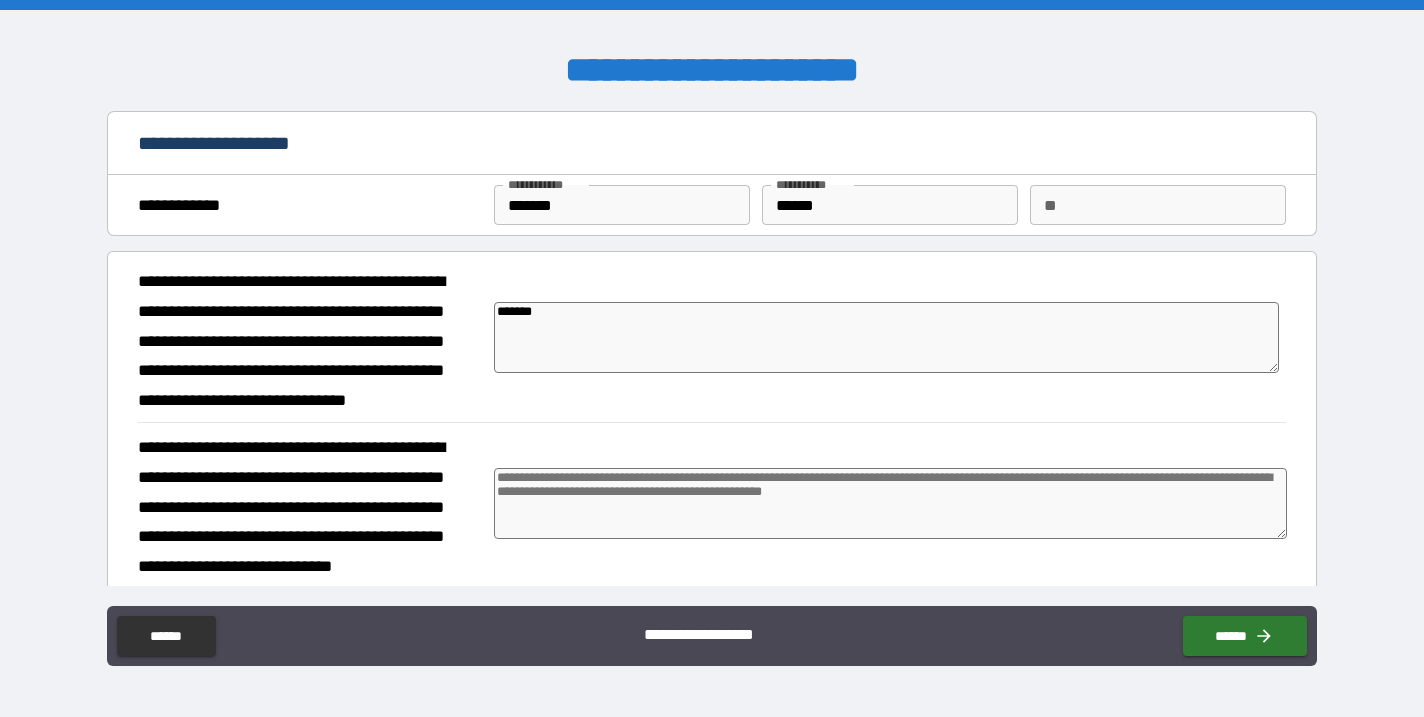 type on "*" 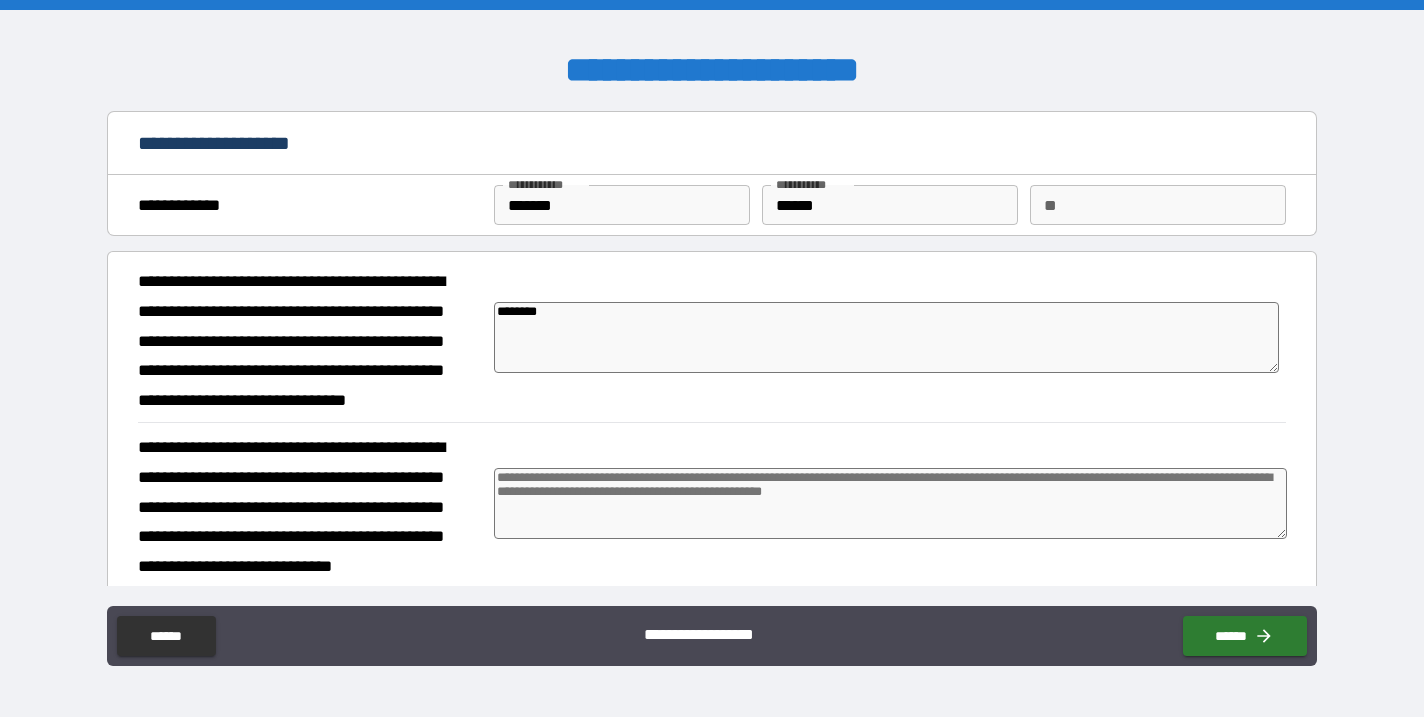 type on "*********" 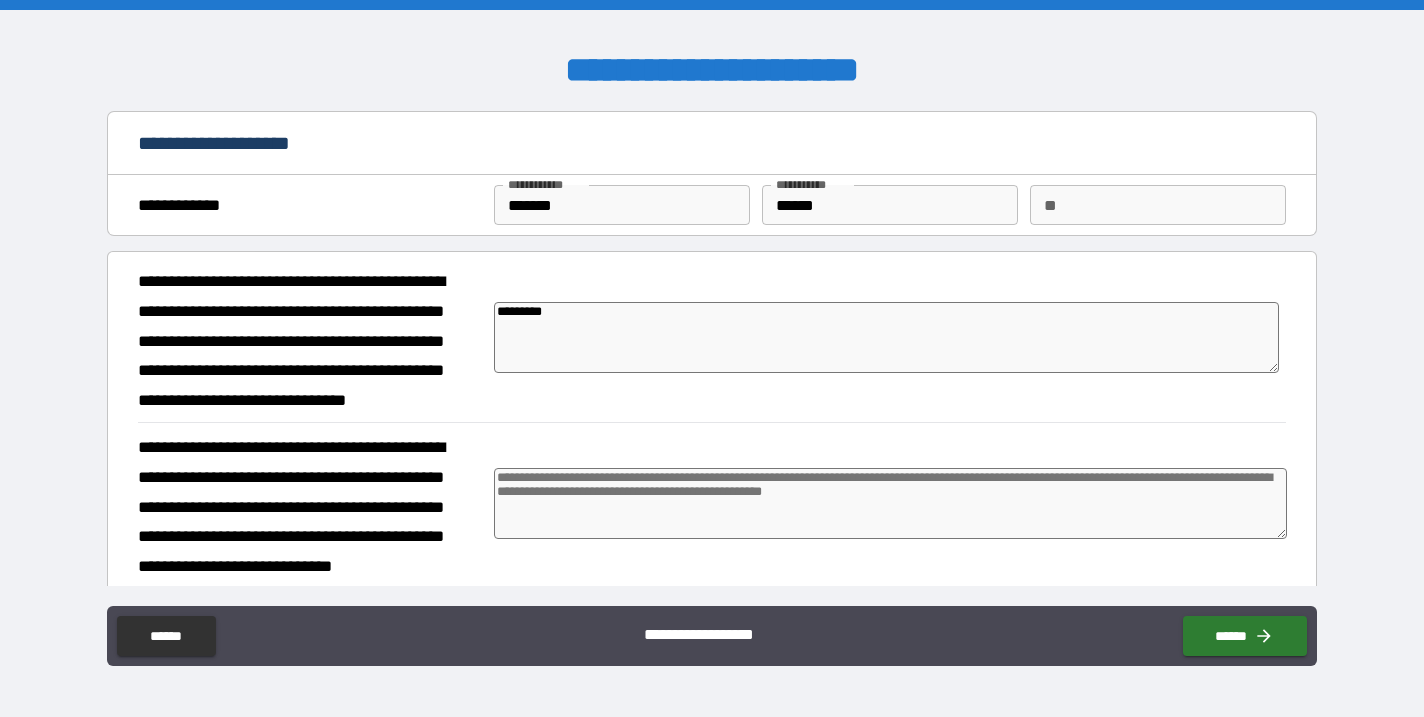 type on "**********" 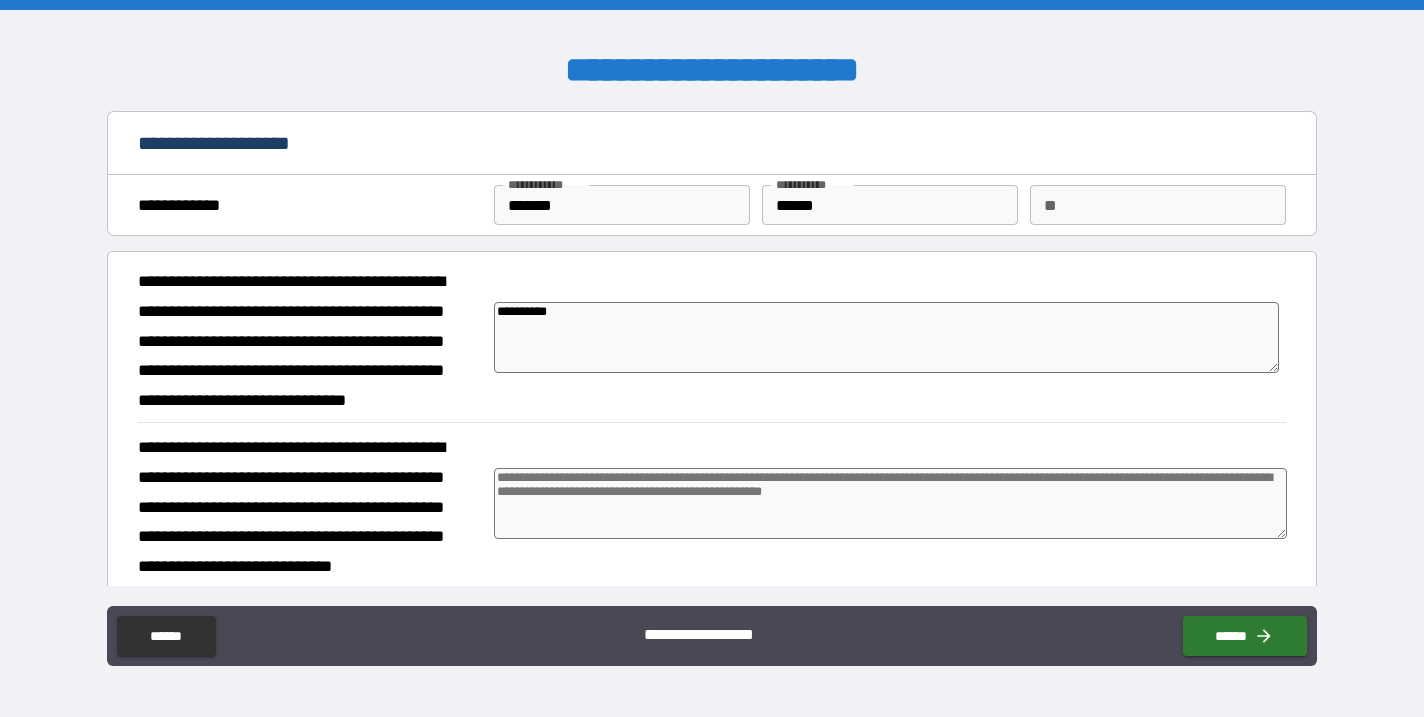 type on "*" 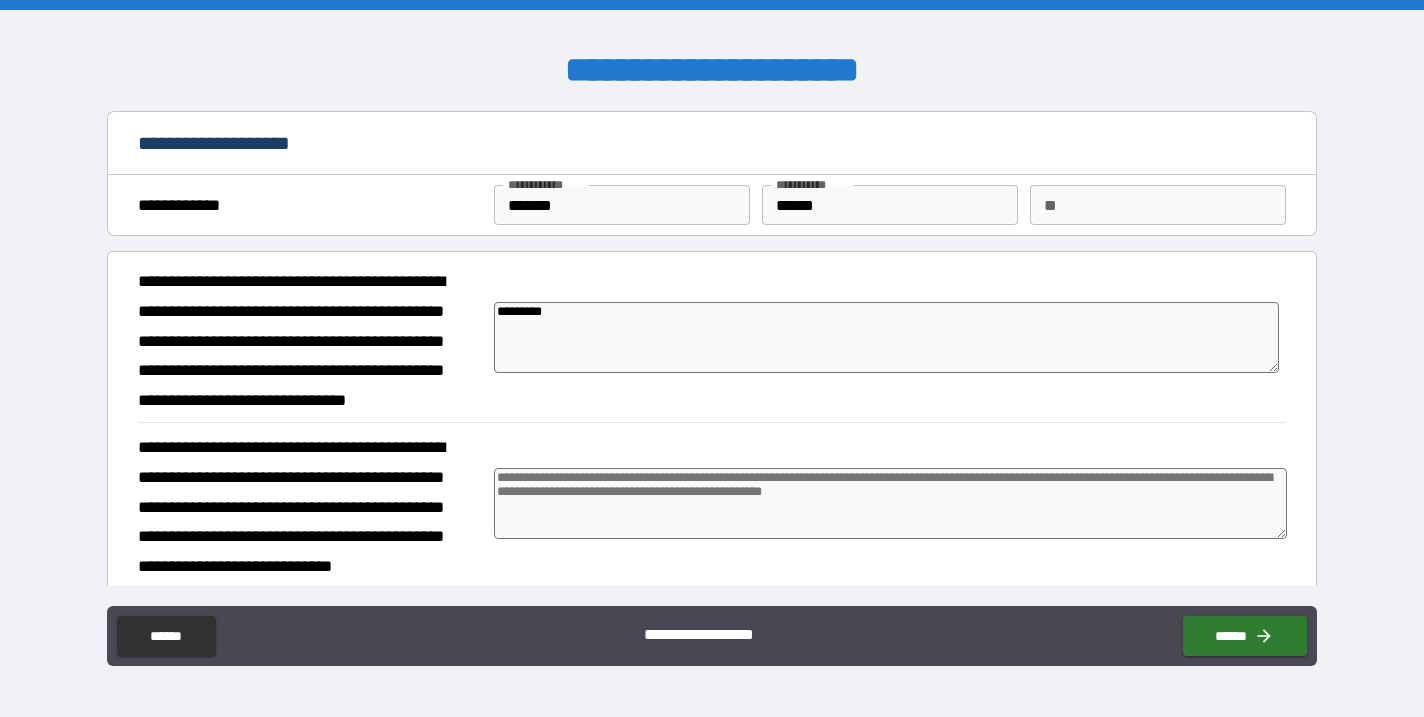 type on "*" 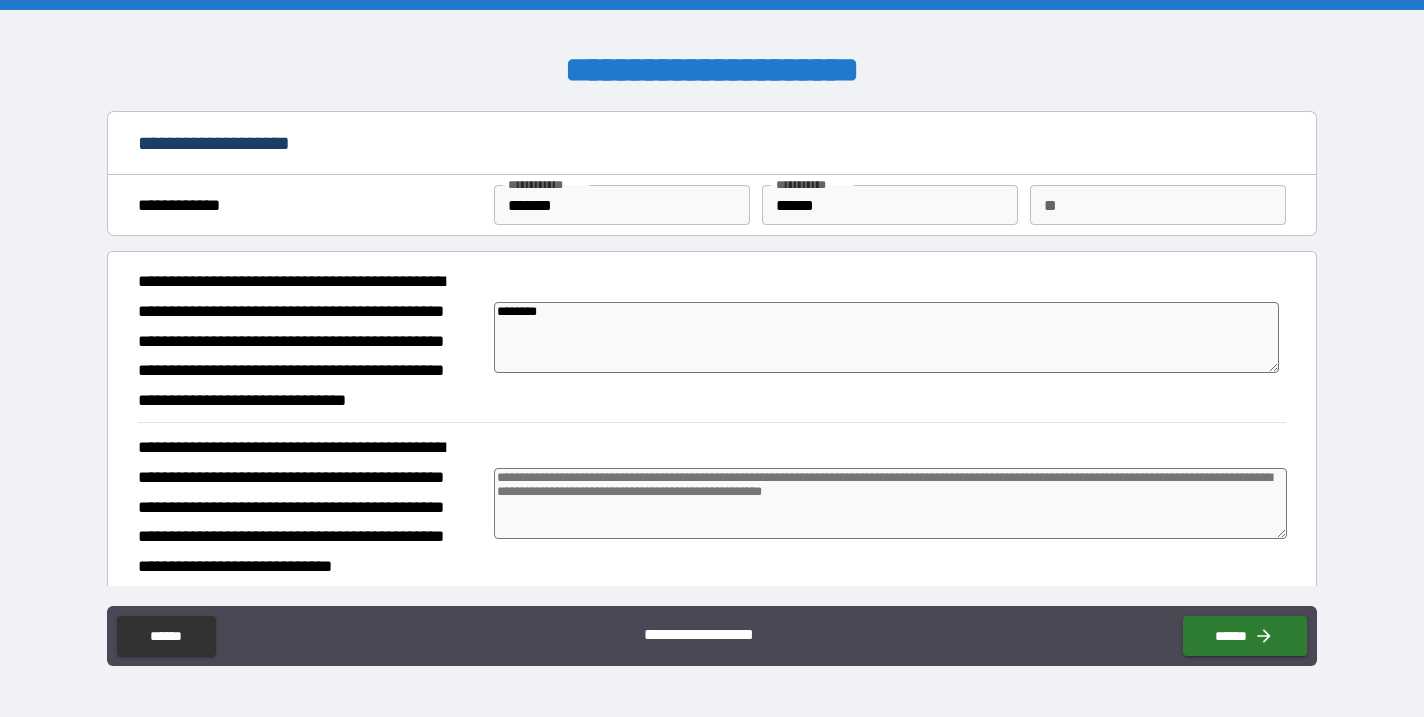 type on "*******" 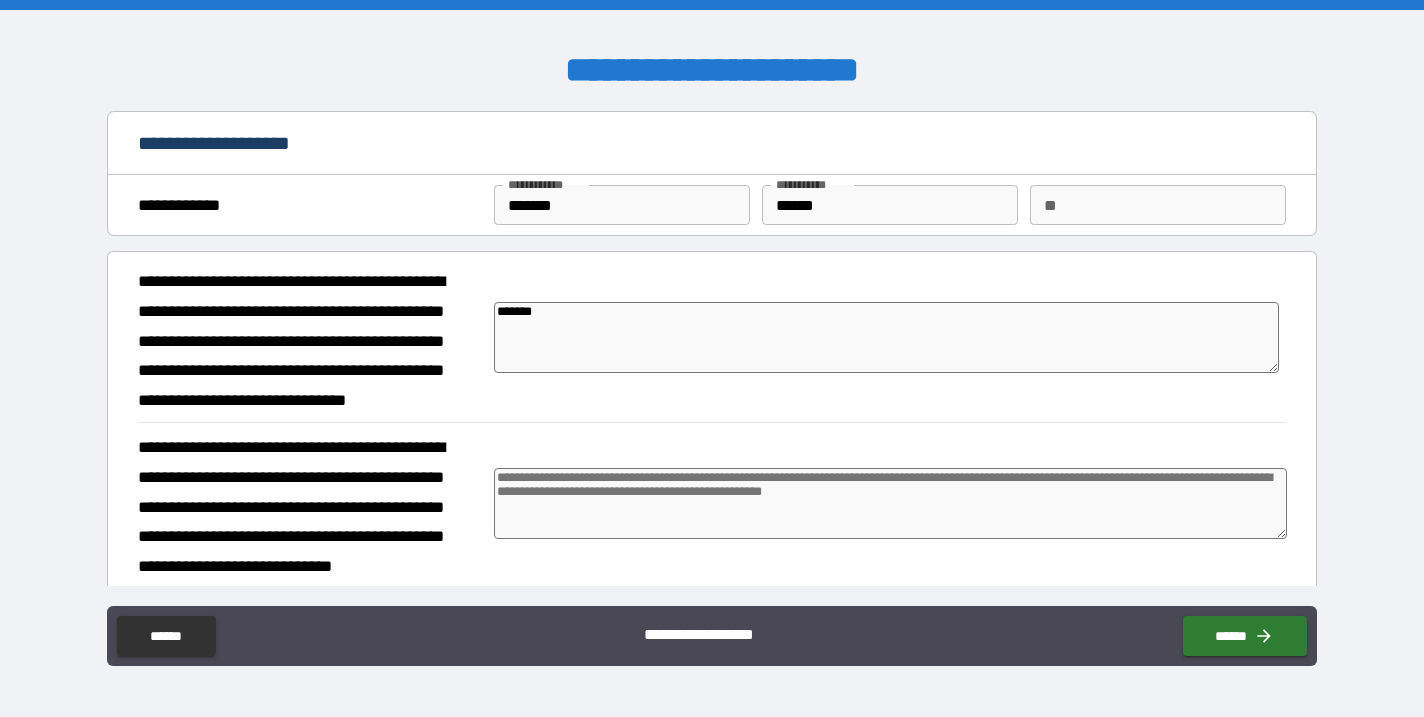 type on "******" 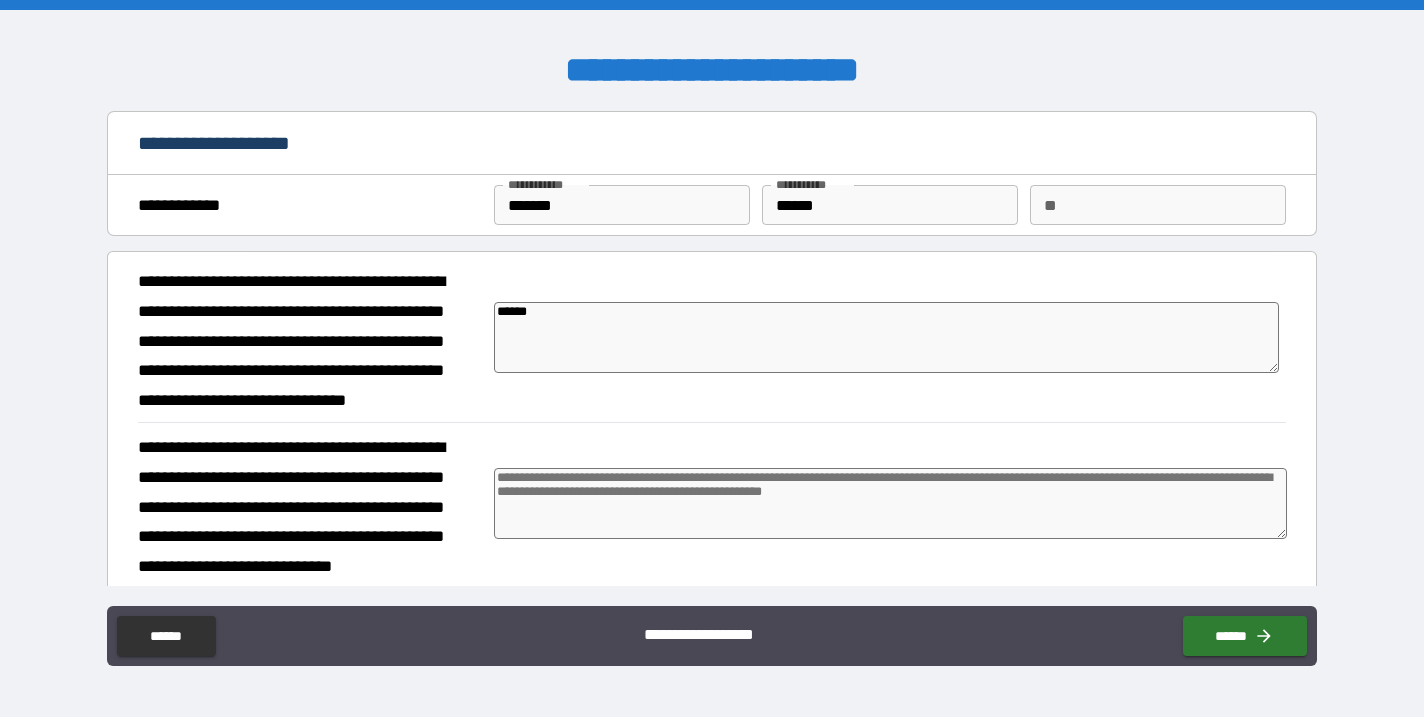 type on "*" 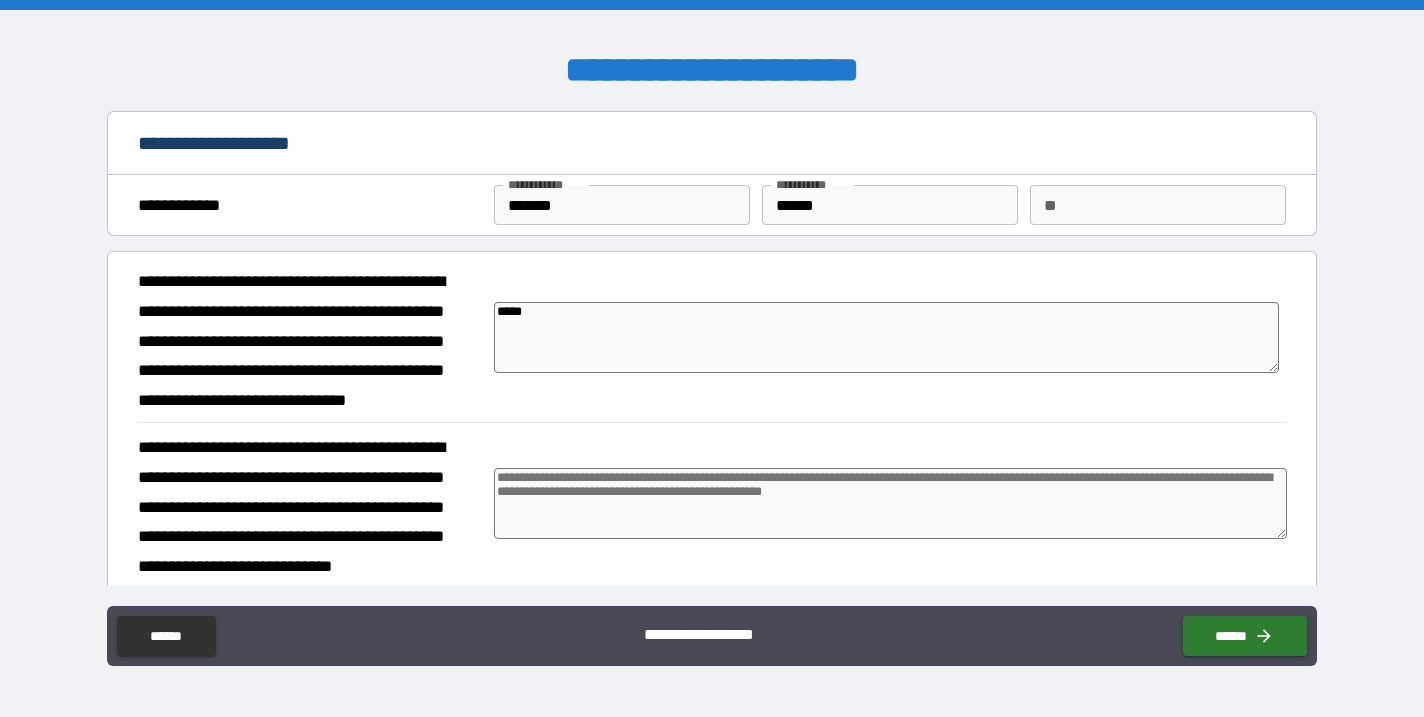 type on "*" 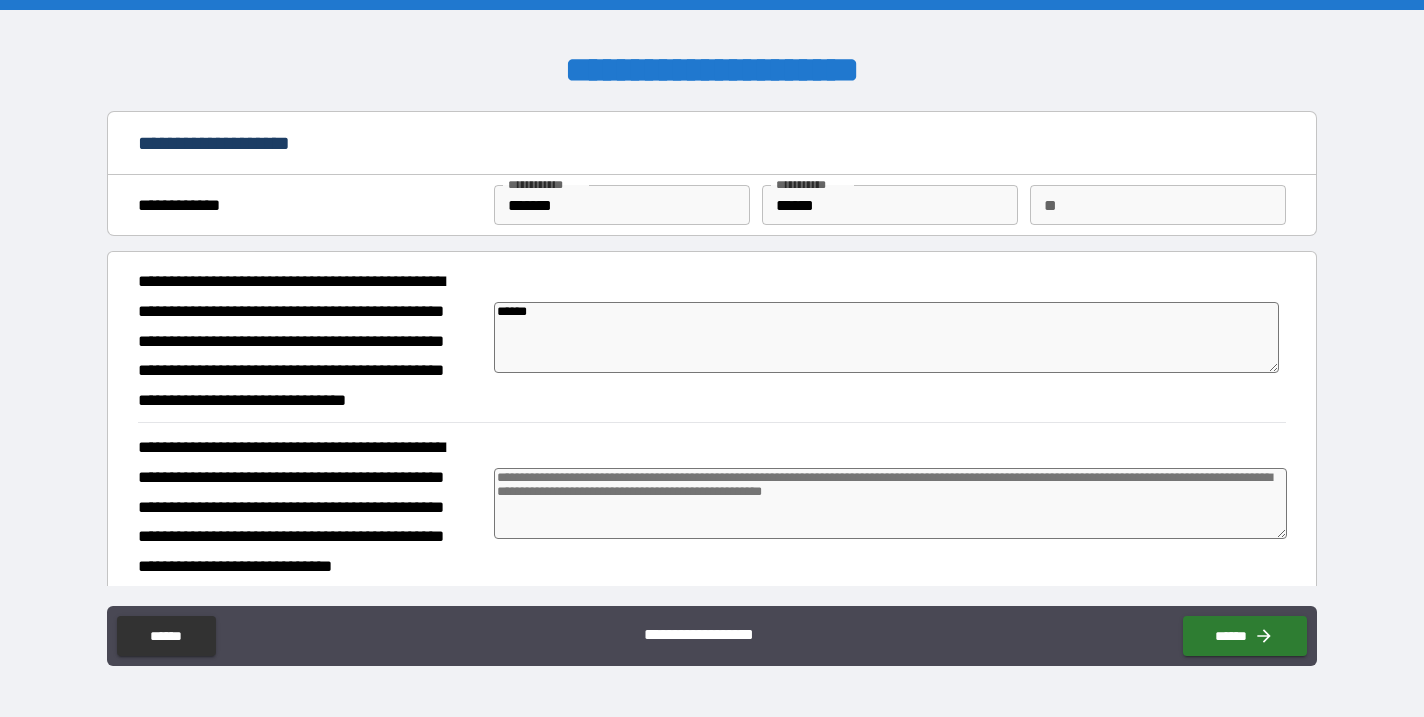 type on "*" 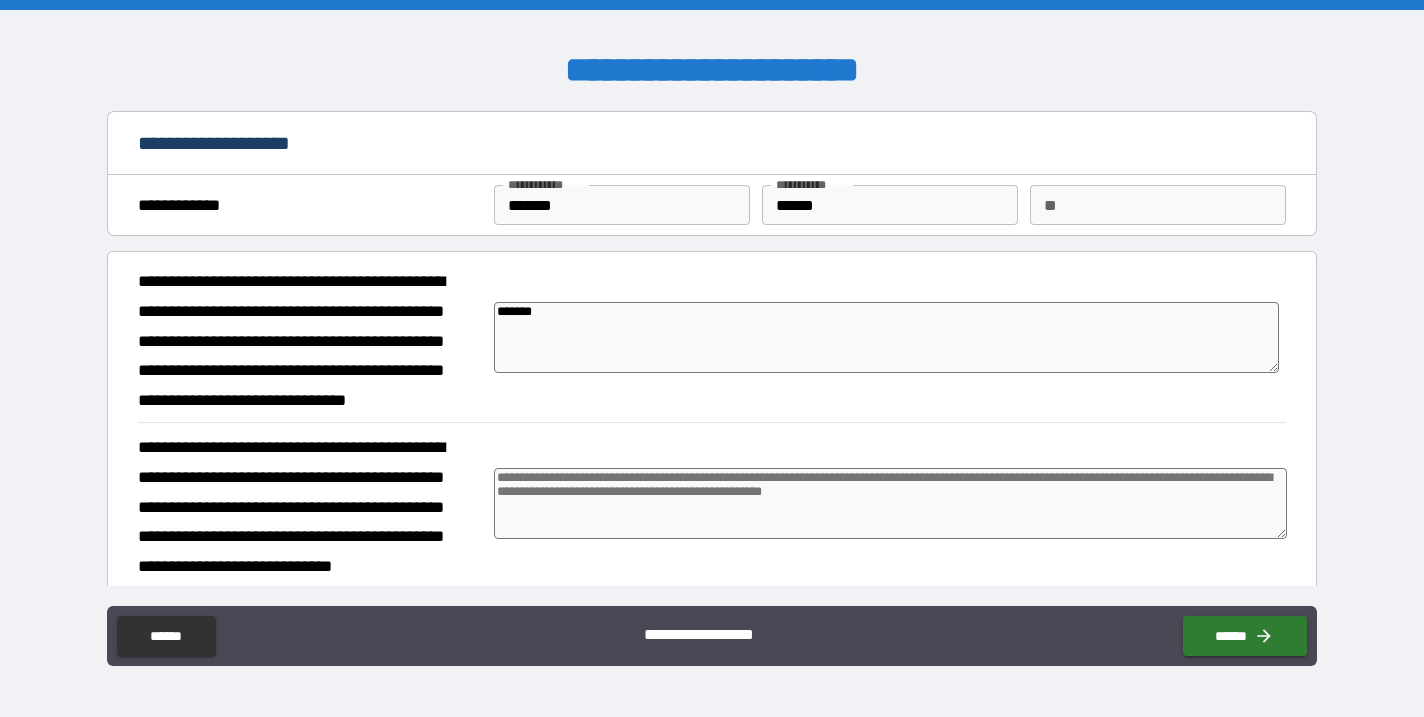 type on "*" 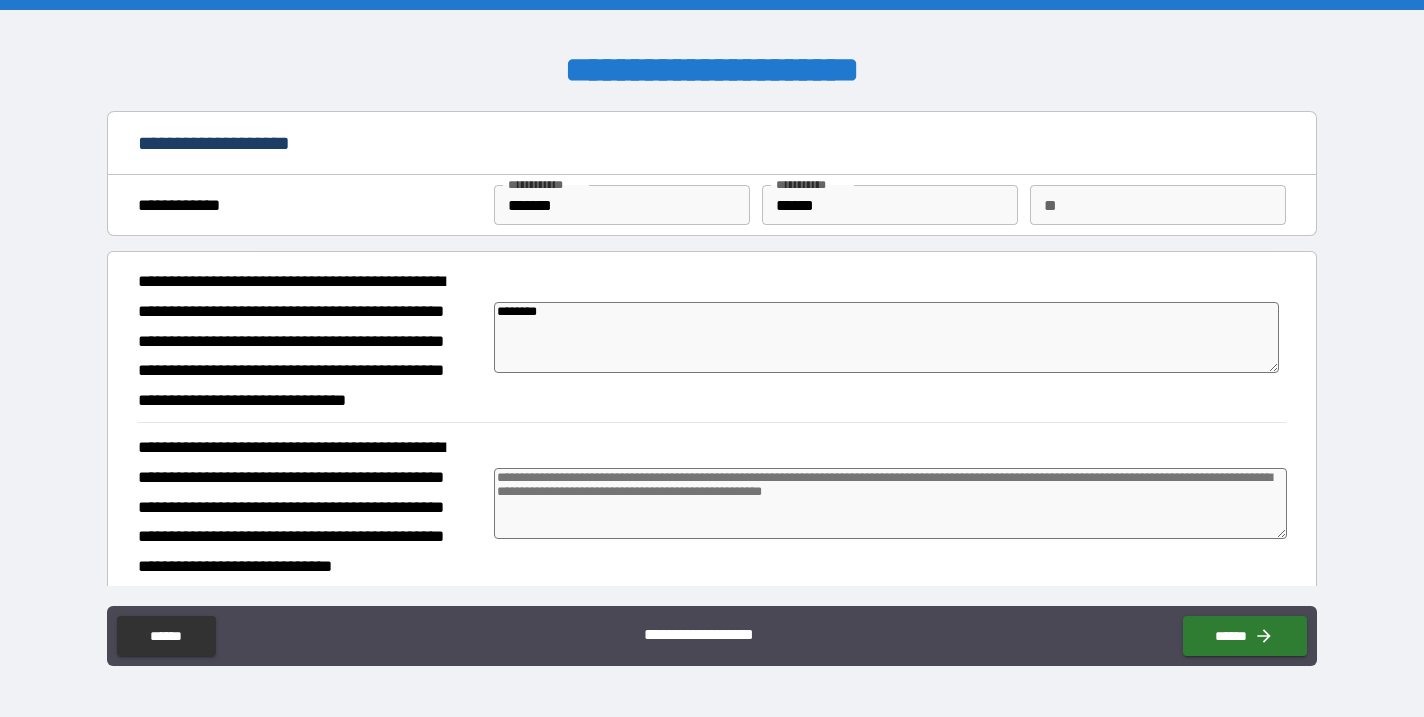 type on "*********" 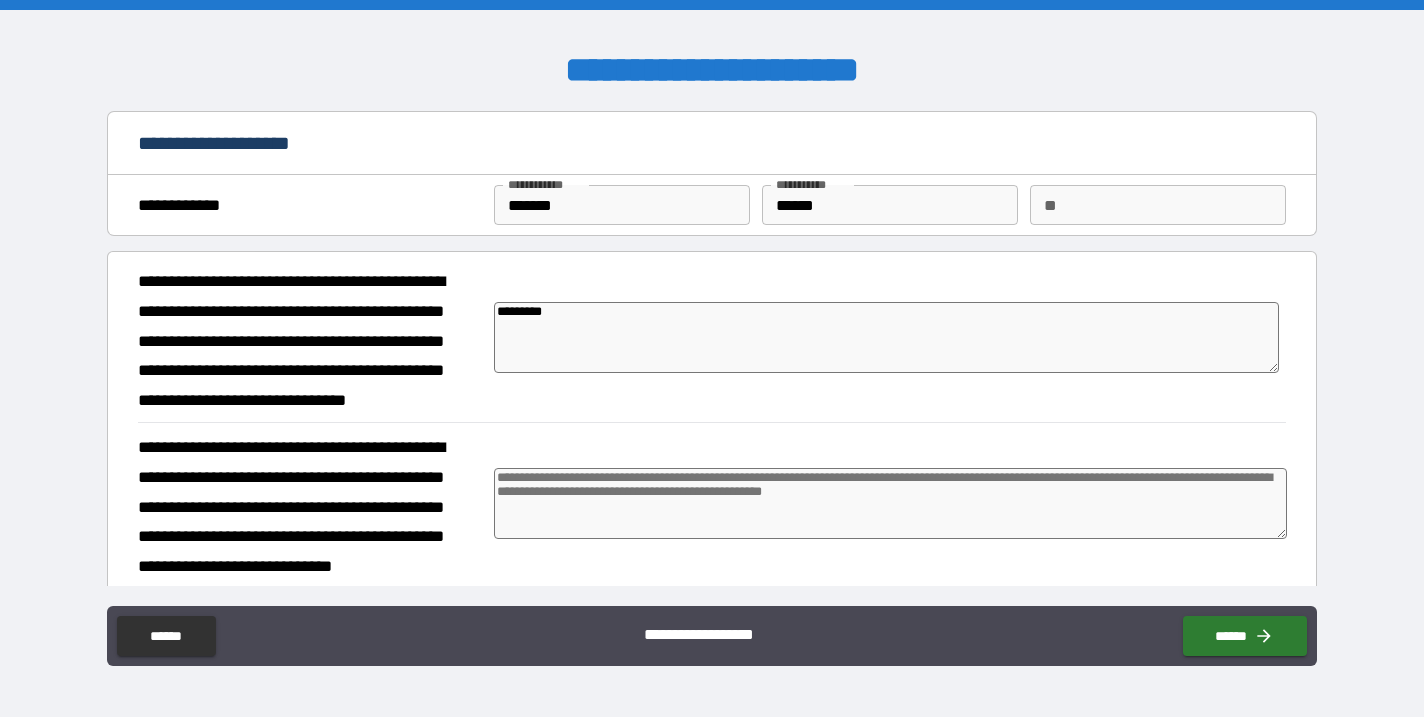 type on "*" 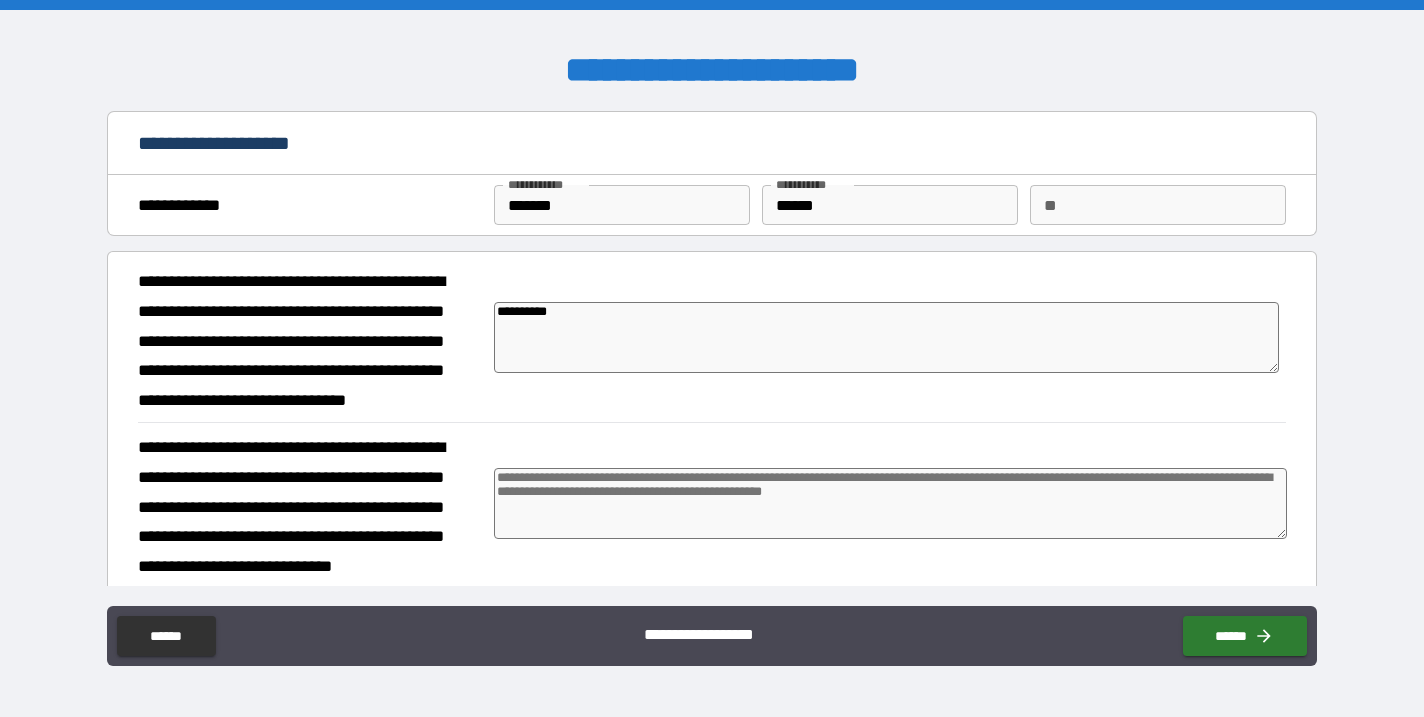 type on "*" 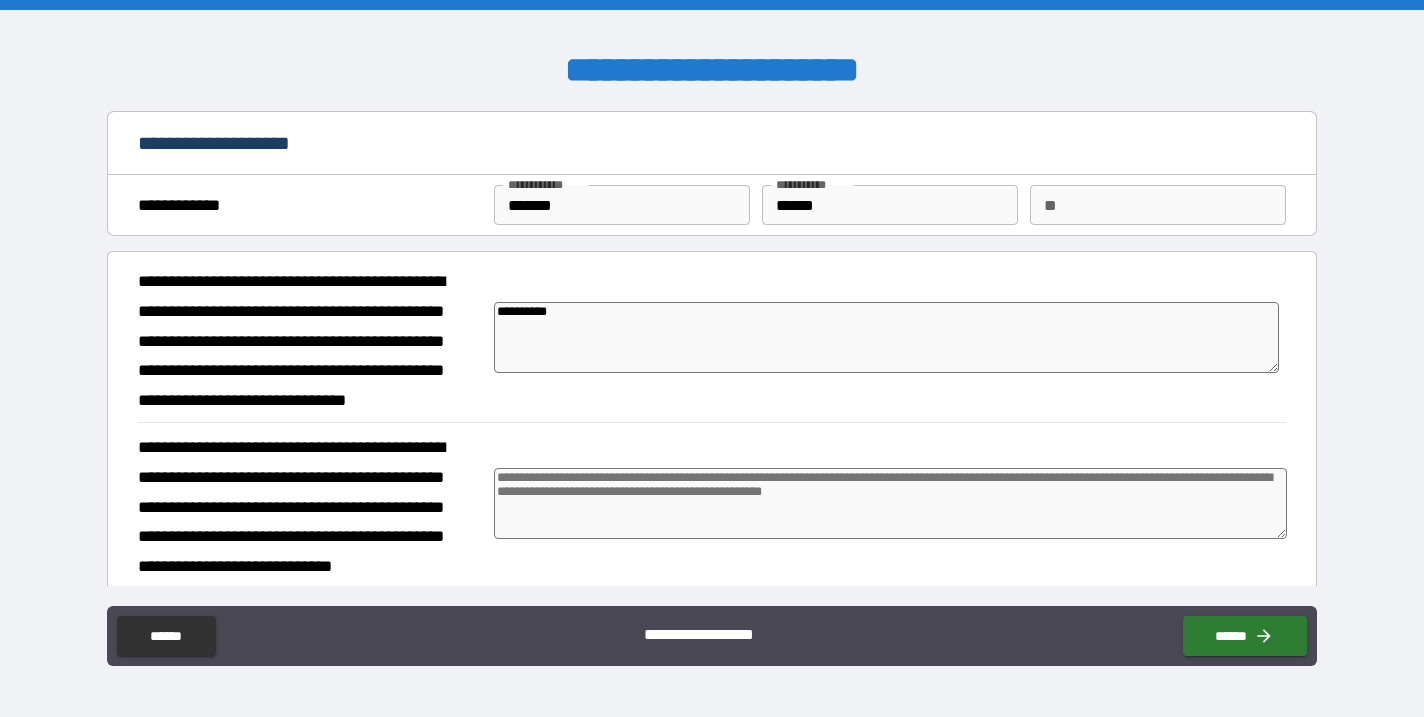 type on "**********" 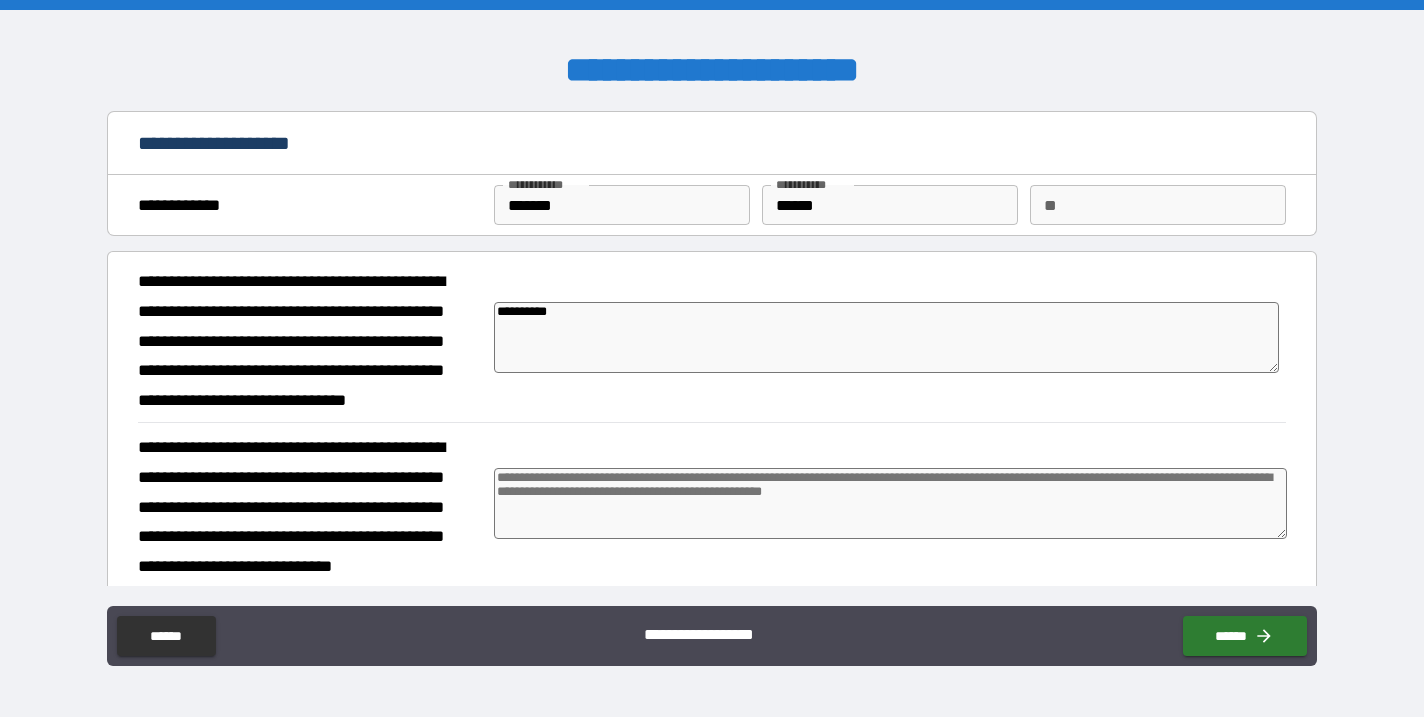 type on "*" 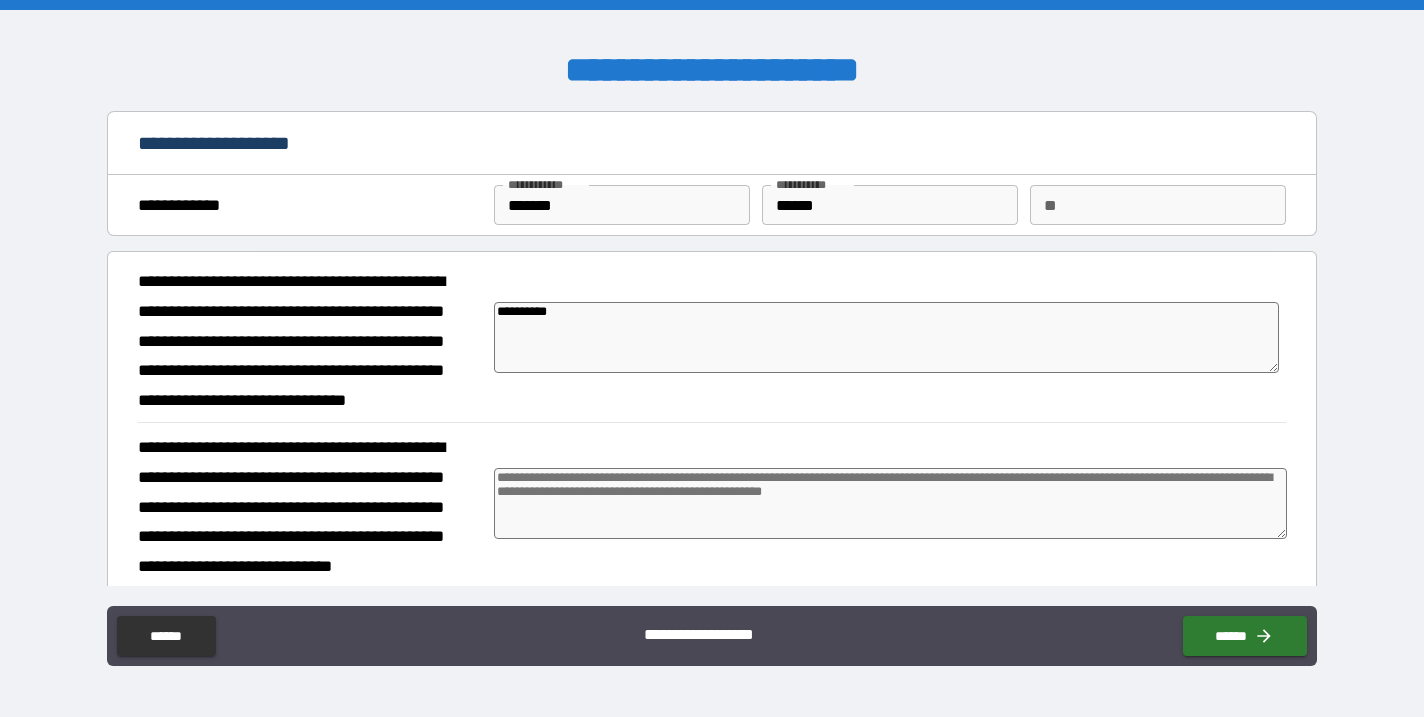 type on "*" 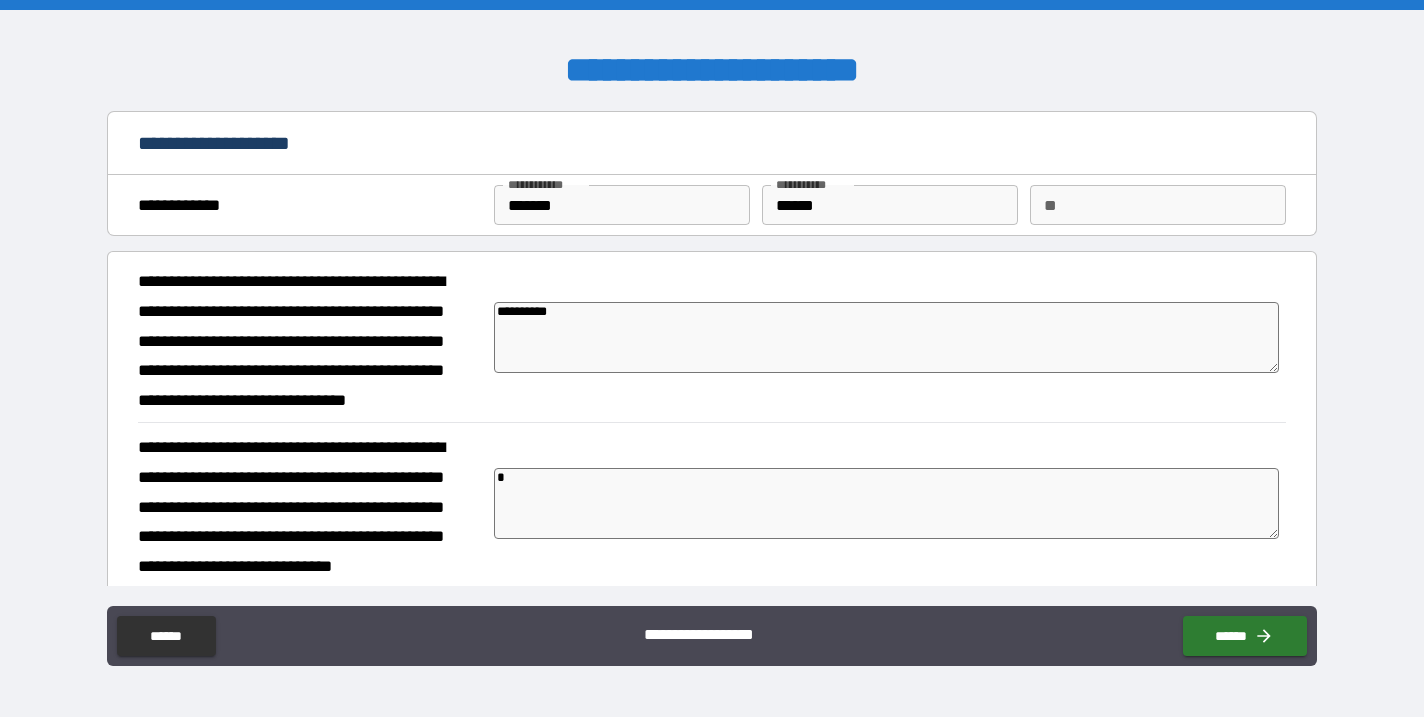 type on "*" 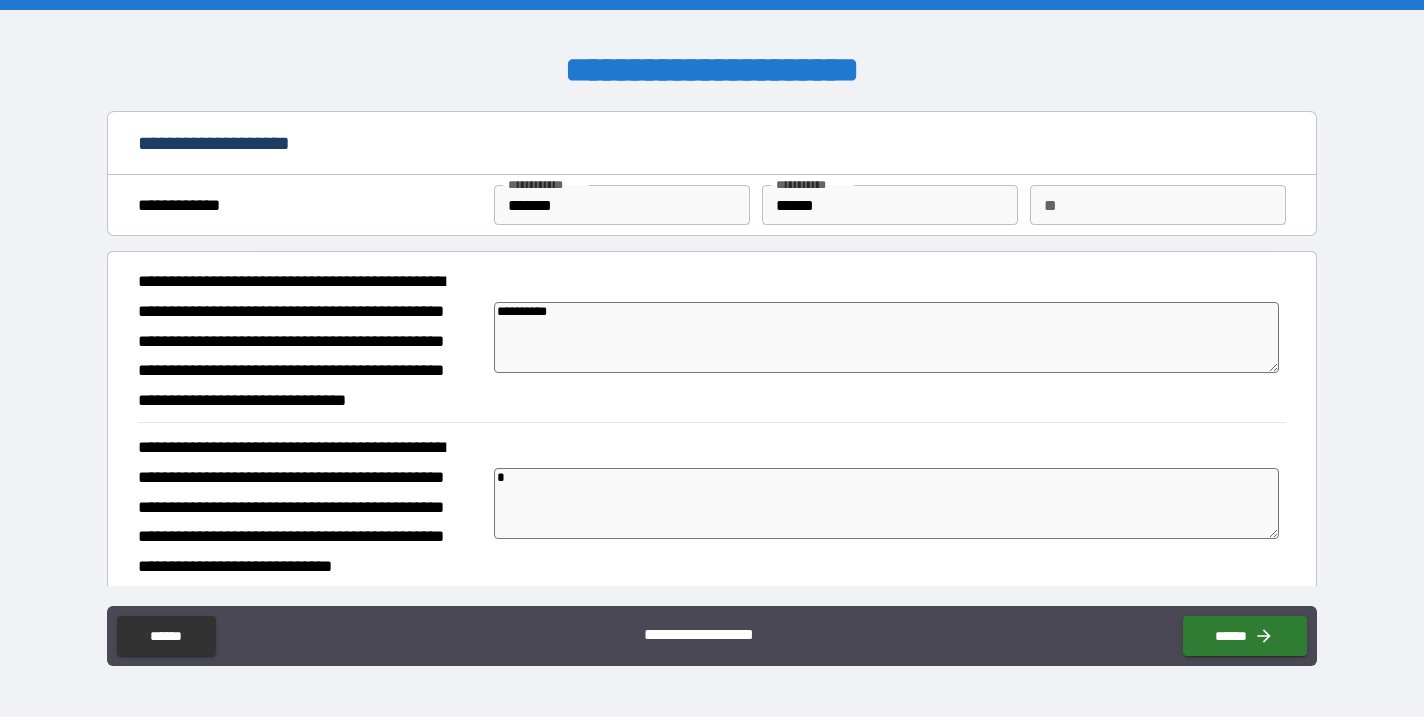 type on "*" 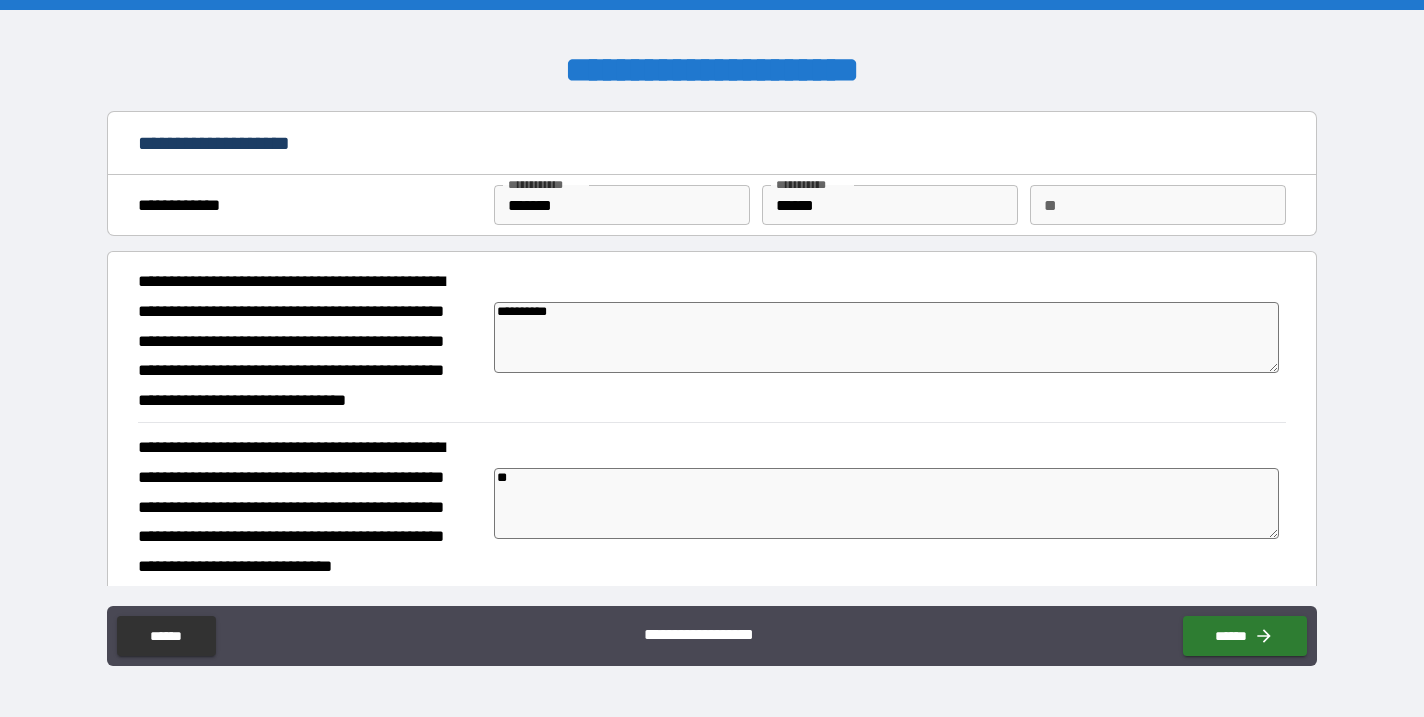 type on "*" 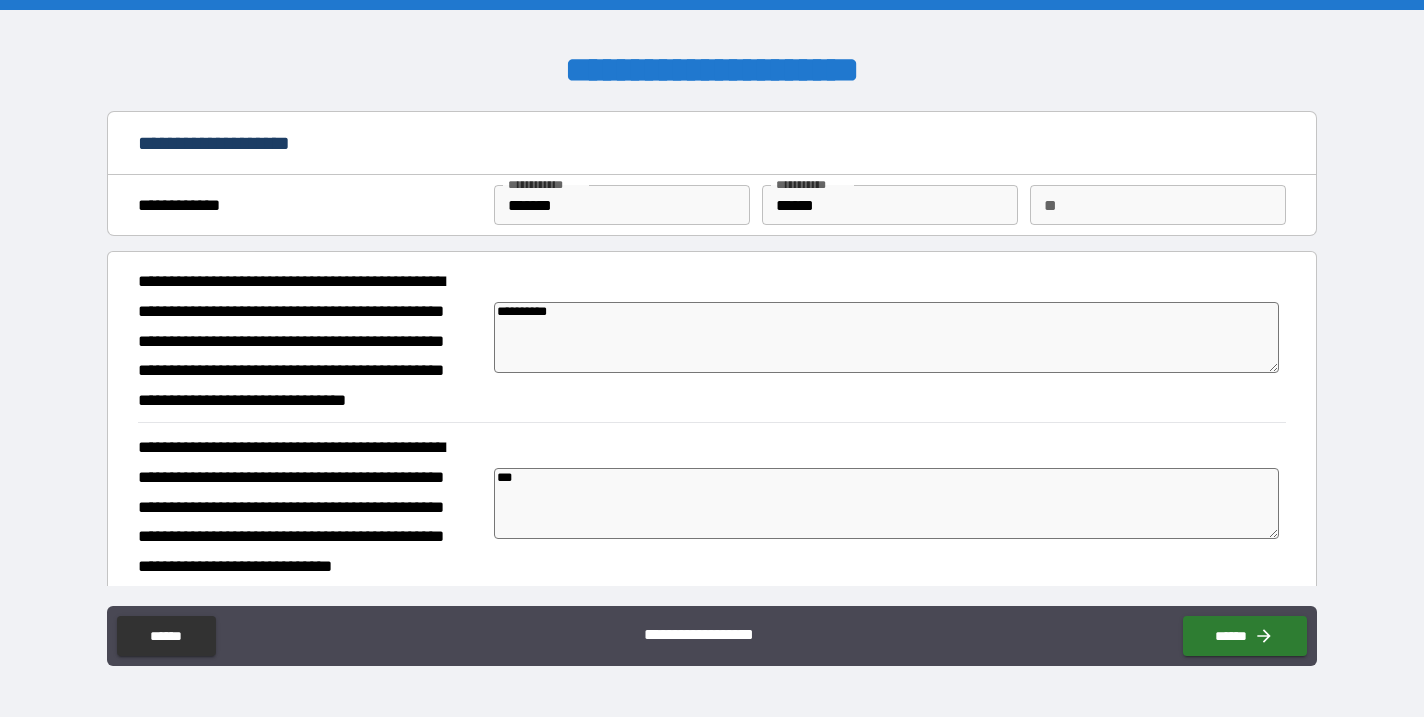 type on "*" 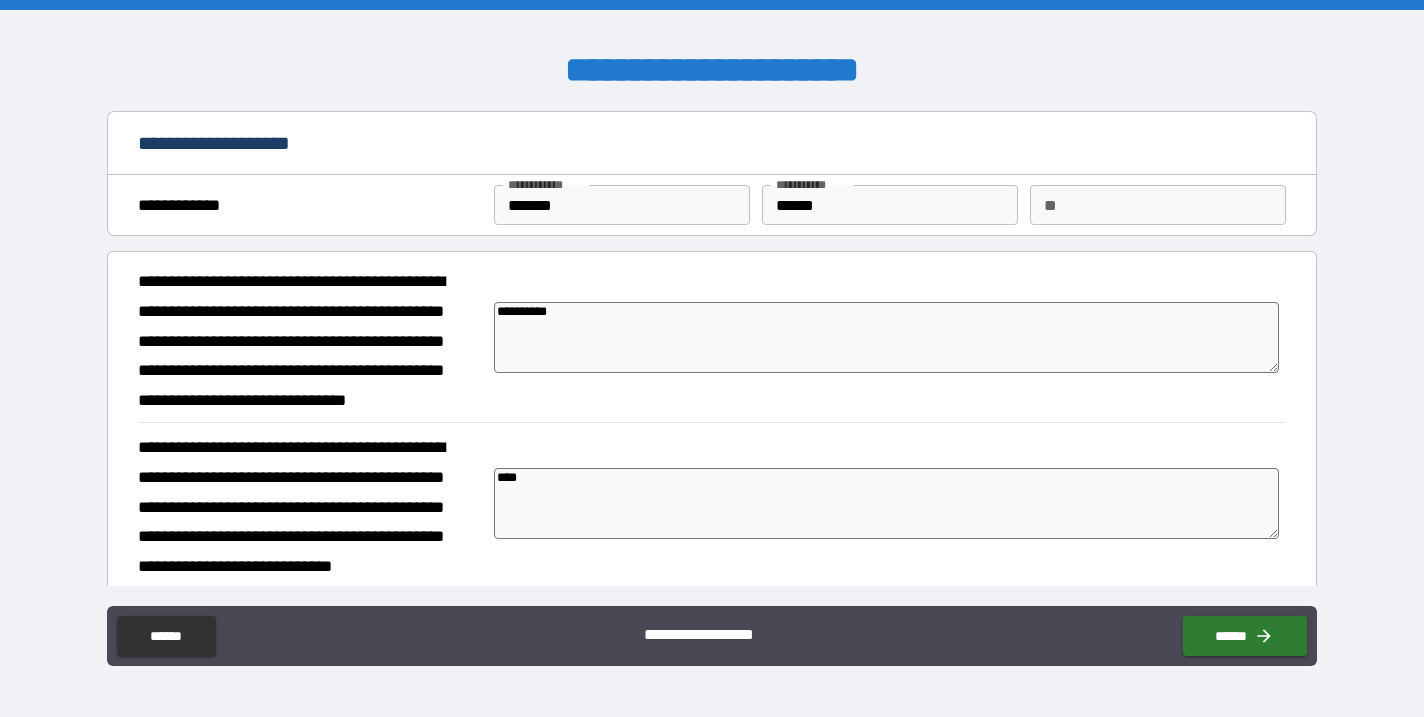 type on "*" 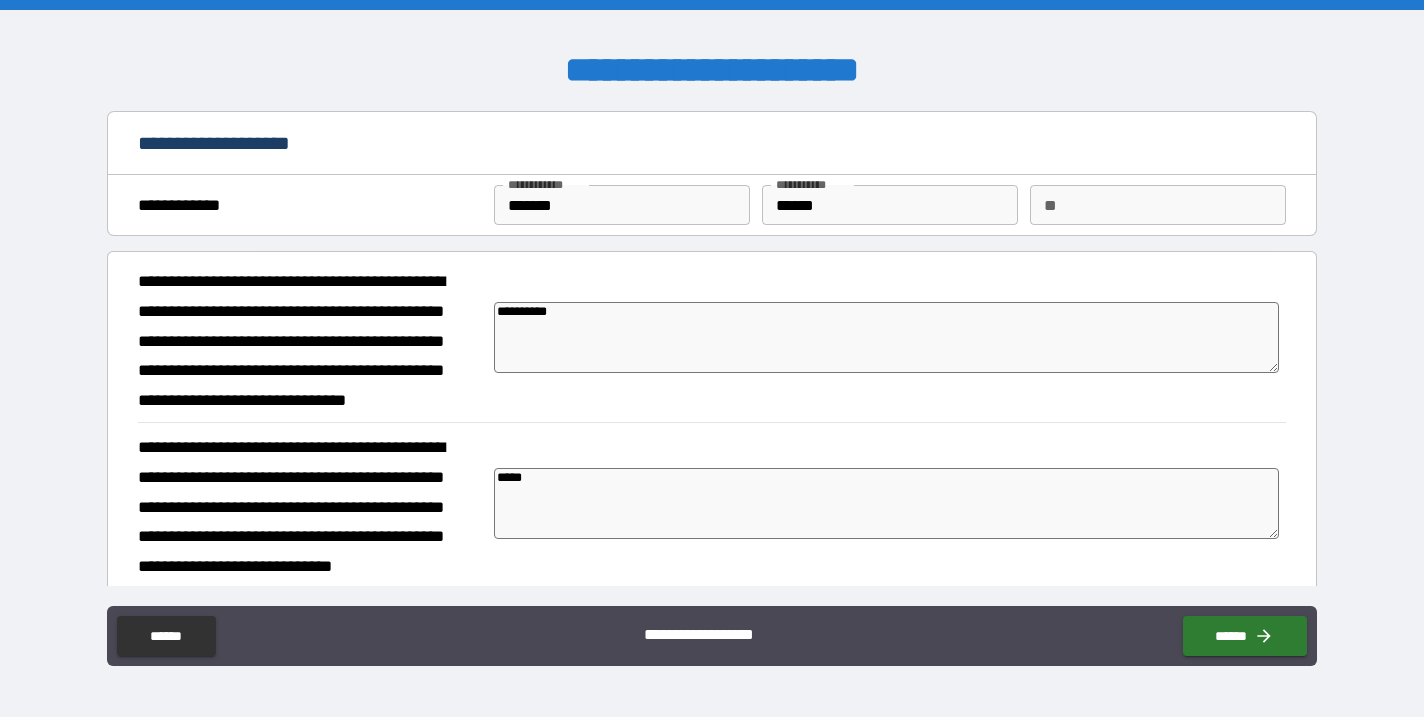 type on "*" 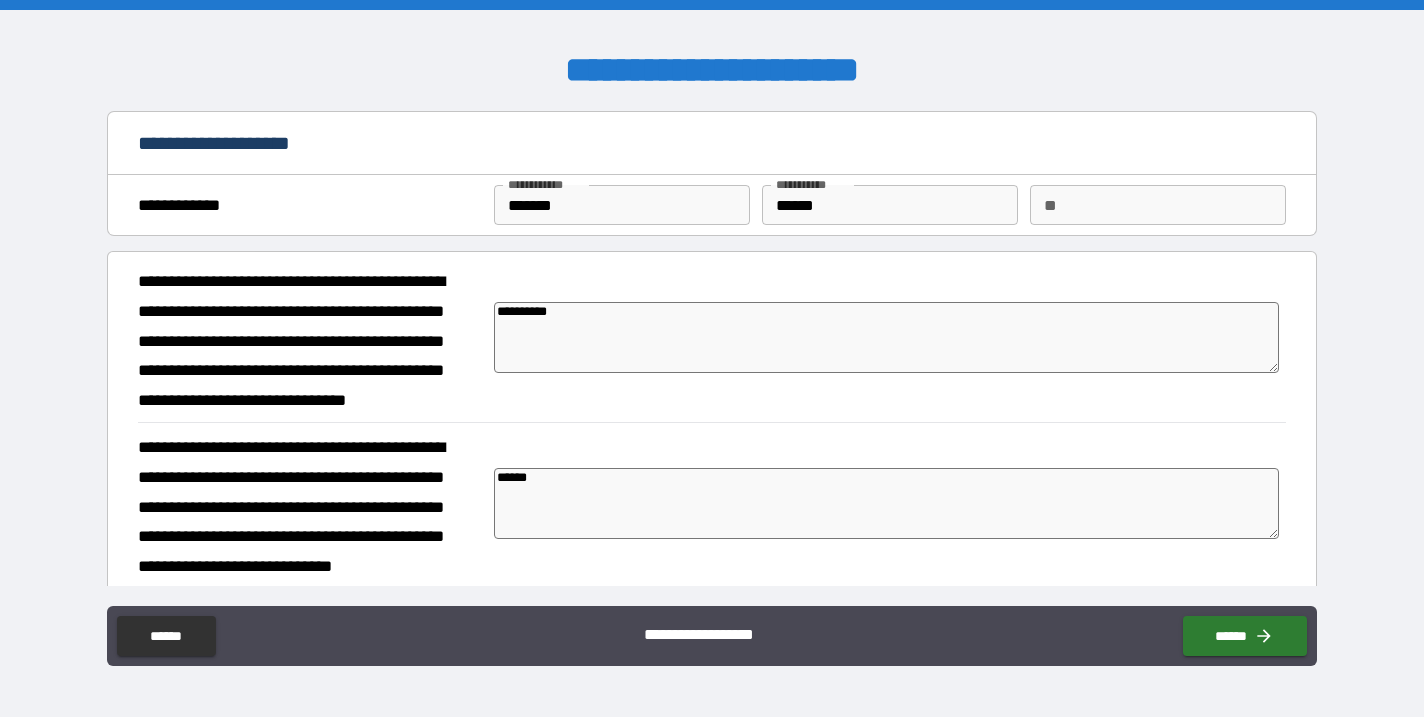 type on "*" 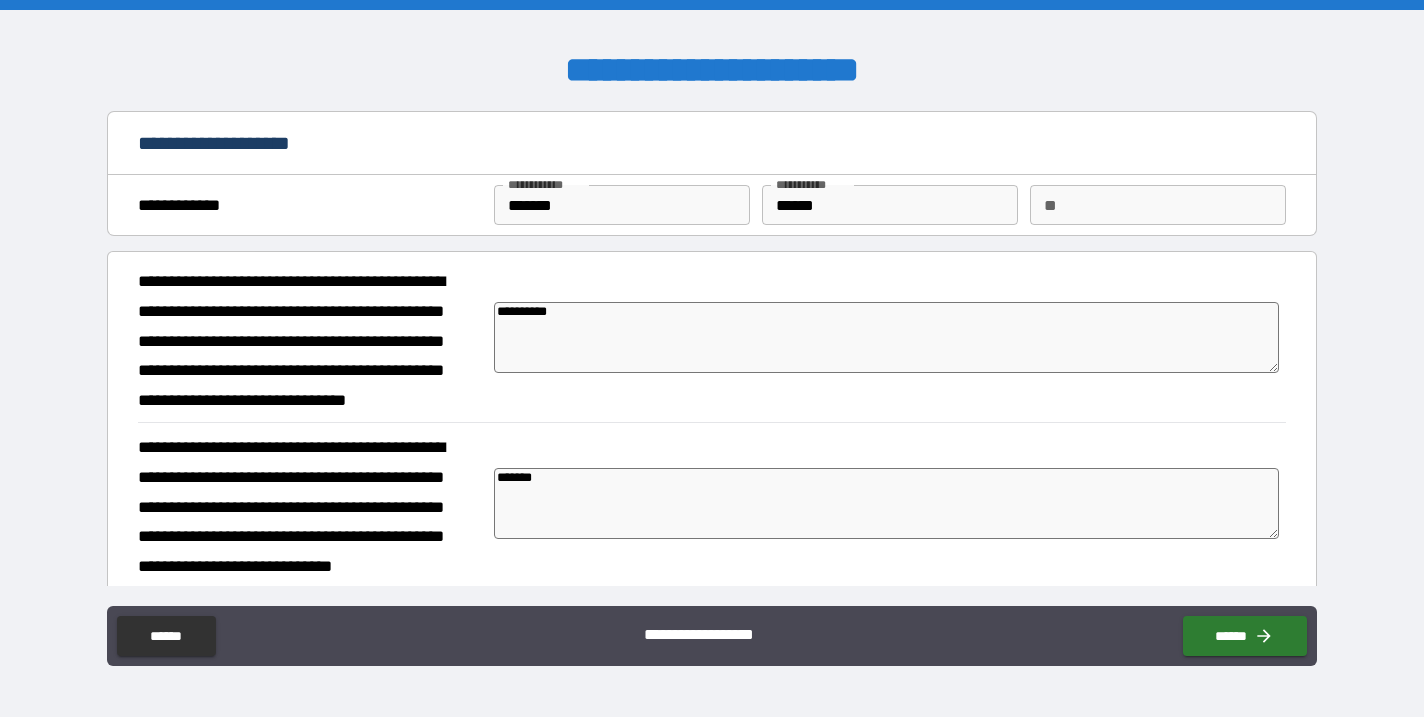 type on "*" 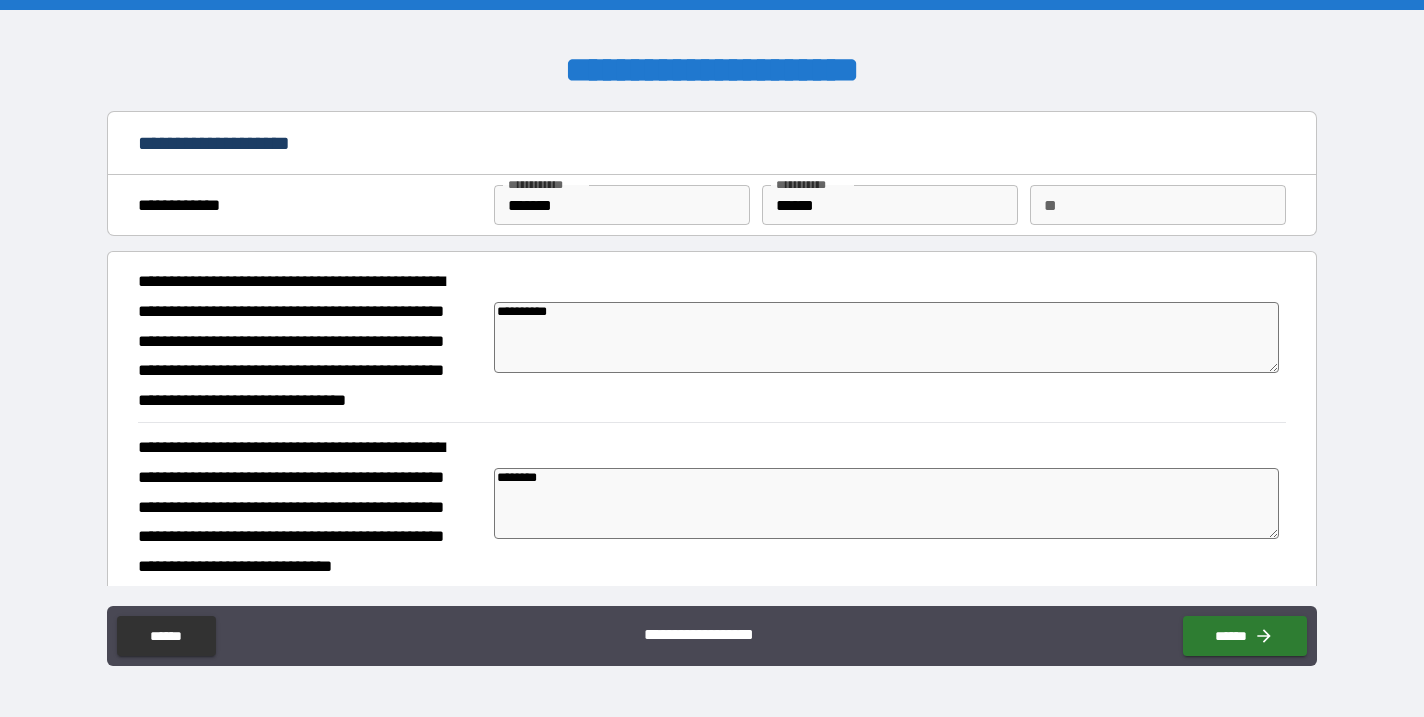 type on "*" 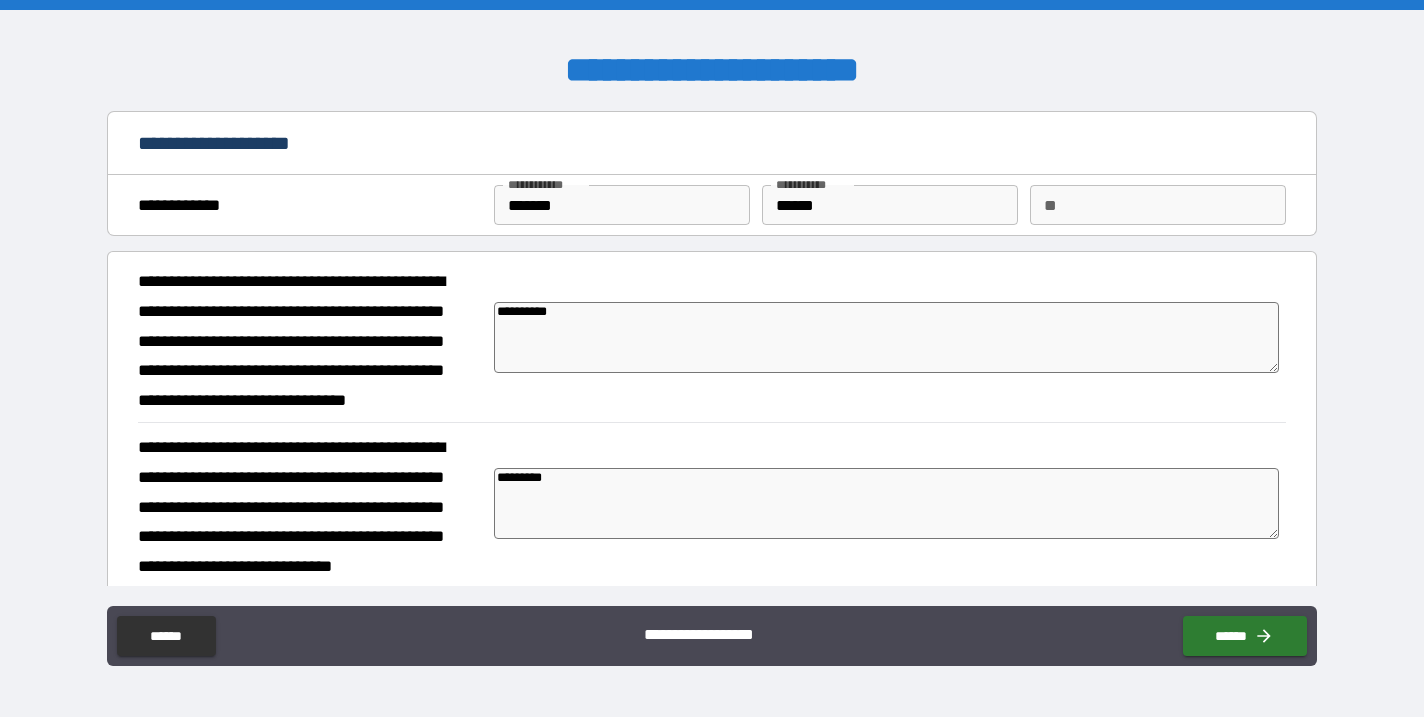 type on "*" 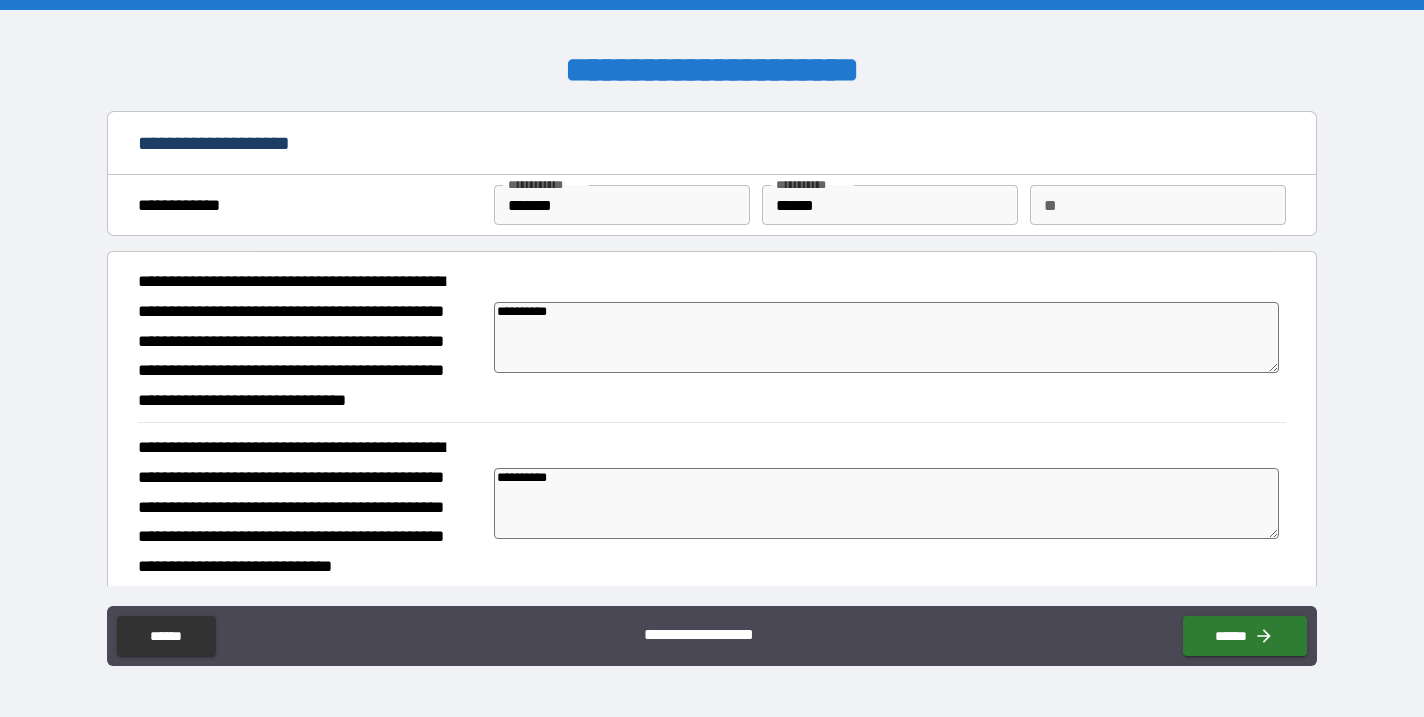 type on "*" 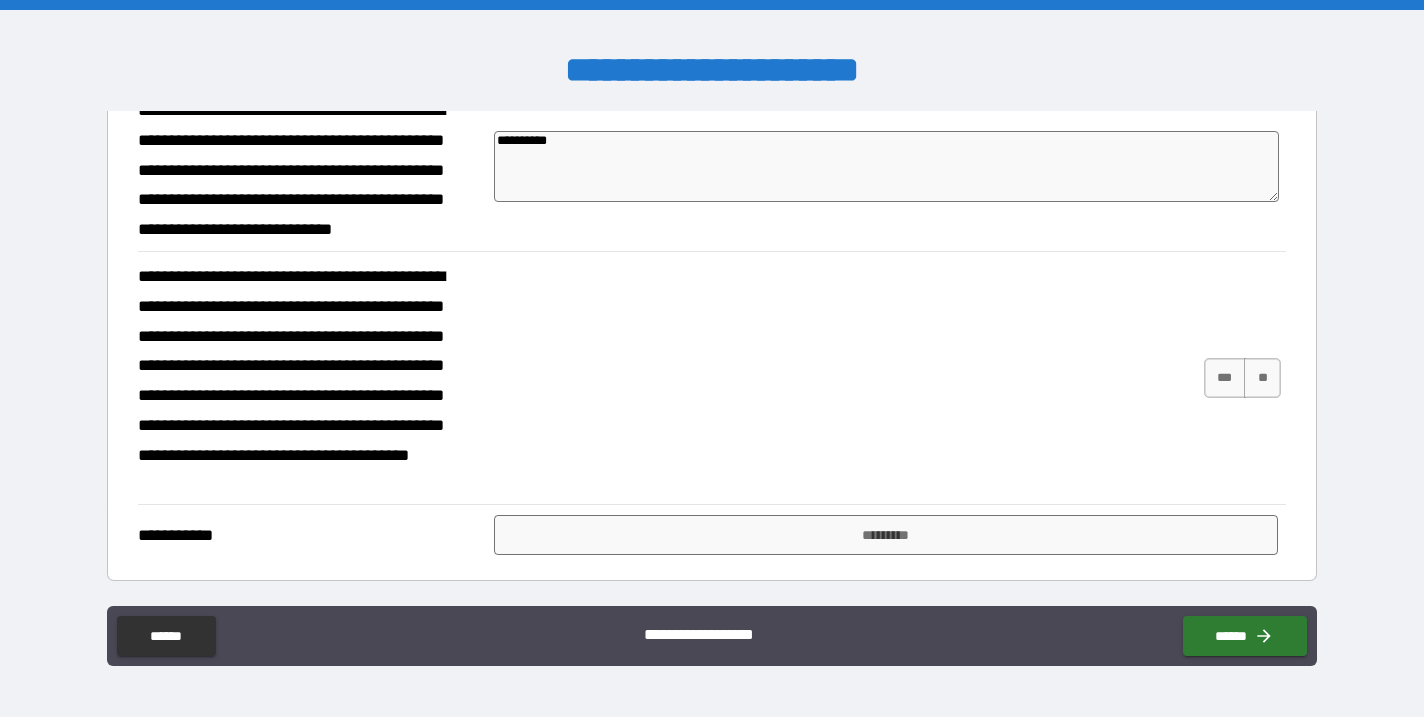 scroll, scrollTop: 337, scrollLeft: 0, axis: vertical 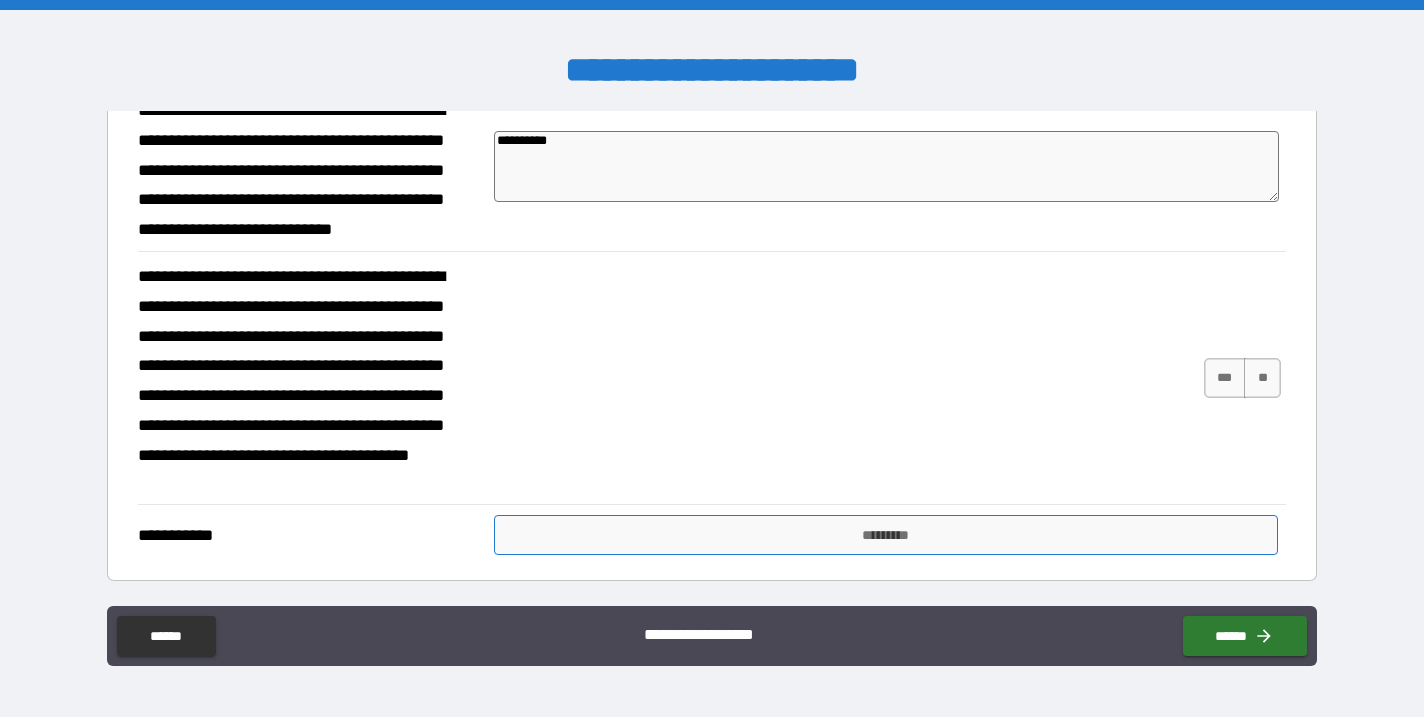 type on "**********" 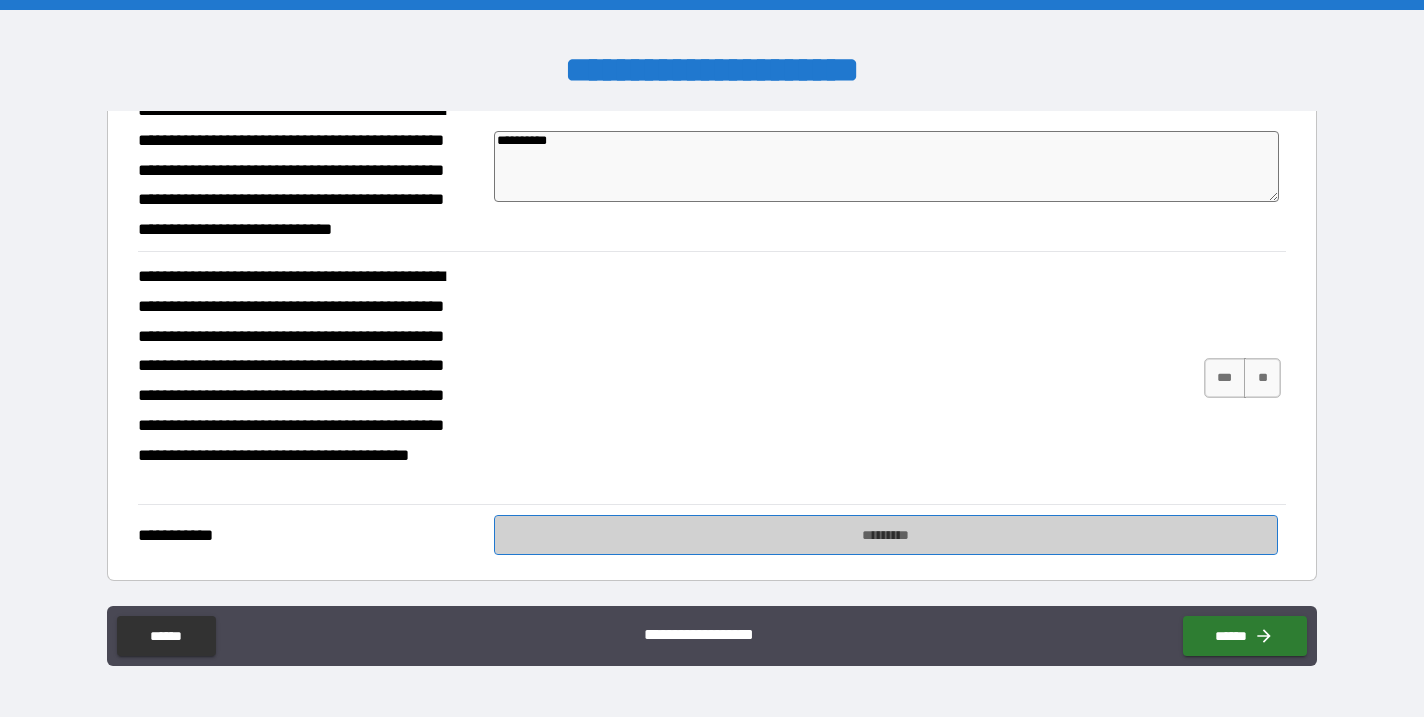 click on "*********" at bounding box center (886, 535) 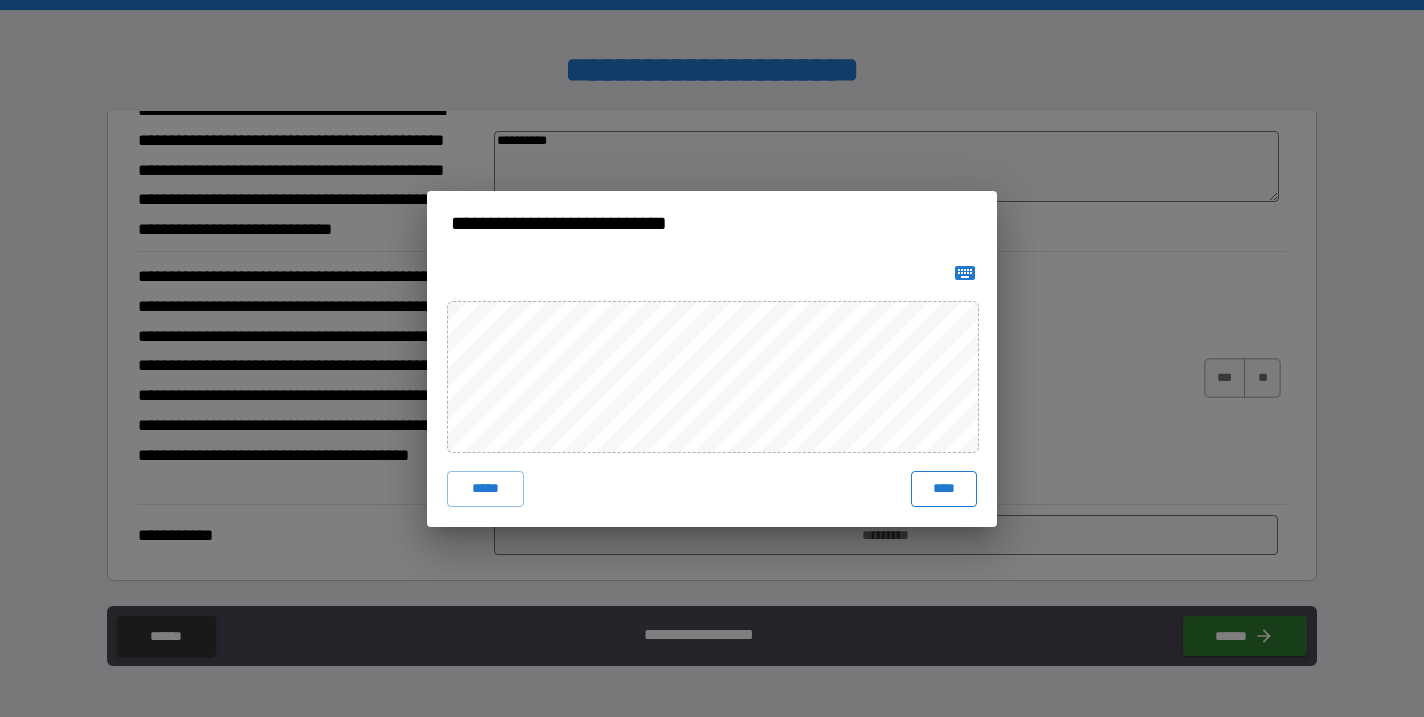 click on "****" at bounding box center (944, 489) 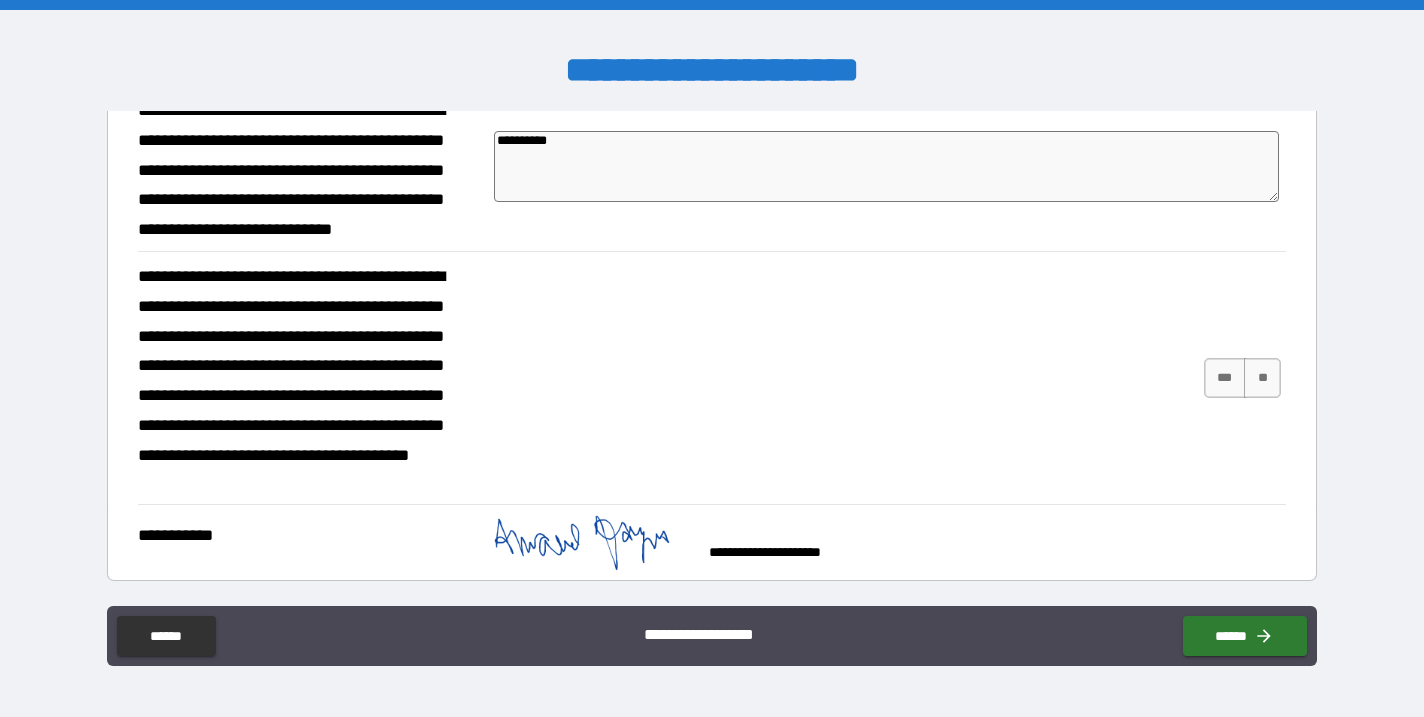 scroll, scrollTop: 327, scrollLeft: 0, axis: vertical 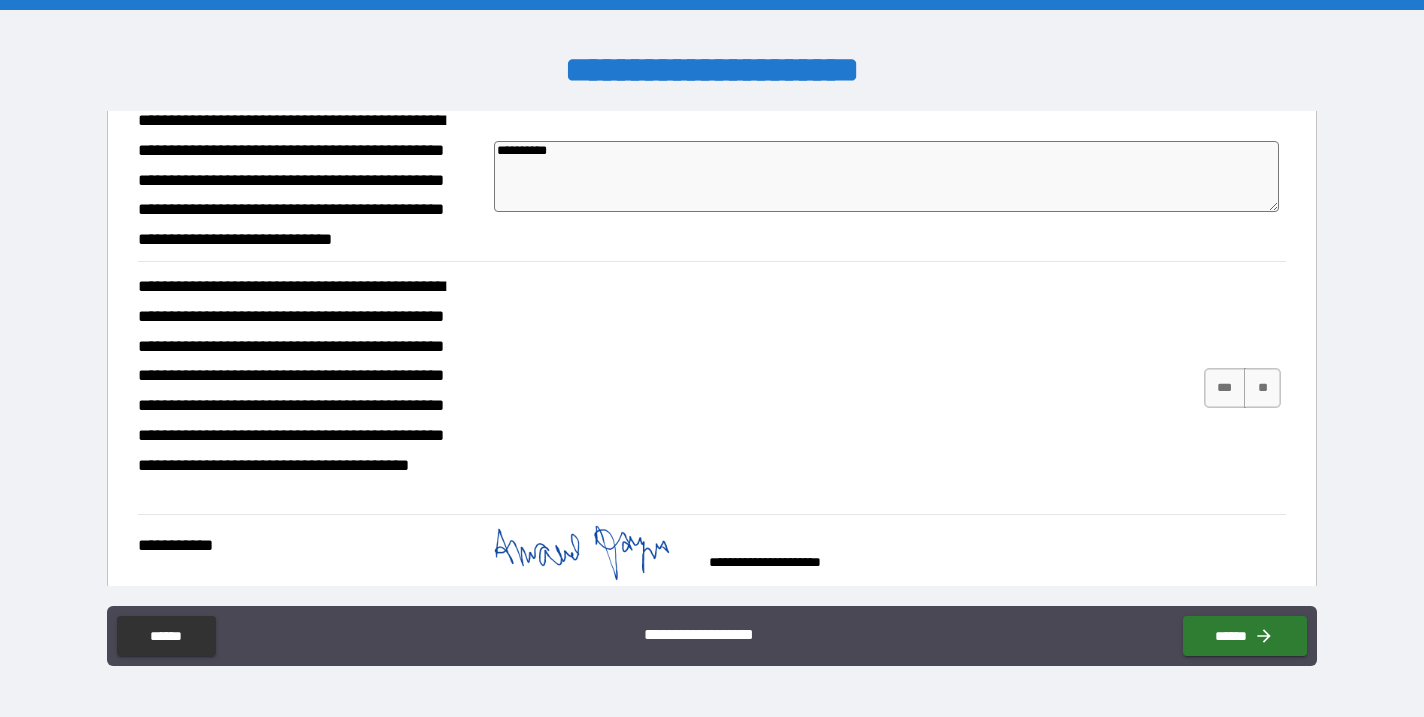 type on "*" 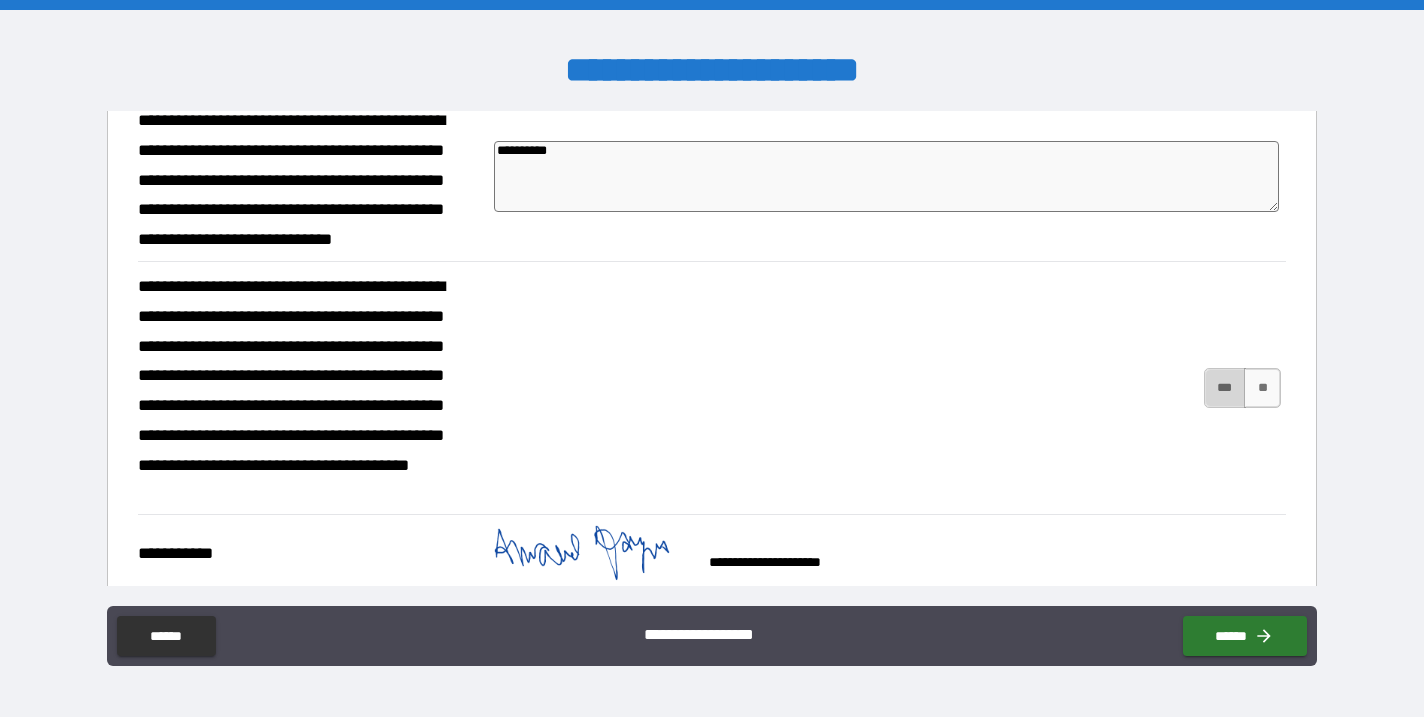 click on "***" at bounding box center (1225, 388) 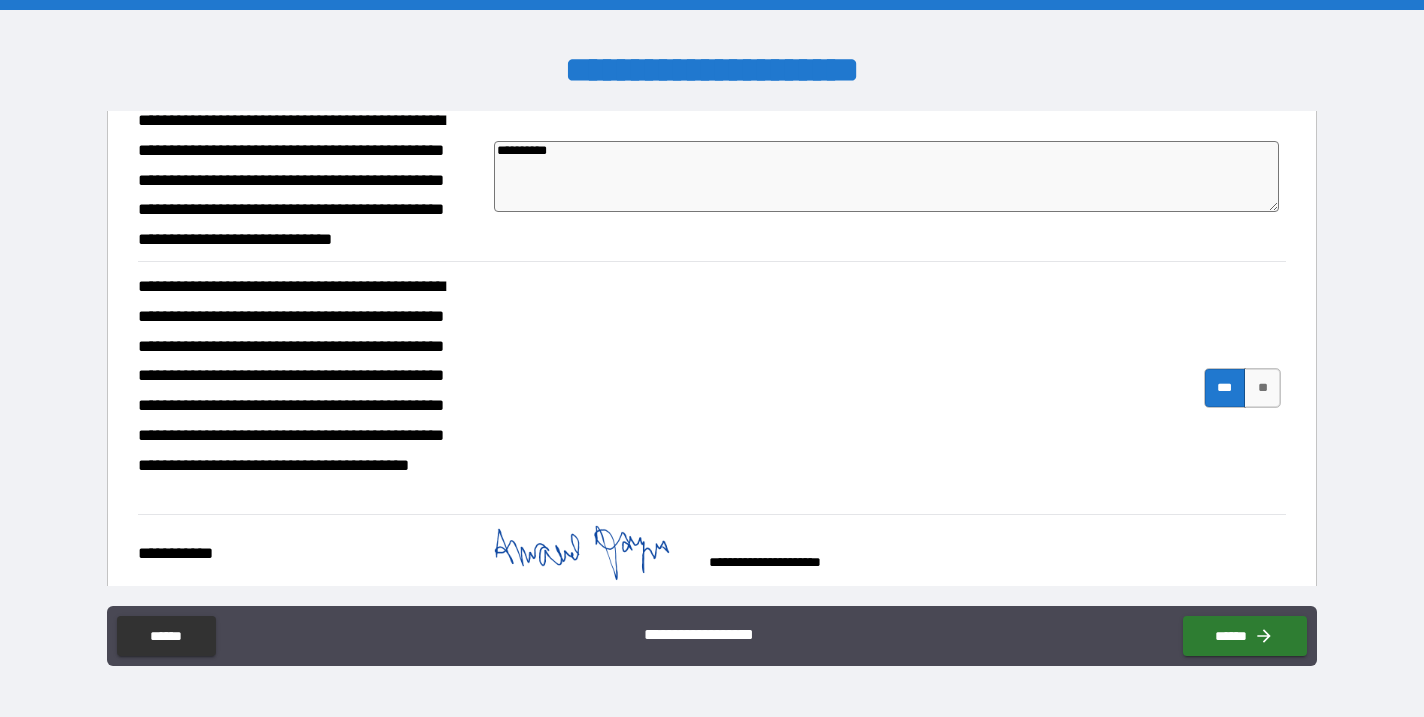 type on "*" 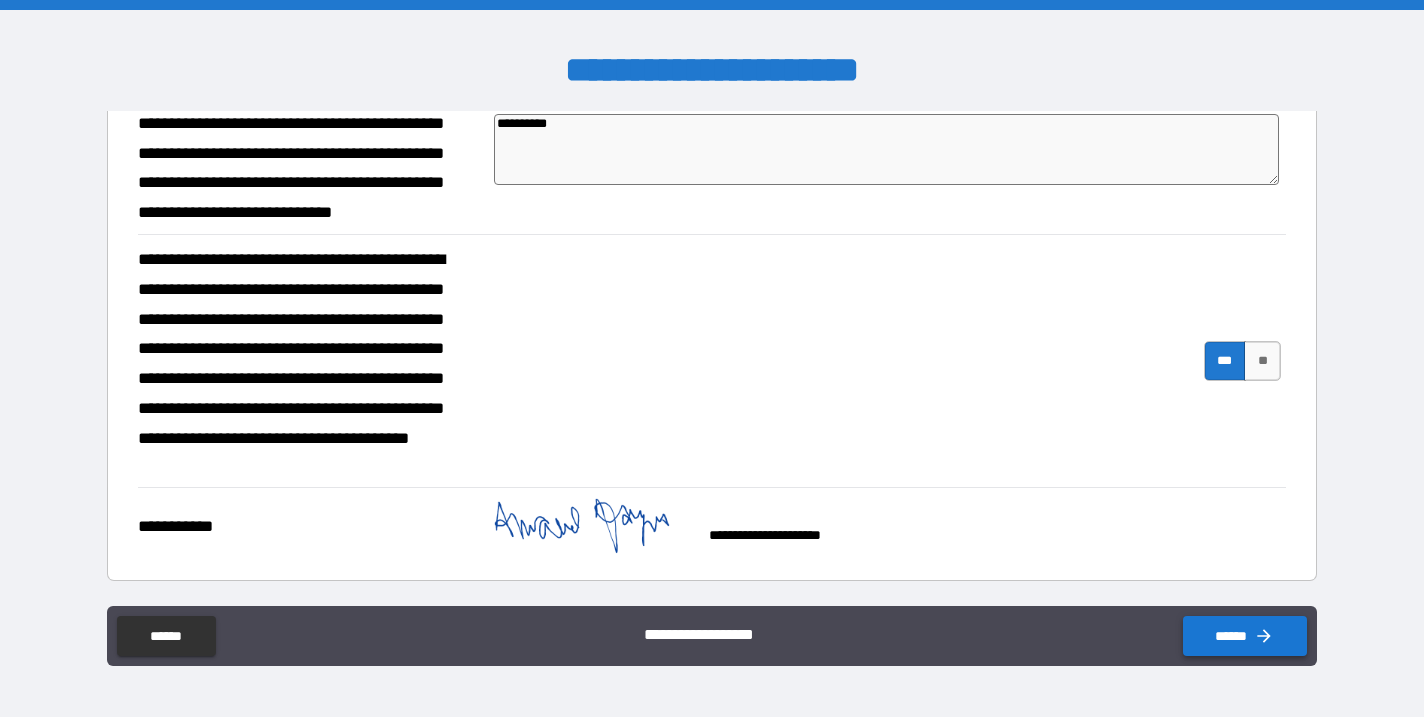 scroll, scrollTop: 354, scrollLeft: 0, axis: vertical 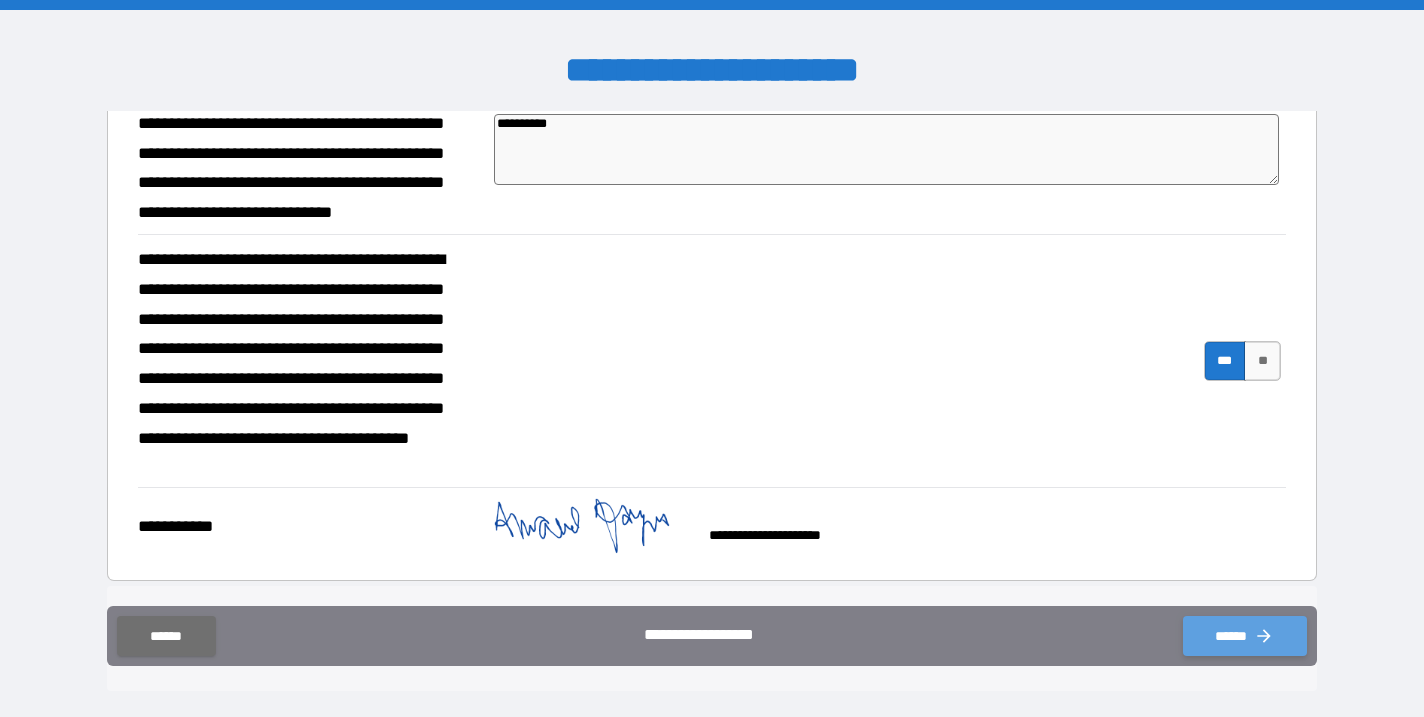 click 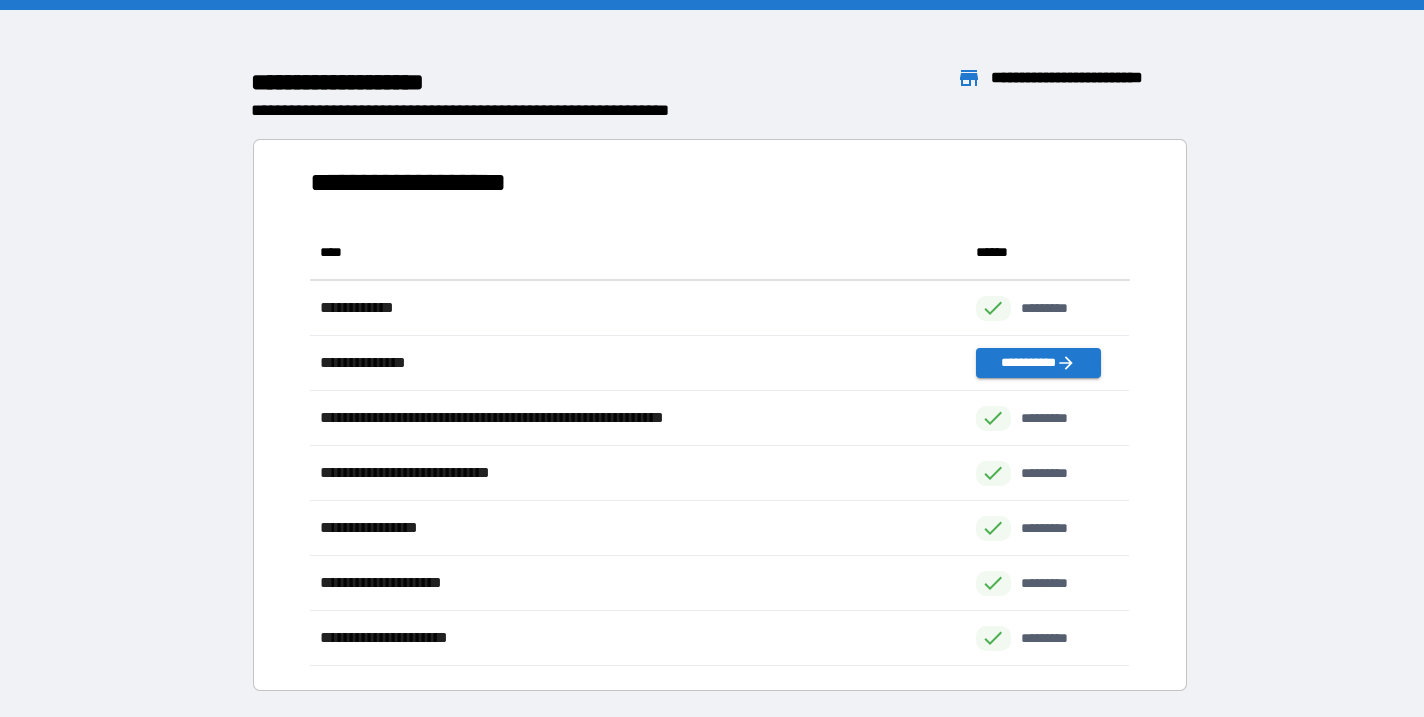 scroll, scrollTop: 1, scrollLeft: 1, axis: both 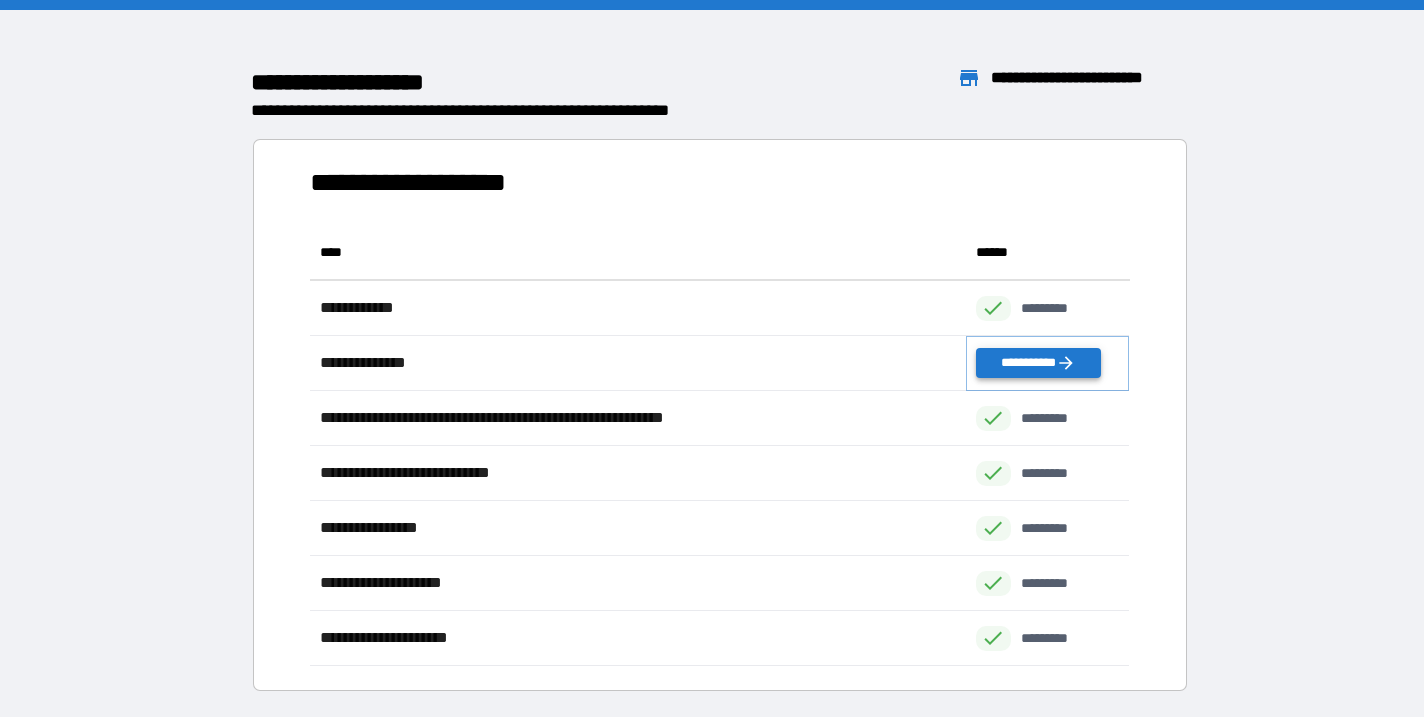 click on "**********" at bounding box center [1038, 363] 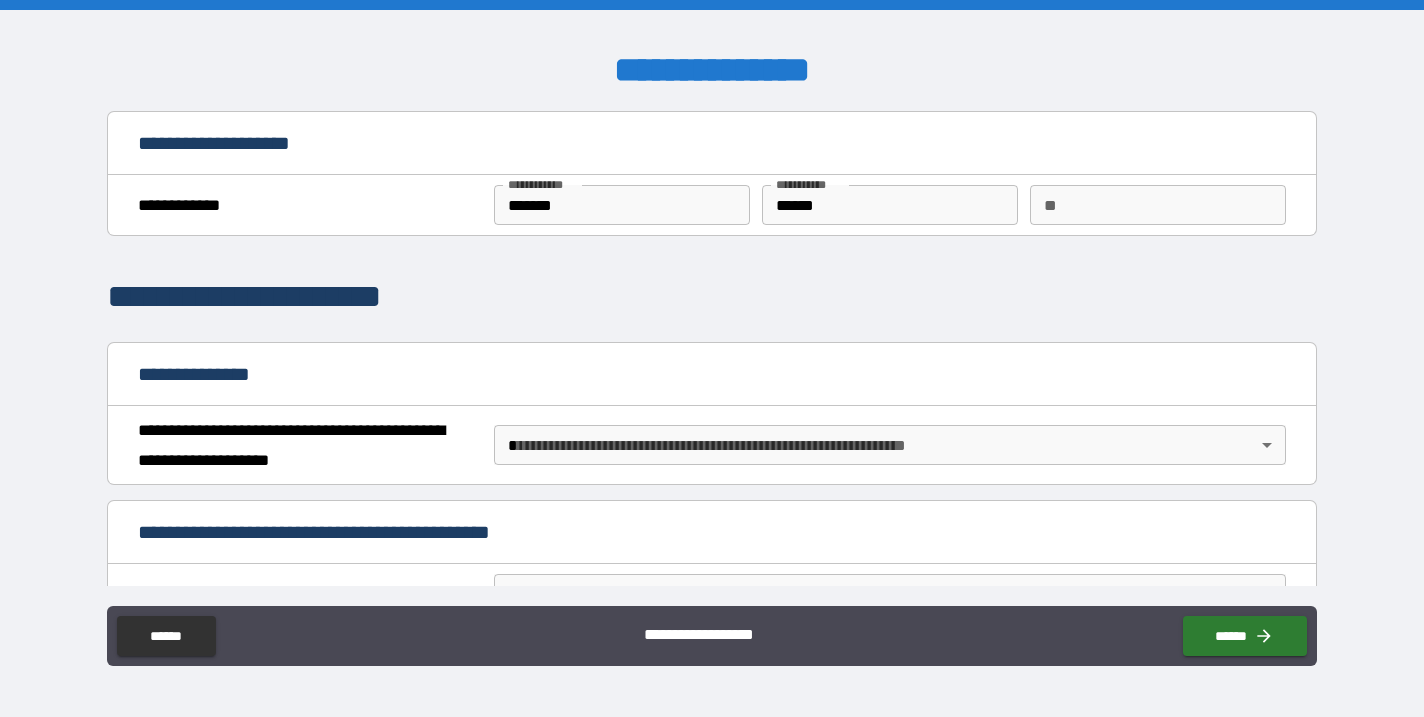 click on "**********" at bounding box center [712, 358] 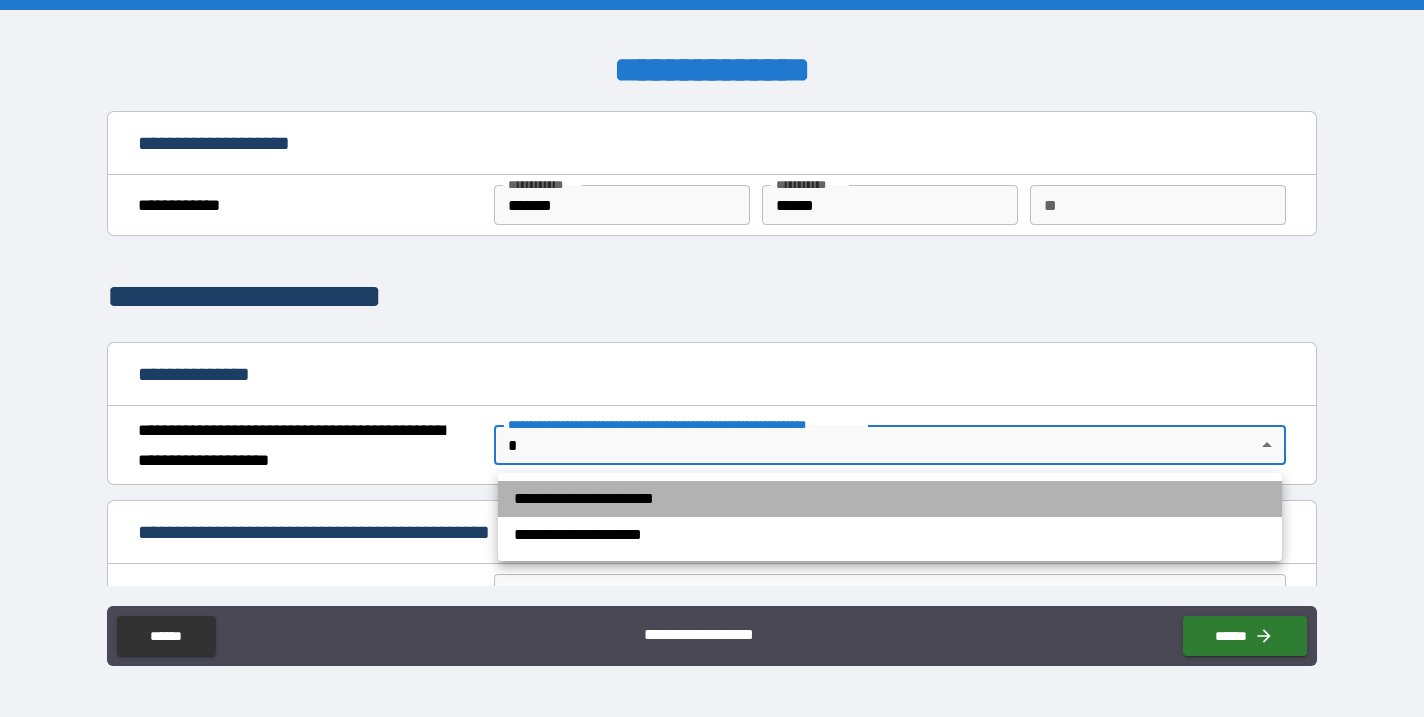 click on "**********" at bounding box center (890, 499) 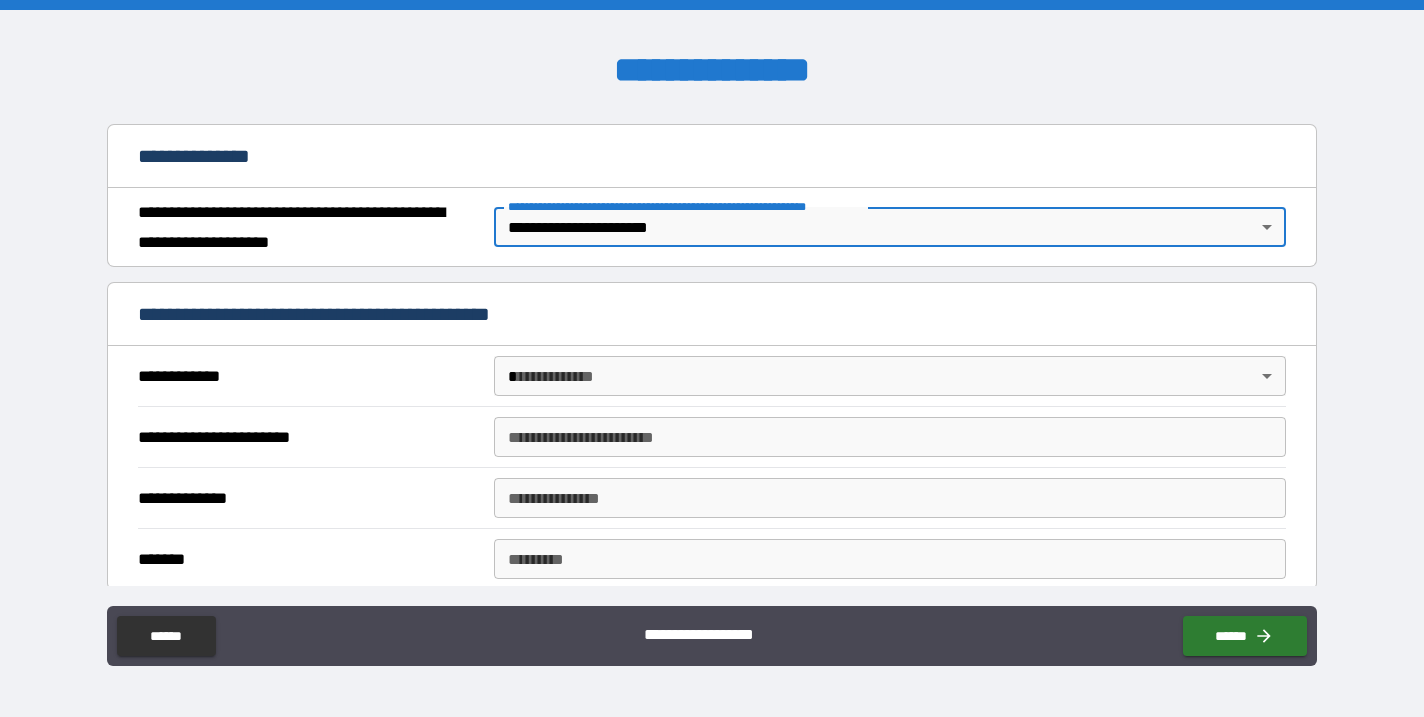 scroll, scrollTop: 224, scrollLeft: 0, axis: vertical 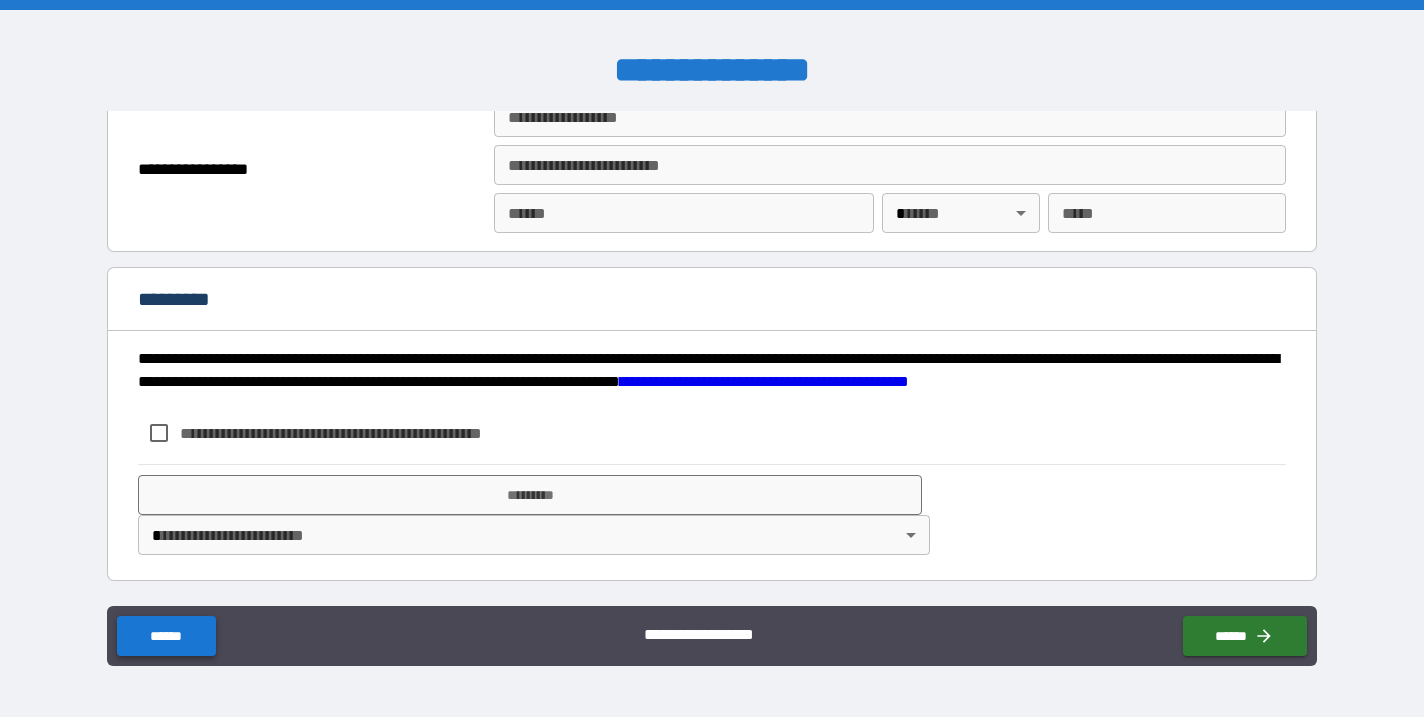 click on "******" at bounding box center (166, 636) 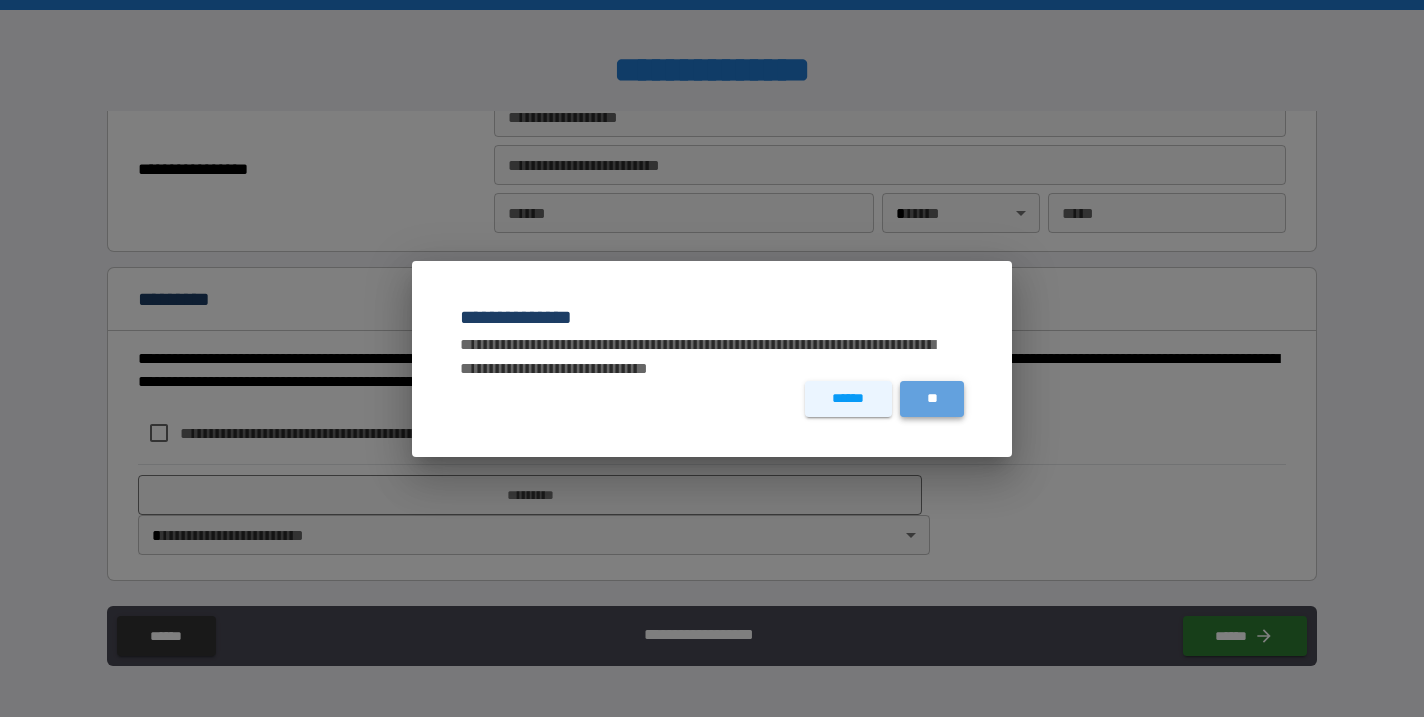 click on "**" at bounding box center (932, 399) 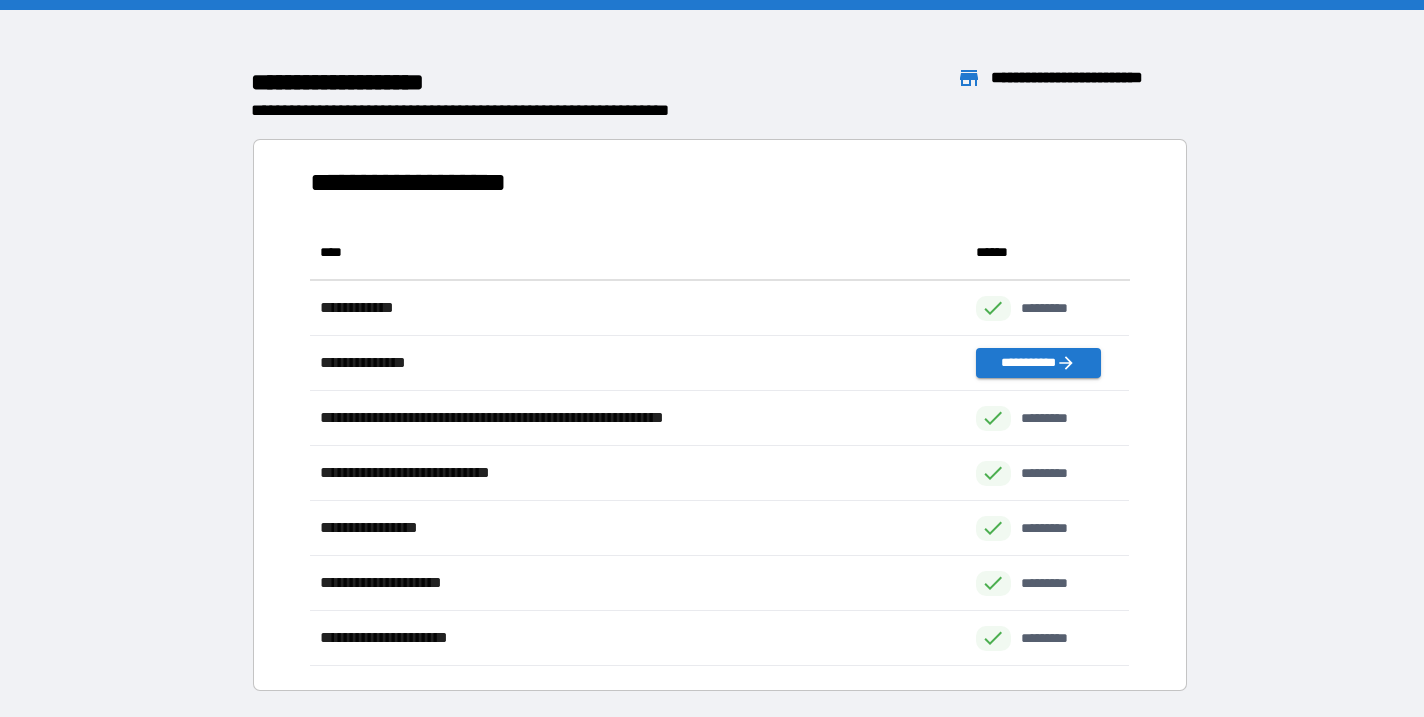 scroll, scrollTop: 1, scrollLeft: 1, axis: both 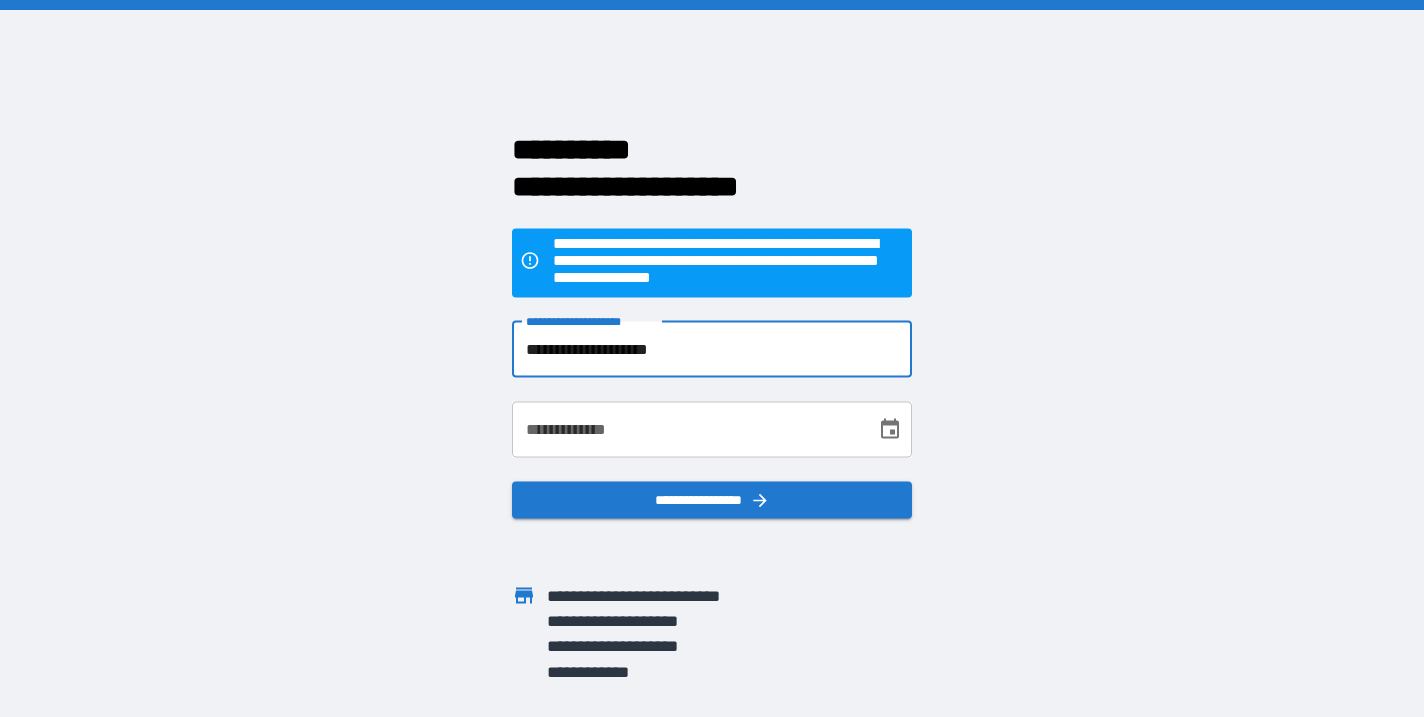 type on "**********" 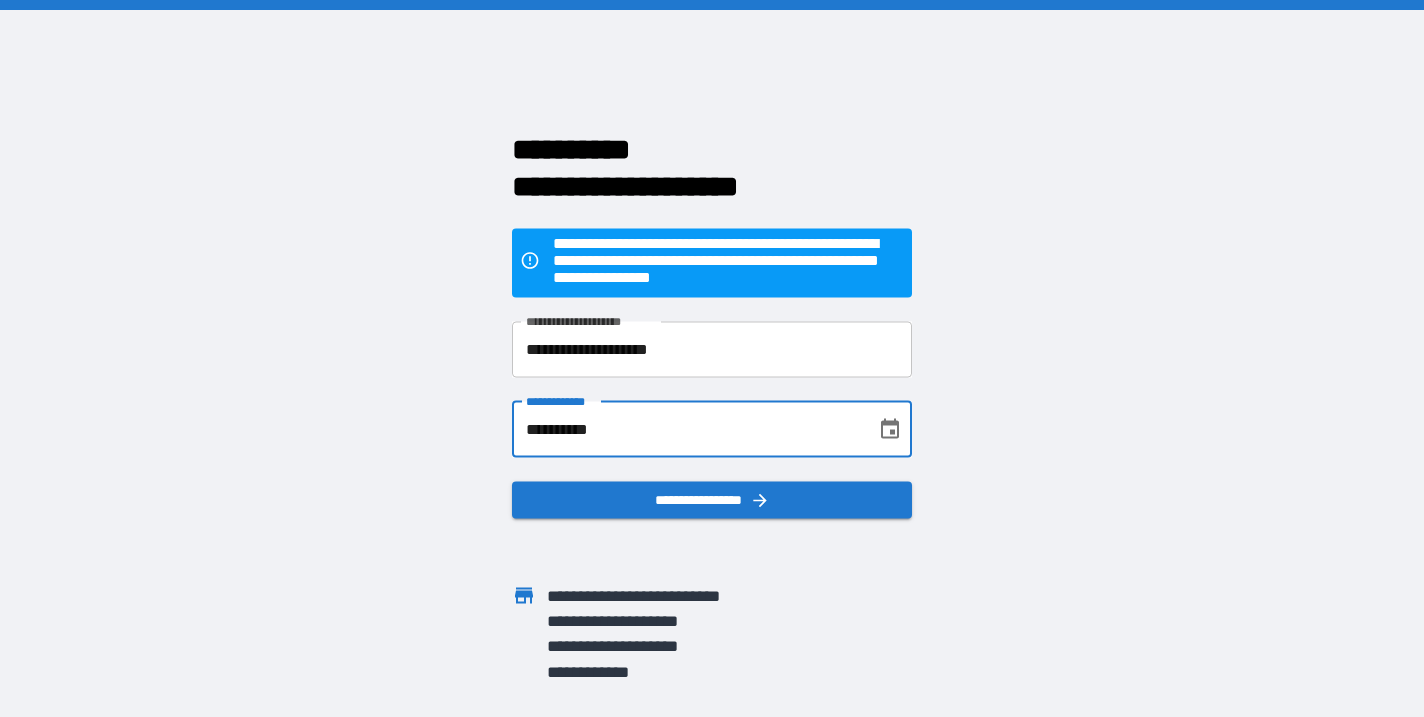 type on "**********" 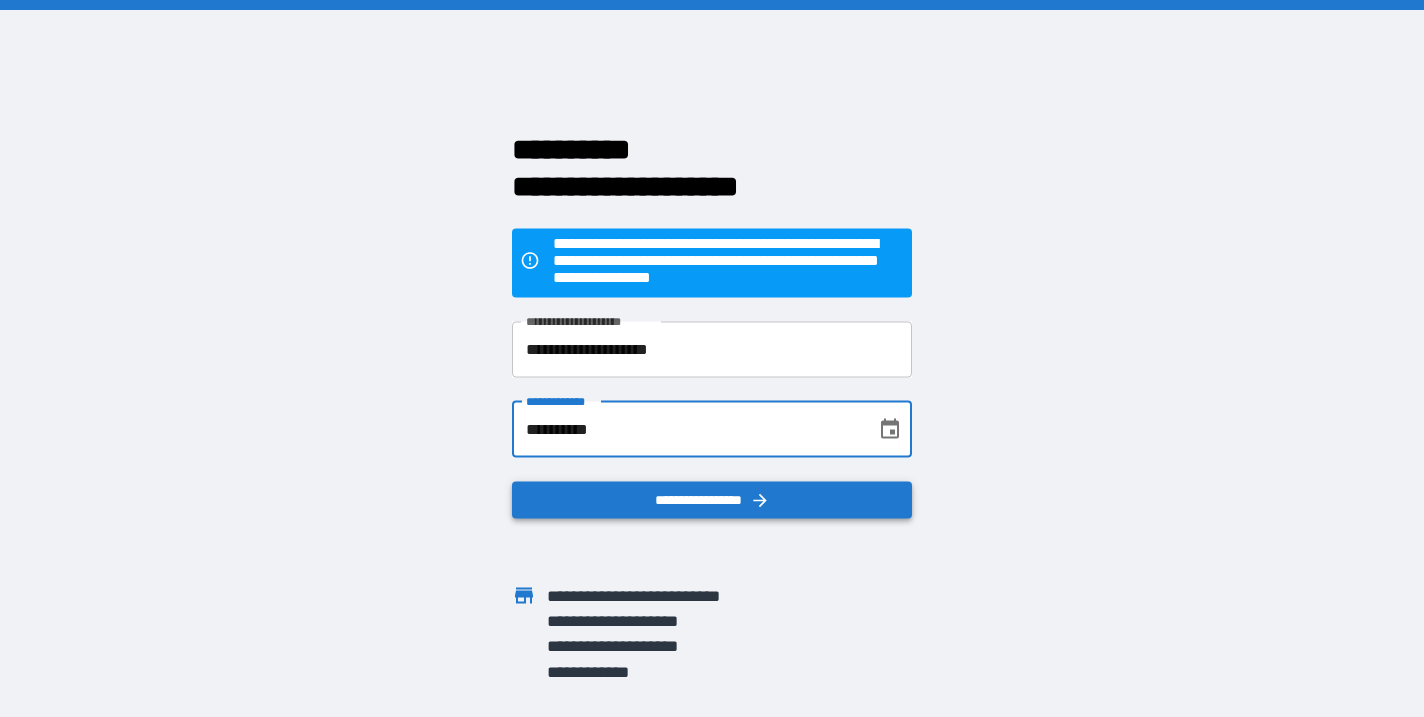 click on "**********" at bounding box center (712, 499) 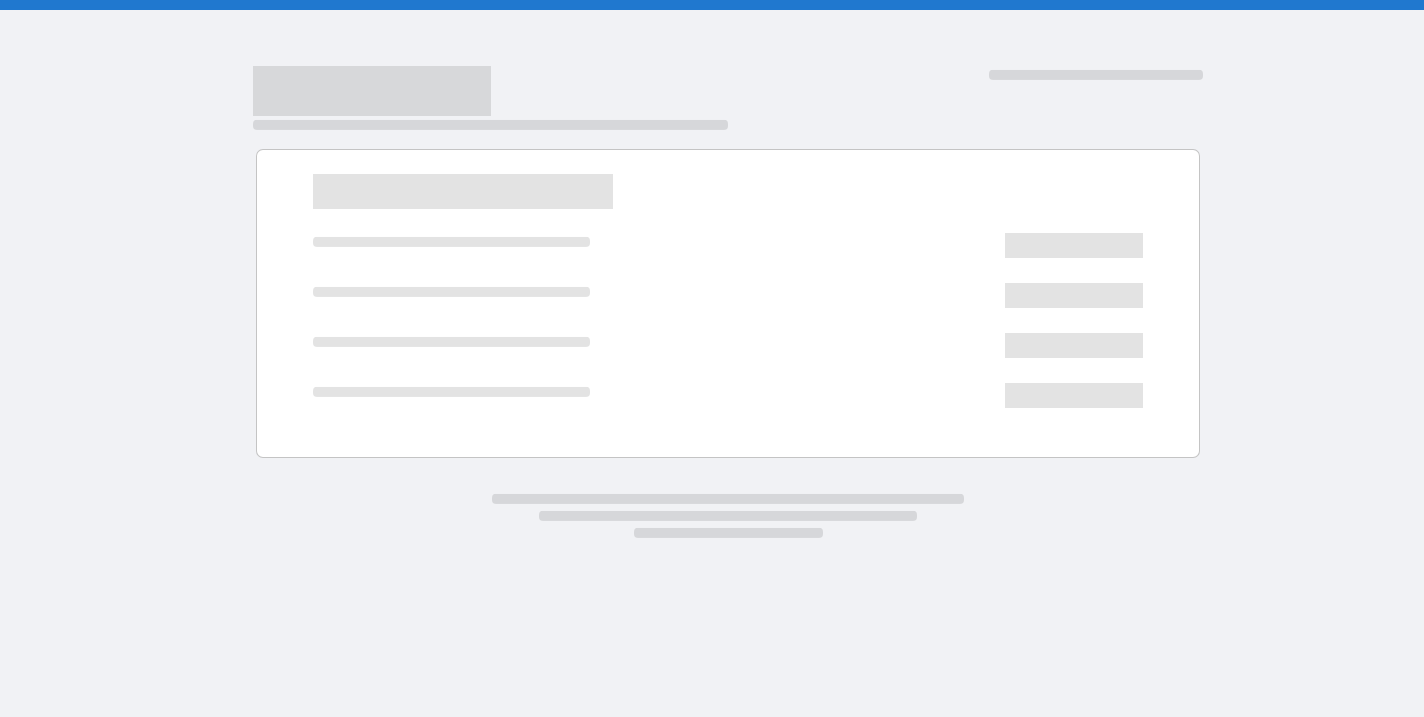 scroll, scrollTop: 0, scrollLeft: 0, axis: both 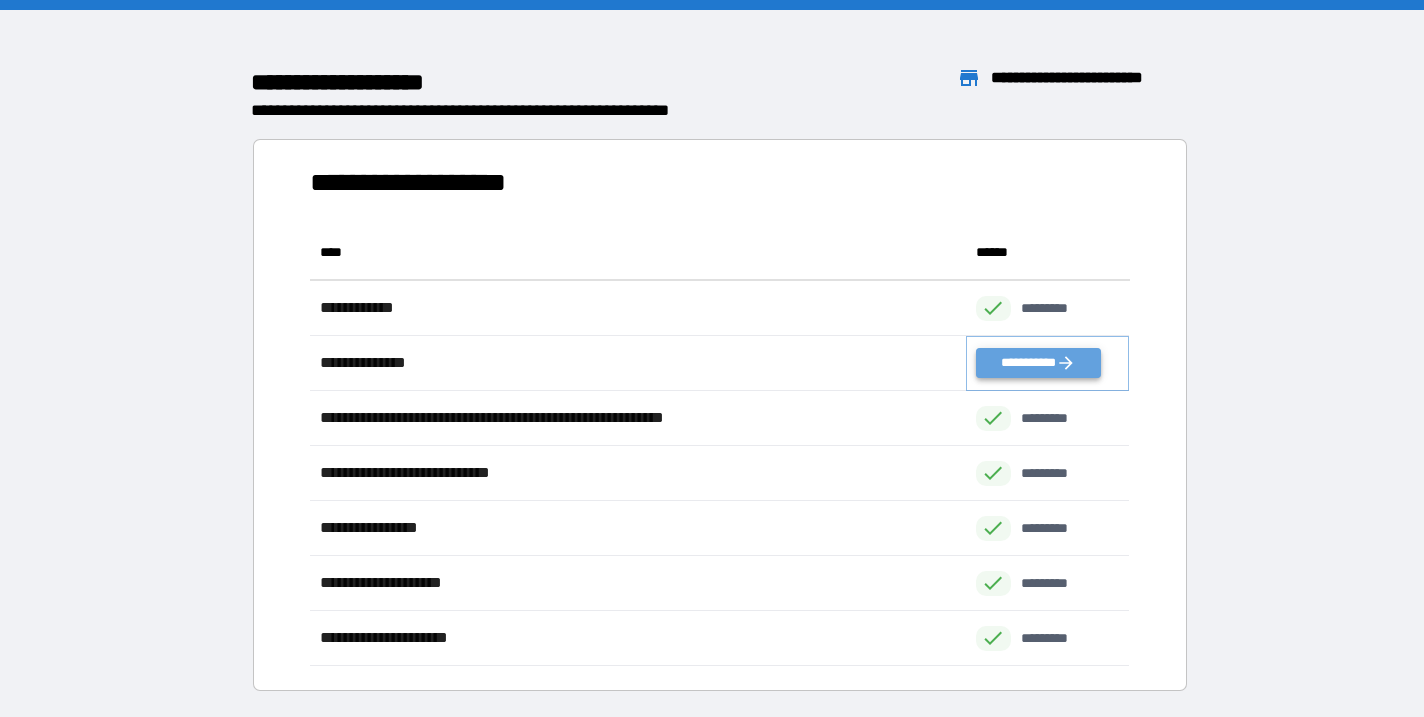 click 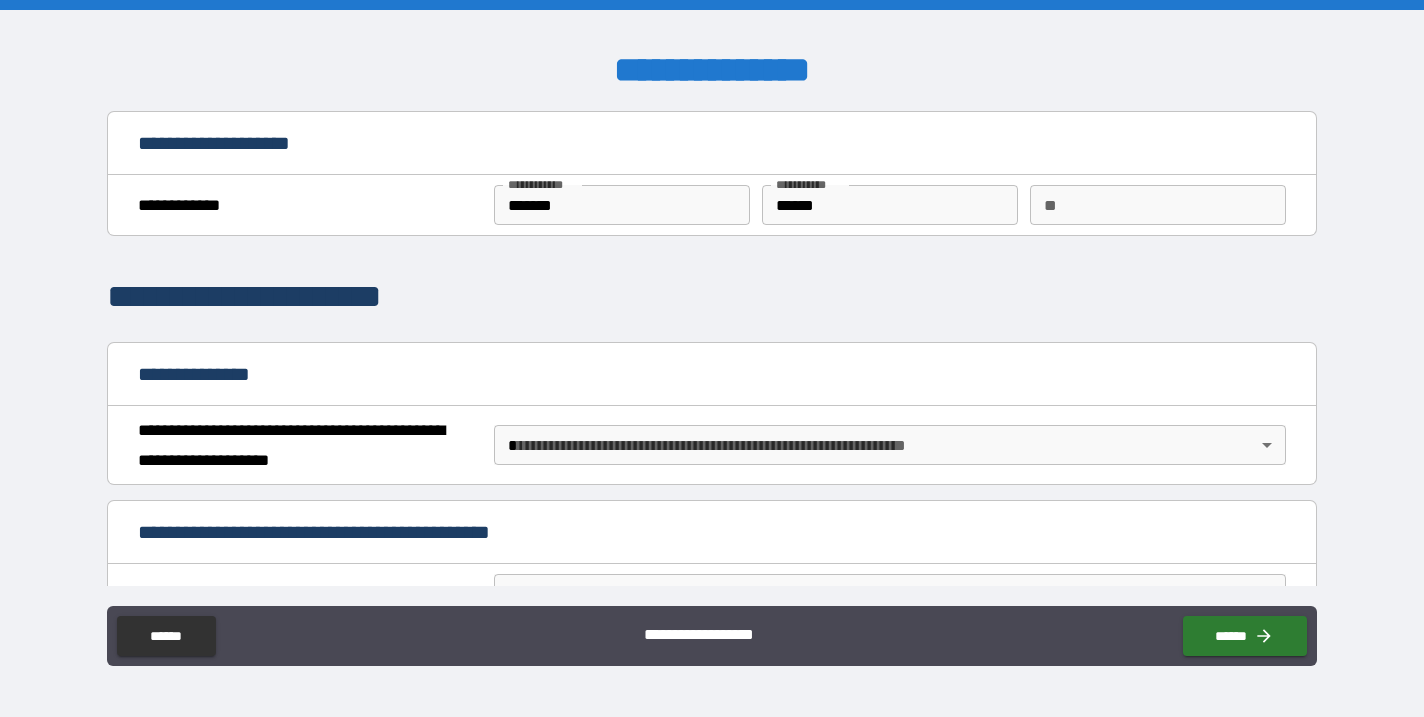 click on "**********" at bounding box center [712, 358] 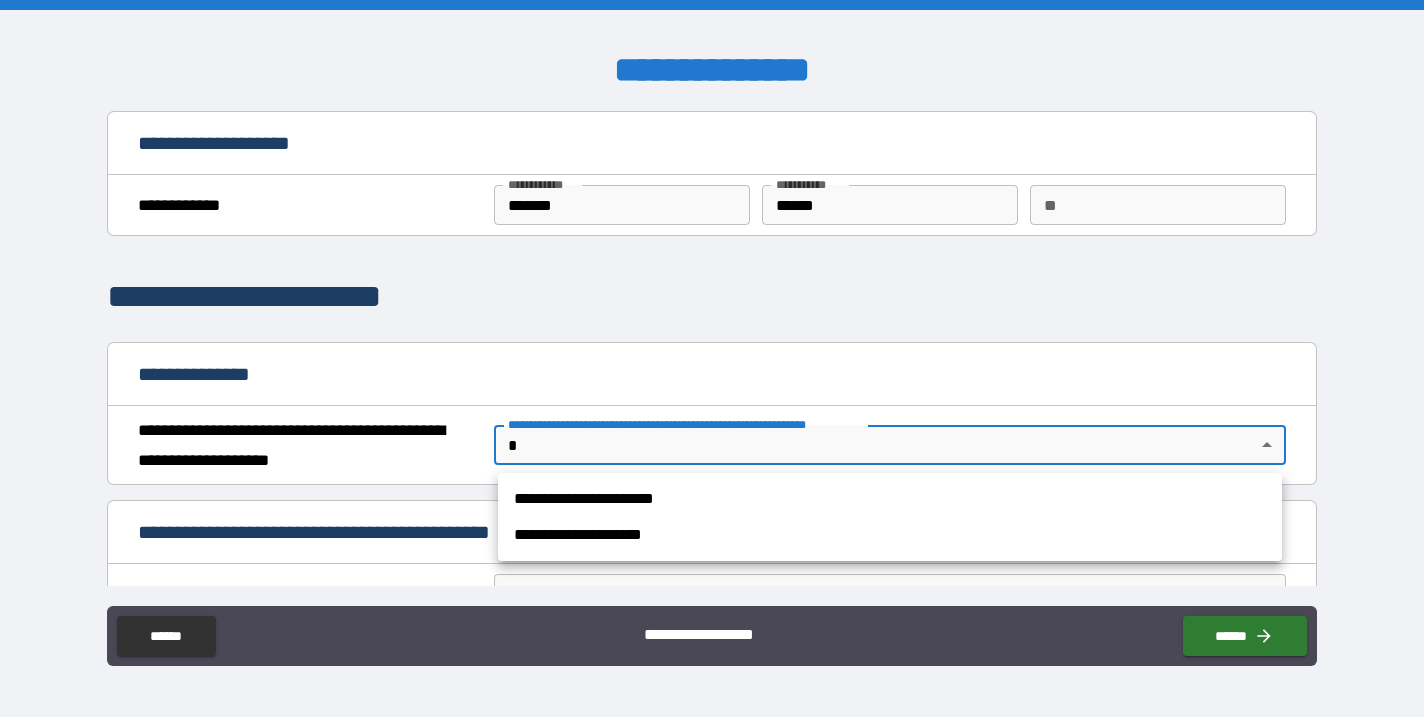 click on "**********" at bounding box center (890, 499) 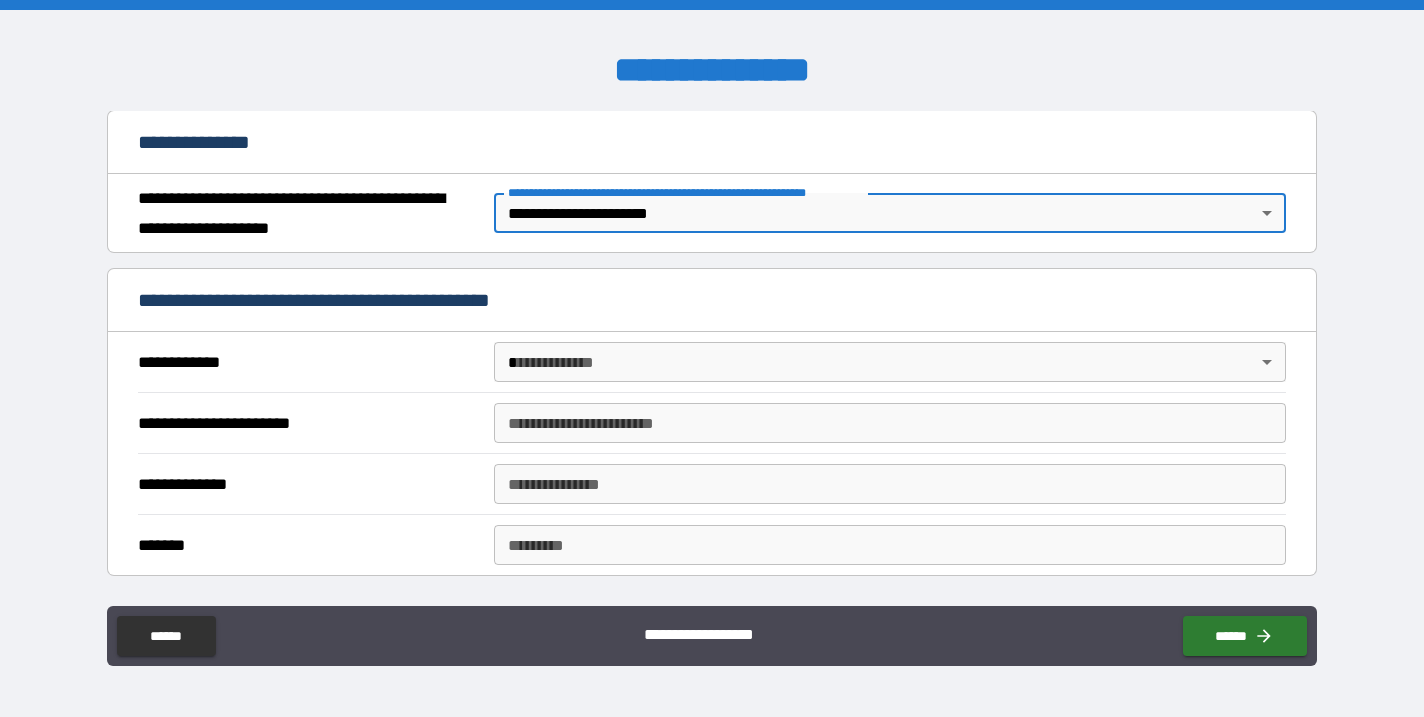 scroll, scrollTop: 236, scrollLeft: 0, axis: vertical 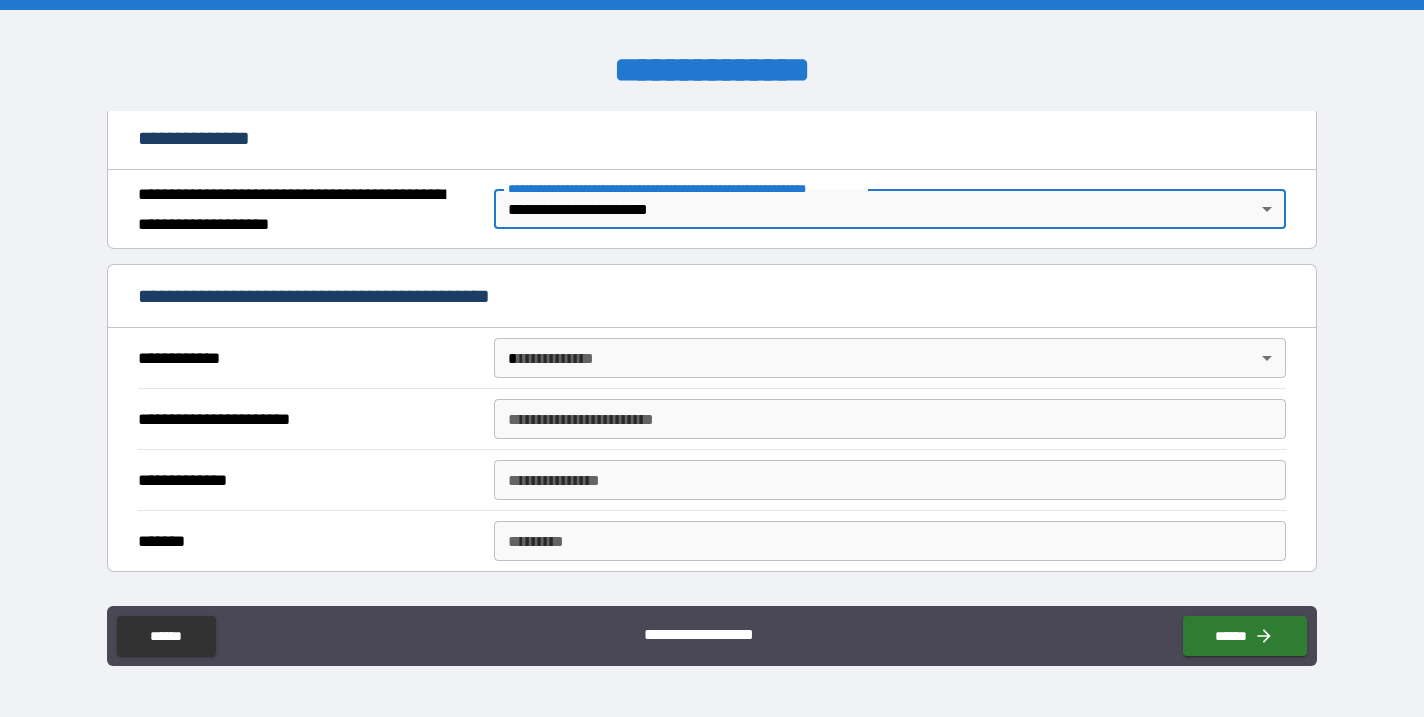 click on "**********" at bounding box center (712, 358) 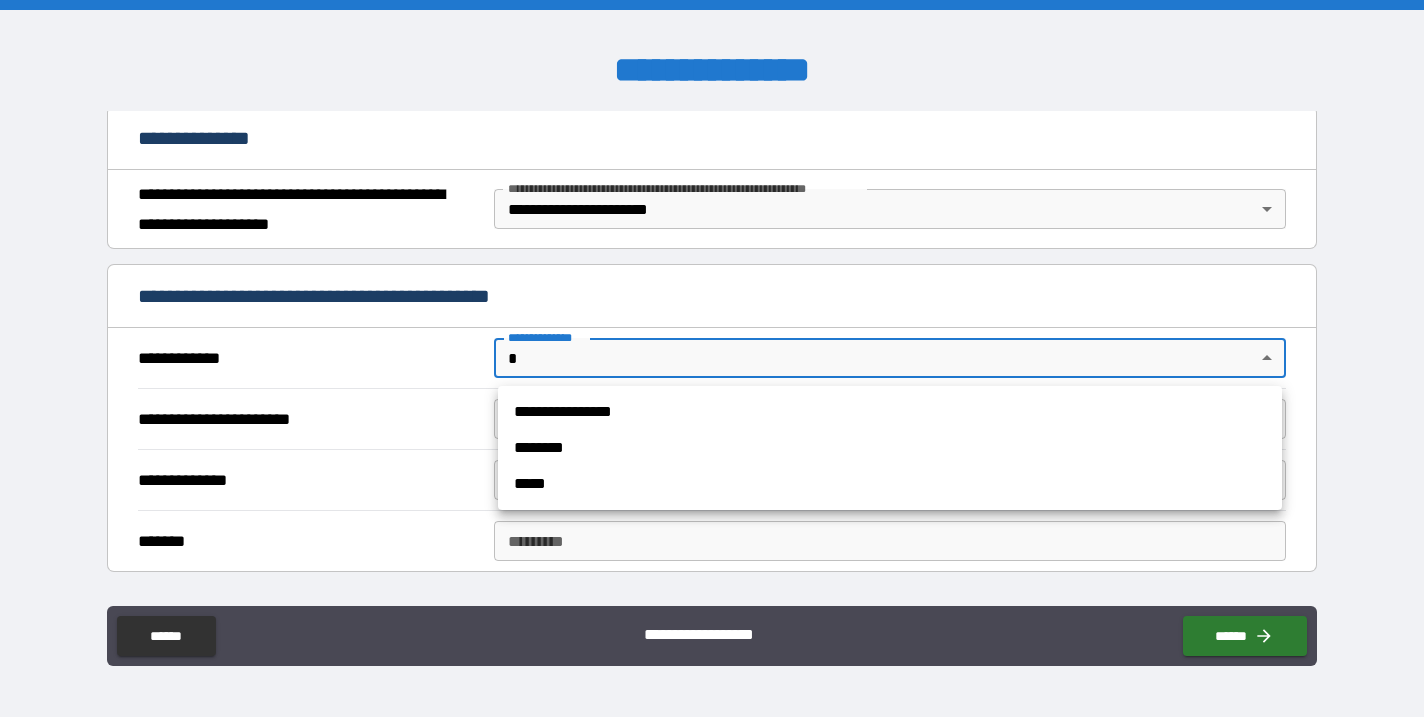 click on "**********" at bounding box center [890, 412] 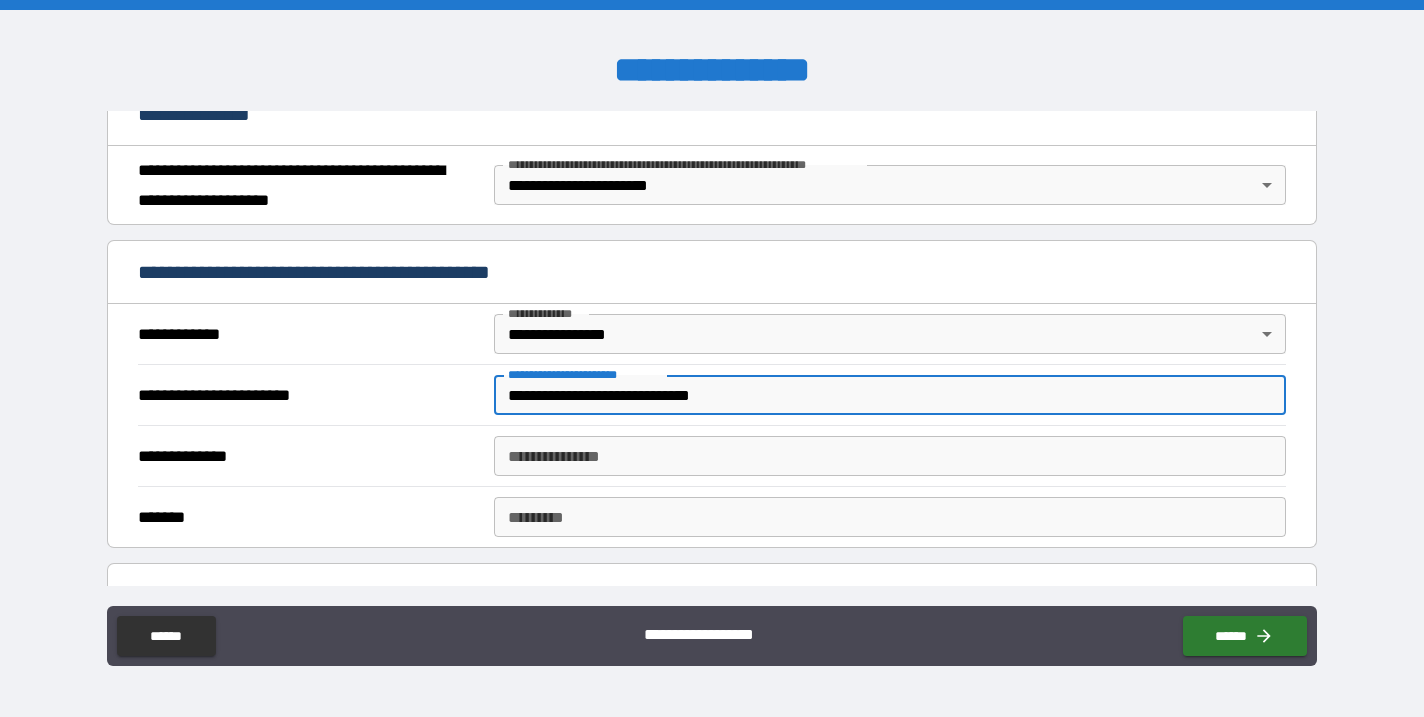 scroll, scrollTop: 272, scrollLeft: 0, axis: vertical 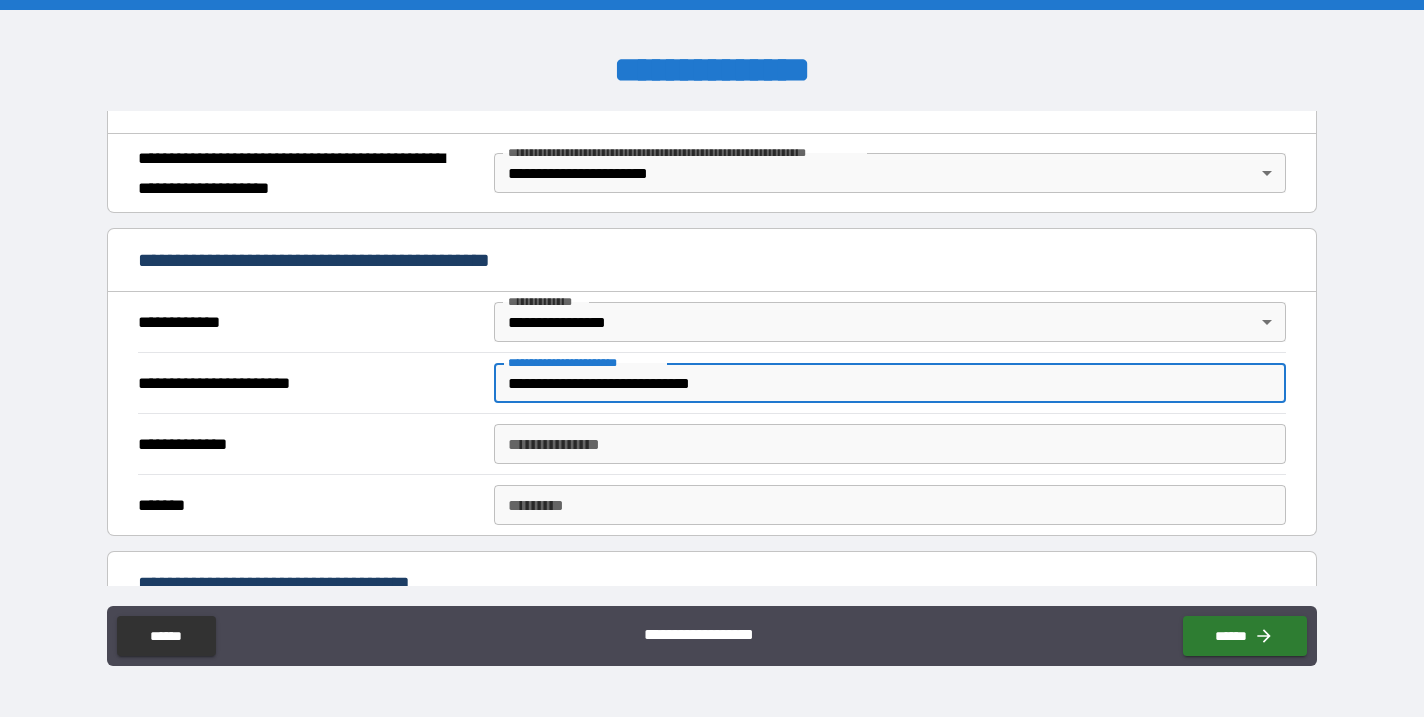 type on "**********" 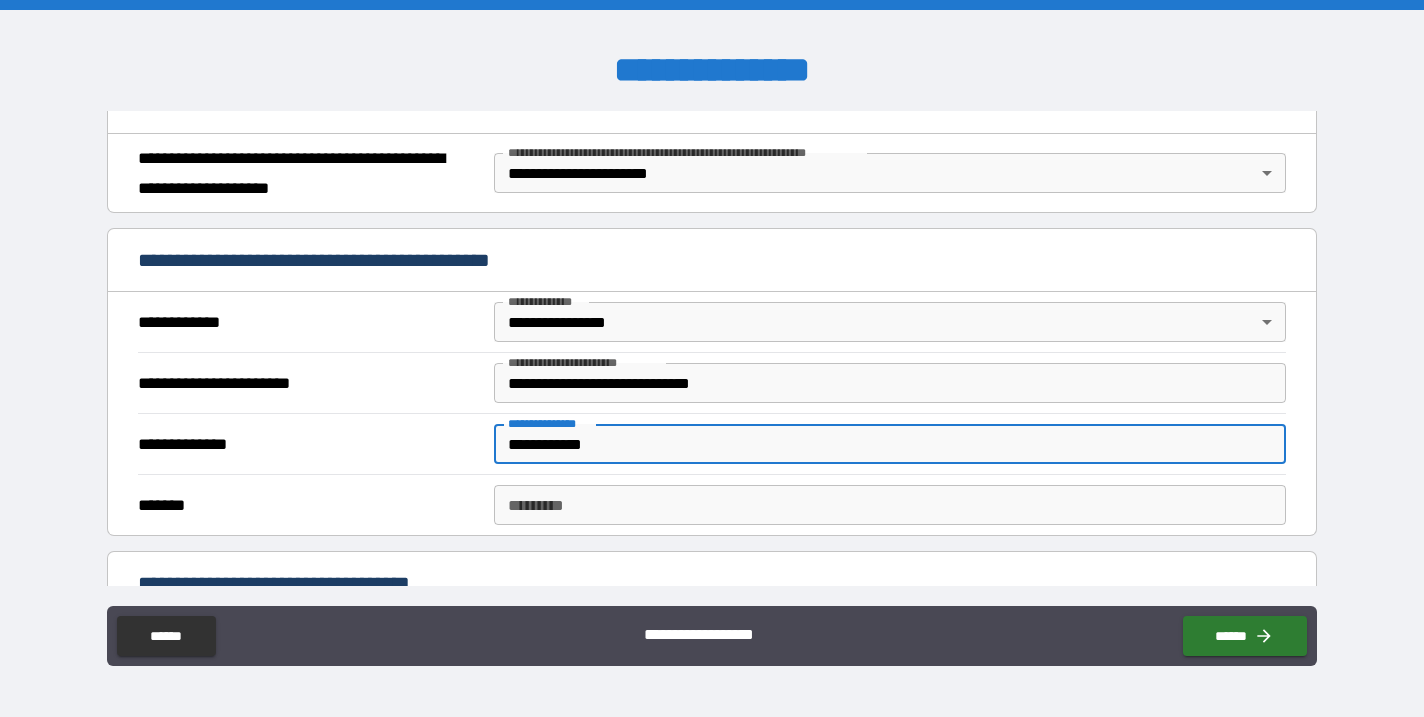 type on "**********" 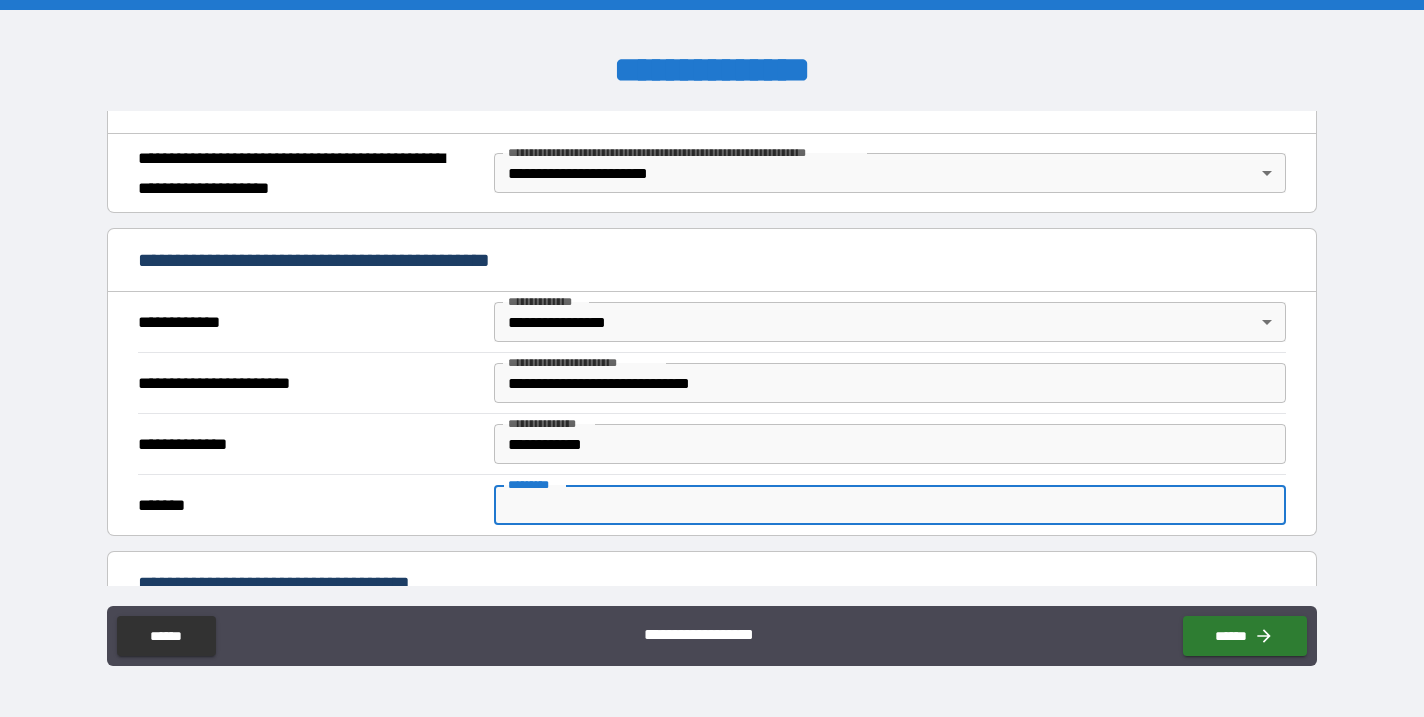 click on "*******   *" at bounding box center (890, 505) 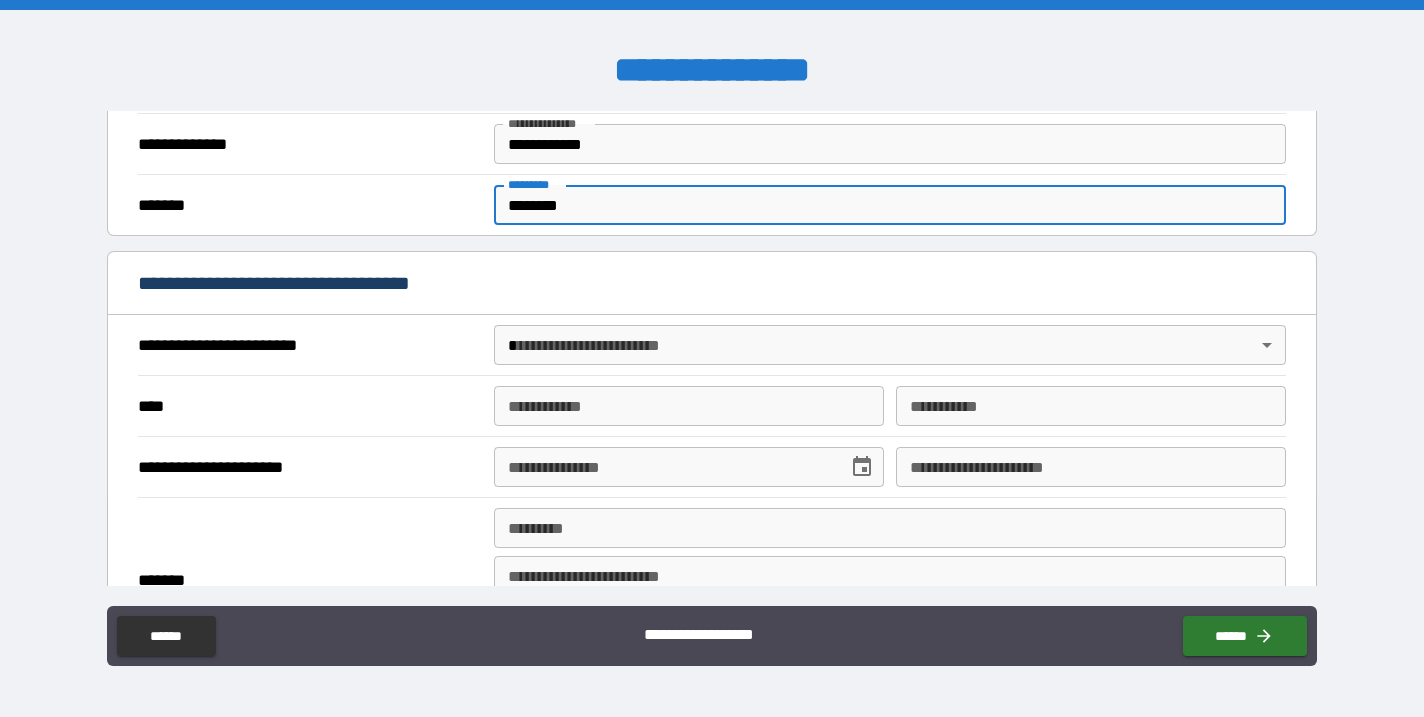 scroll, scrollTop: 577, scrollLeft: 0, axis: vertical 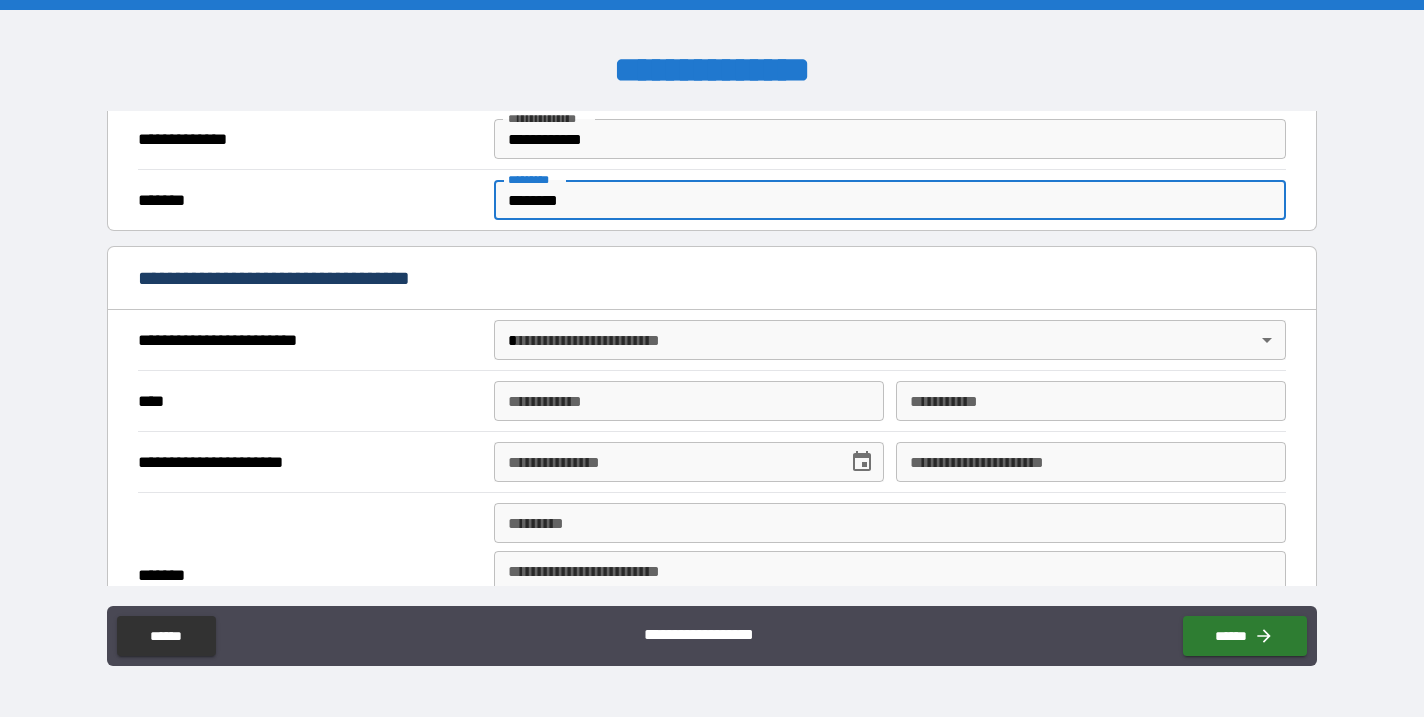 type on "********" 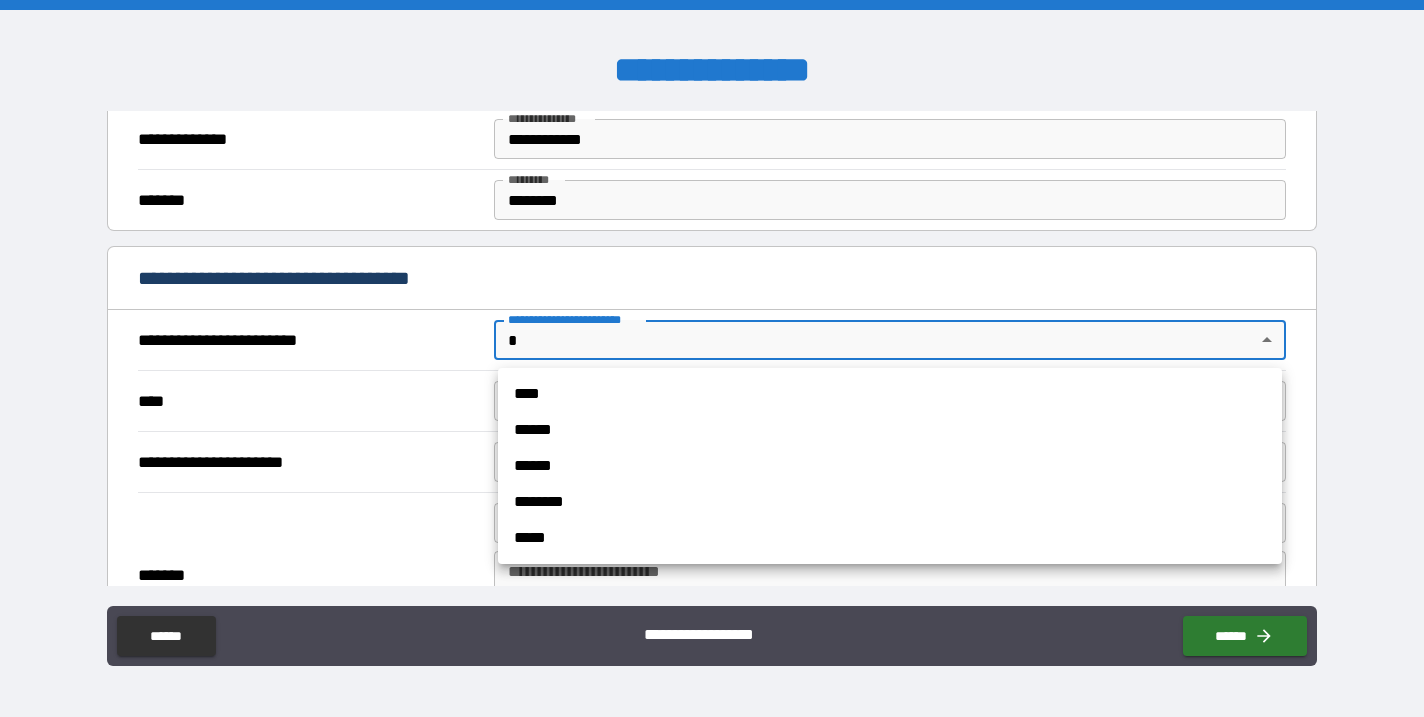 click at bounding box center (712, 358) 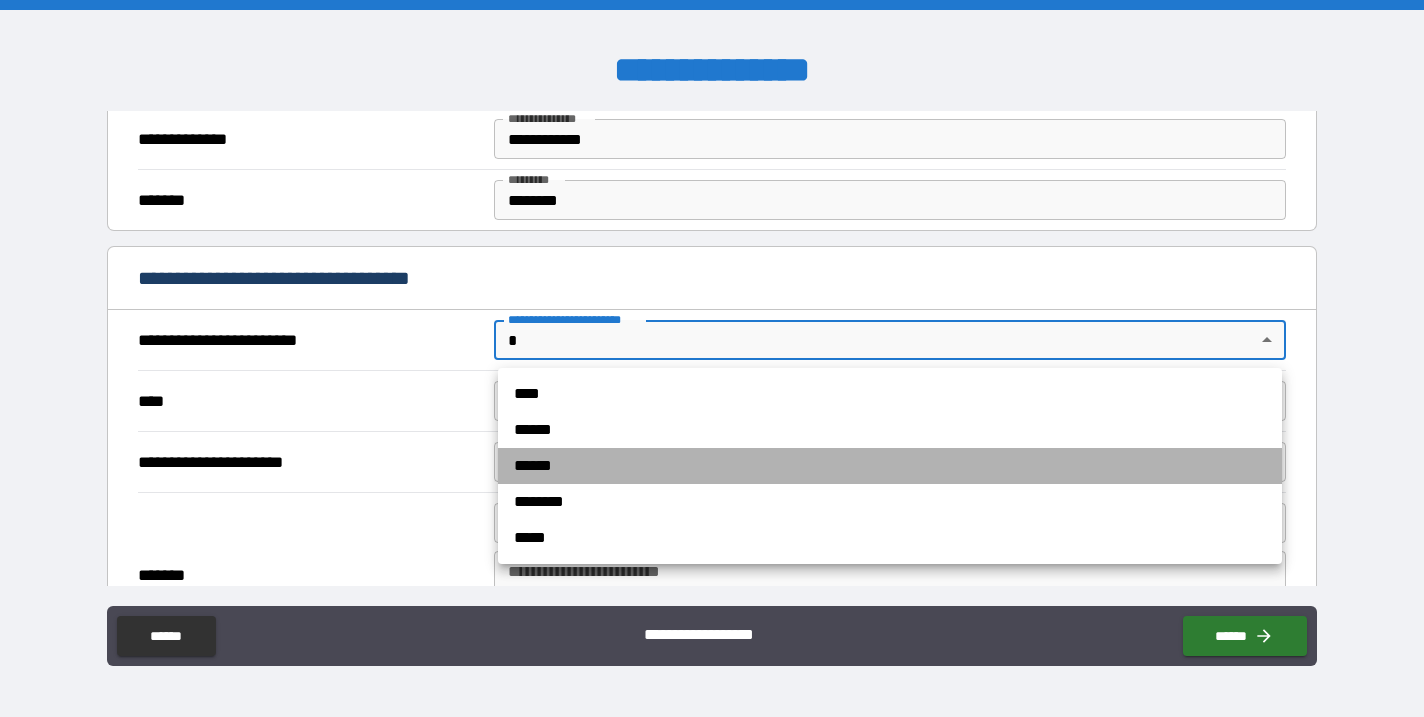 click on "******" at bounding box center (890, 466) 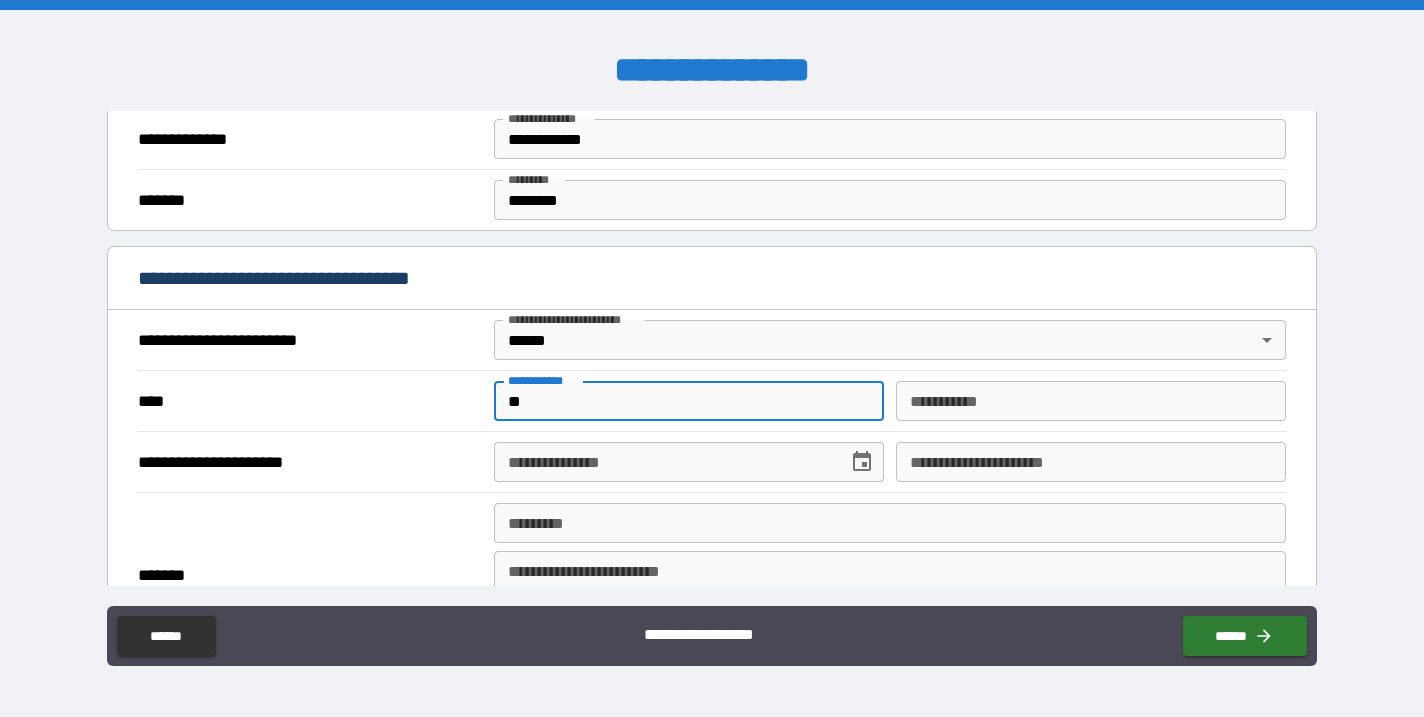 type on "*" 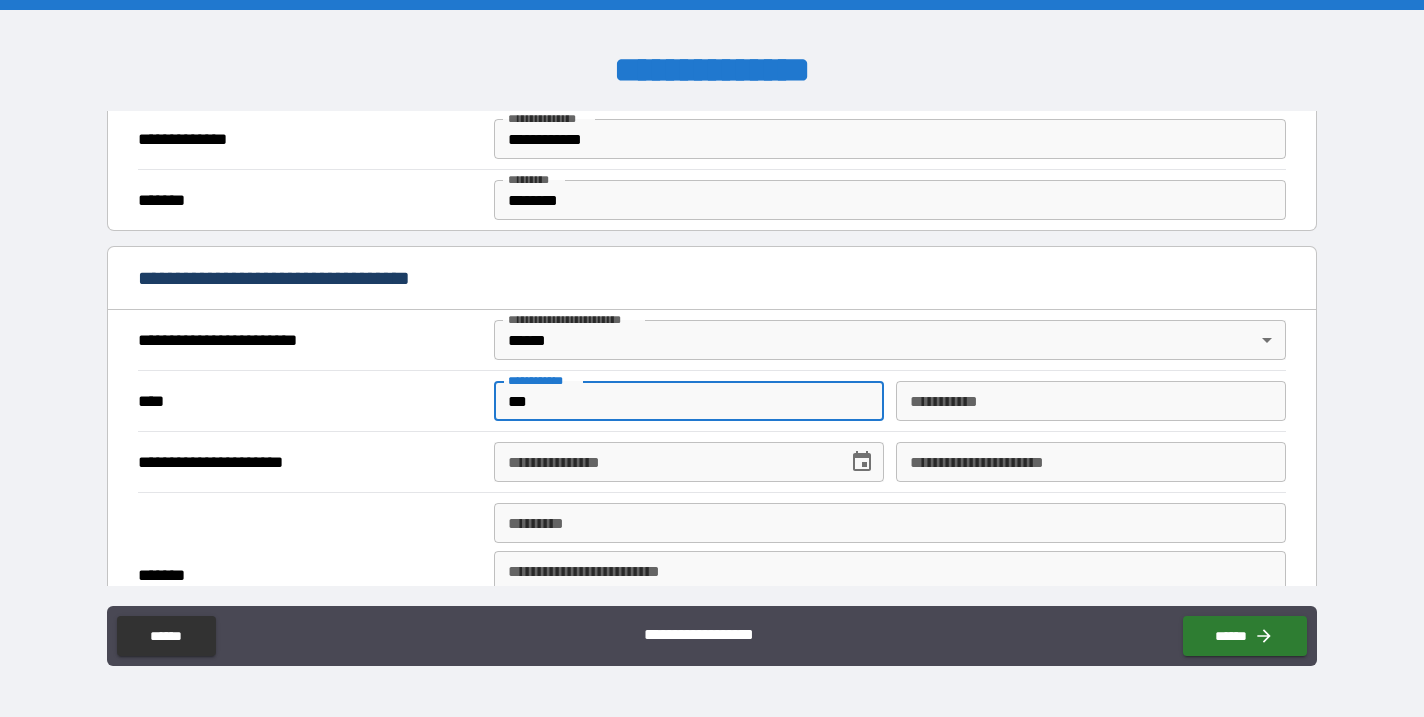 type on "***" 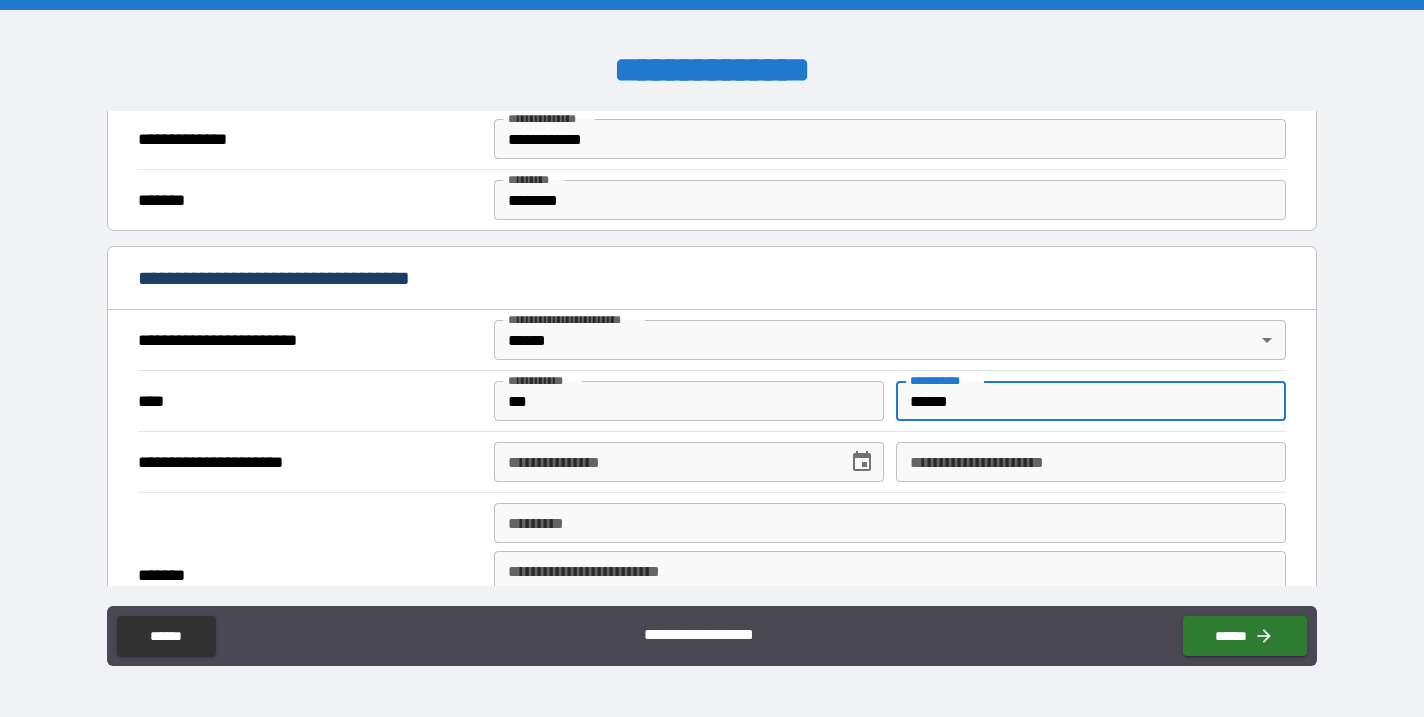 type on "******" 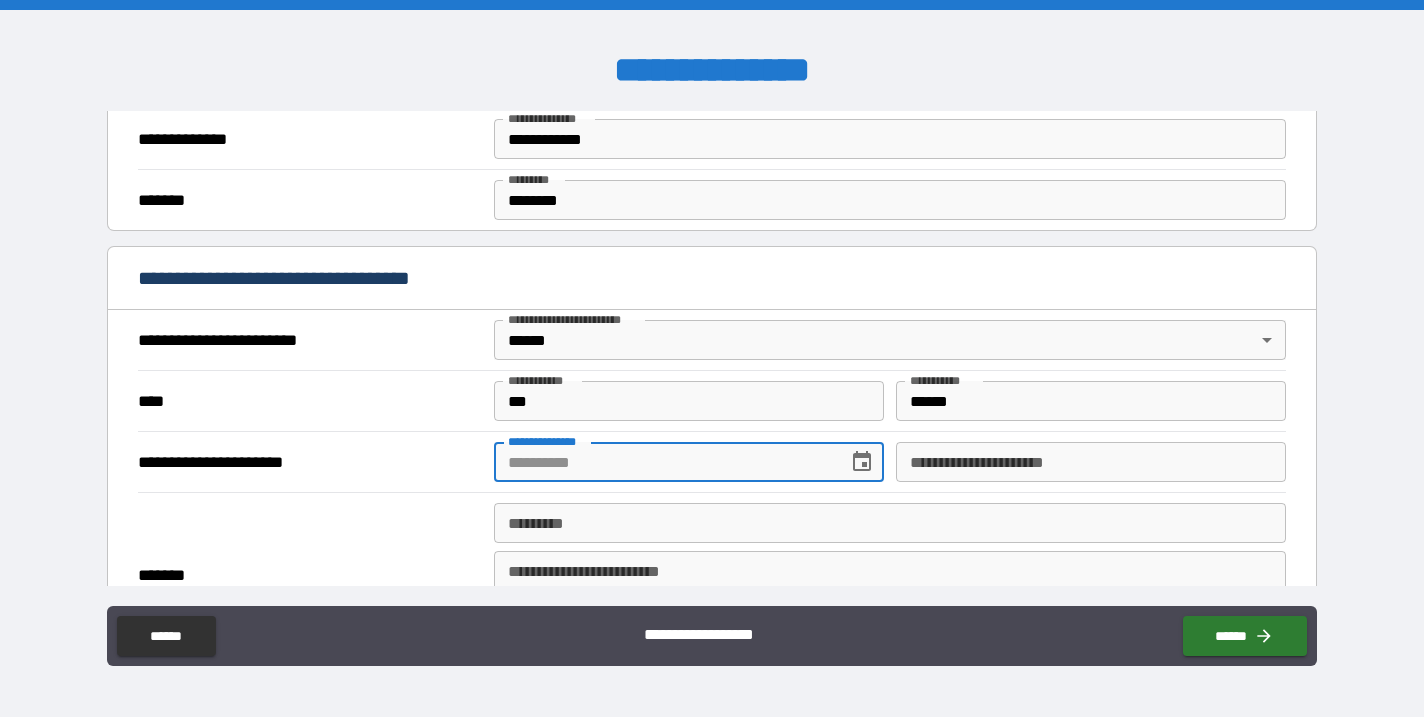 click on "**********" at bounding box center [1091, 462] 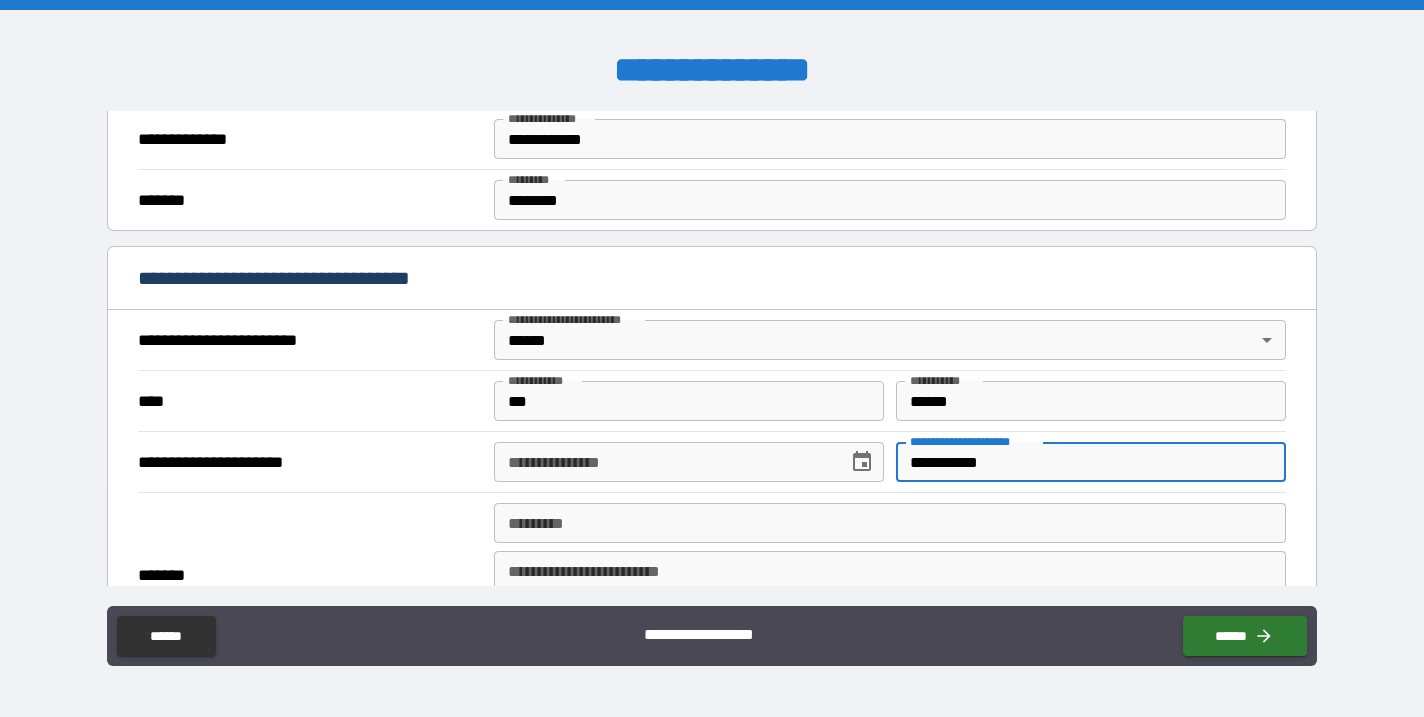type on "**********" 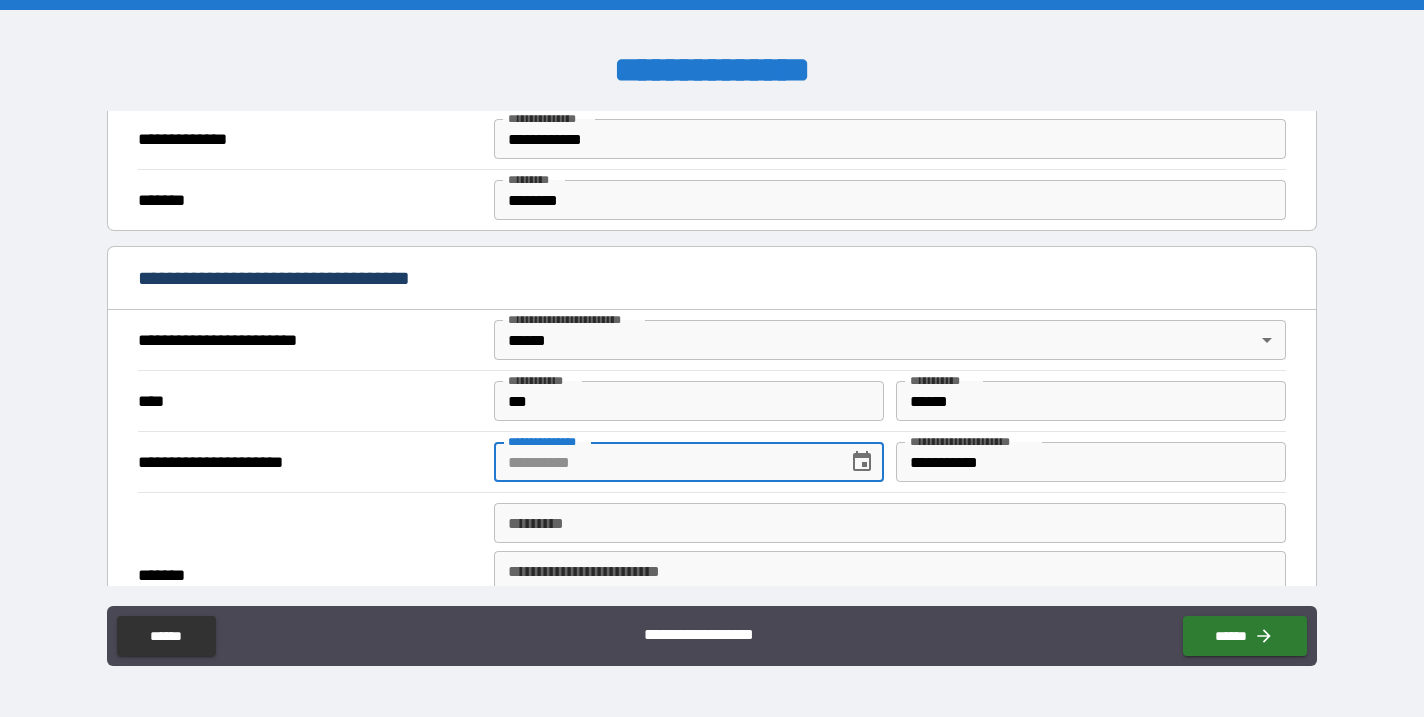 click on "**********" at bounding box center [664, 462] 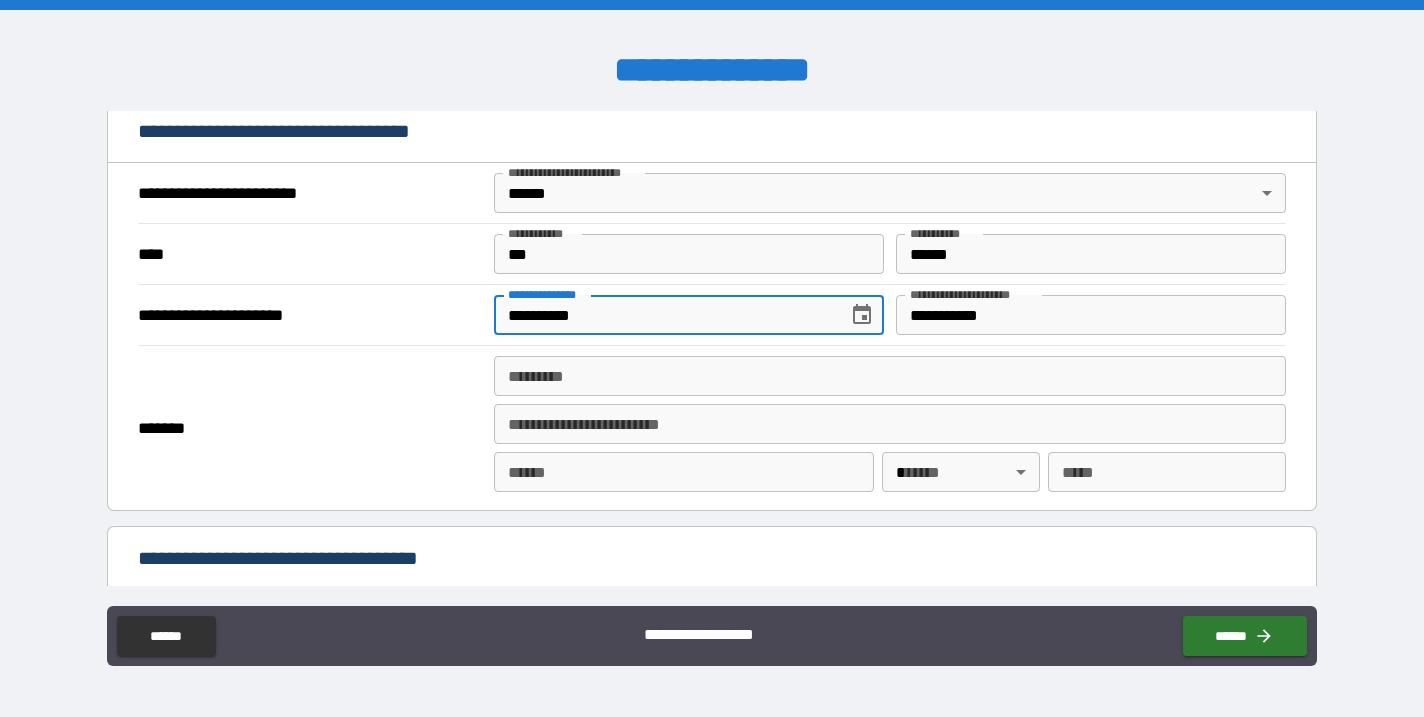 scroll, scrollTop: 749, scrollLeft: 0, axis: vertical 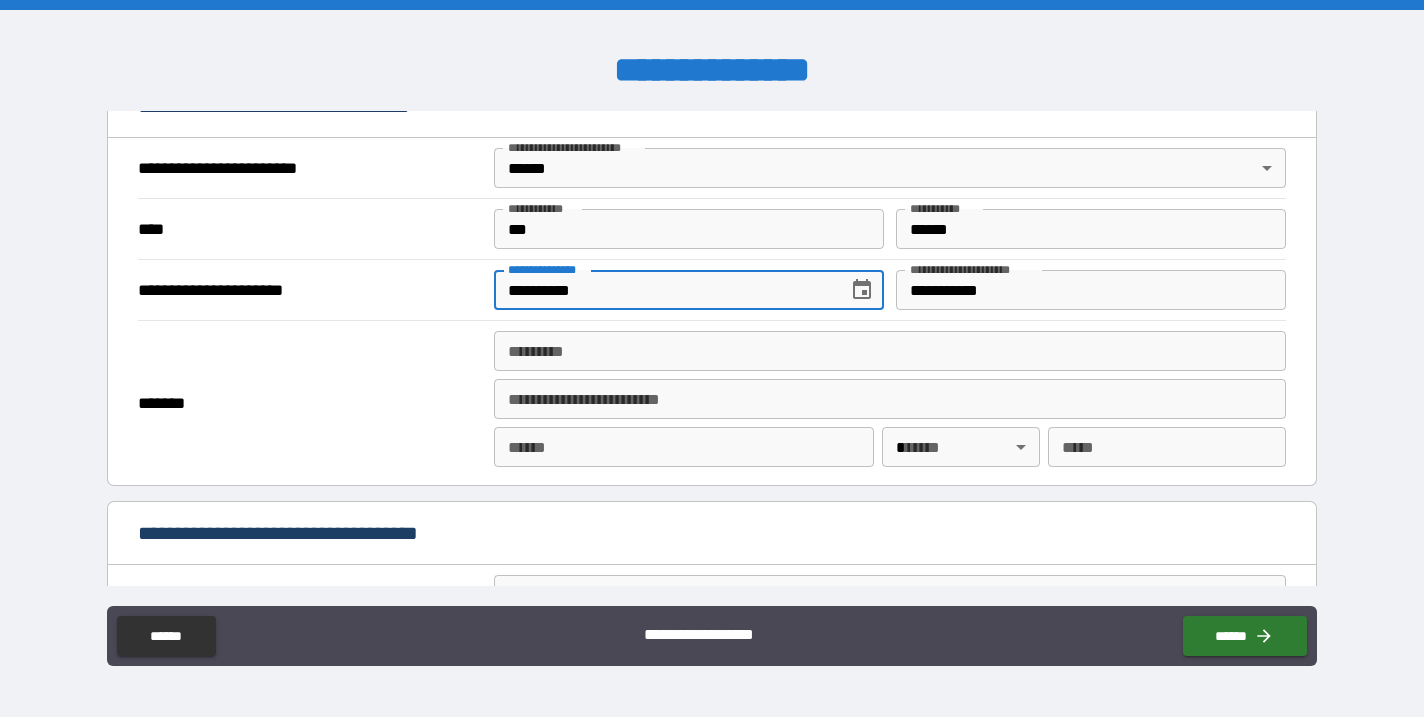 type on "**********" 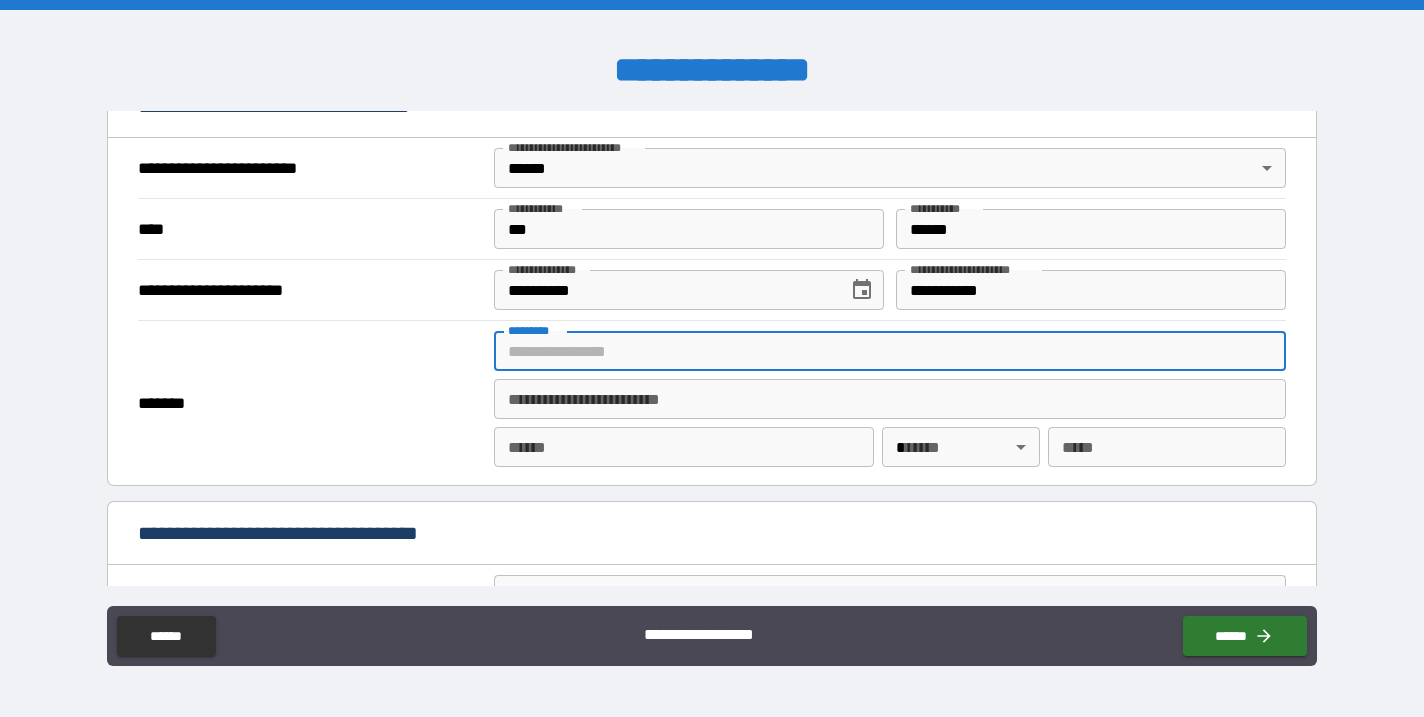 type on "**********" 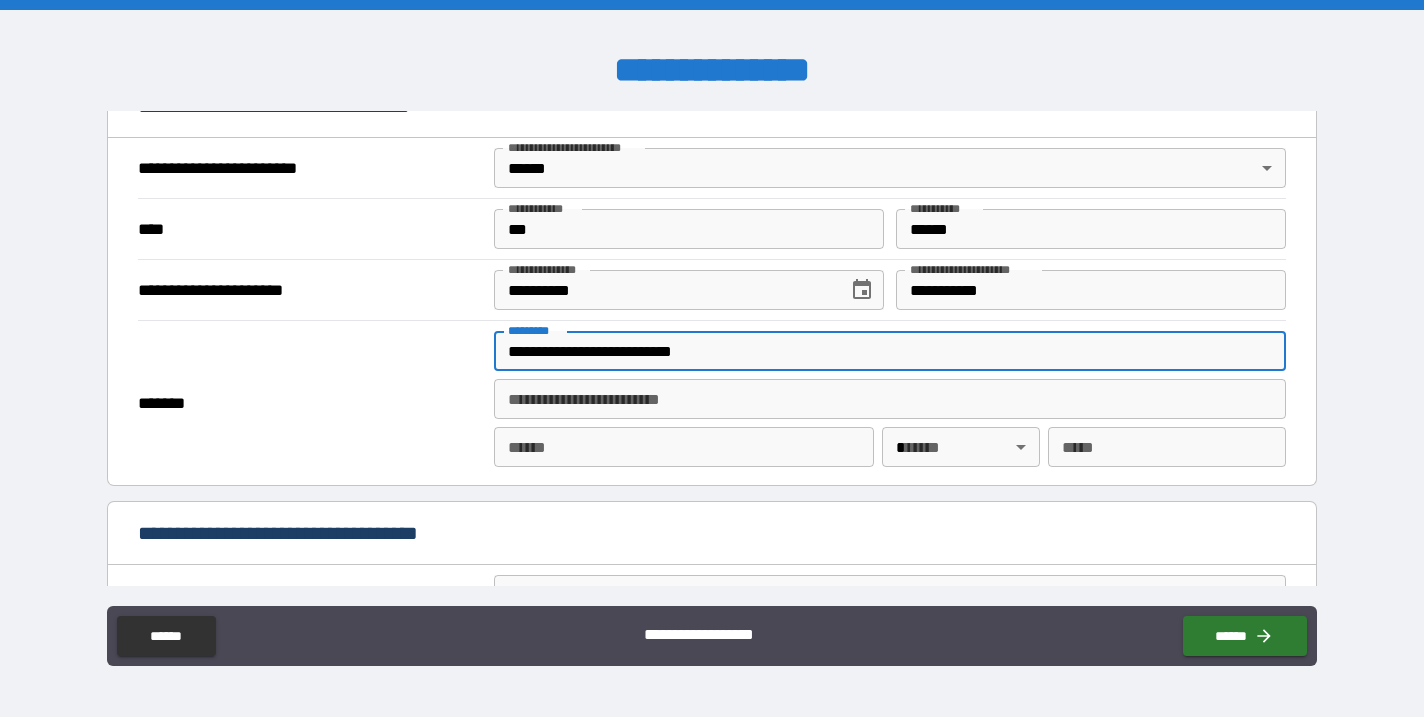type on "**********" 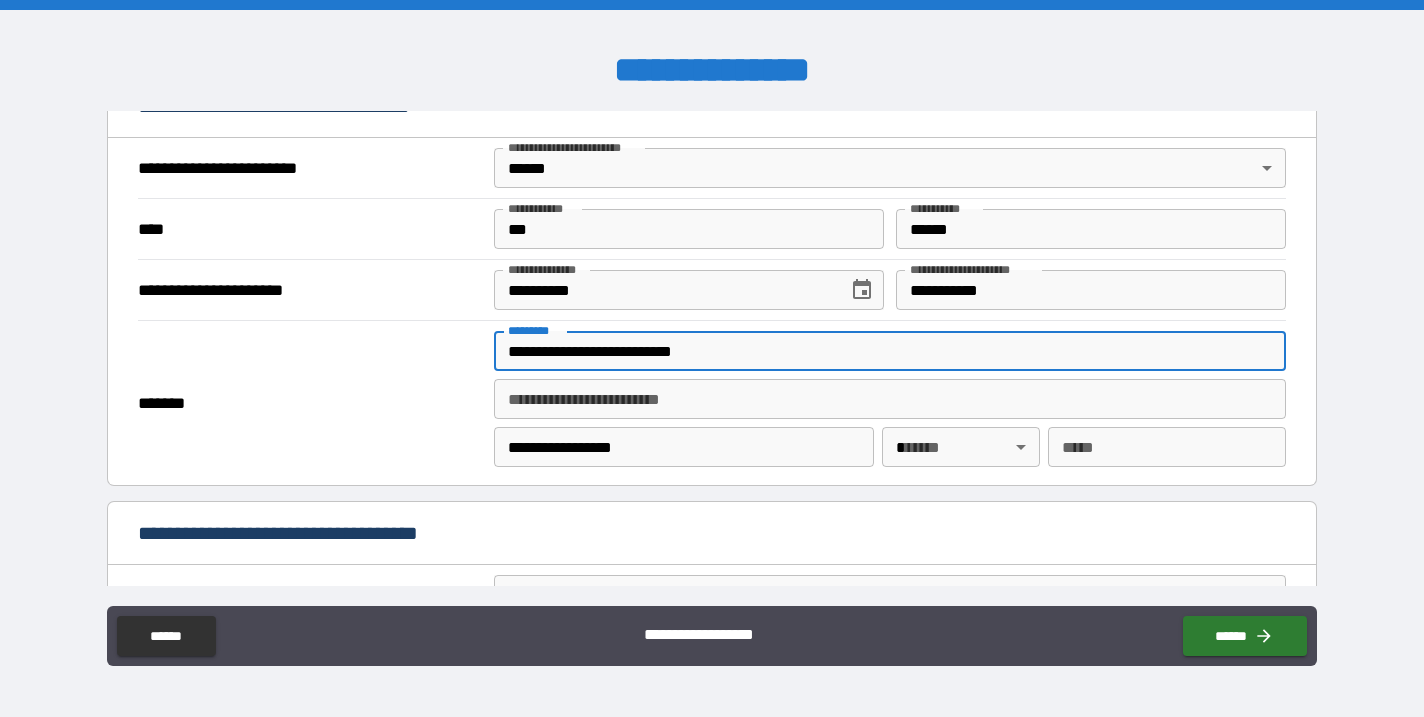 type on "**" 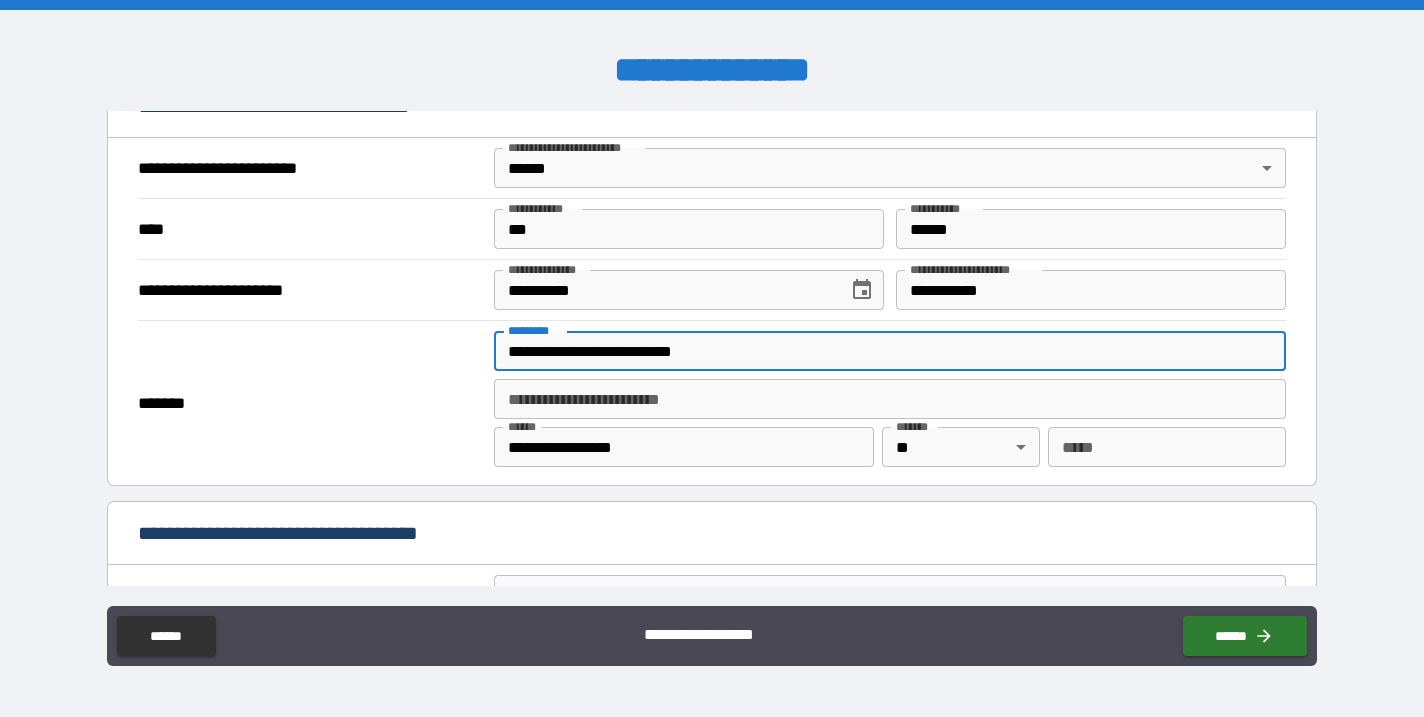 type on "*****" 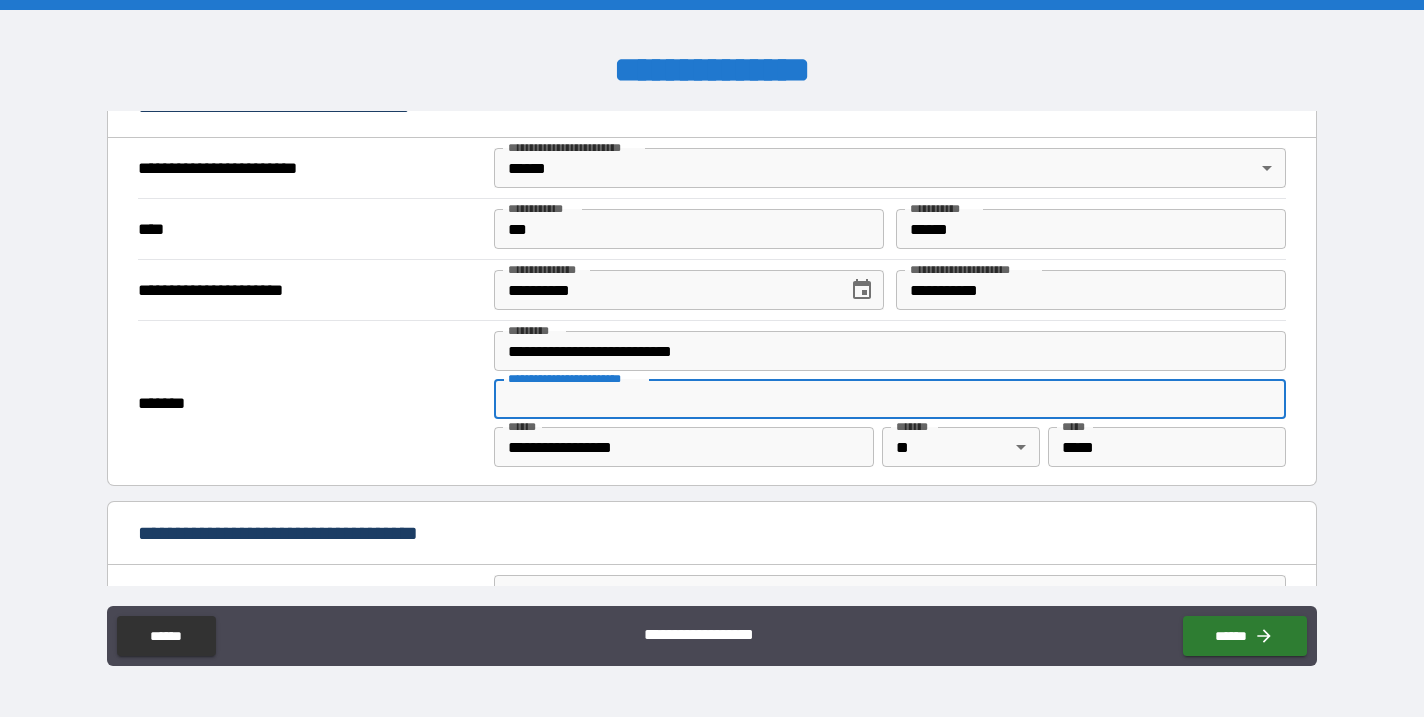 click on "**********" at bounding box center [890, 351] 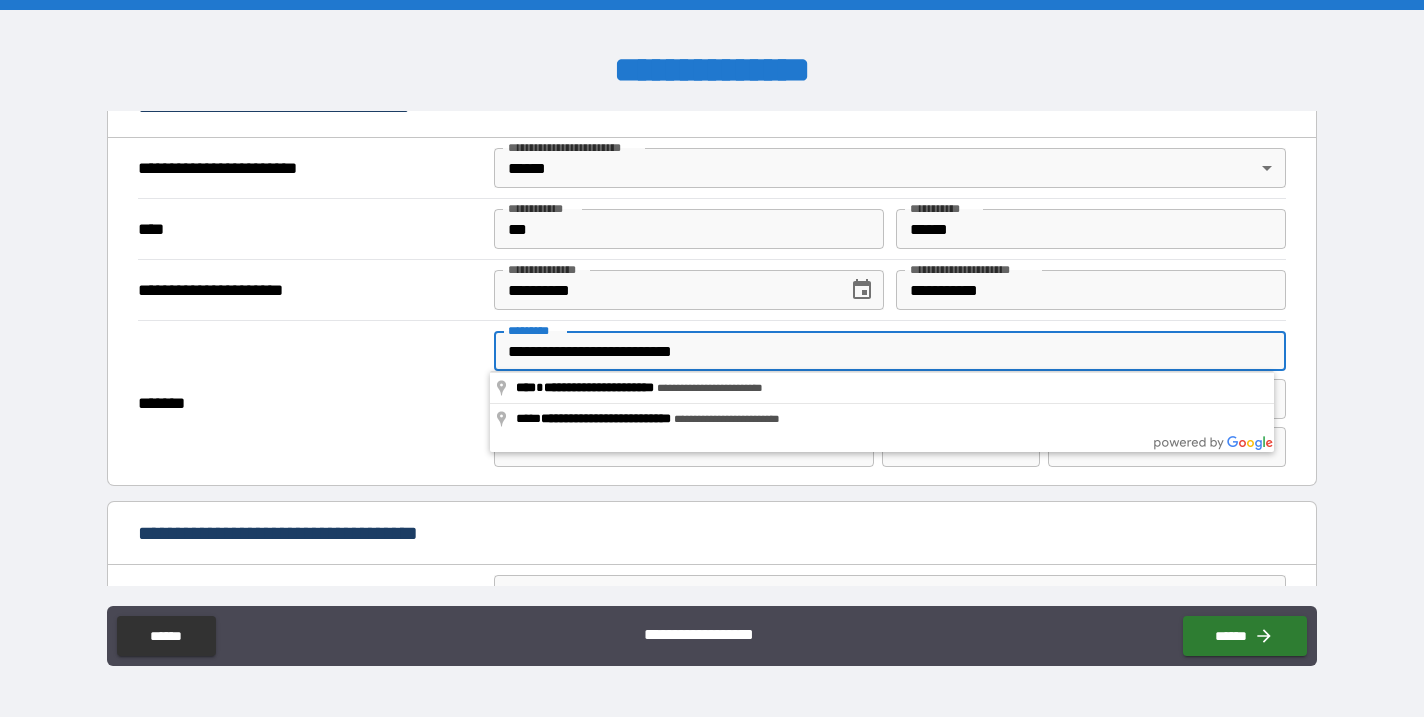 type on "**********" 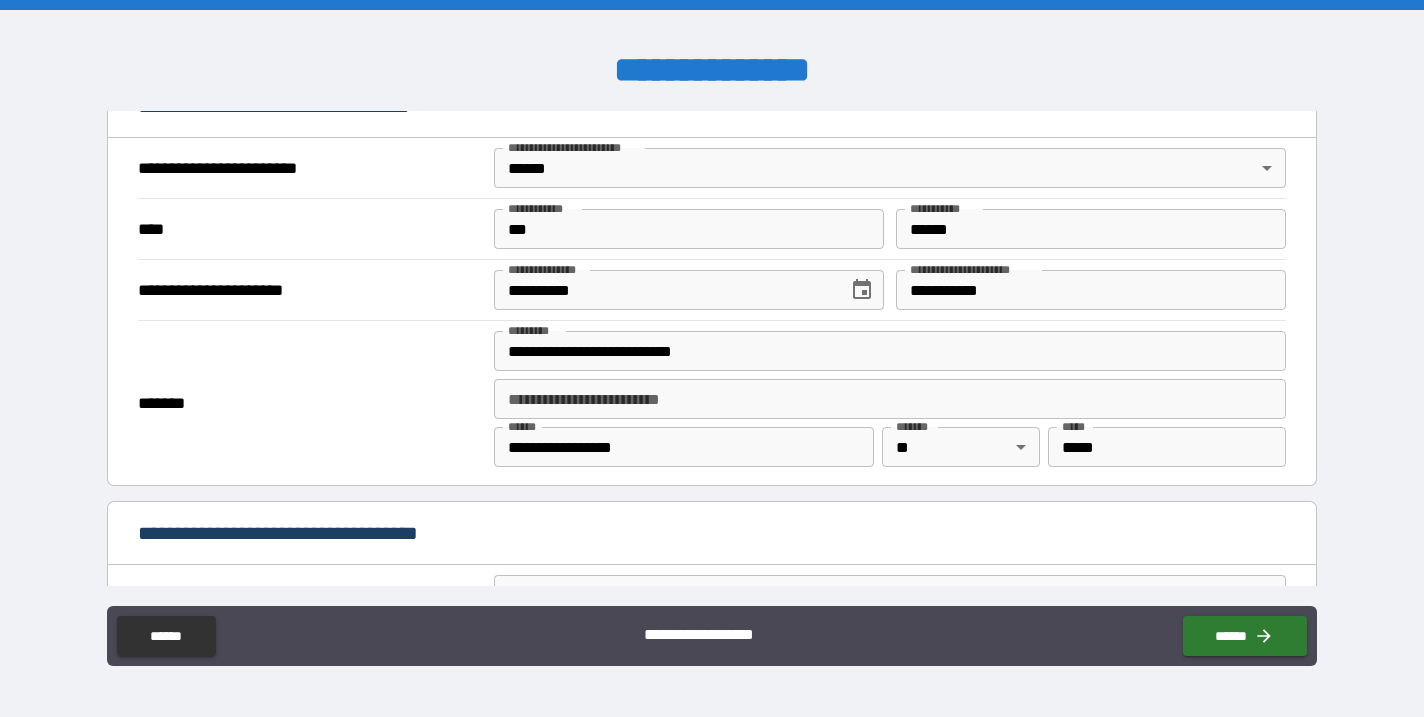 click on "*******" at bounding box center (310, 403) 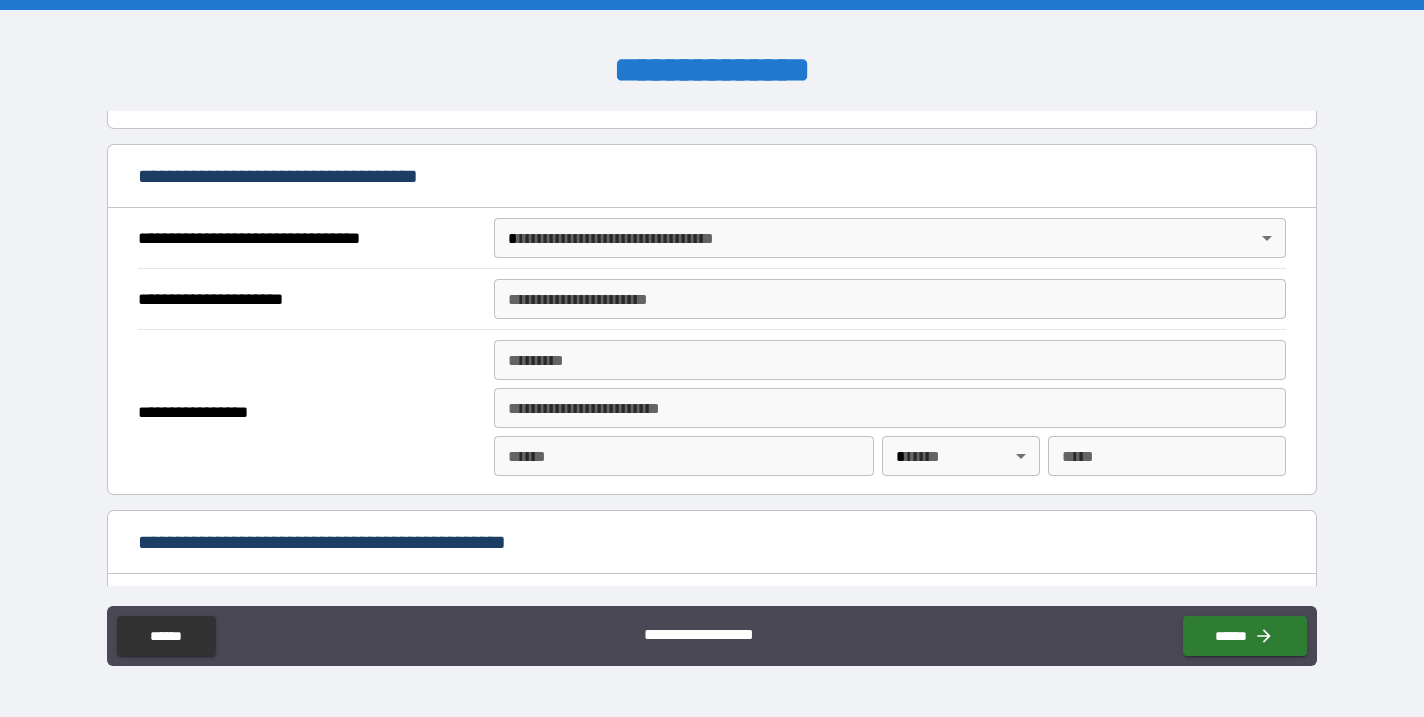 scroll, scrollTop: 1107, scrollLeft: 0, axis: vertical 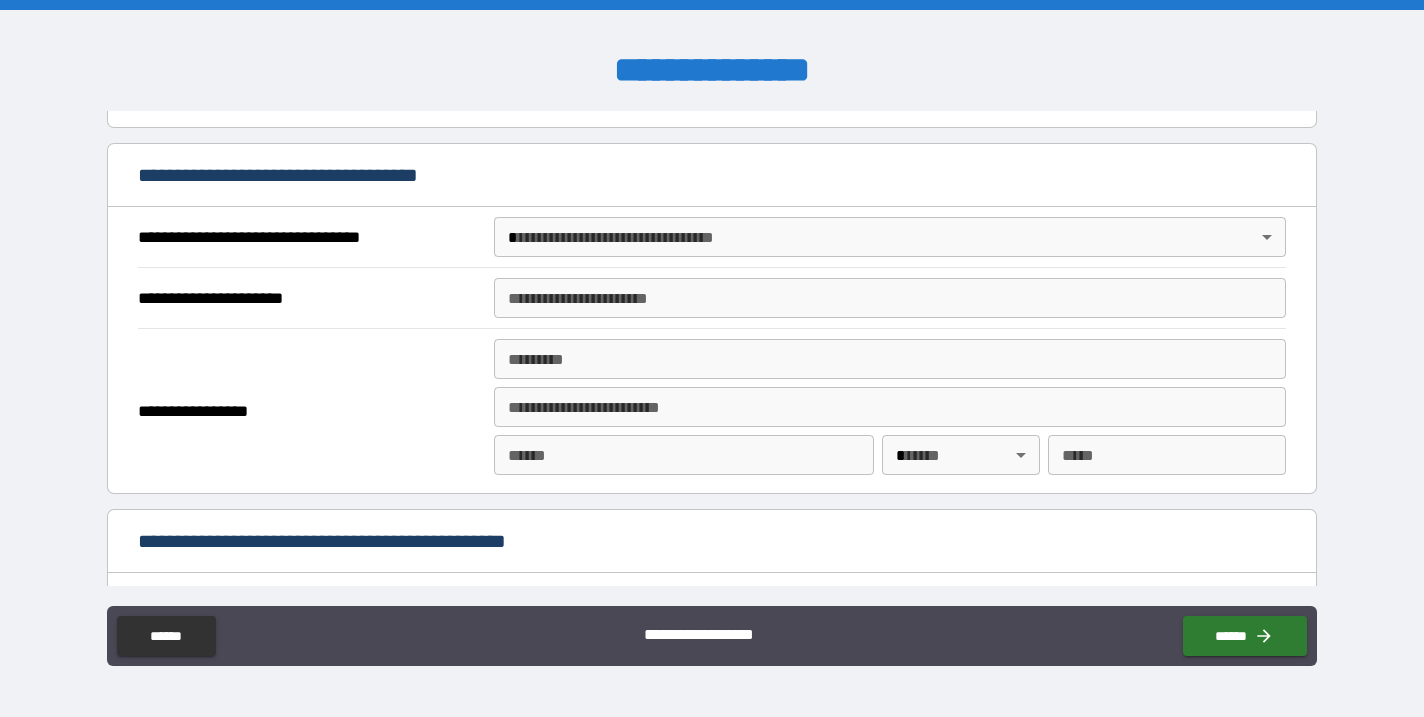 click on "**********" at bounding box center [712, 358] 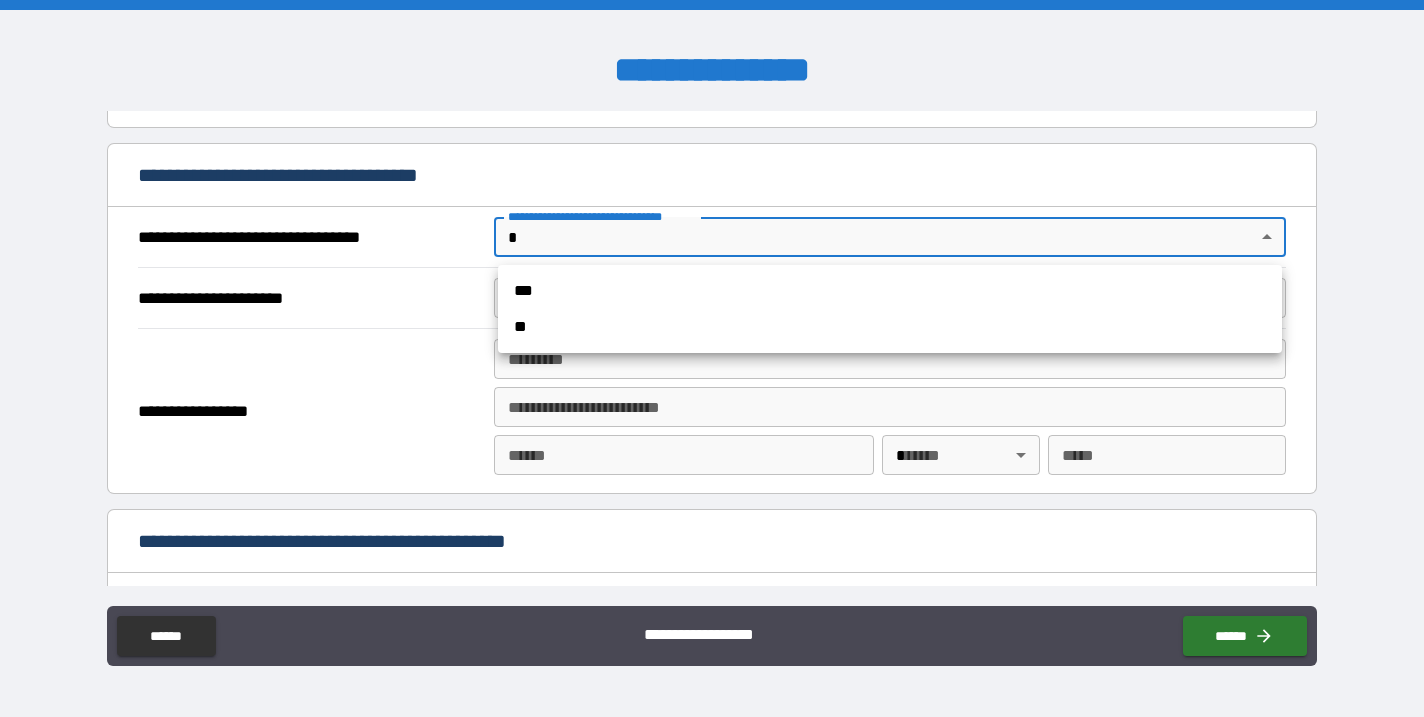 click on "**" at bounding box center (890, 327) 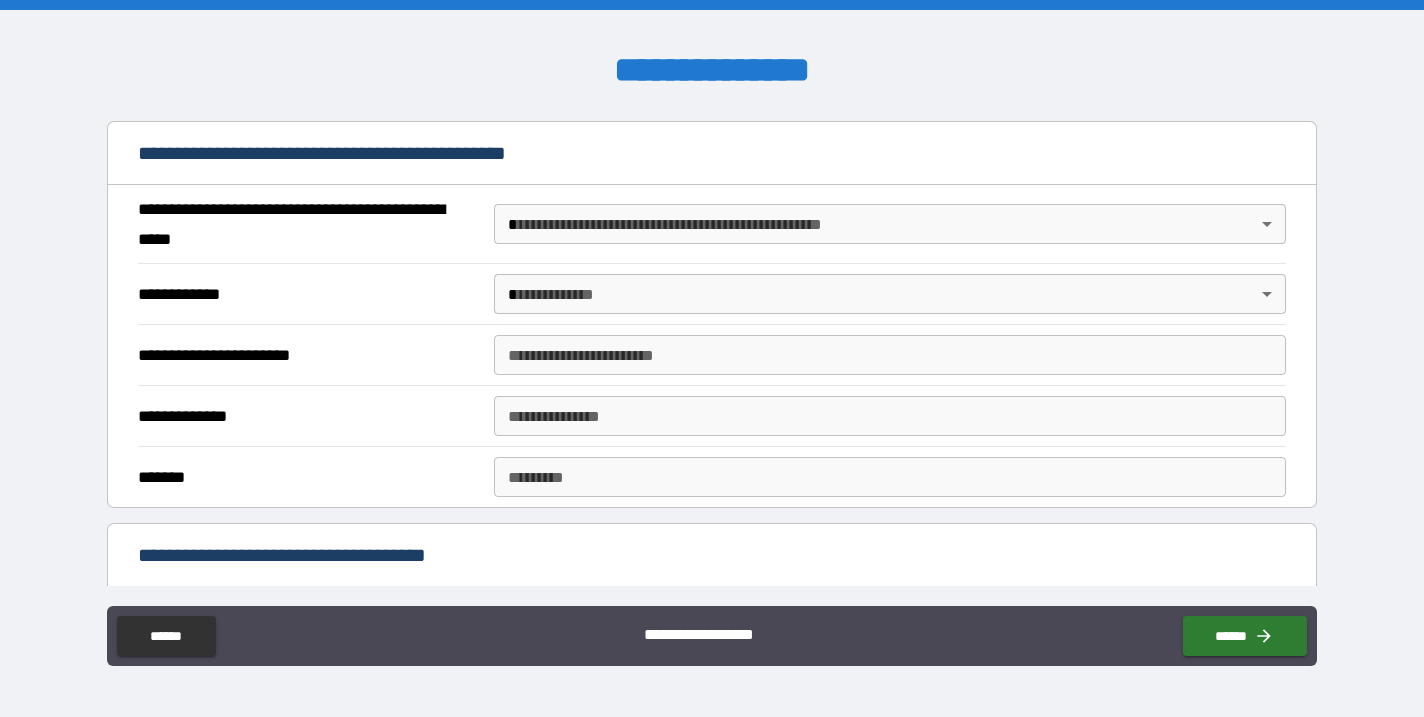scroll, scrollTop: 1268, scrollLeft: 0, axis: vertical 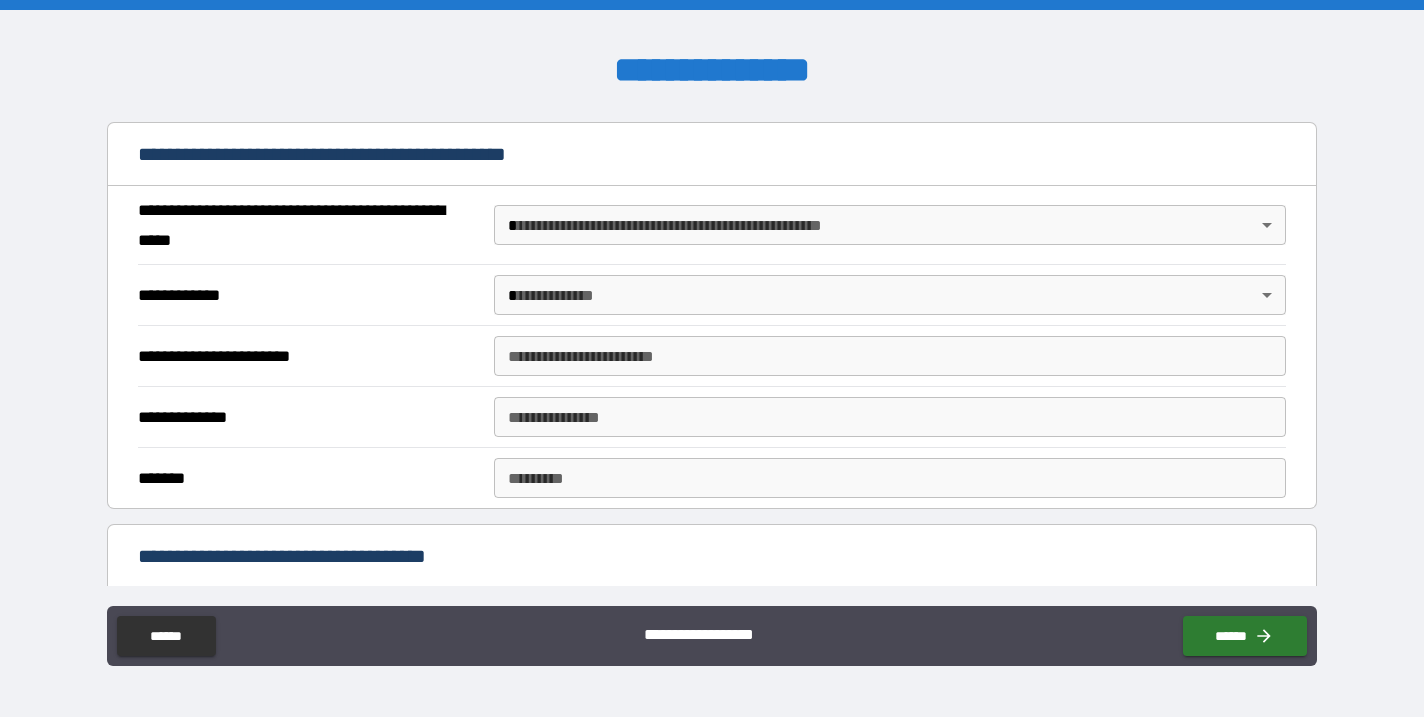 click on "**********" at bounding box center [712, 358] 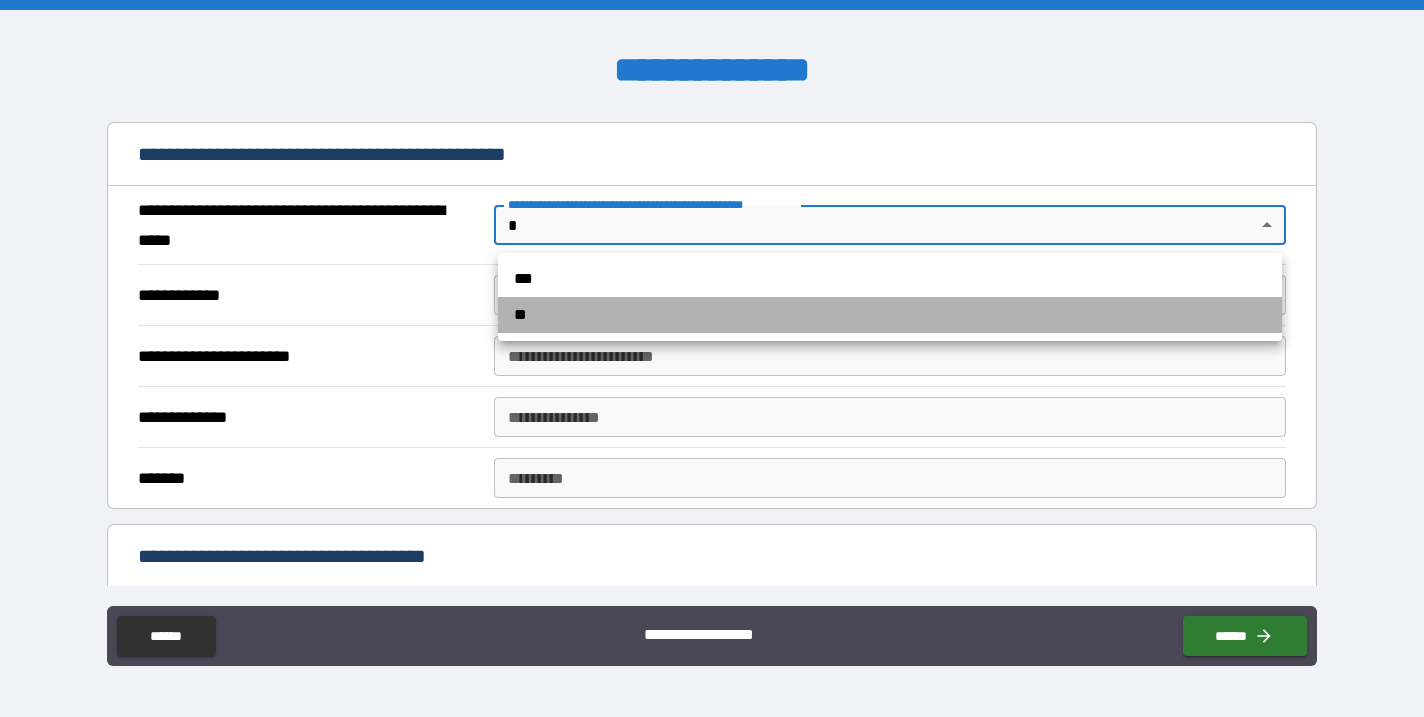 click on "**" at bounding box center [890, 315] 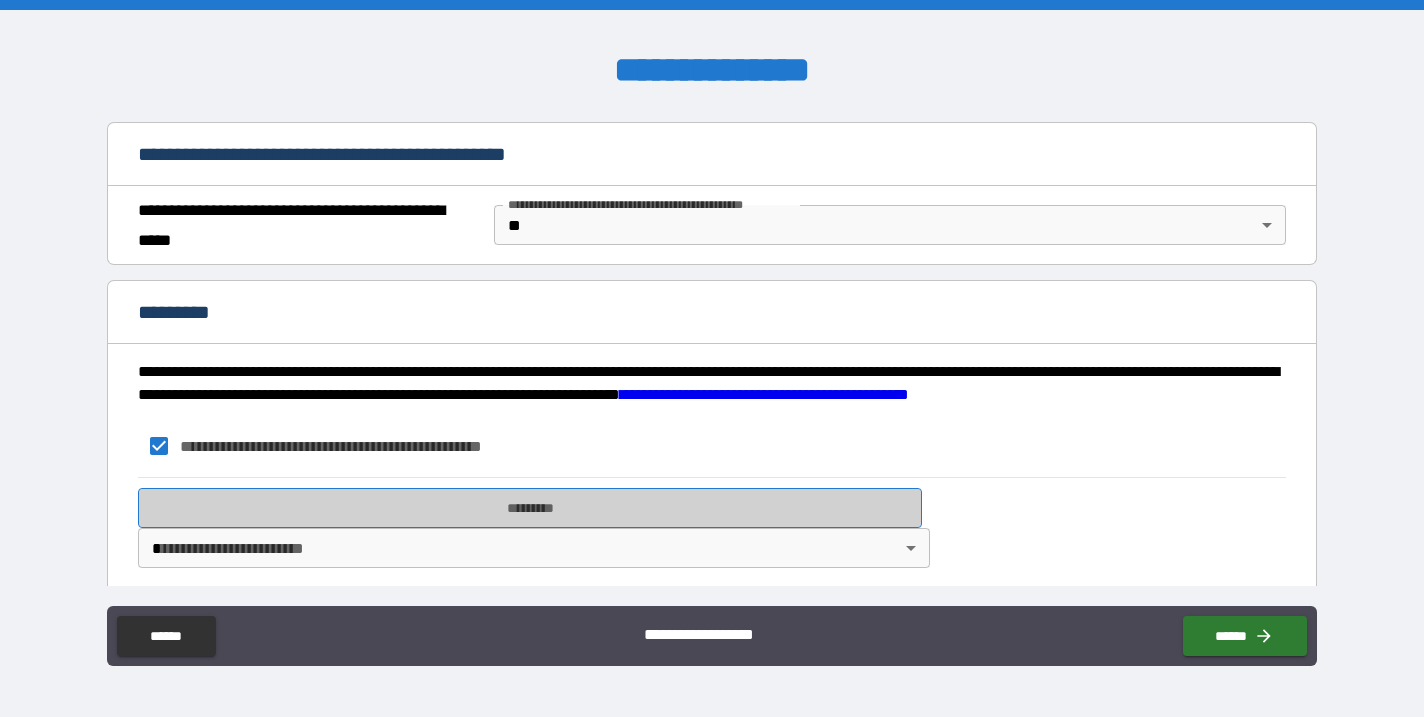 click on "*********" at bounding box center [530, 508] 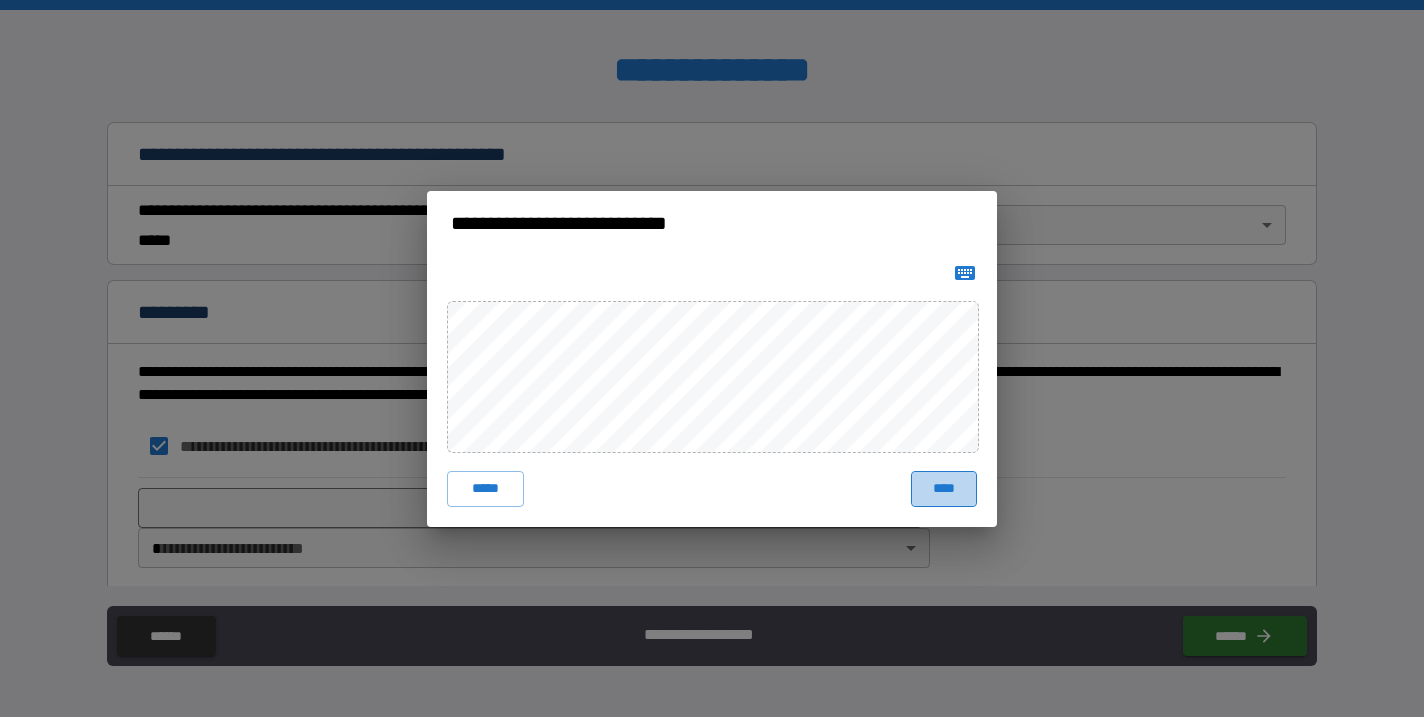 click on "****" at bounding box center (944, 489) 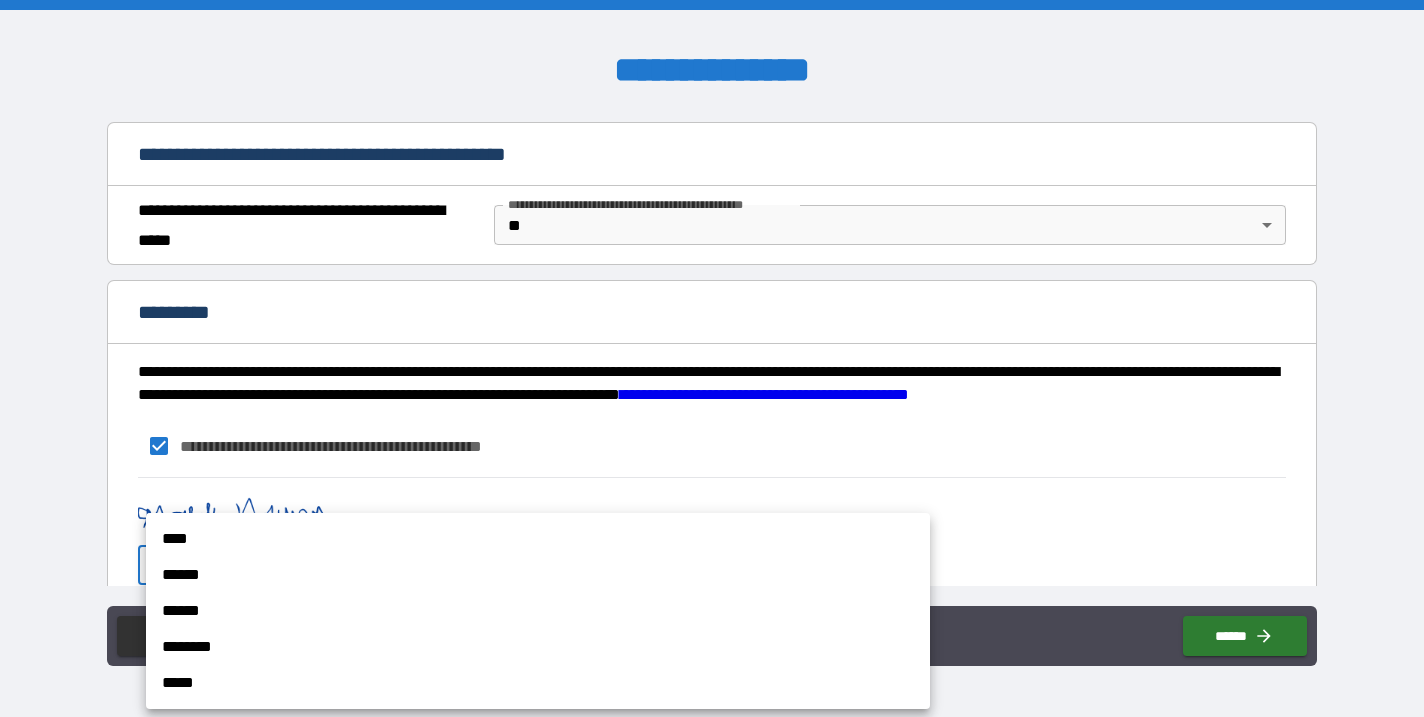 click on "**********" at bounding box center [712, 358] 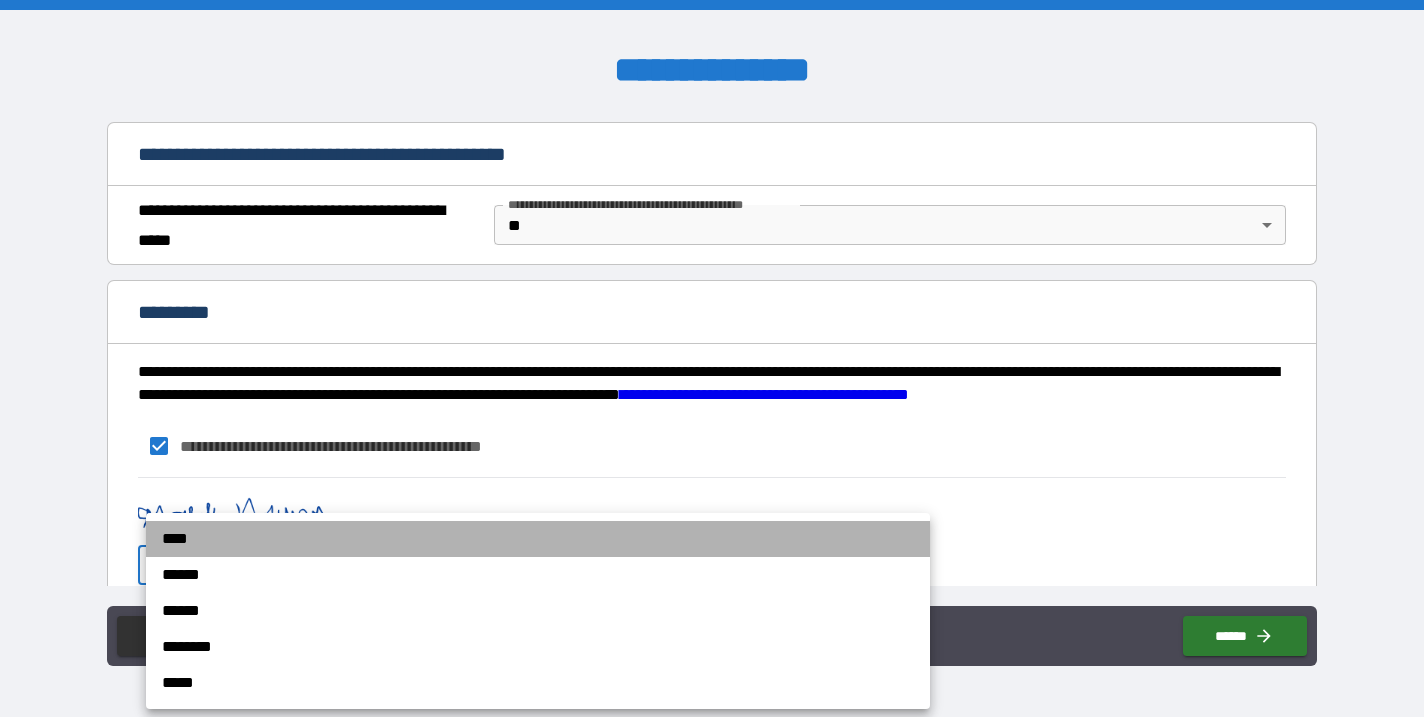 click on "****" at bounding box center [538, 539] 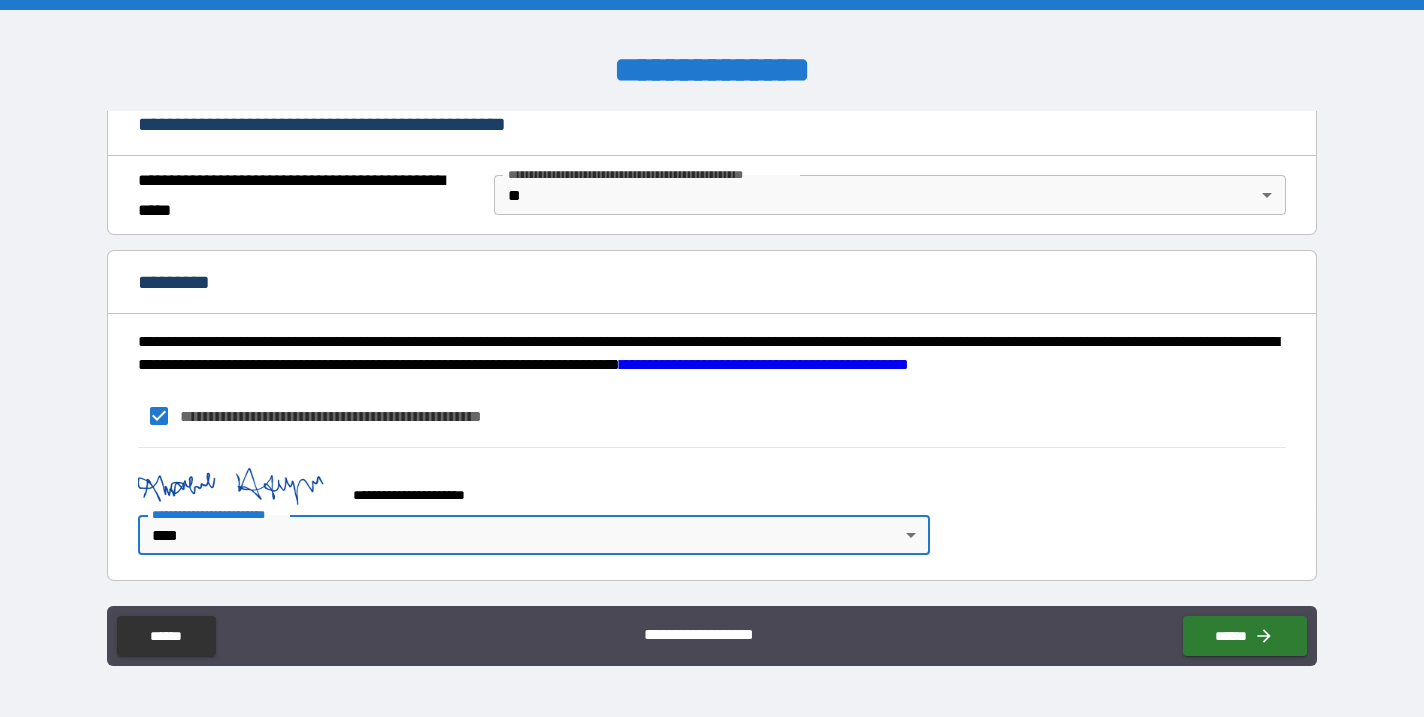 scroll, scrollTop: 1298, scrollLeft: 0, axis: vertical 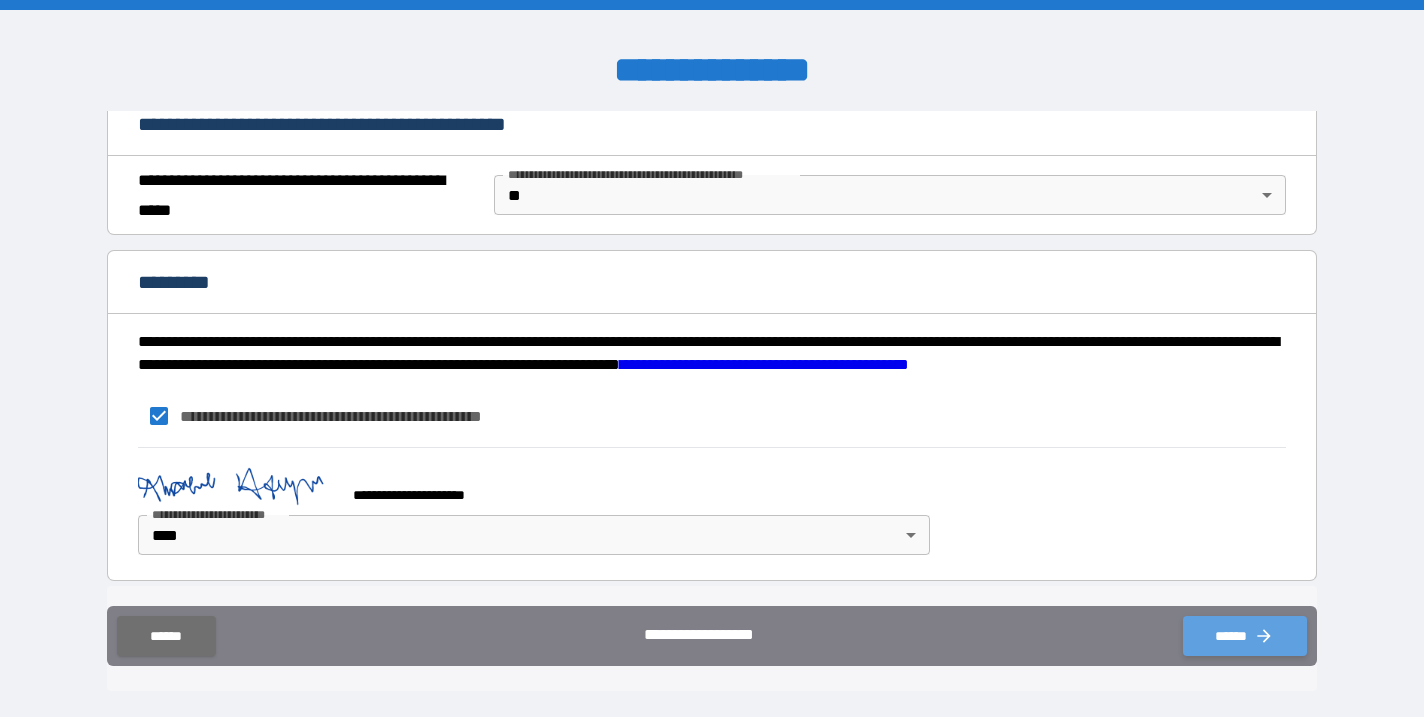 click 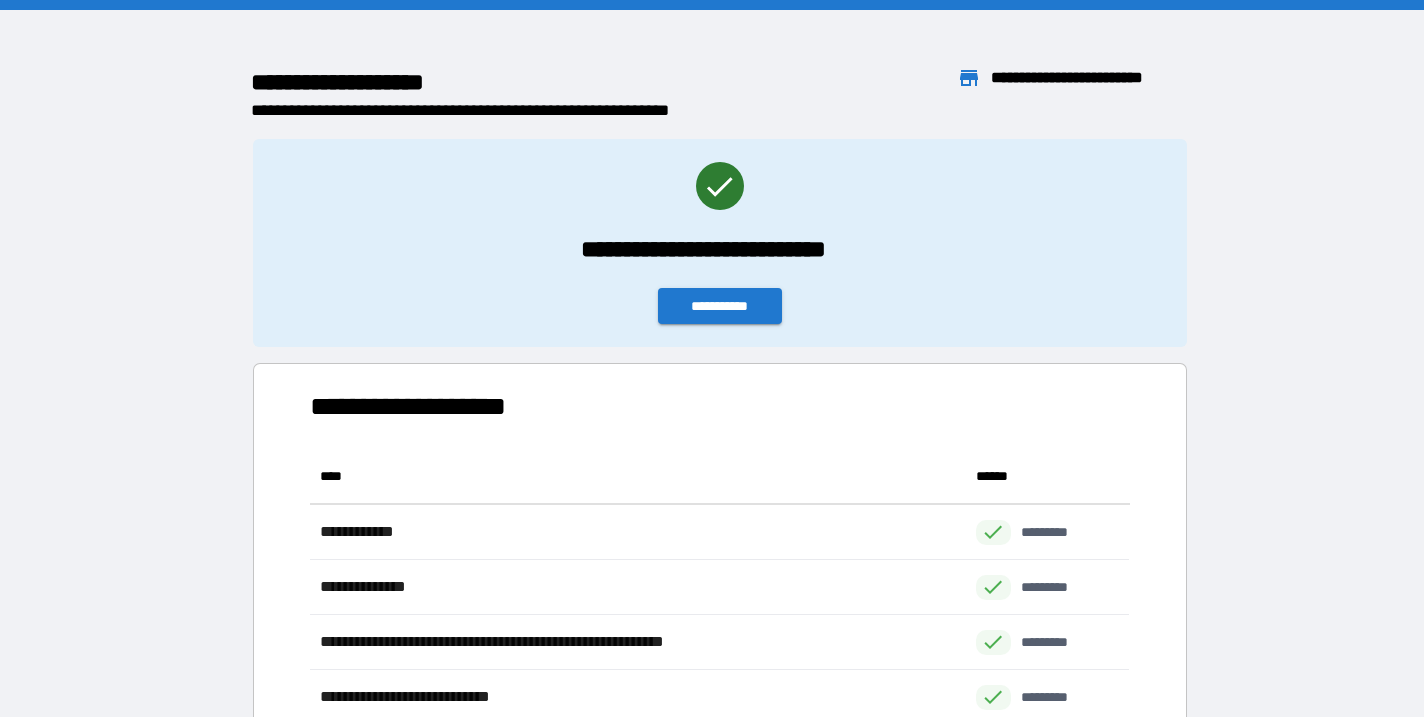 scroll, scrollTop: 1, scrollLeft: 1, axis: both 